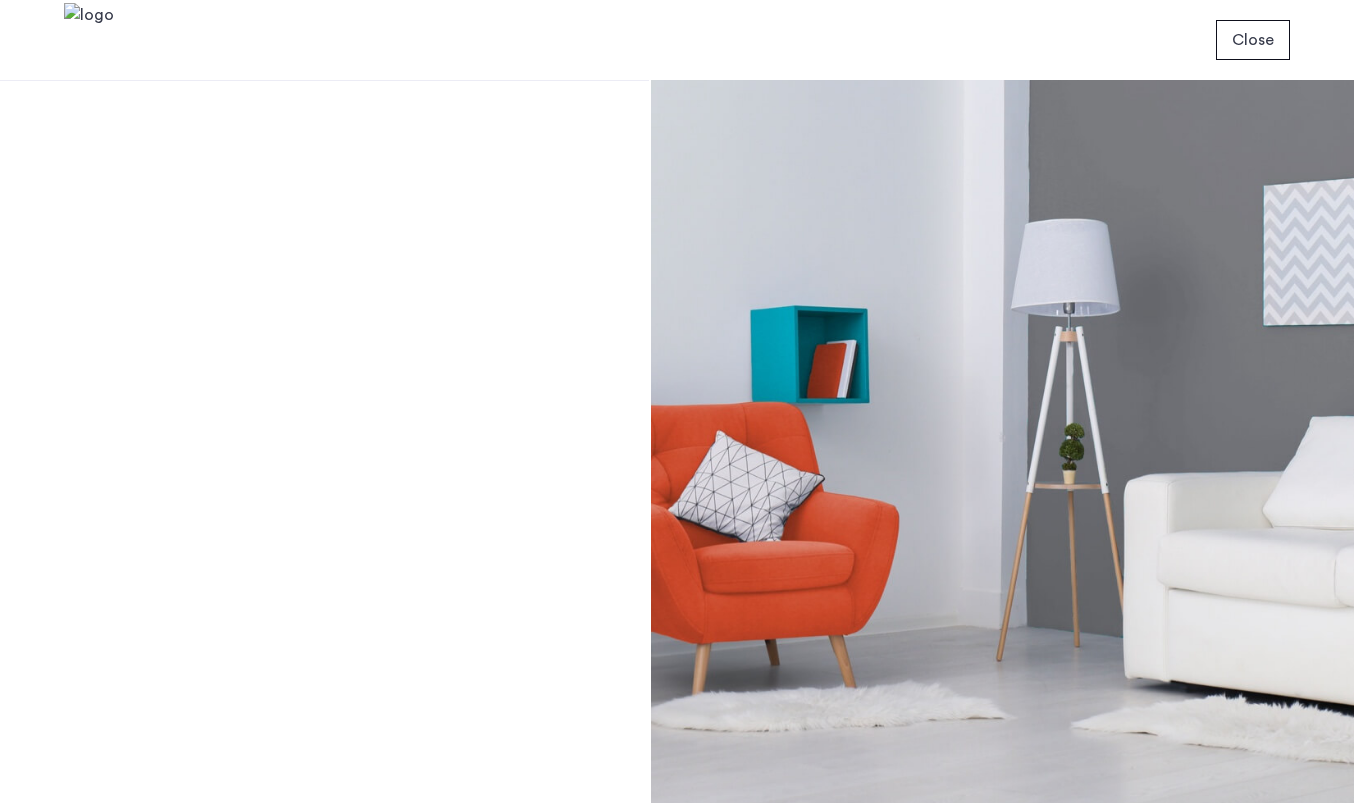 scroll, scrollTop: 0, scrollLeft: 0, axis: both 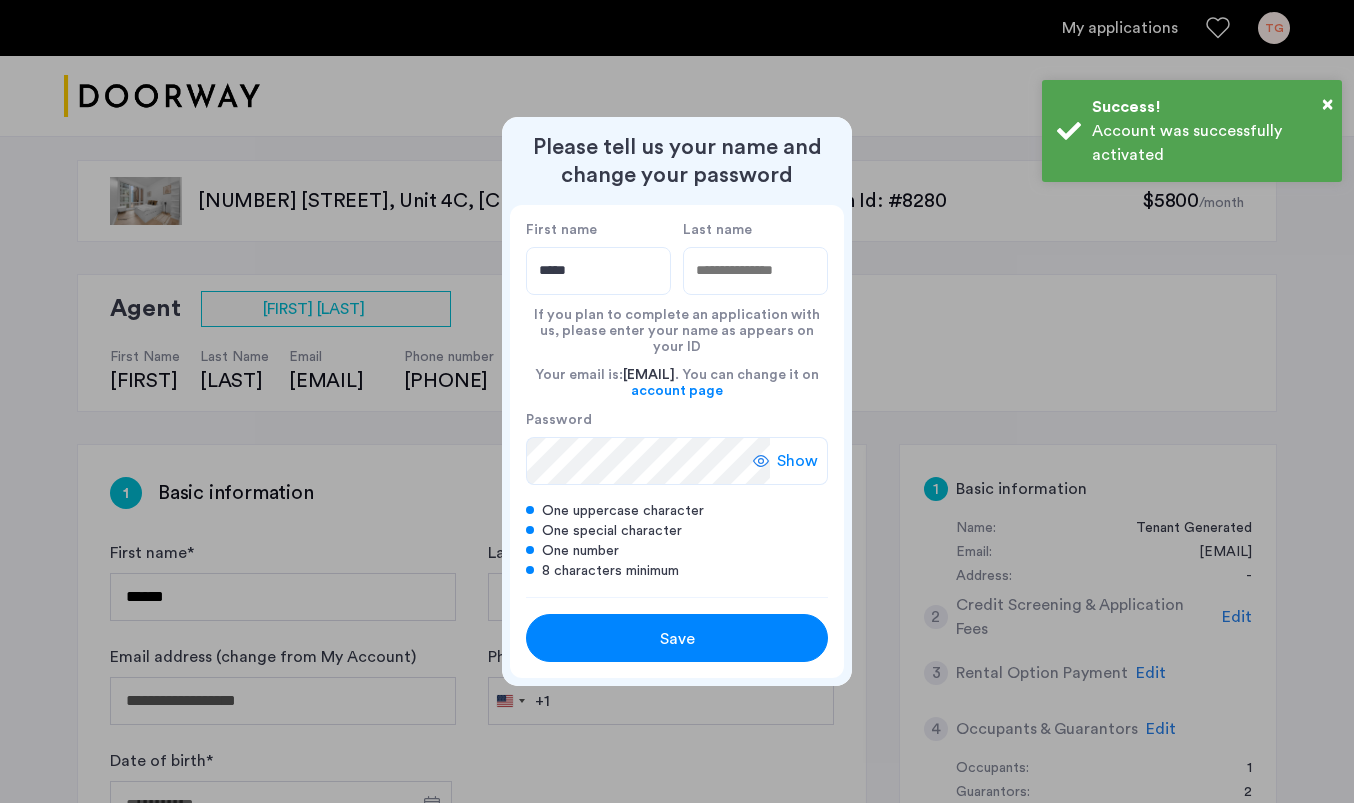 type on "*****" 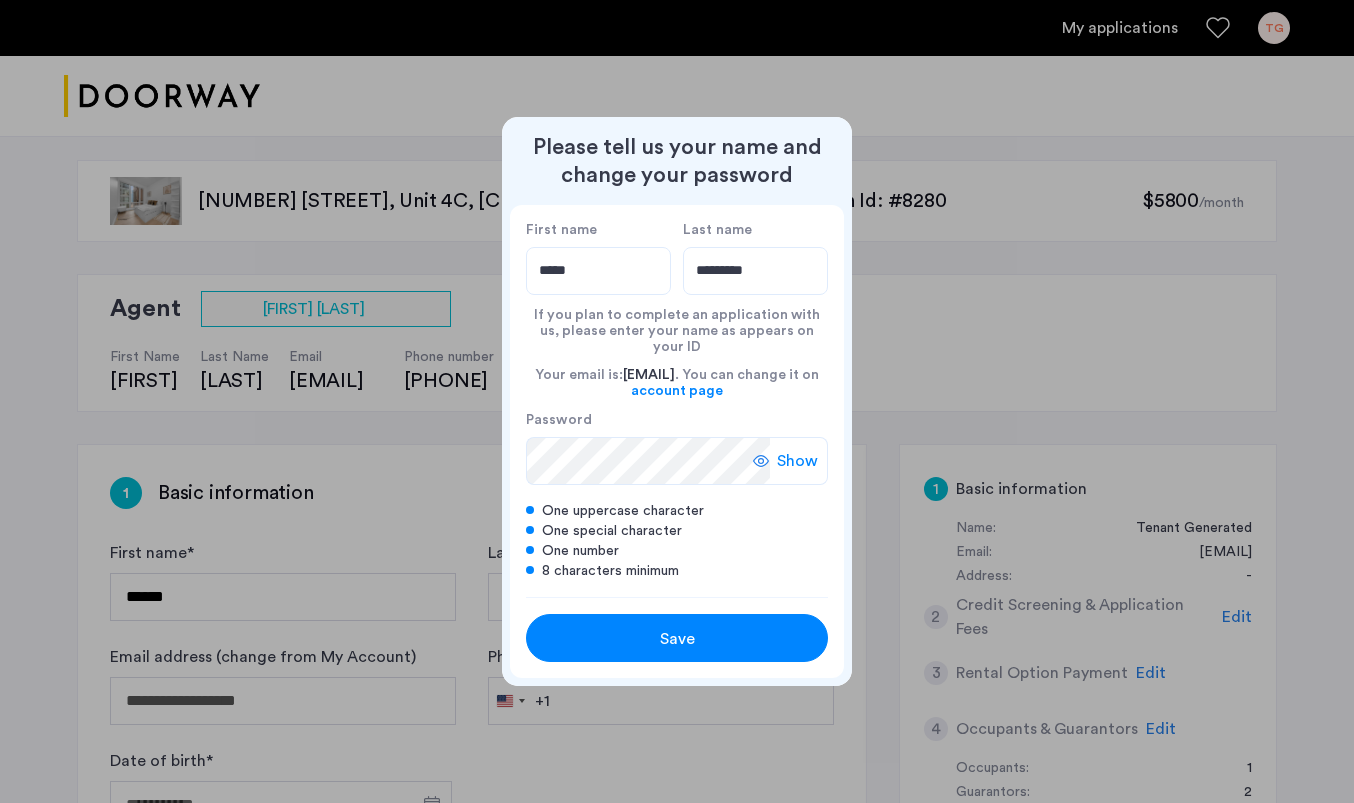 type on "*********" 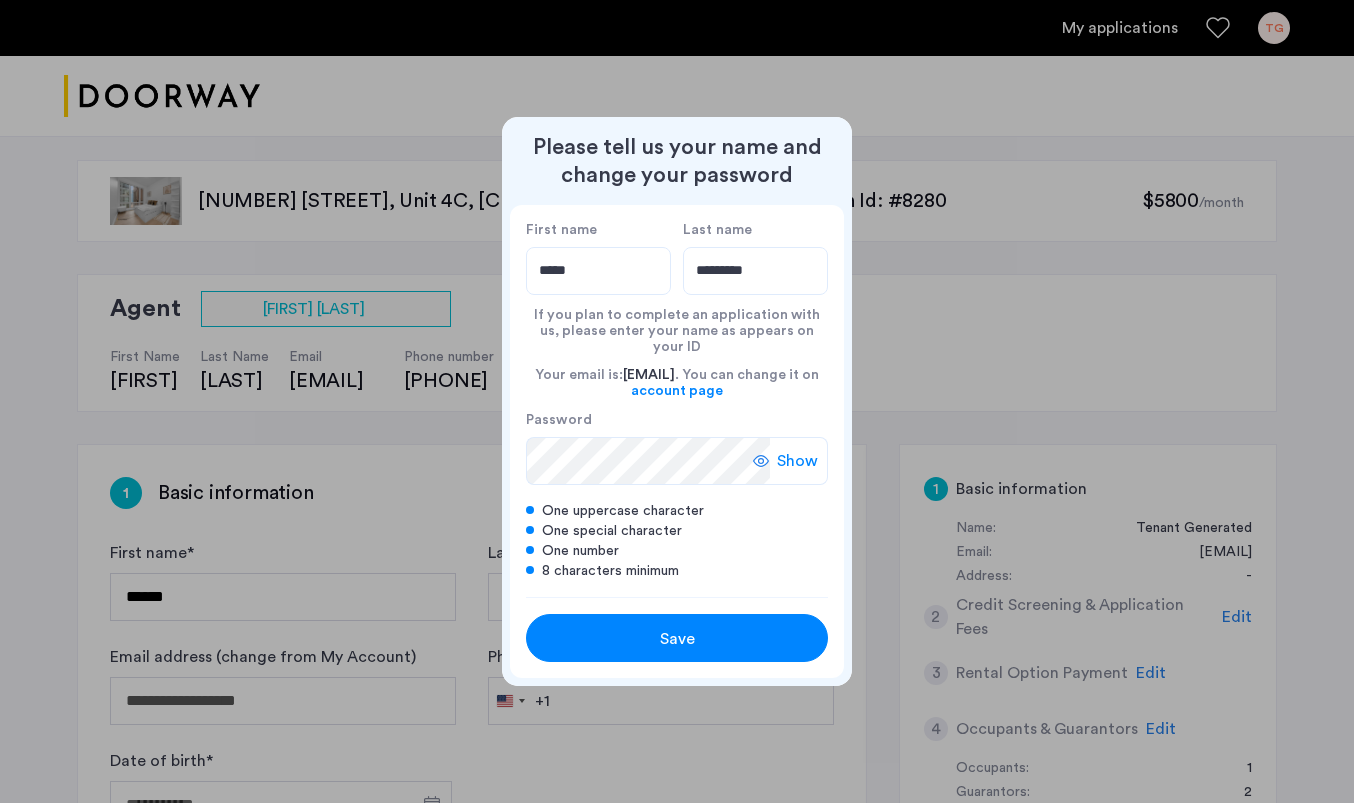 click 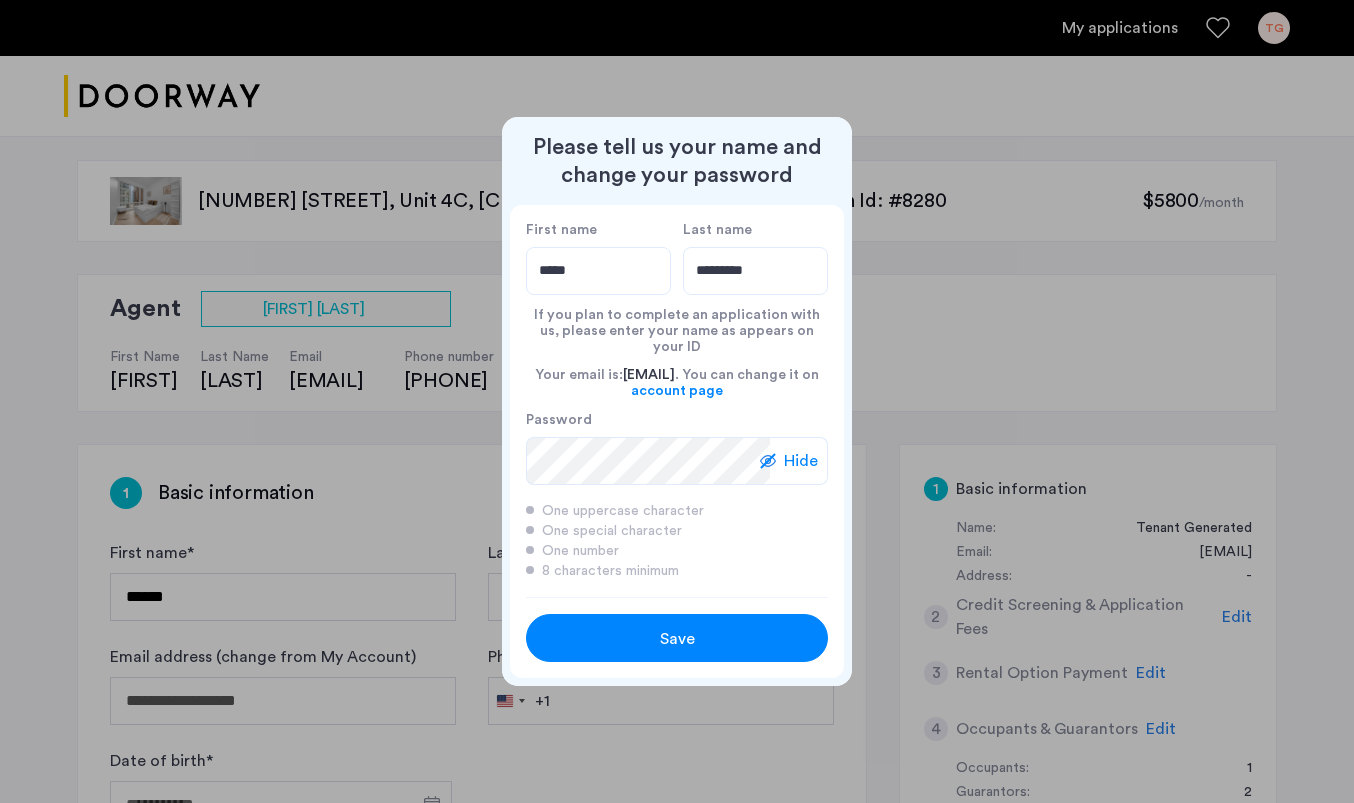 scroll, scrollTop: 0, scrollLeft: 0, axis: both 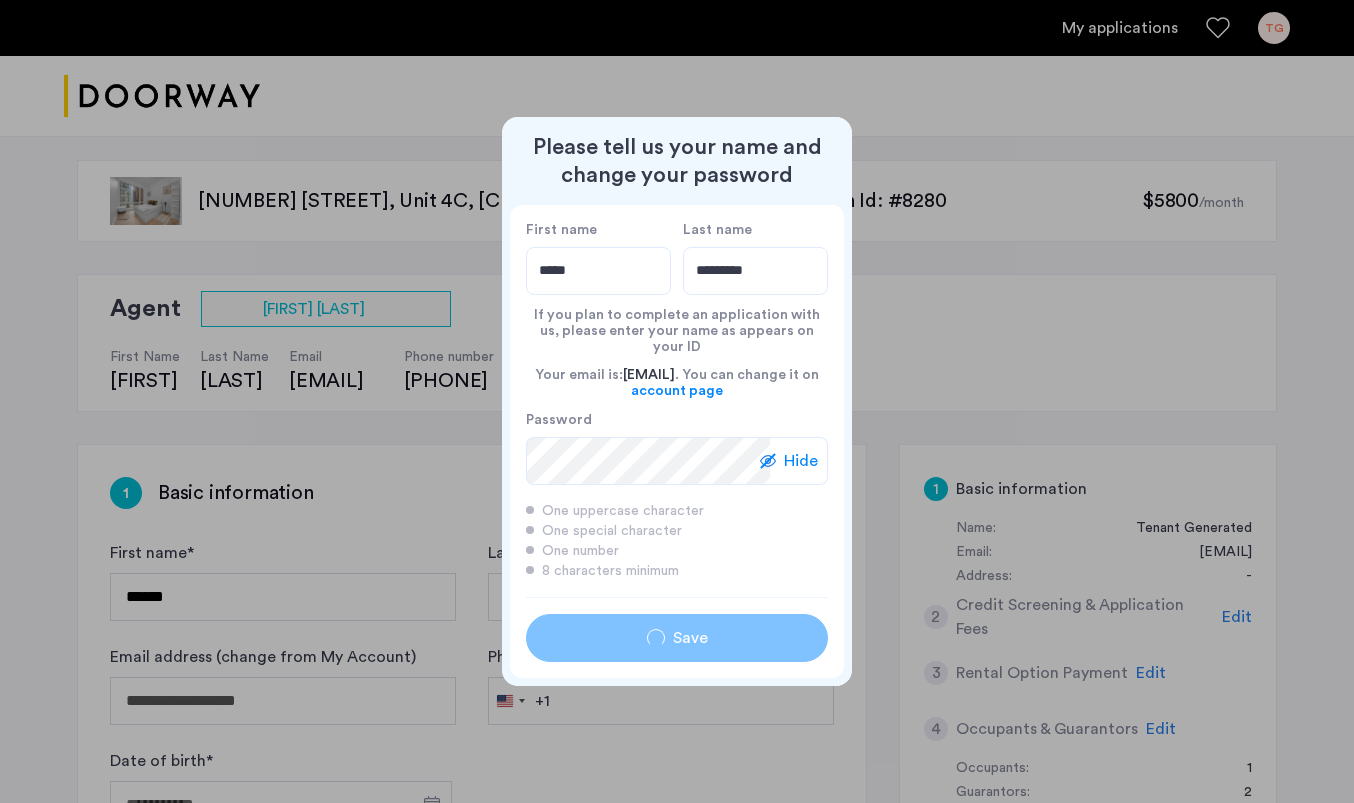type on "*****" 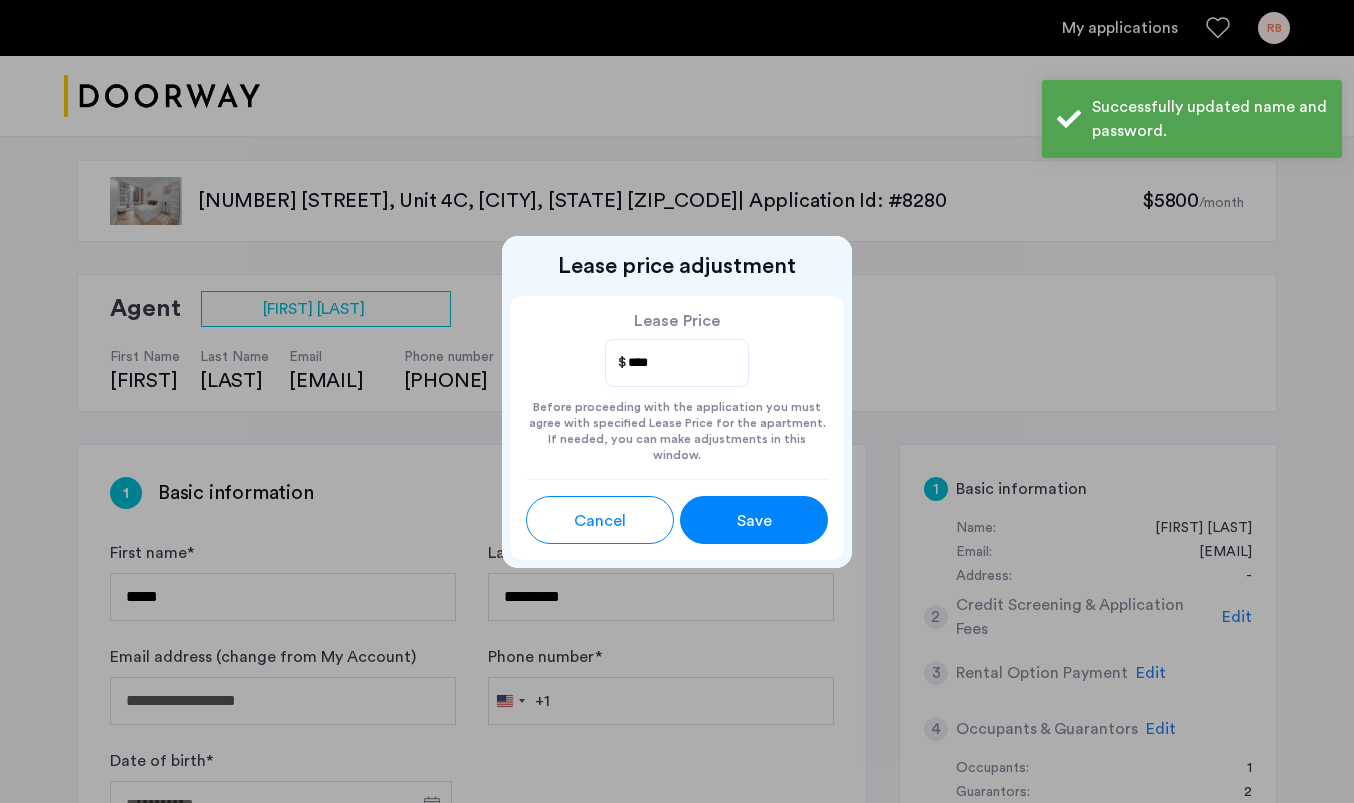 click on "Save" at bounding box center (754, 521) 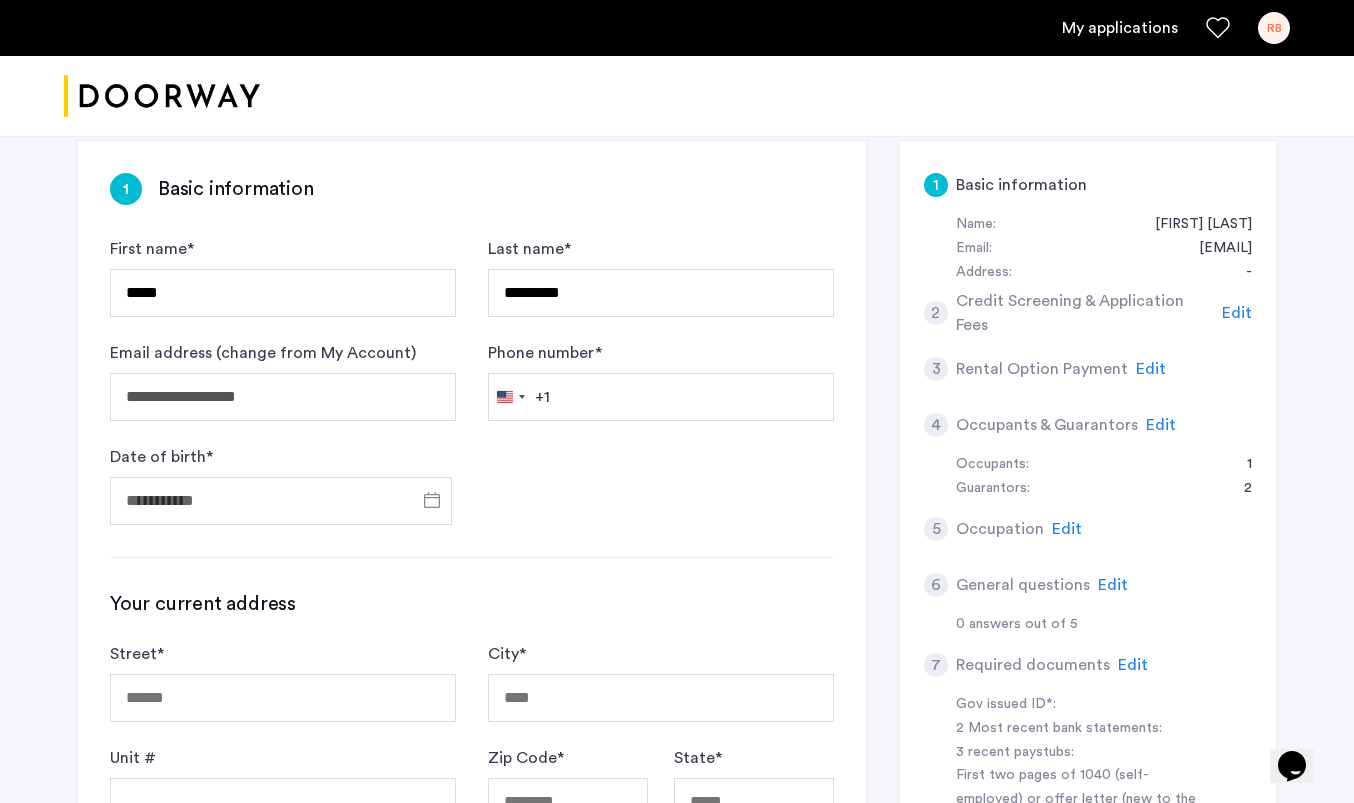 scroll, scrollTop: 365, scrollLeft: 0, axis: vertical 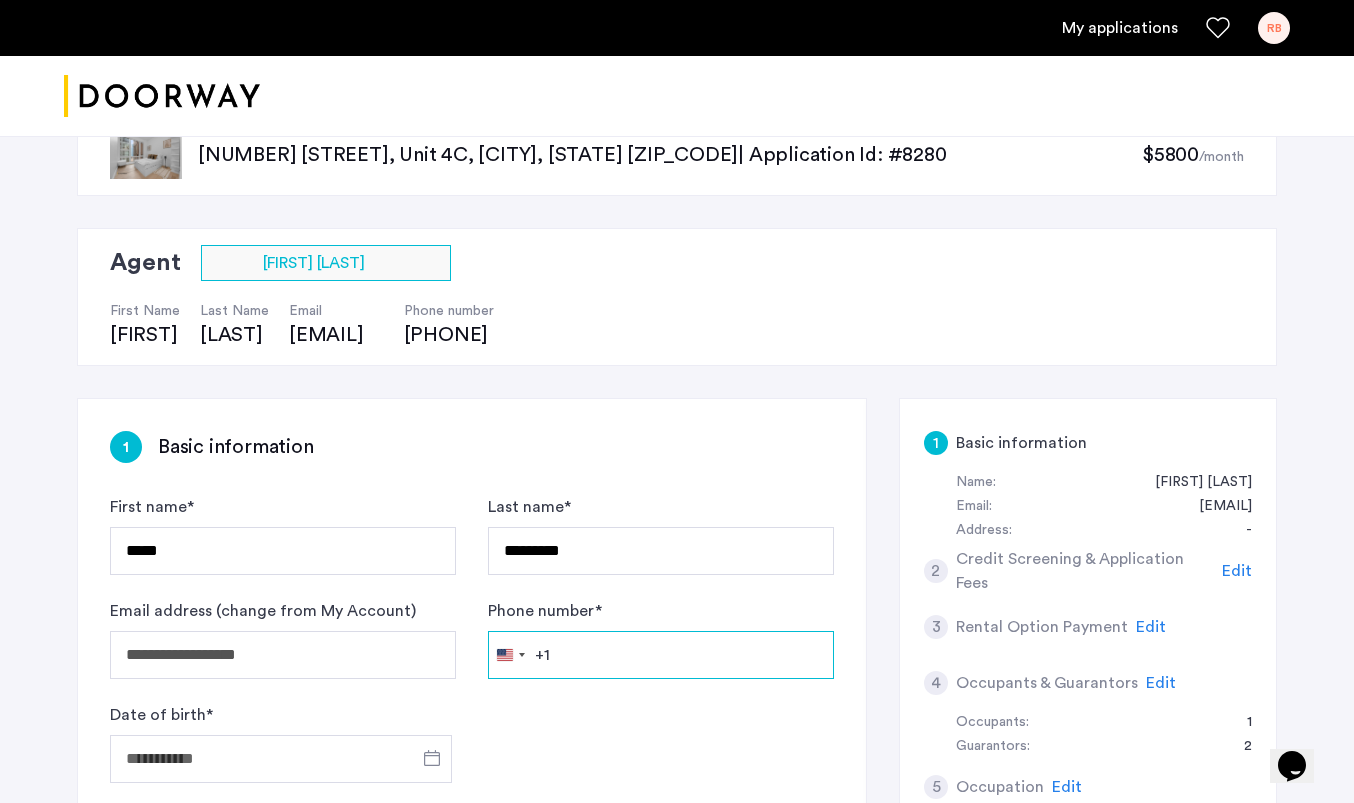 click on "Phone number  *" at bounding box center [661, 655] 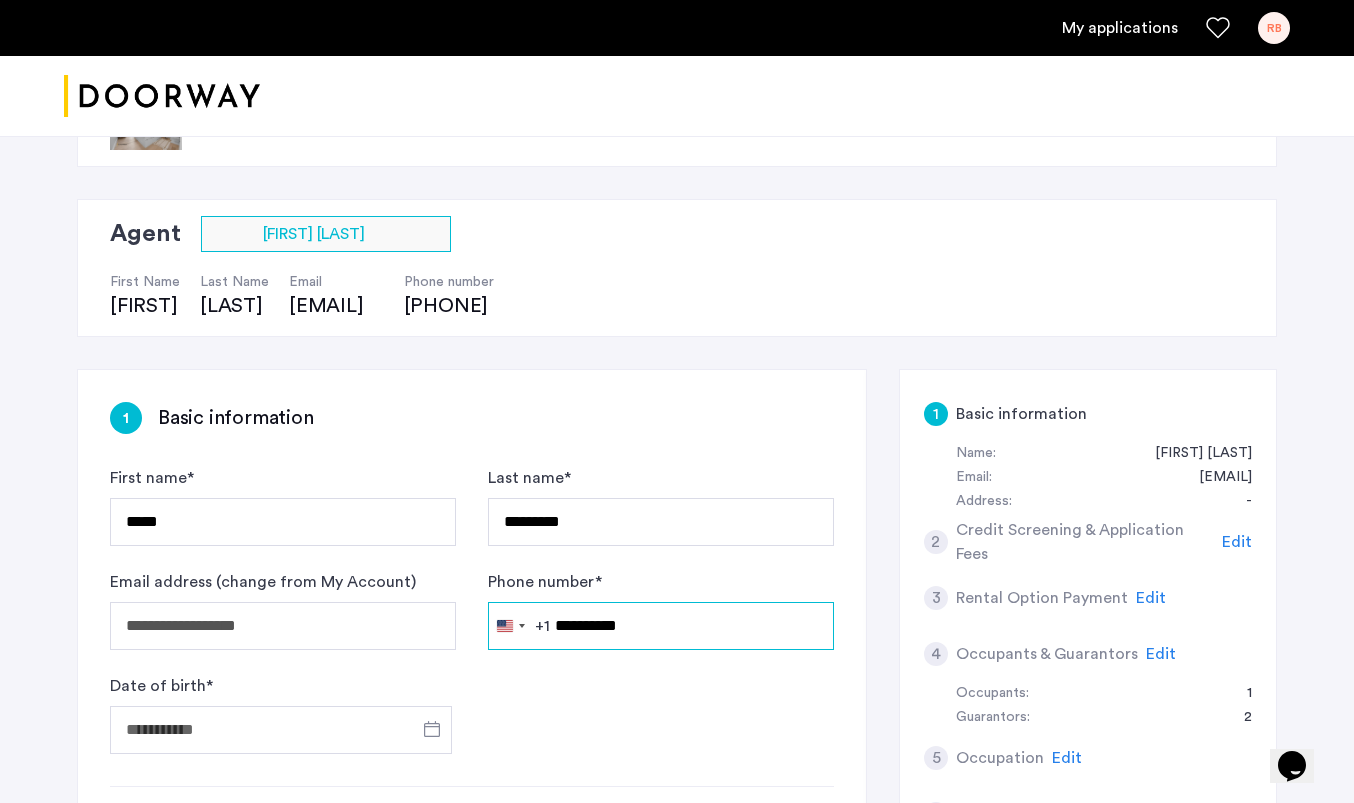 scroll, scrollTop: 140, scrollLeft: 0, axis: vertical 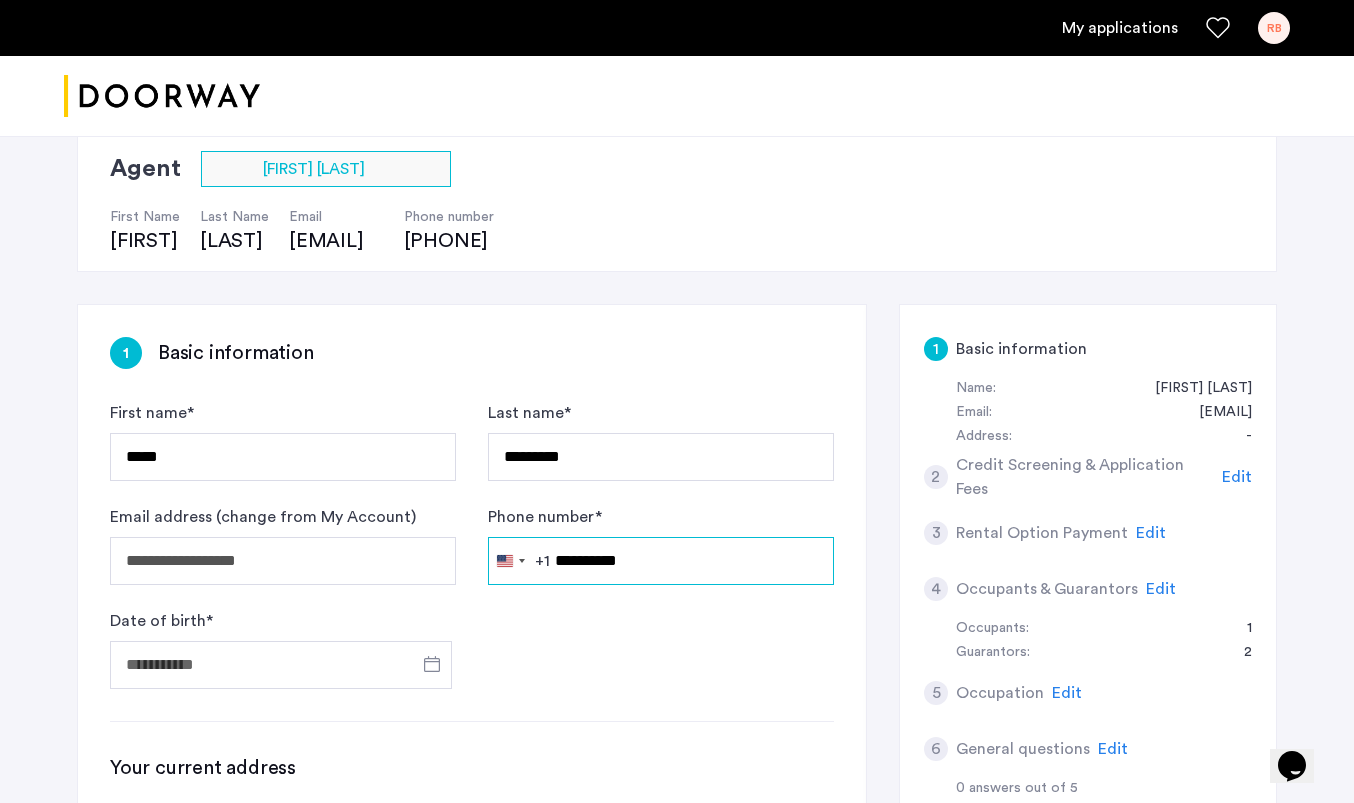 type on "**********" 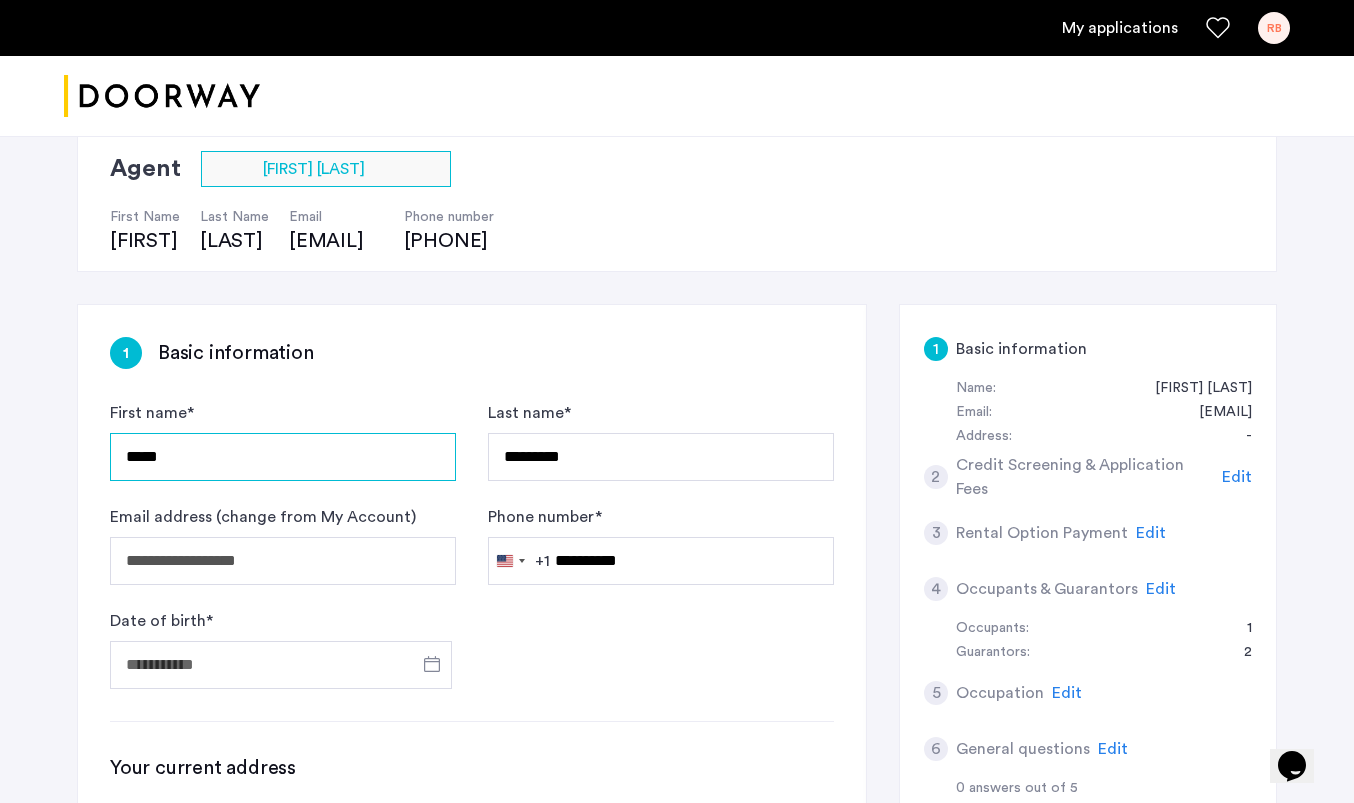 click on "*****" at bounding box center (283, 457) 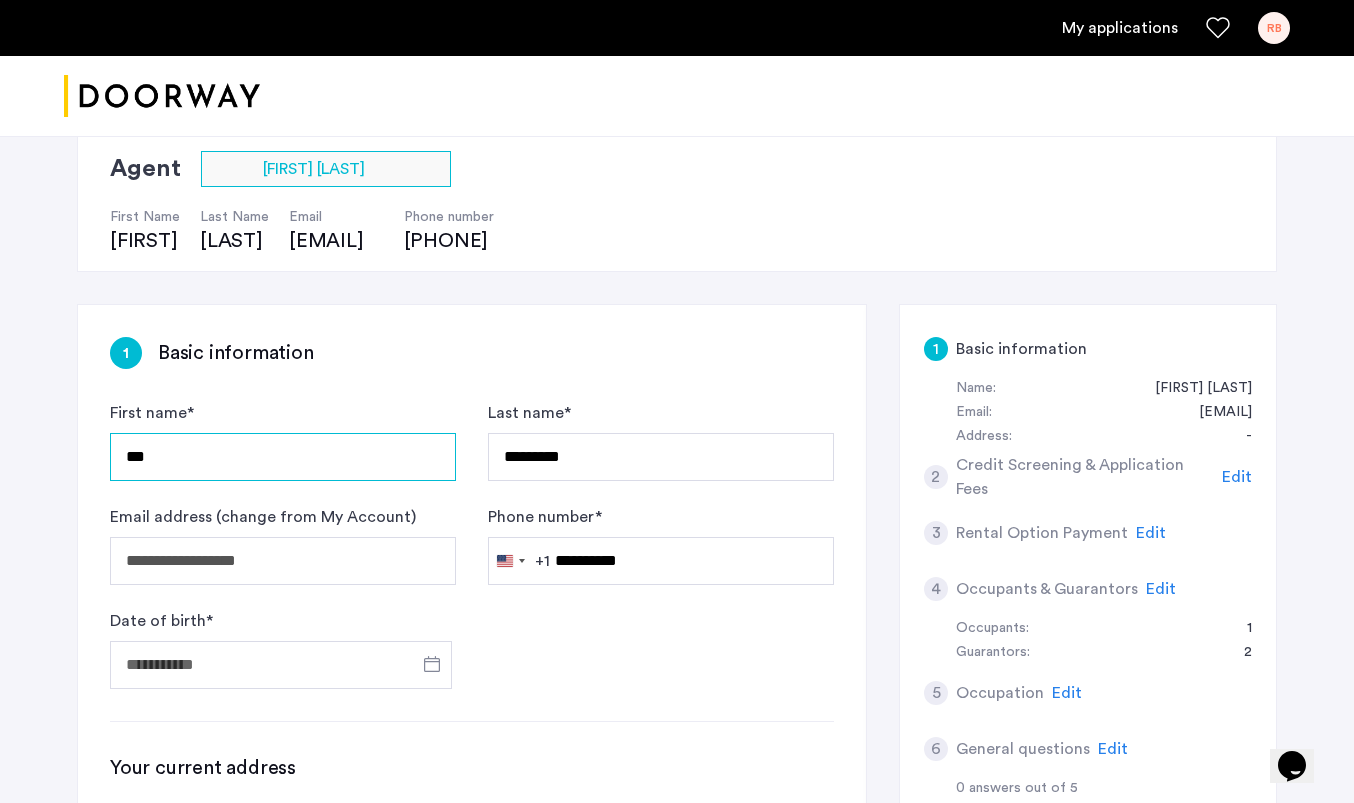 type on "***" 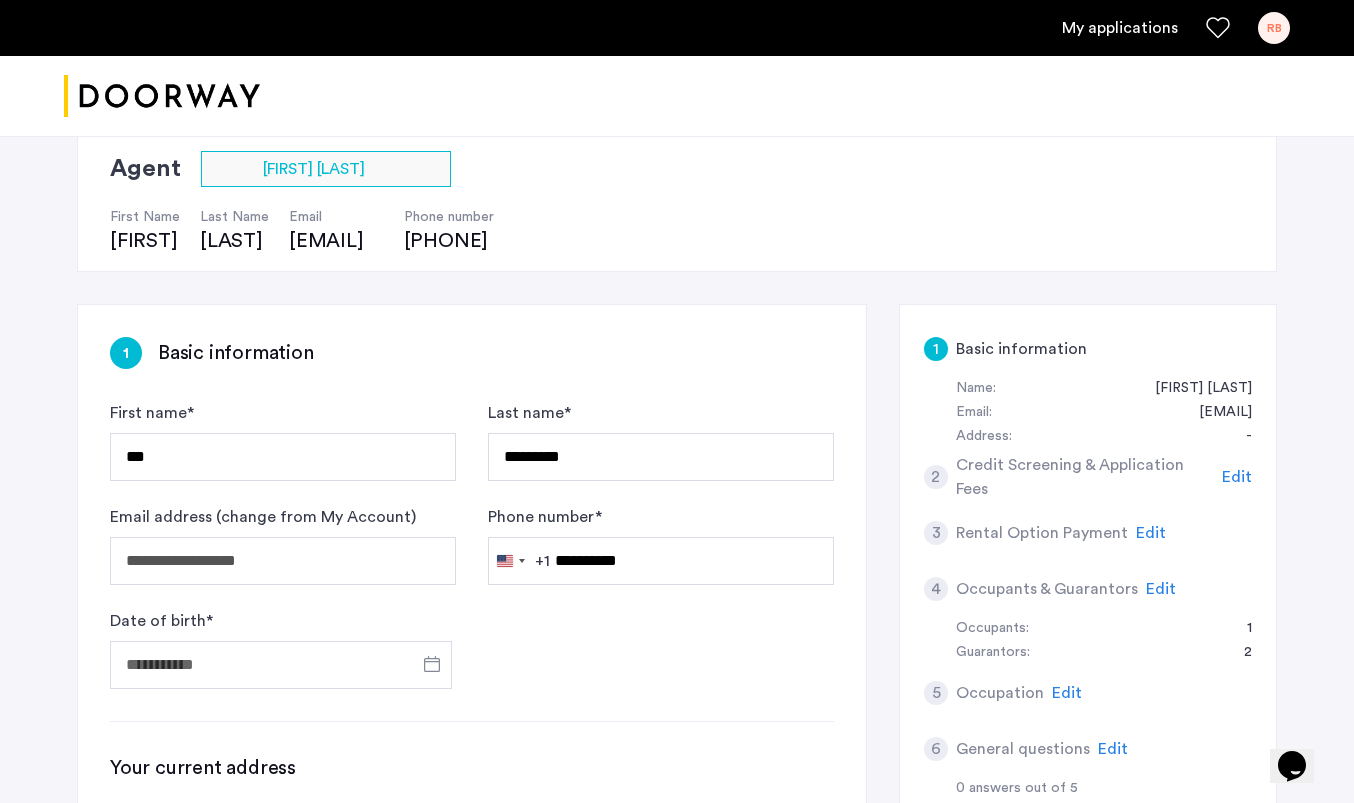 click on "**********" 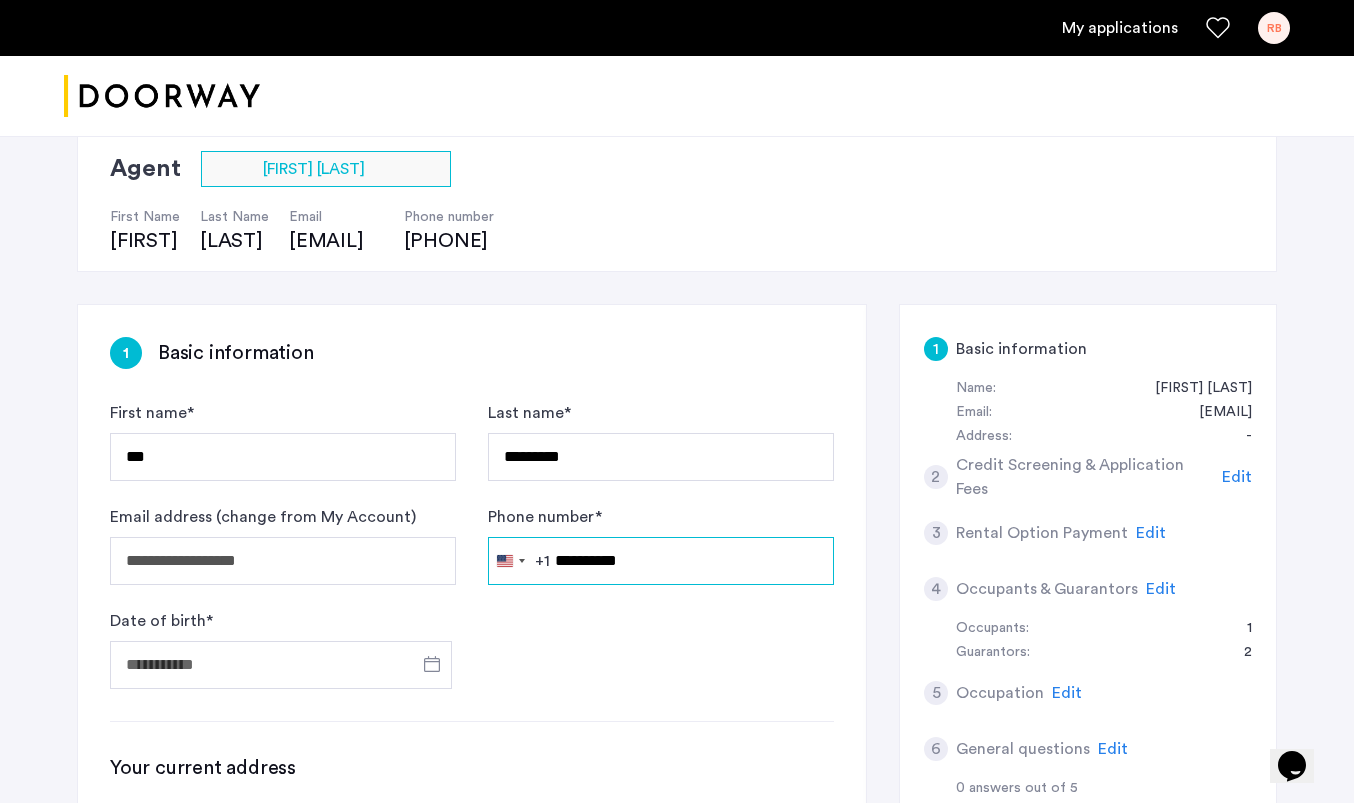 click on "**********" at bounding box center (661, 561) 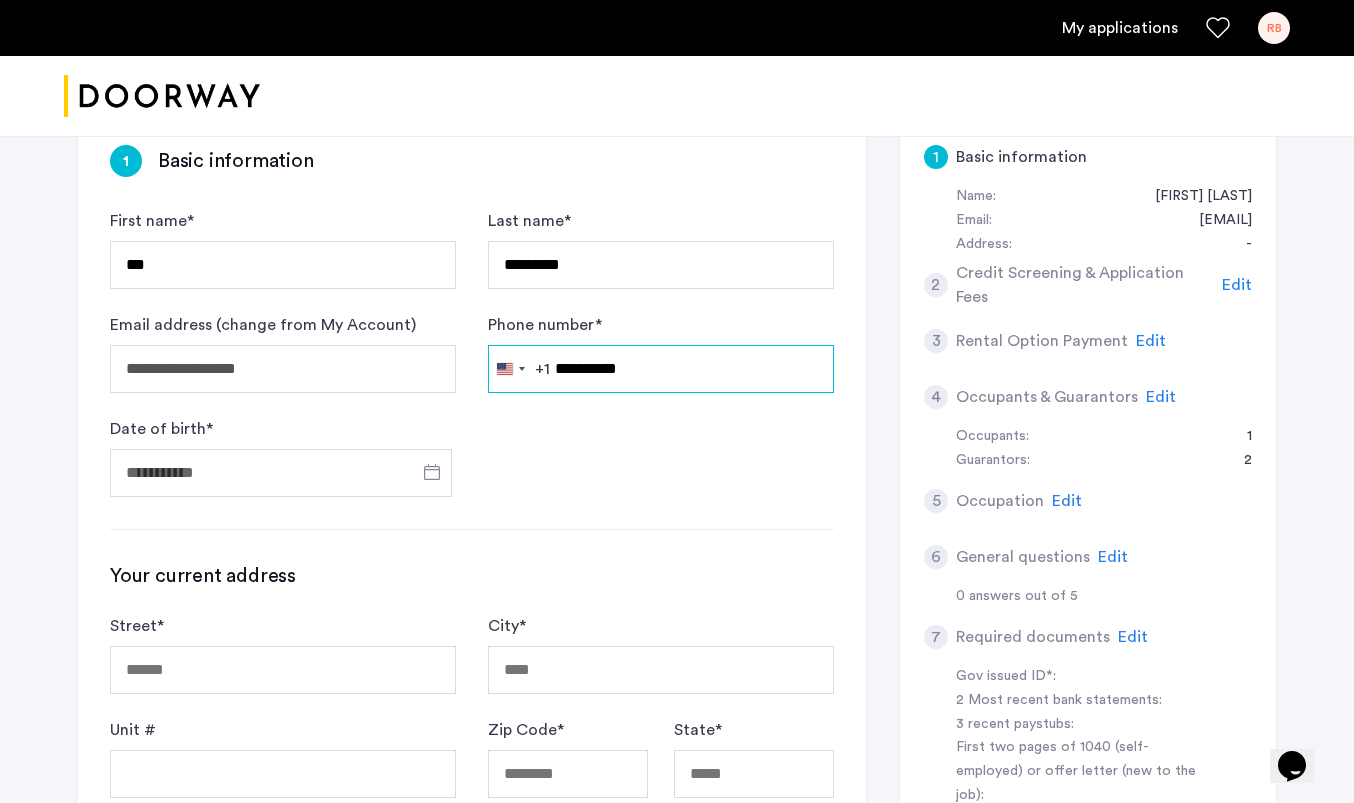 type on "**********" 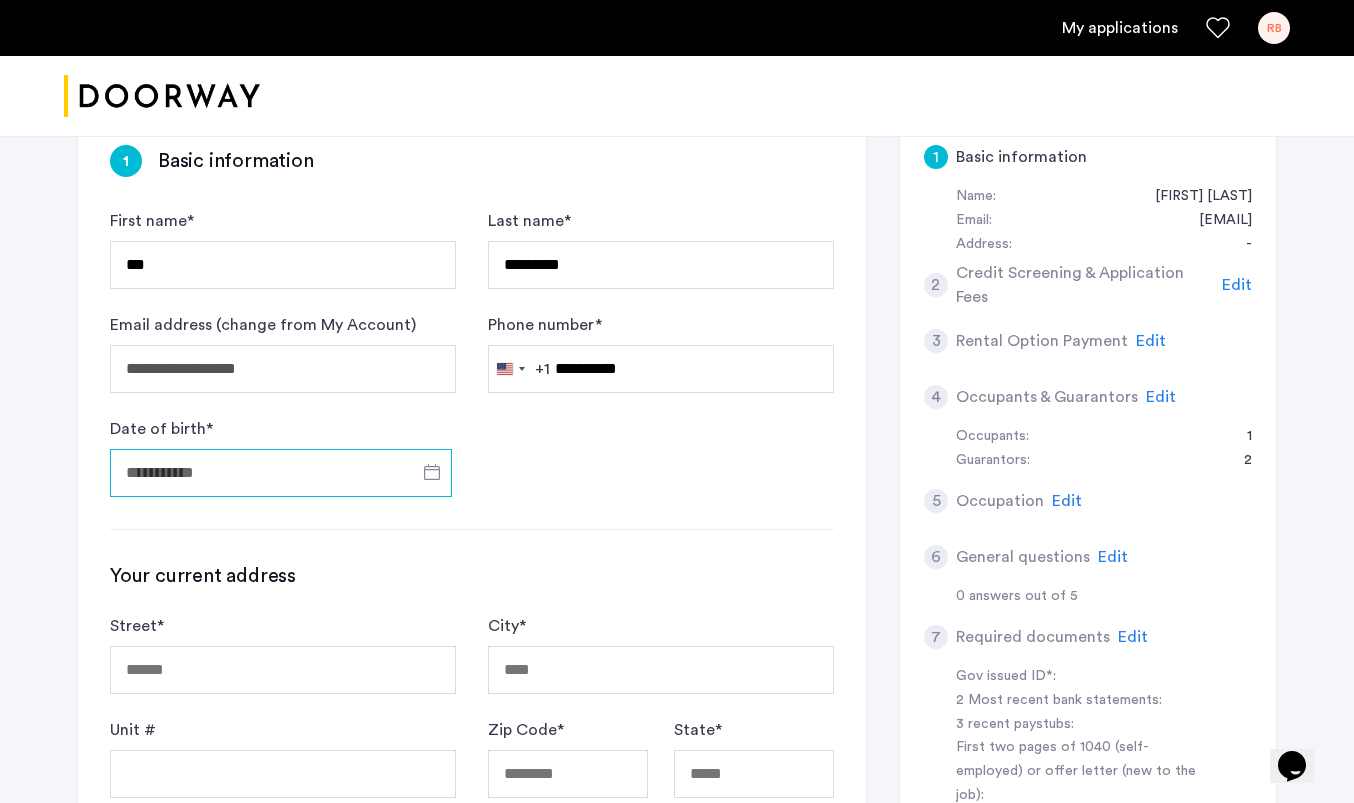 click on "Date of birth  *" at bounding box center [281, 473] 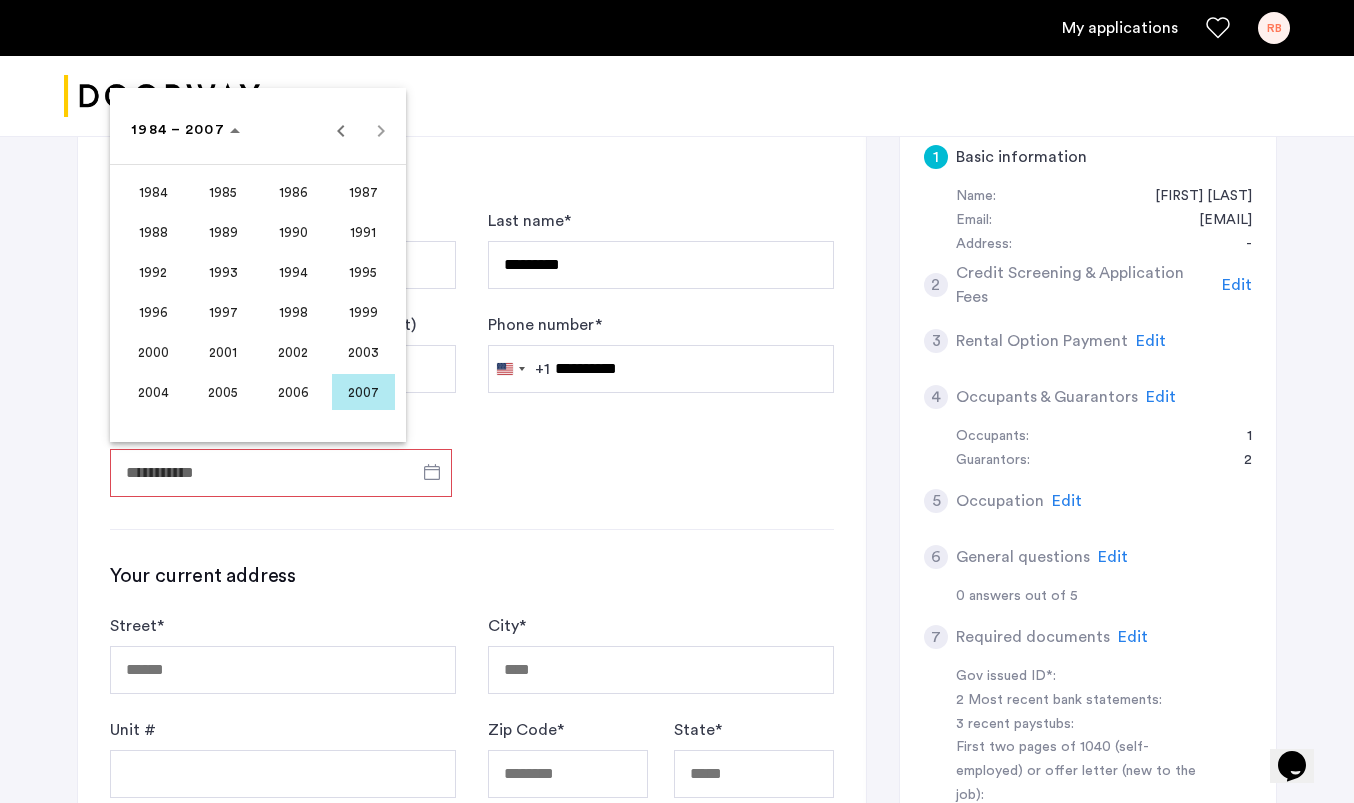 click on "2000" at bounding box center (153, 352) 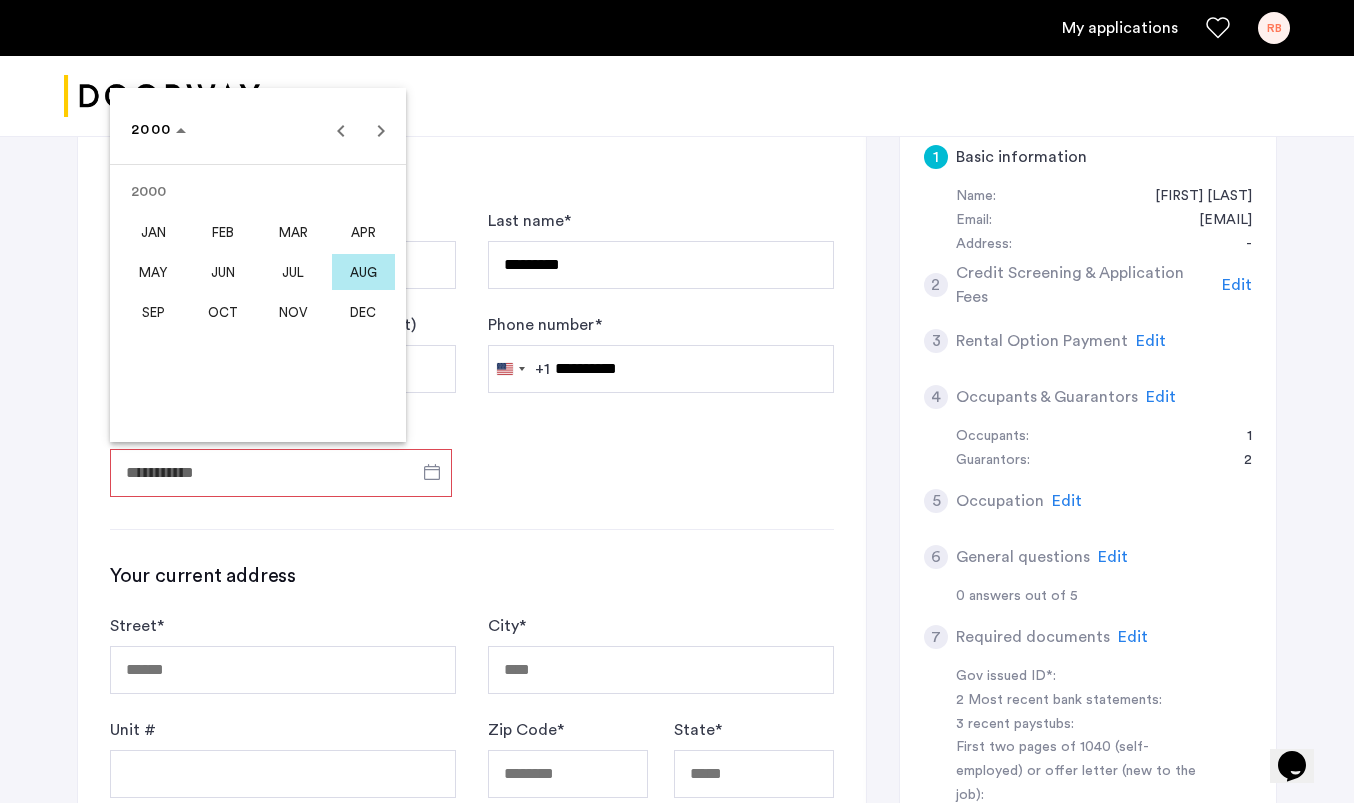click on "SEP" at bounding box center (153, 312) 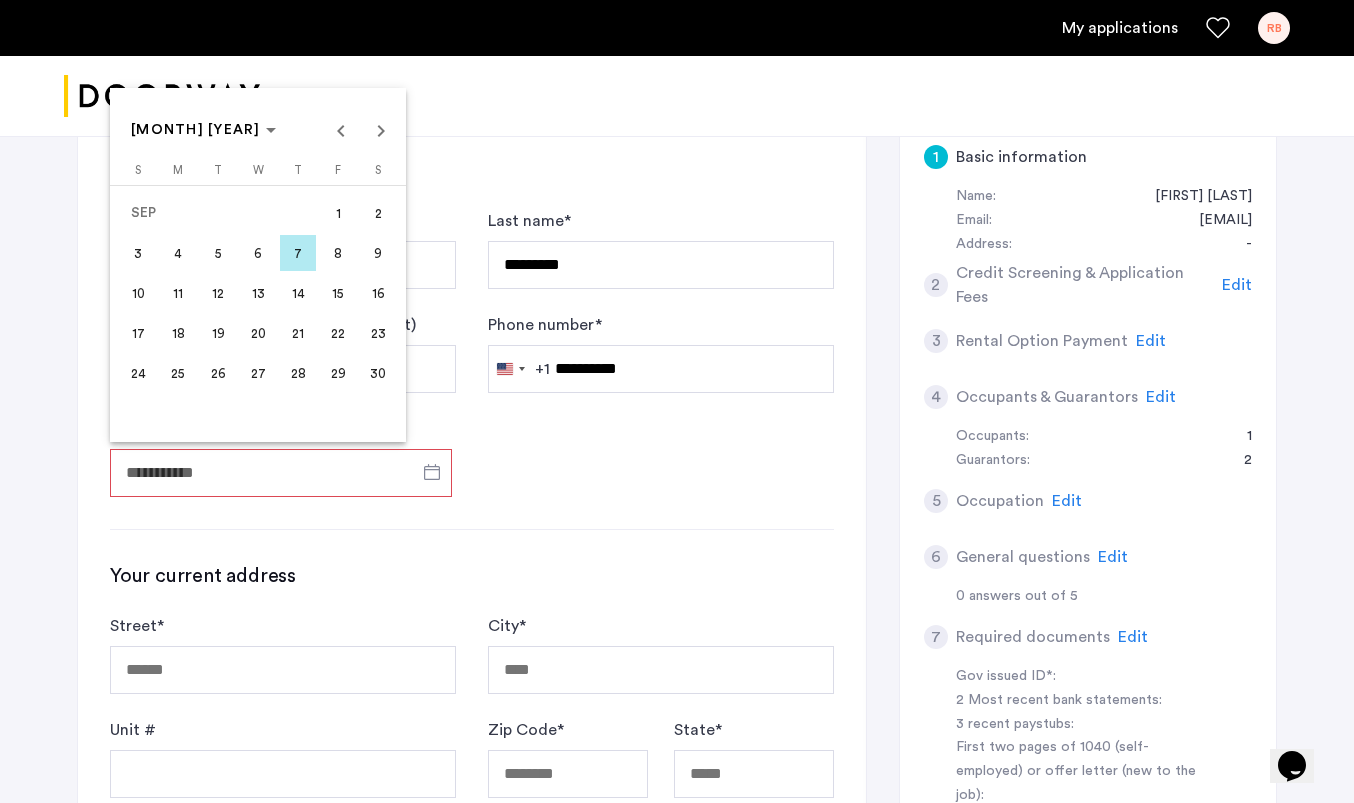 click on "28" at bounding box center (298, 373) 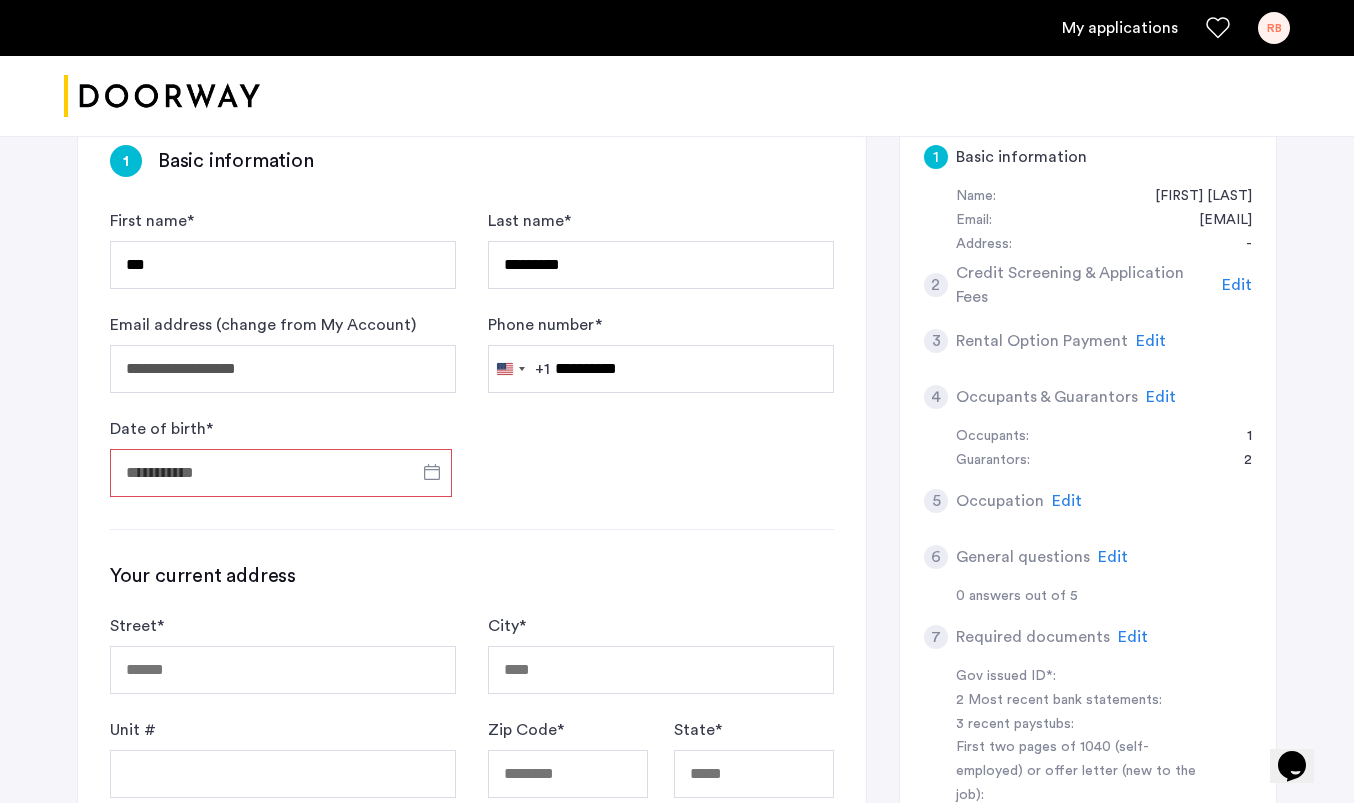 type on "**********" 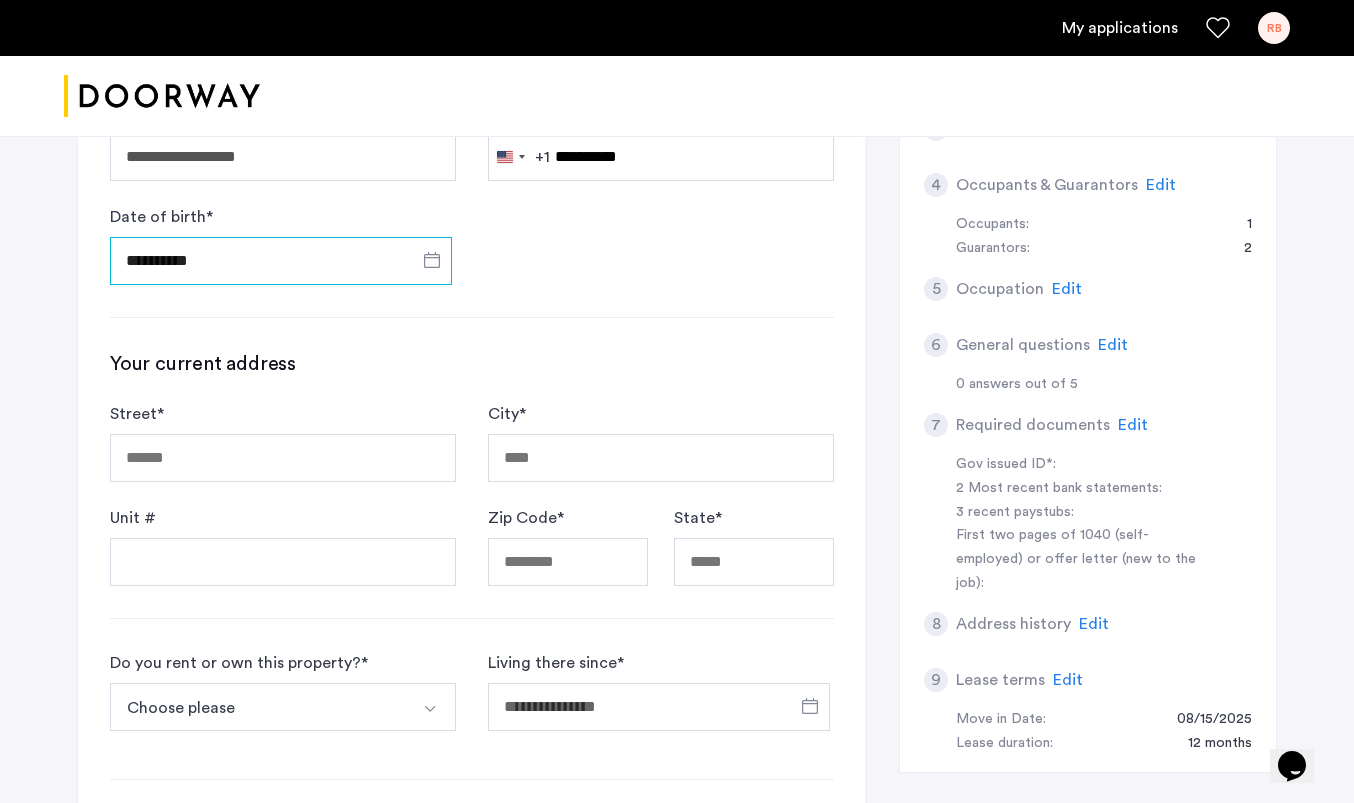 scroll, scrollTop: 630, scrollLeft: 0, axis: vertical 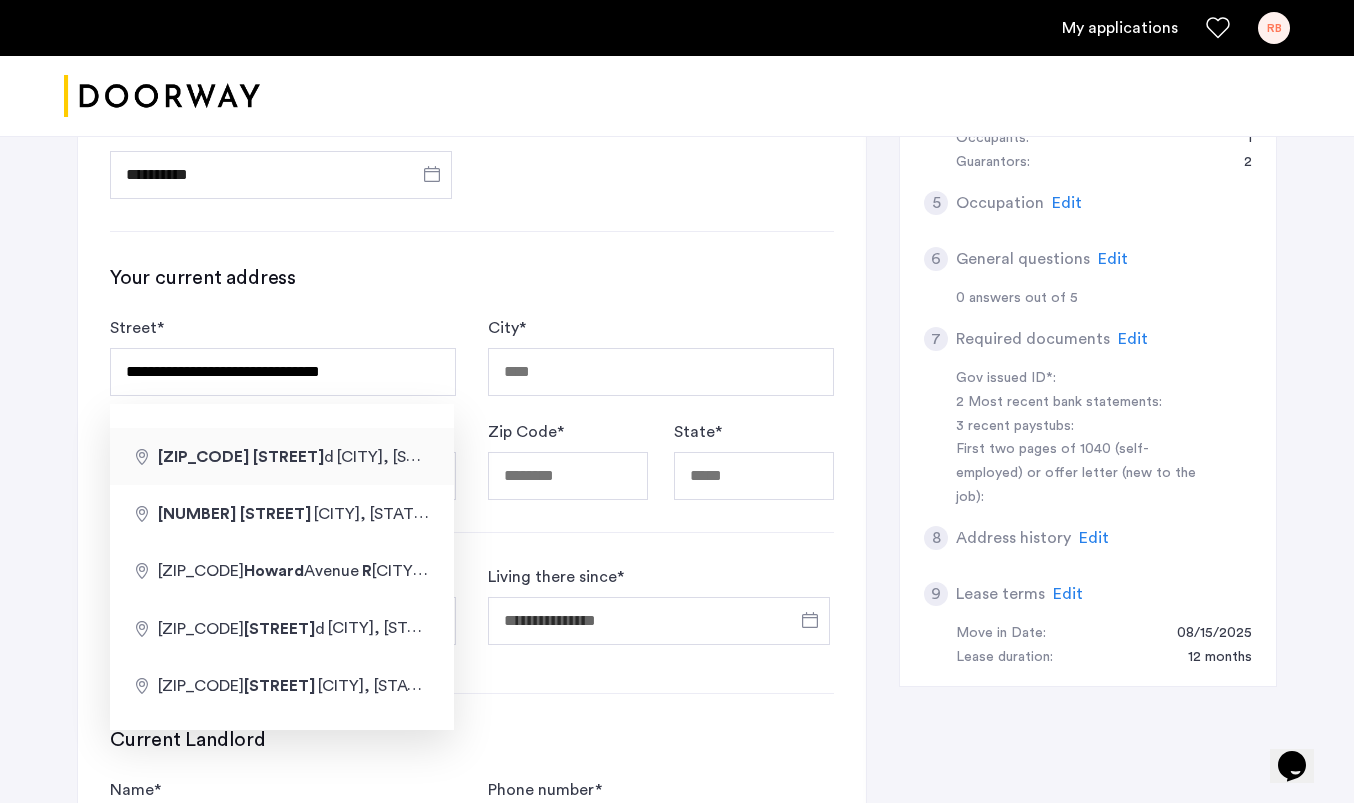 type on "**********" 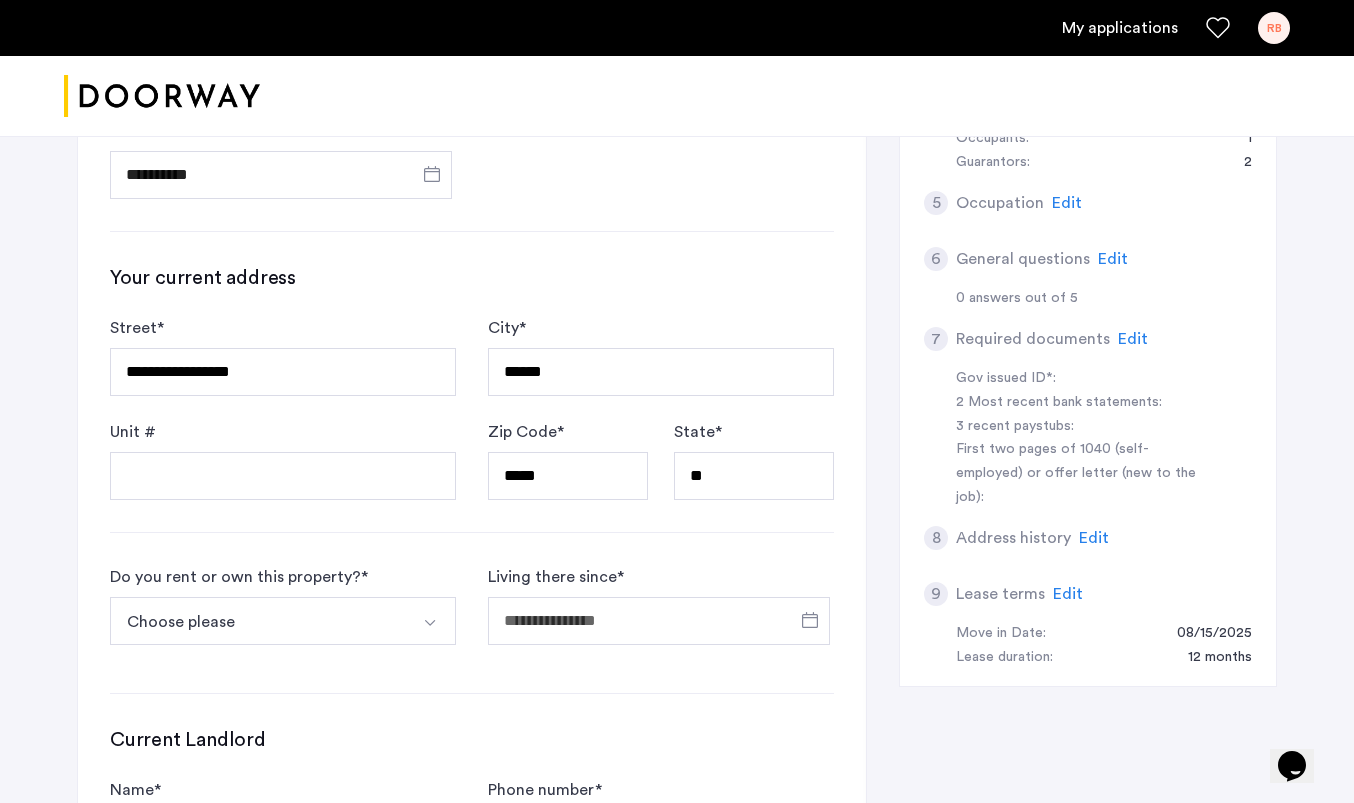 click at bounding box center (432, 621) 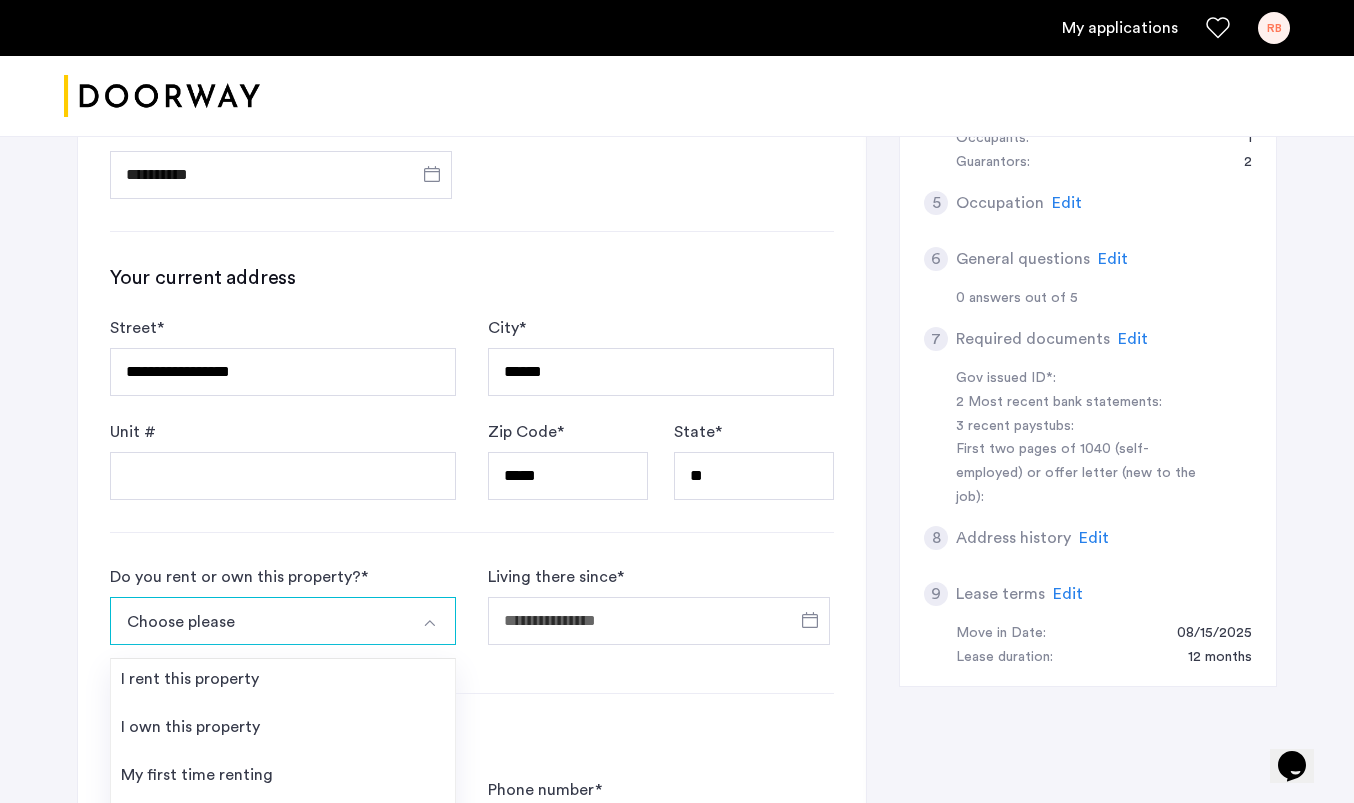 scroll, scrollTop: 635, scrollLeft: 0, axis: vertical 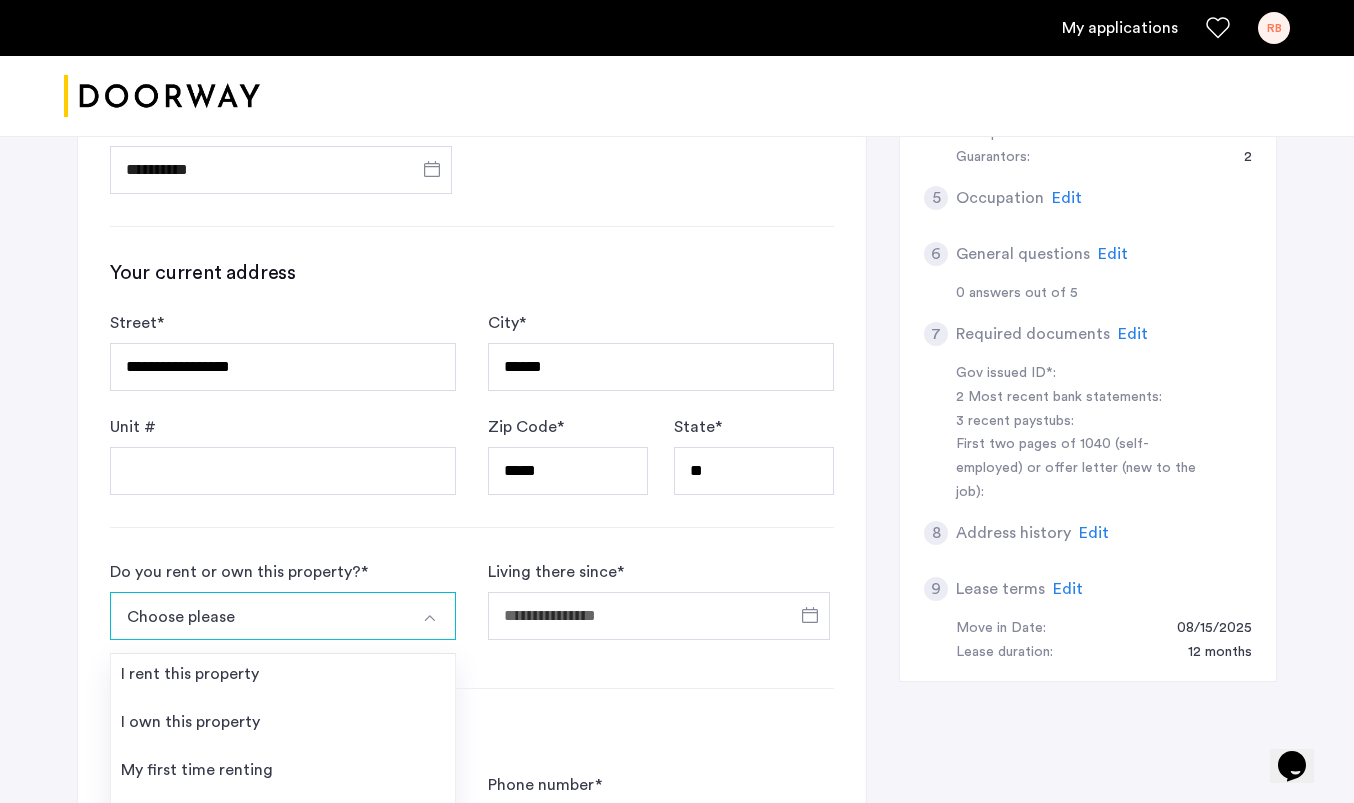 click on "**********" 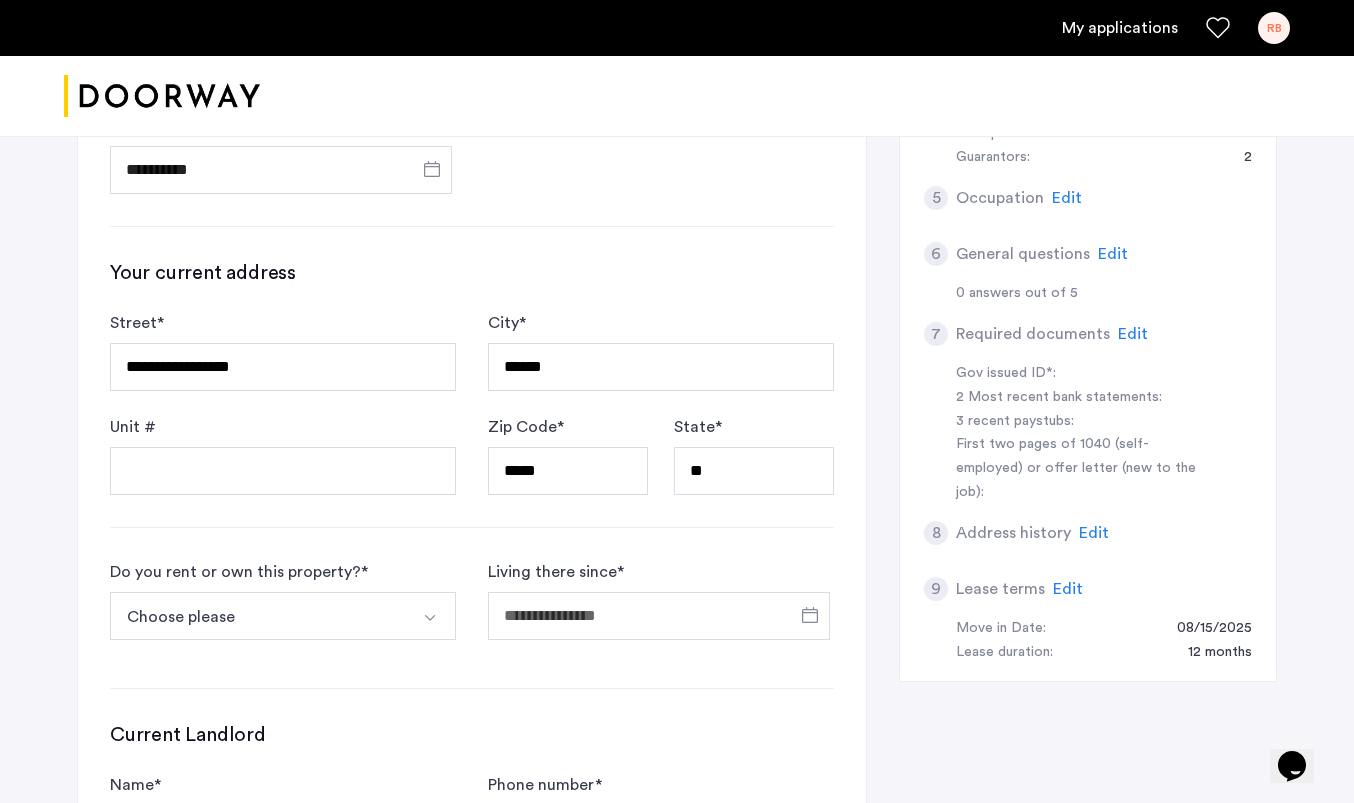 scroll, scrollTop: 790, scrollLeft: 0, axis: vertical 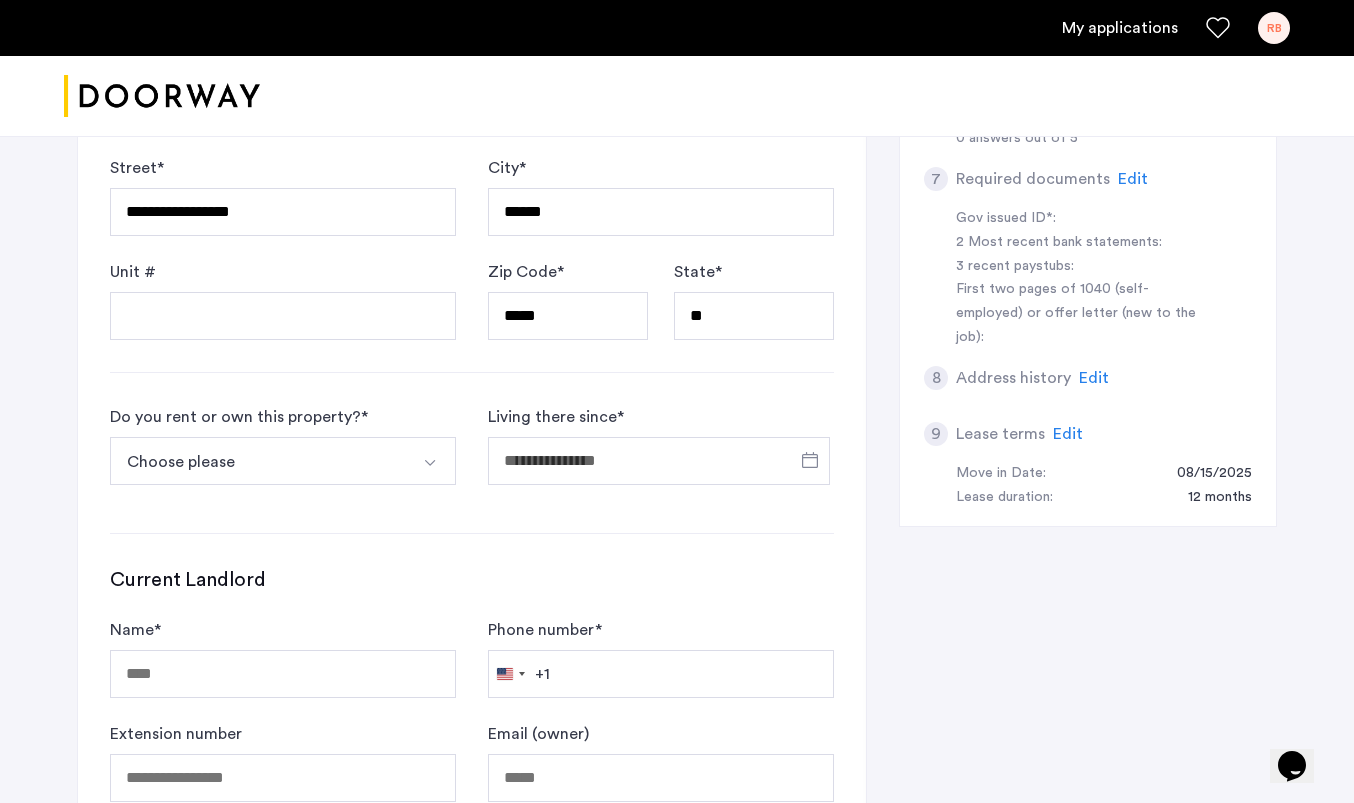 click on "Do you rent or own this property?  * Choose please I rent this property I own this property My first time renting Other" 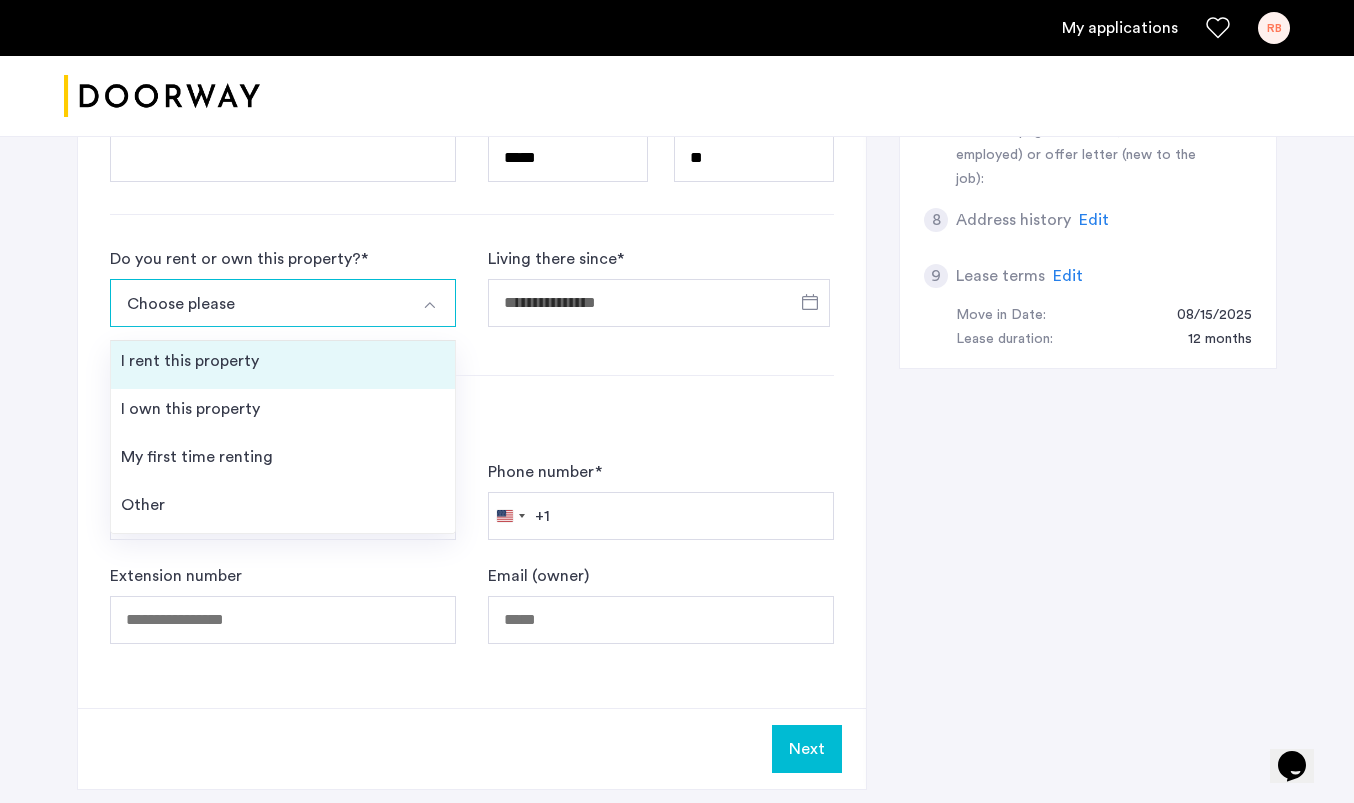 scroll, scrollTop: 1008, scrollLeft: 0, axis: vertical 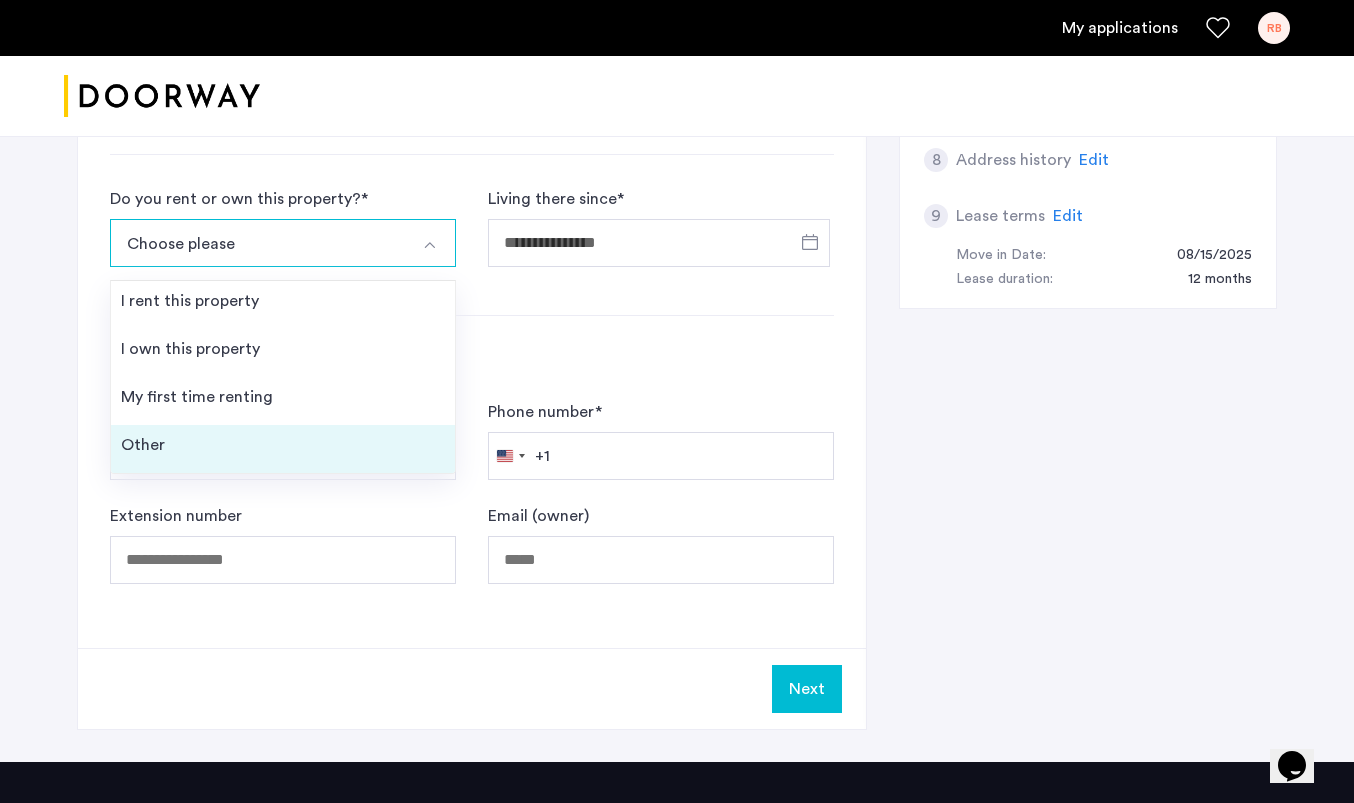 click on "Other" at bounding box center [283, 449] 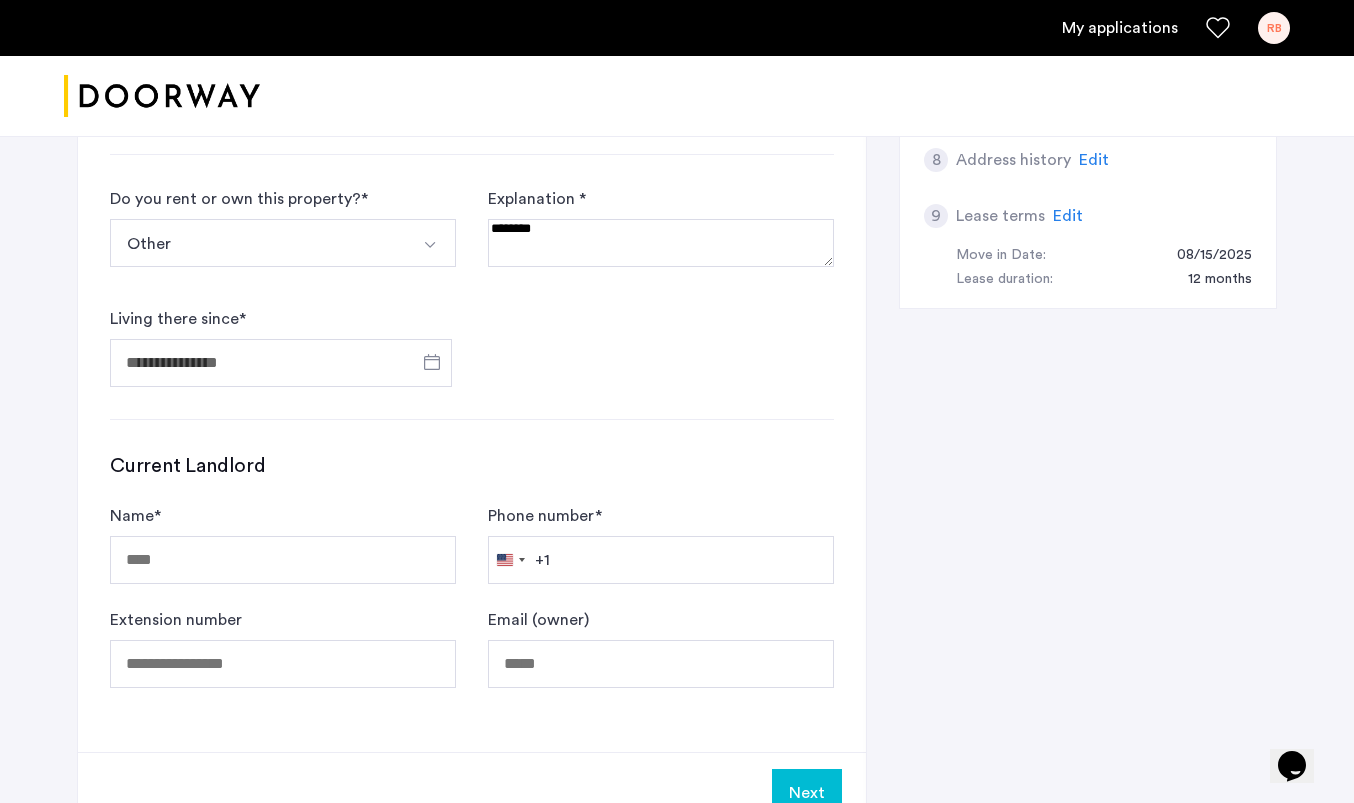 click at bounding box center [661, 243] 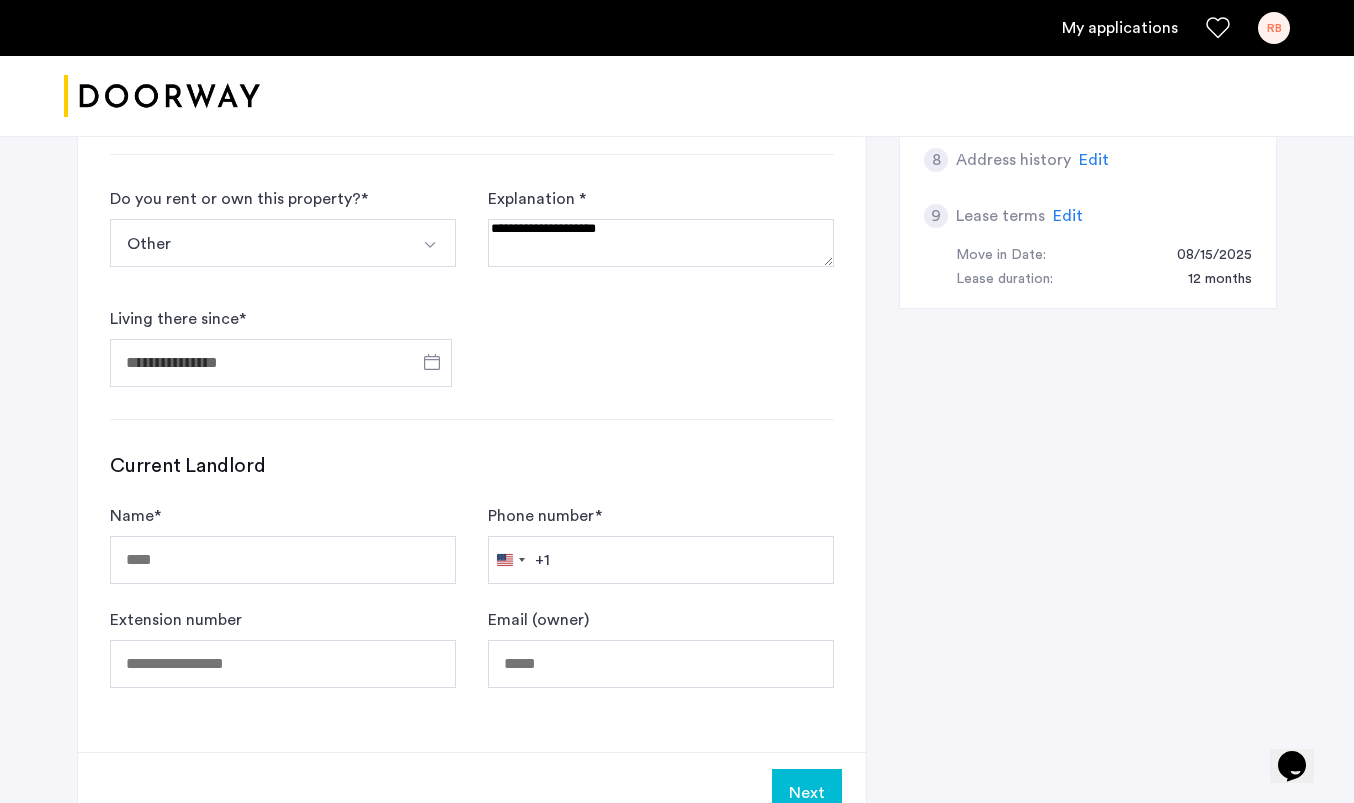 type on "**********" 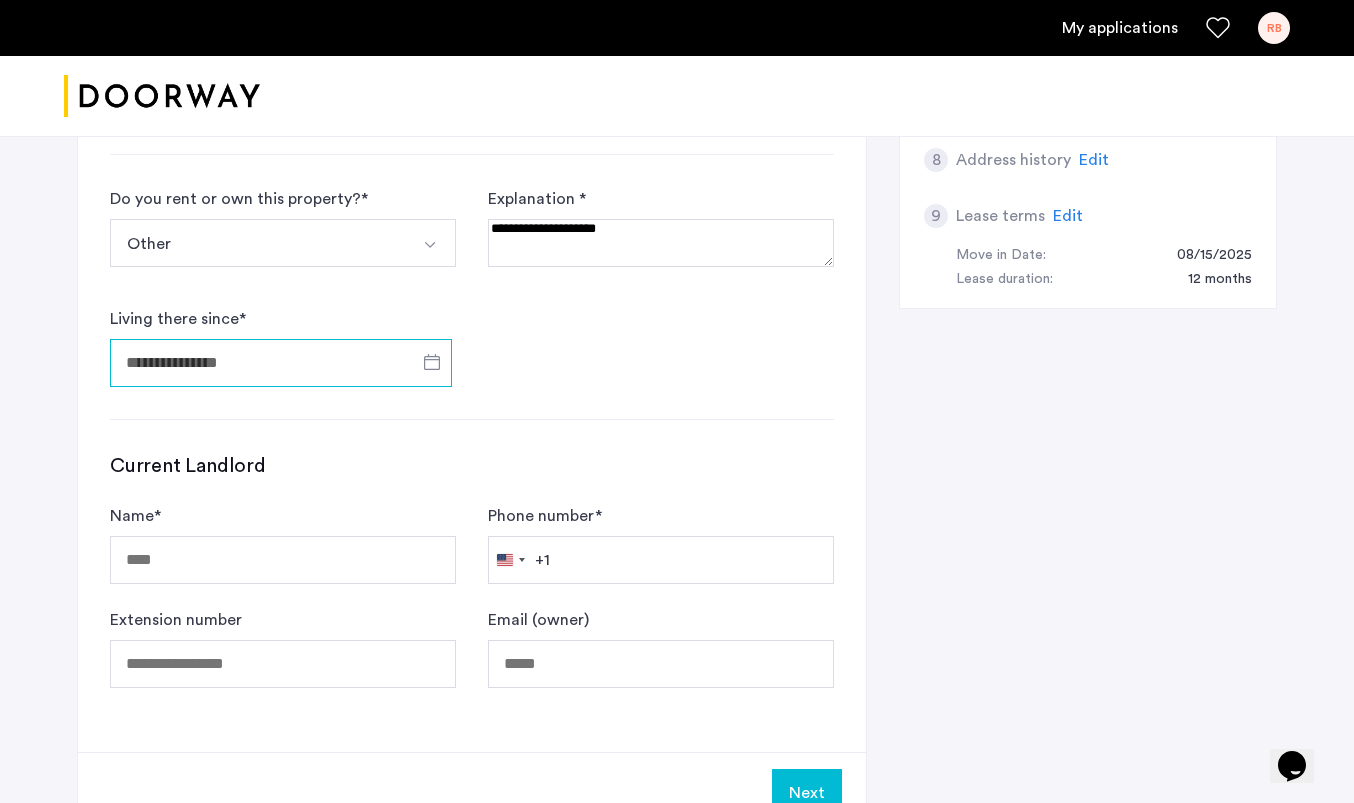 click on "Living there since  *" at bounding box center (281, 363) 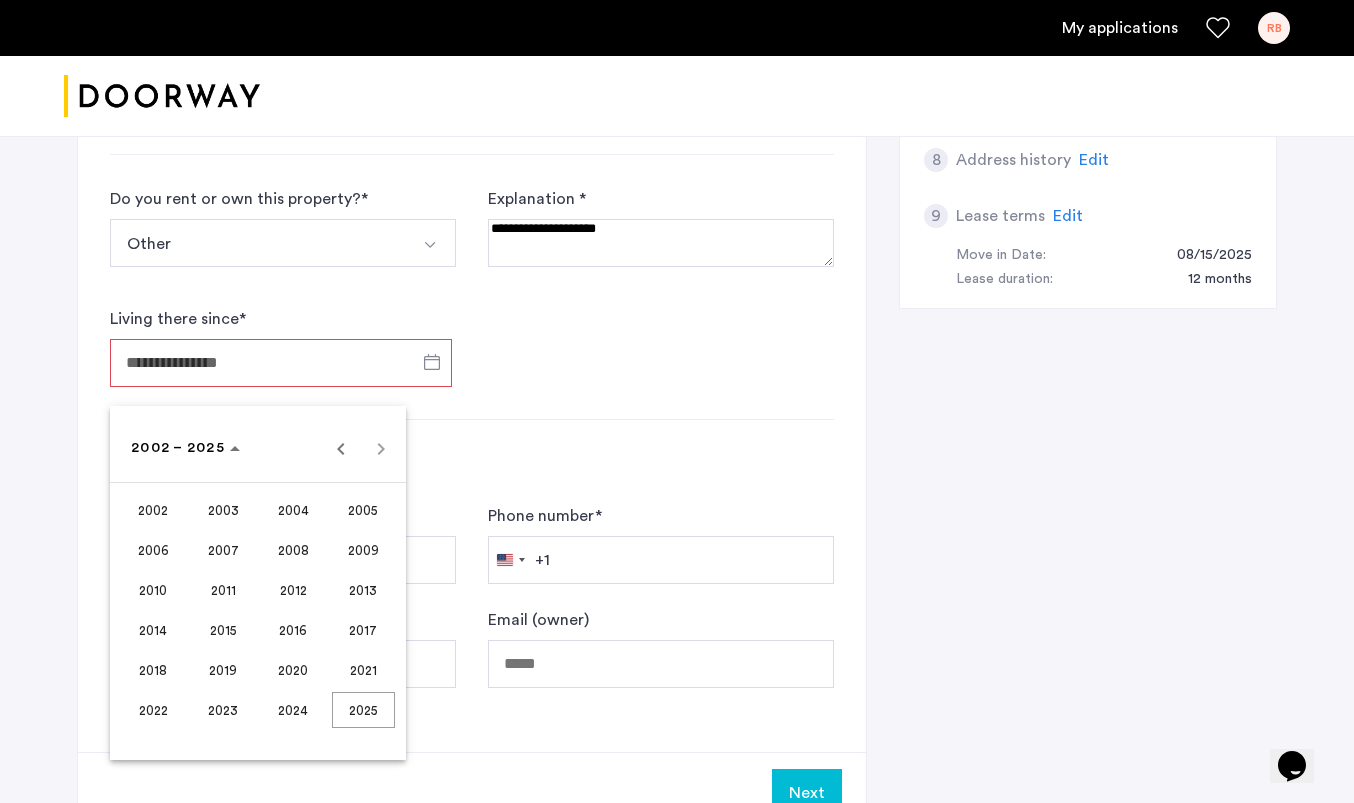 click on "2006" at bounding box center (153, 550) 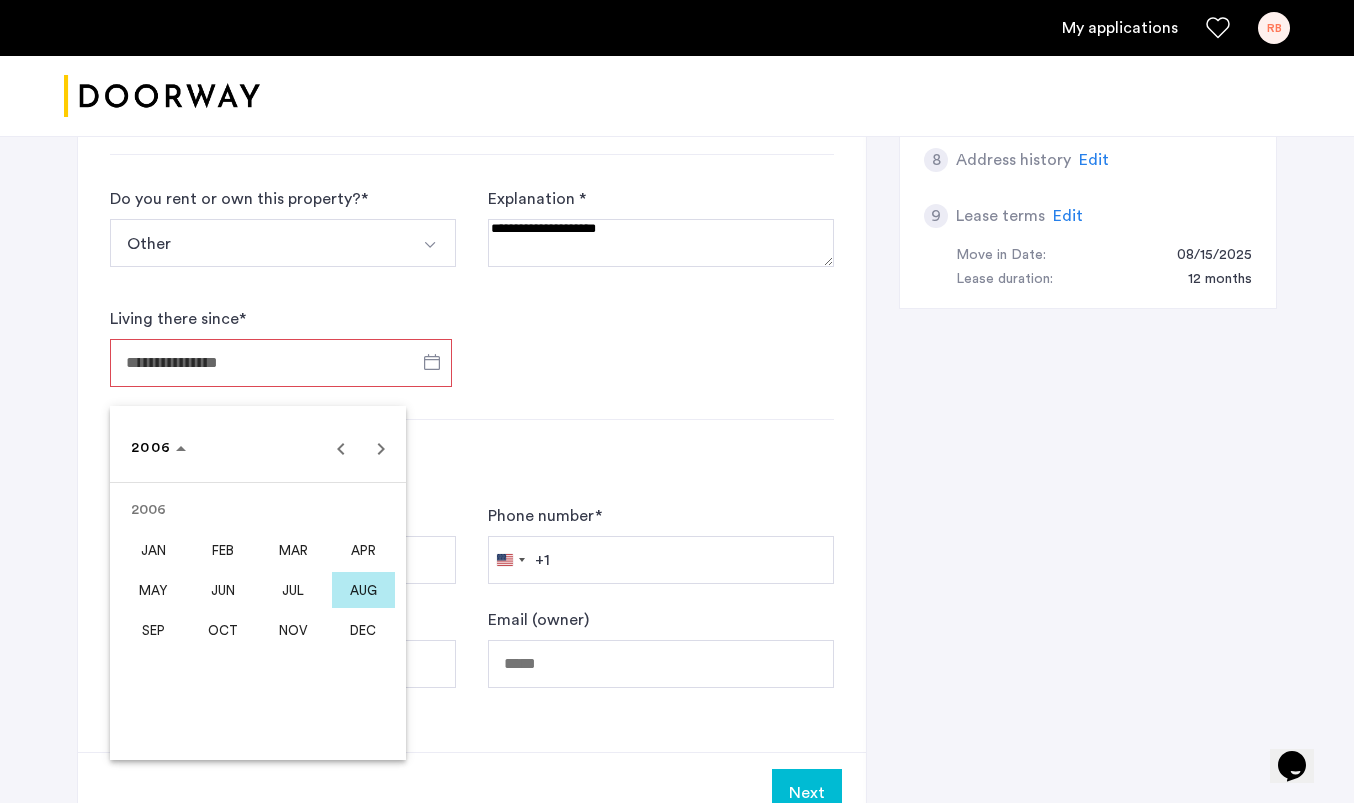 click on "AUG" at bounding box center [363, 590] 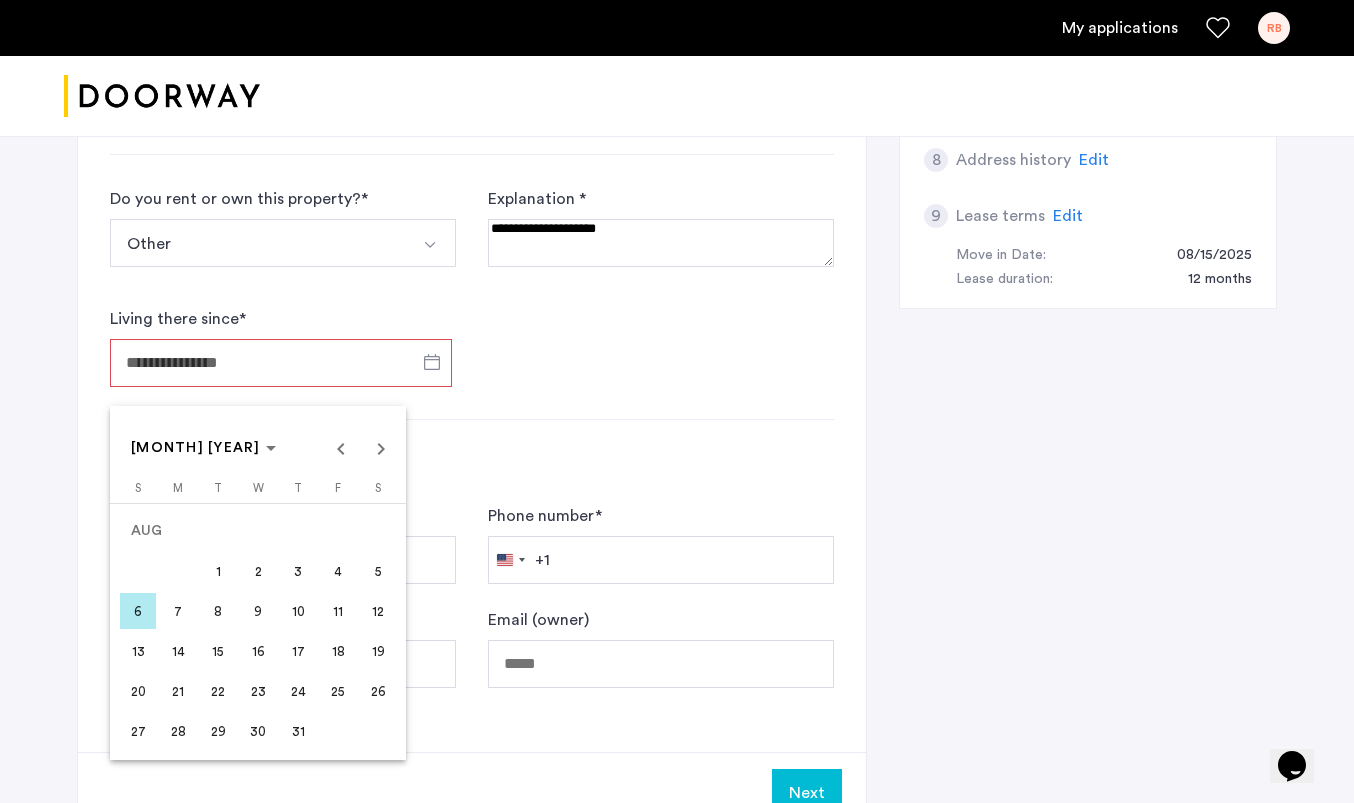 click on "6" at bounding box center [138, 611] 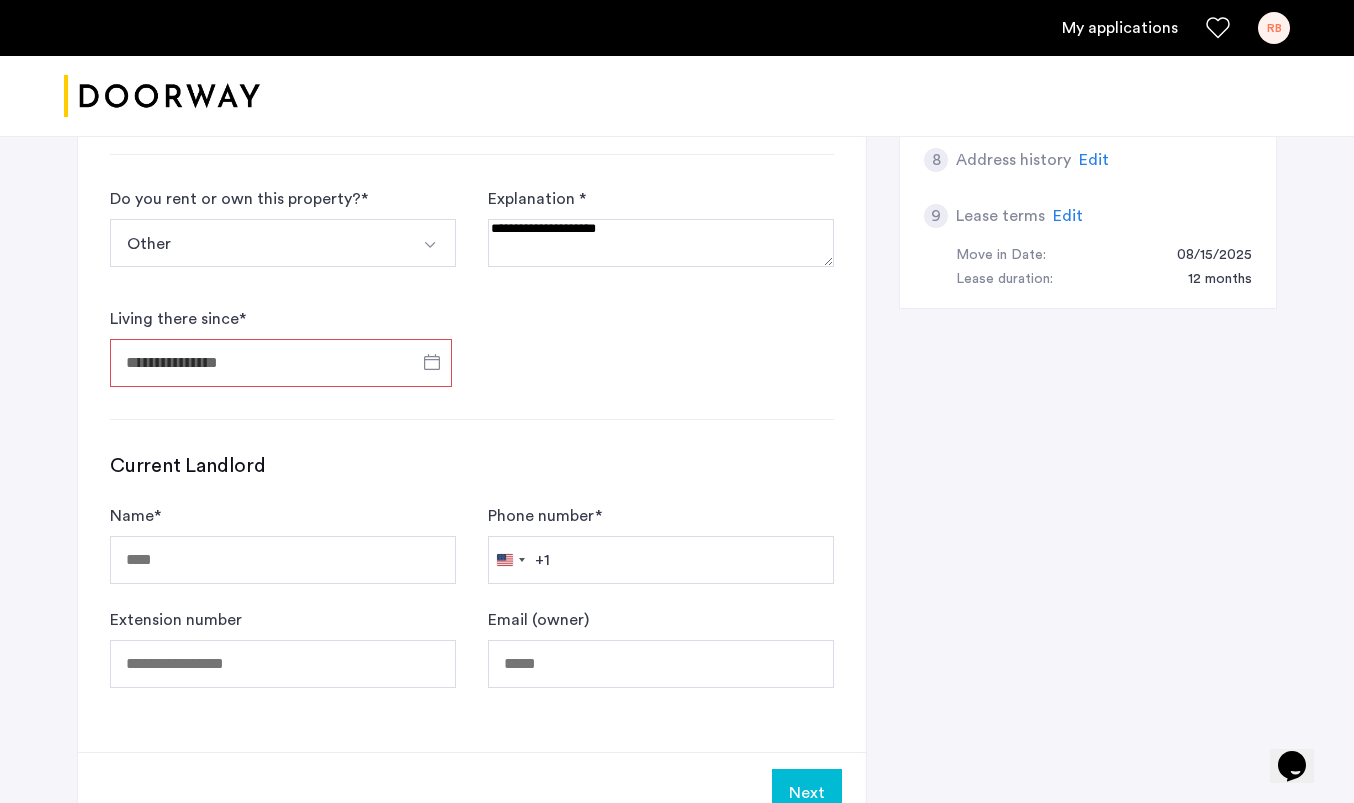 type on "**********" 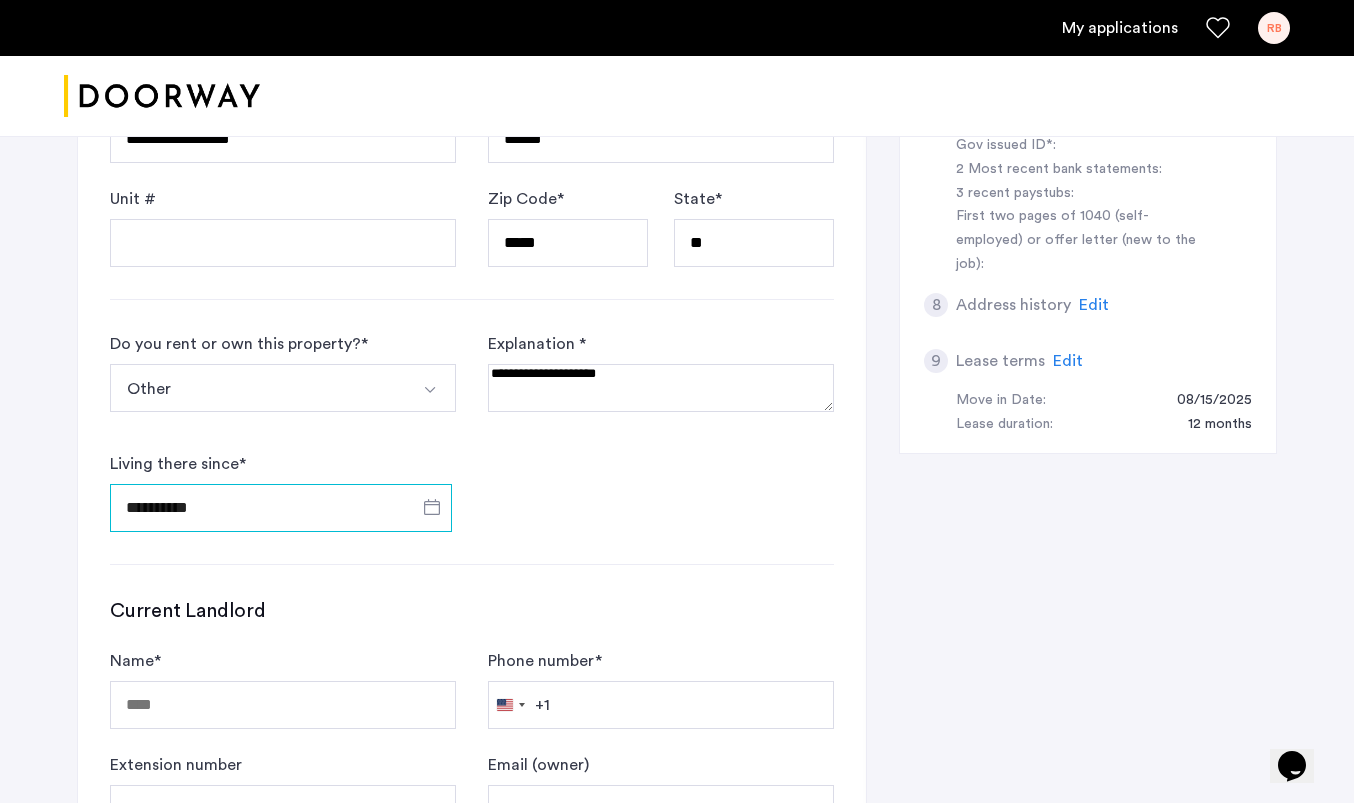 scroll, scrollTop: 937, scrollLeft: 0, axis: vertical 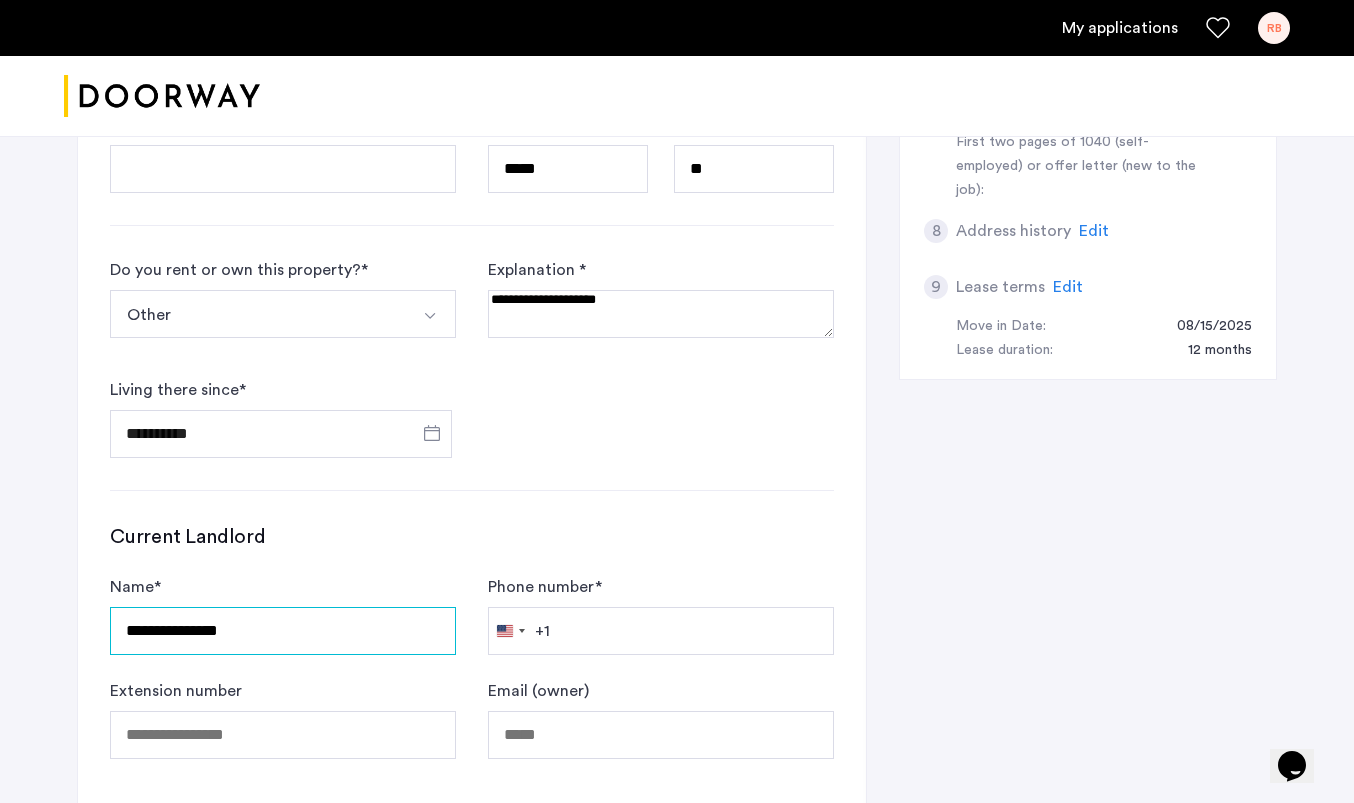 type on "**********" 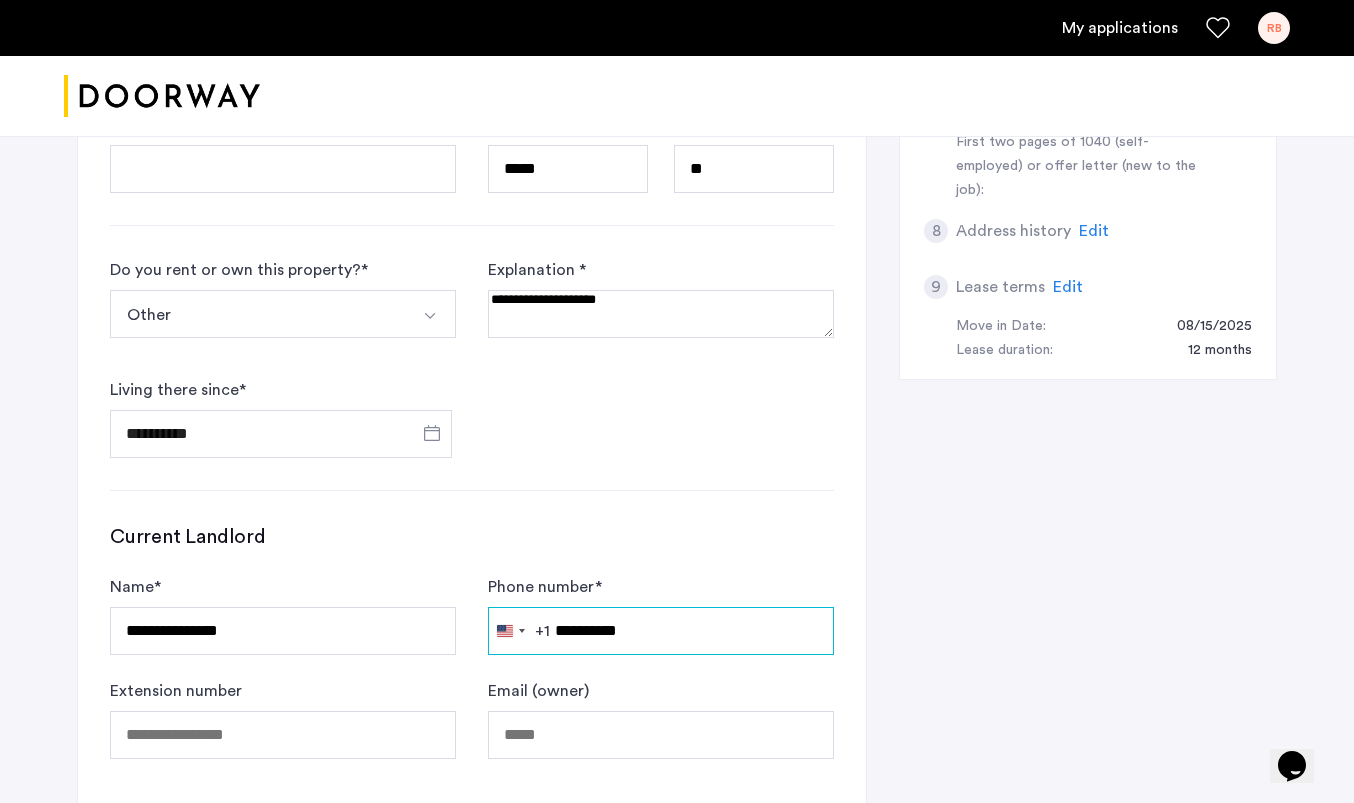 type on "**********" 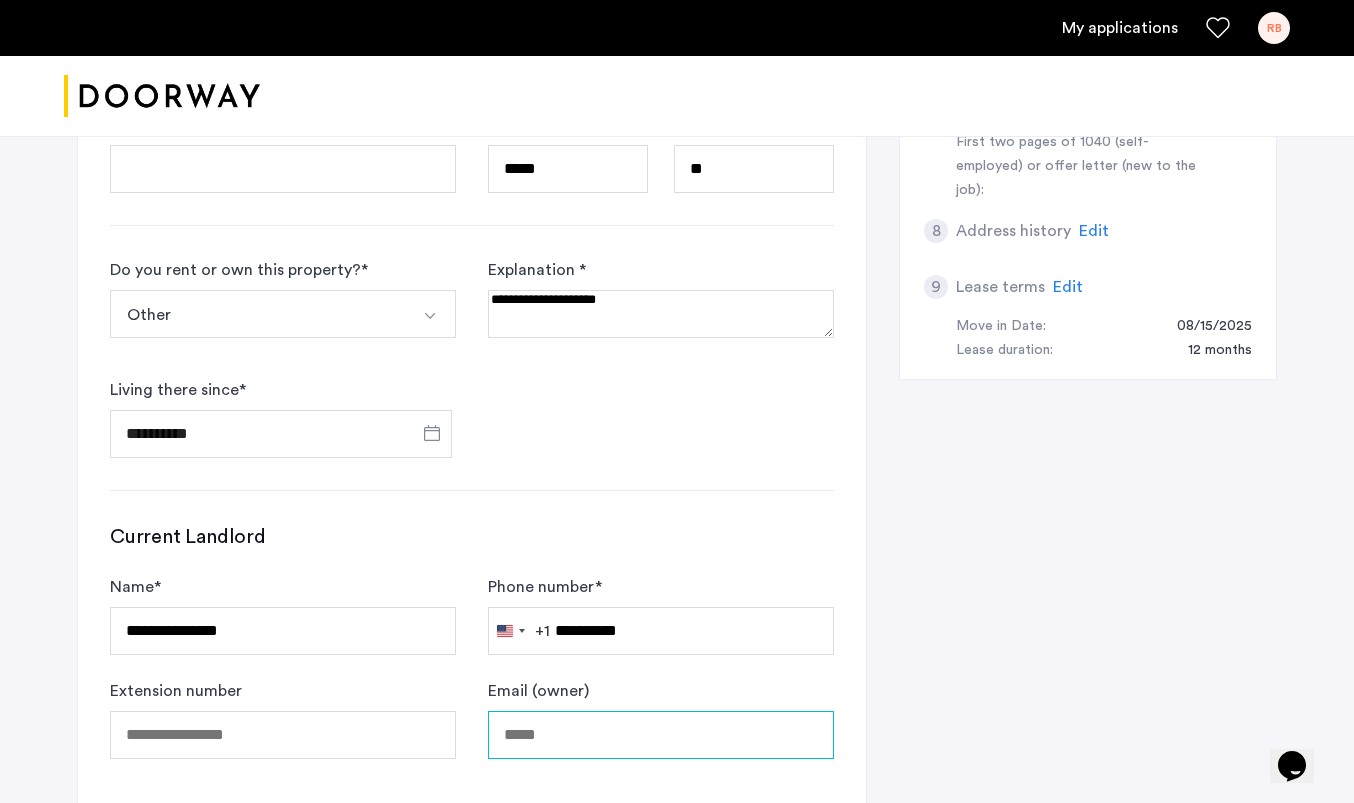 type on "**********" 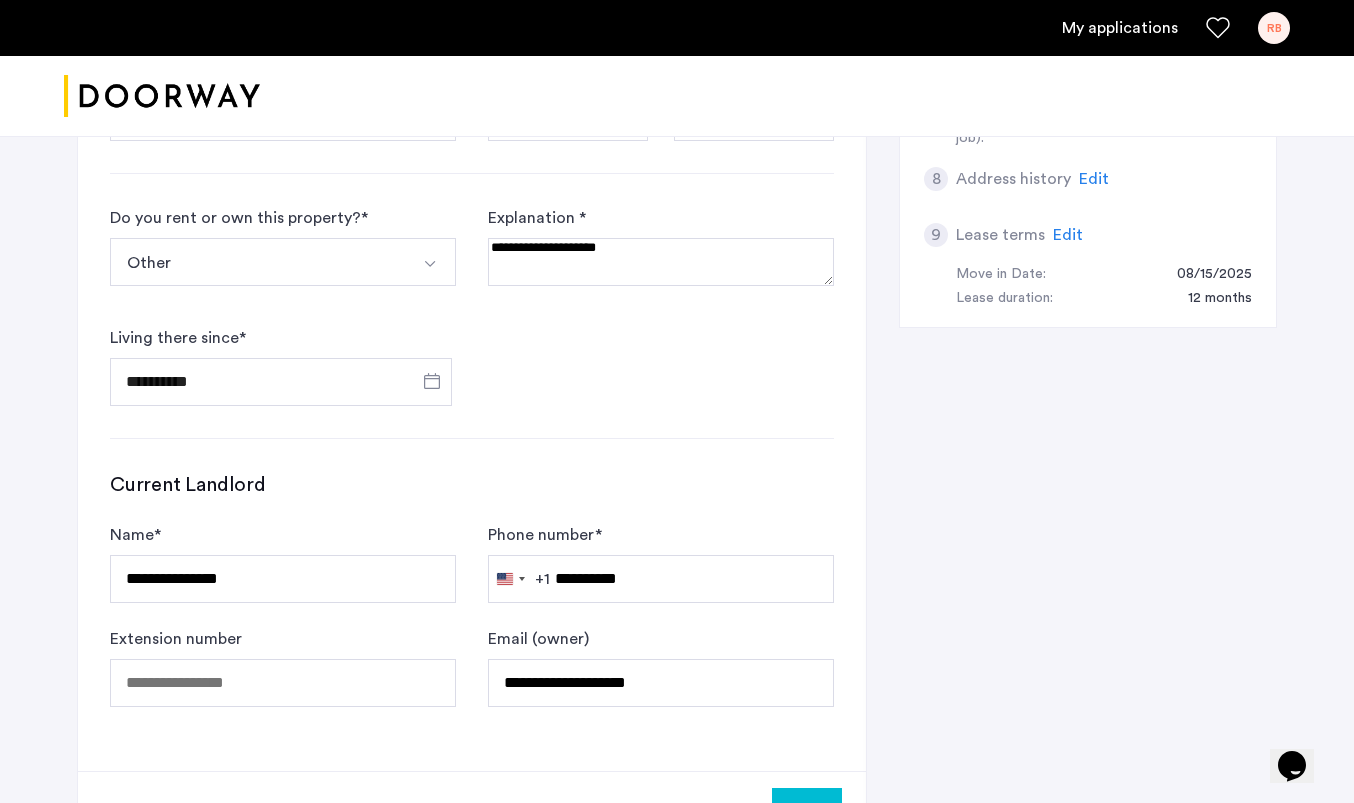 scroll, scrollTop: 1013, scrollLeft: 0, axis: vertical 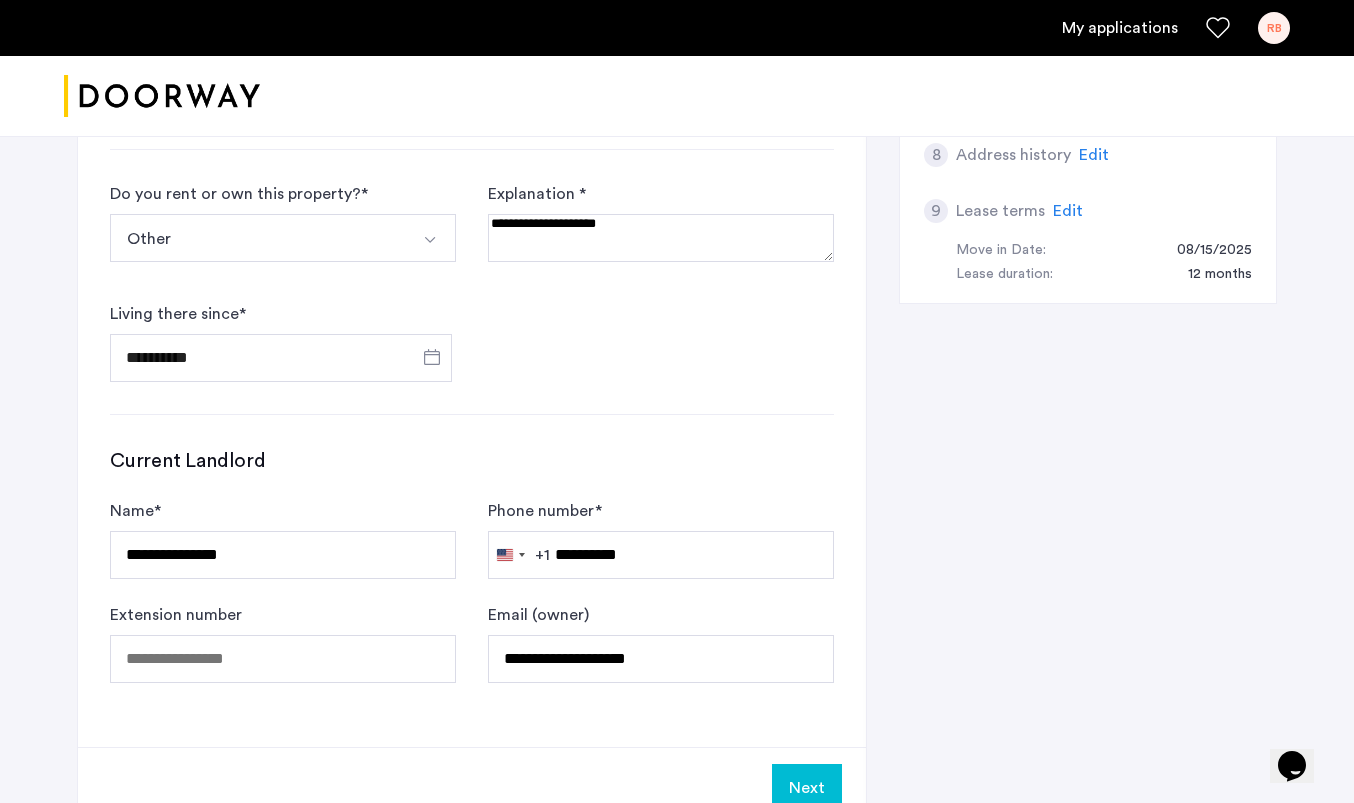 click on "Next" 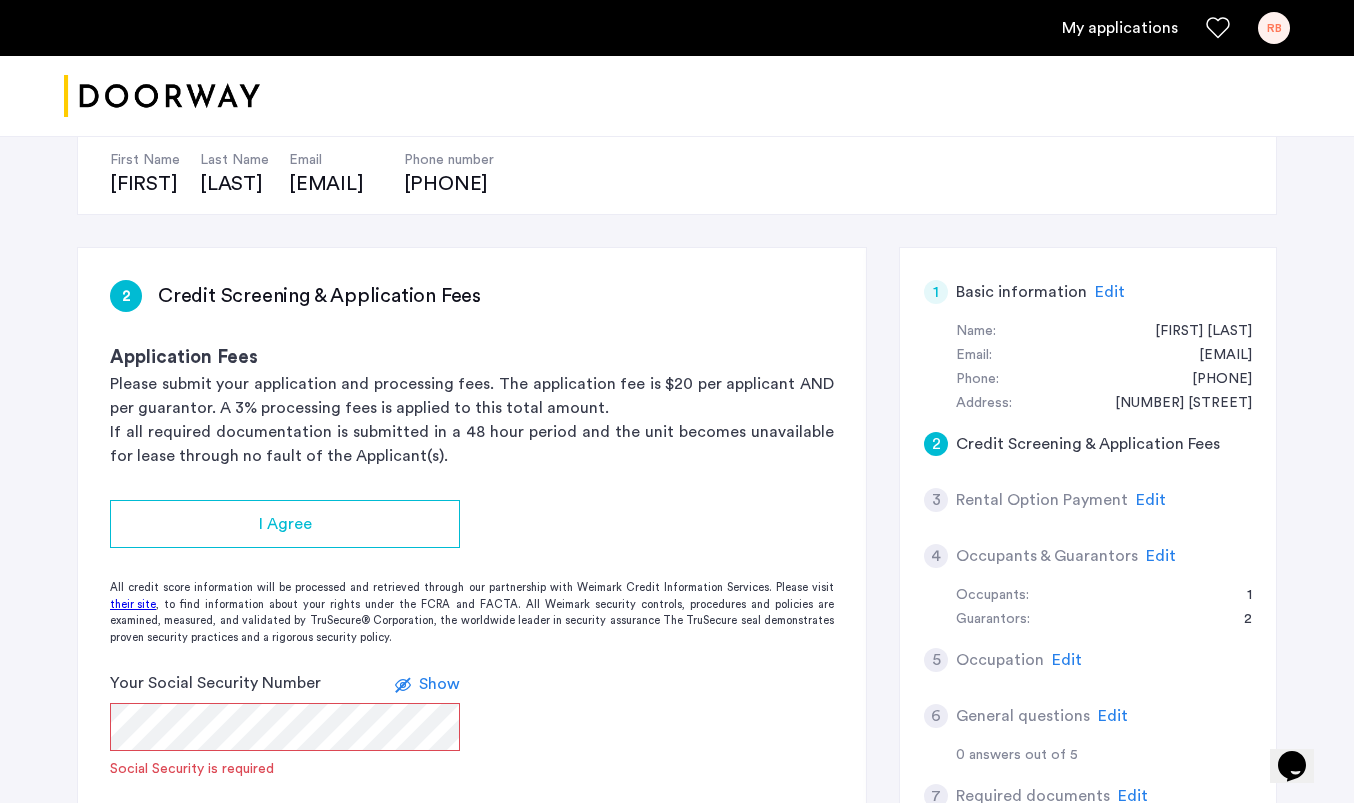 scroll, scrollTop: 299, scrollLeft: 0, axis: vertical 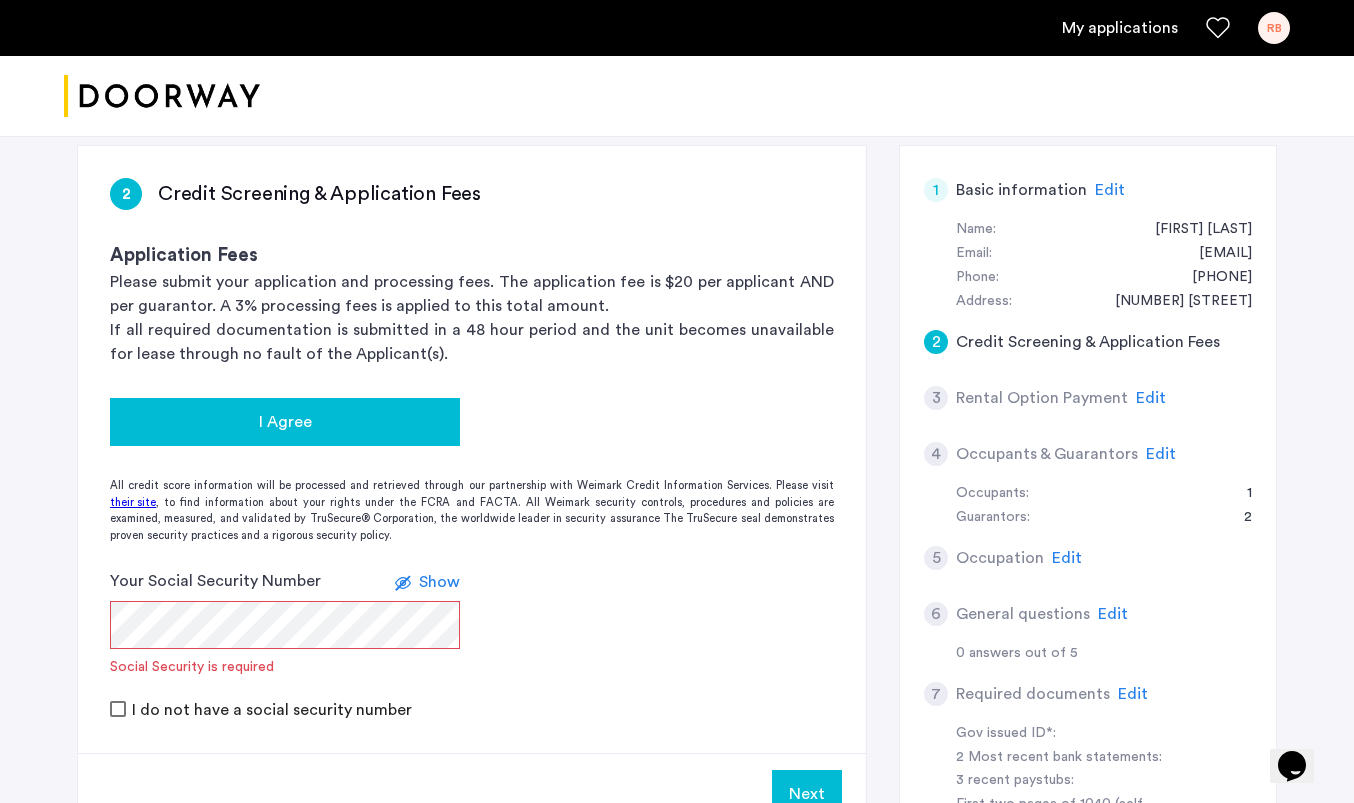 click on "I Agree" 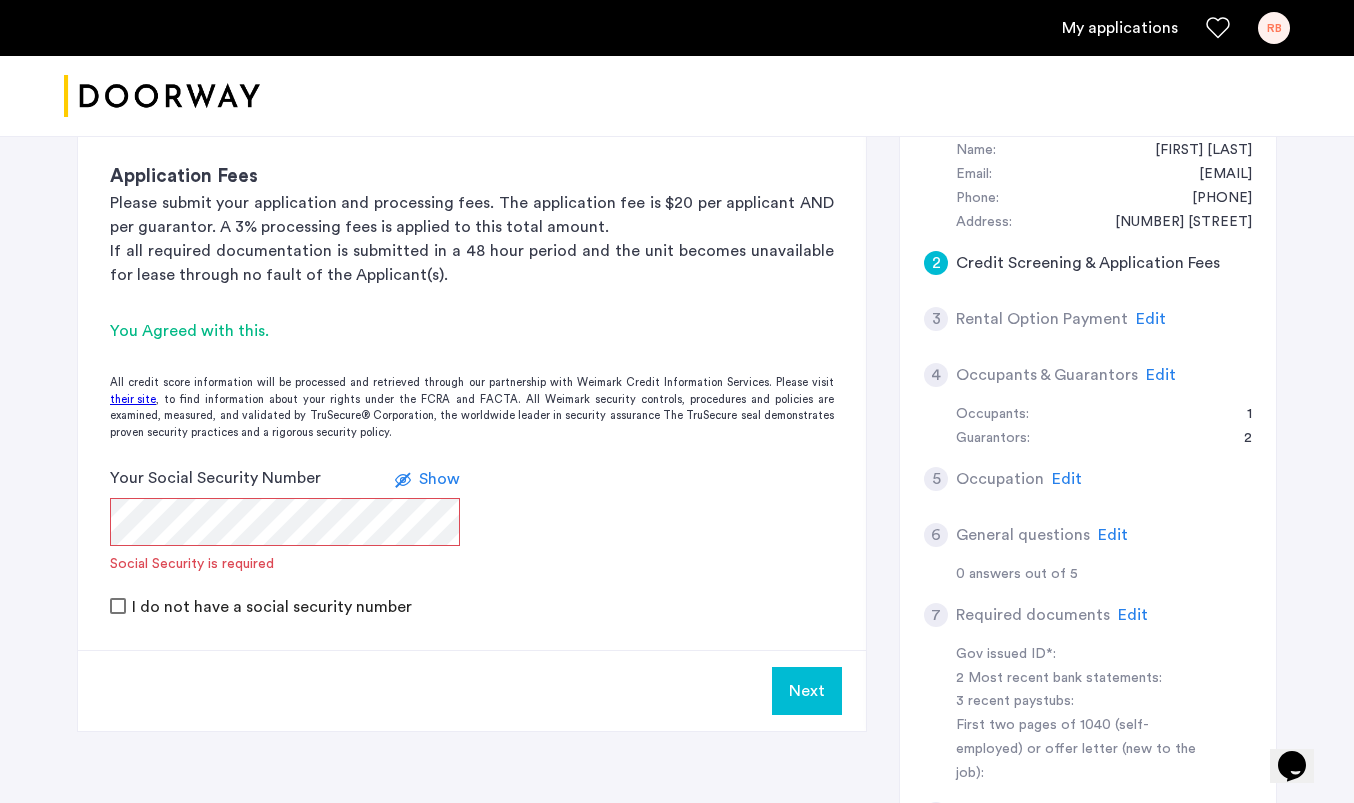 scroll, scrollTop: 438, scrollLeft: 0, axis: vertical 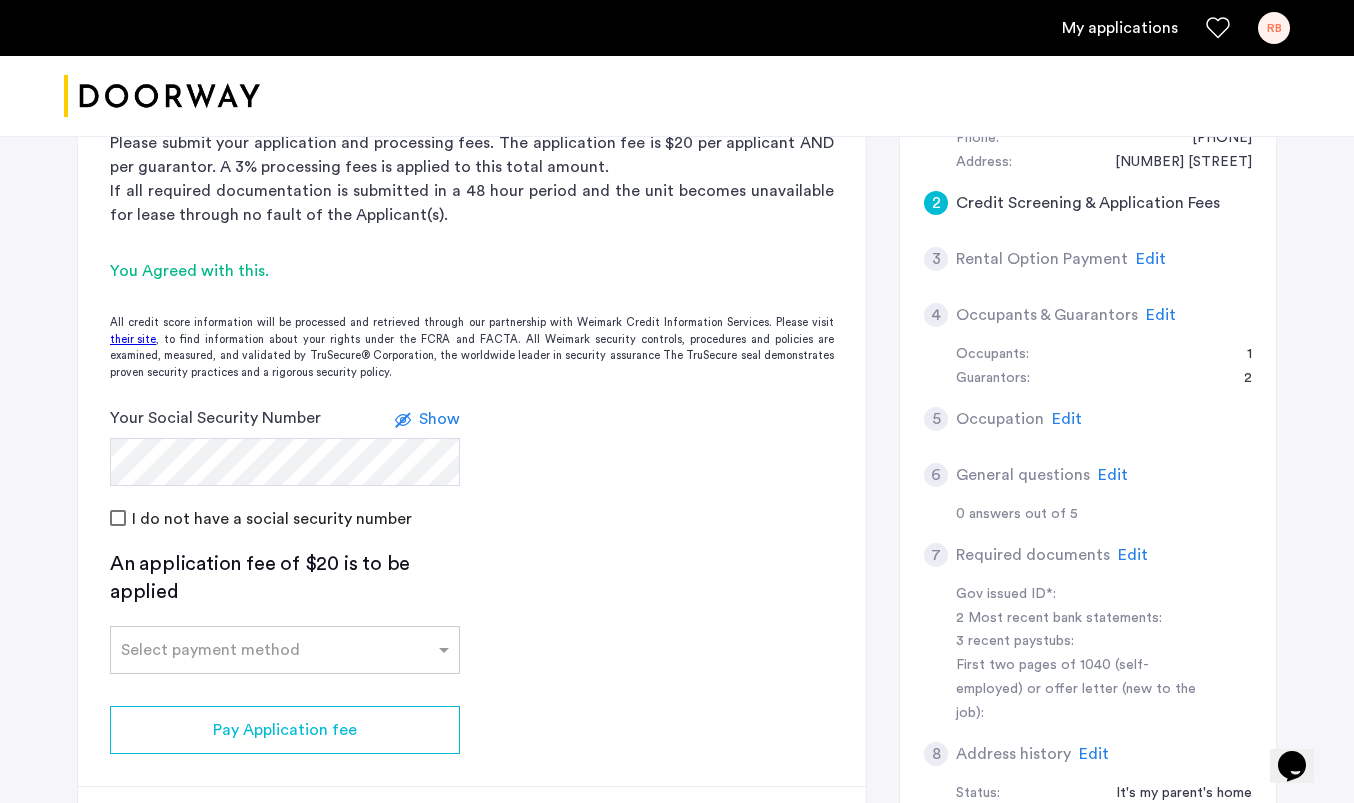 click 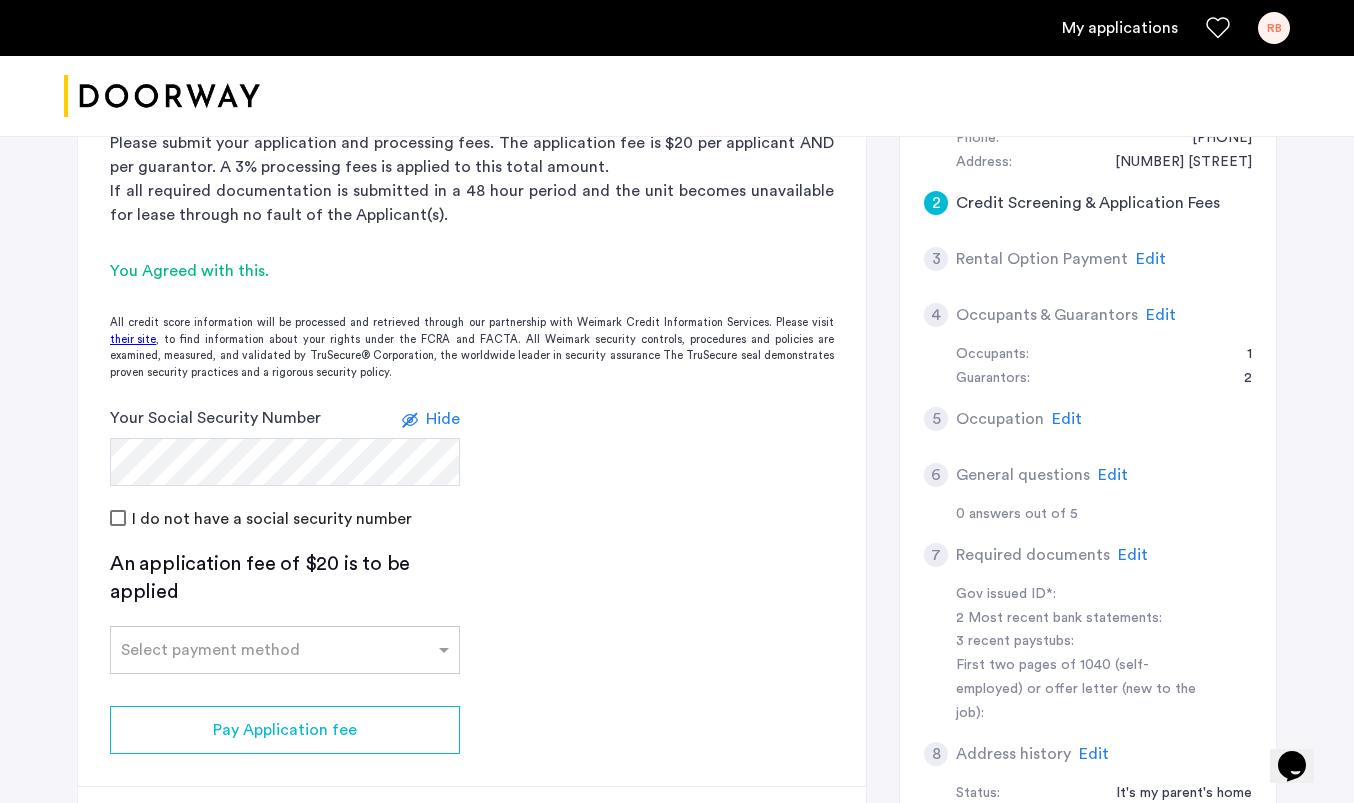 click on "2 Credit Screening & Application Fees Application Fees Please submit your application and processing fees. The application fee is $20 per applicant AND per guarantor. A 3% processing fees is applied to this total amount. If all required documentation is submitted in a 48 hour period and the unit becomes unavailable for lease through no fault of the Applicant(s).  You Agreed with this.  All credit score information will be processed and retrieved through our partnership with Weimark Credit Information Services. Please visit  their site , to find information about your rights under the FCRA and FACTA. All Weimark security controls, procedures and policies are examined, measured, and validated by TruSecure® Corporation, the worldwide leader in security assurance The TruSecure seal demonstrates proven security practices and a rigorous security policy. Your Social Security Number Hide I do not have a social security number An application fee of $20 is to be applied Select payment method Pay Application fee Next" 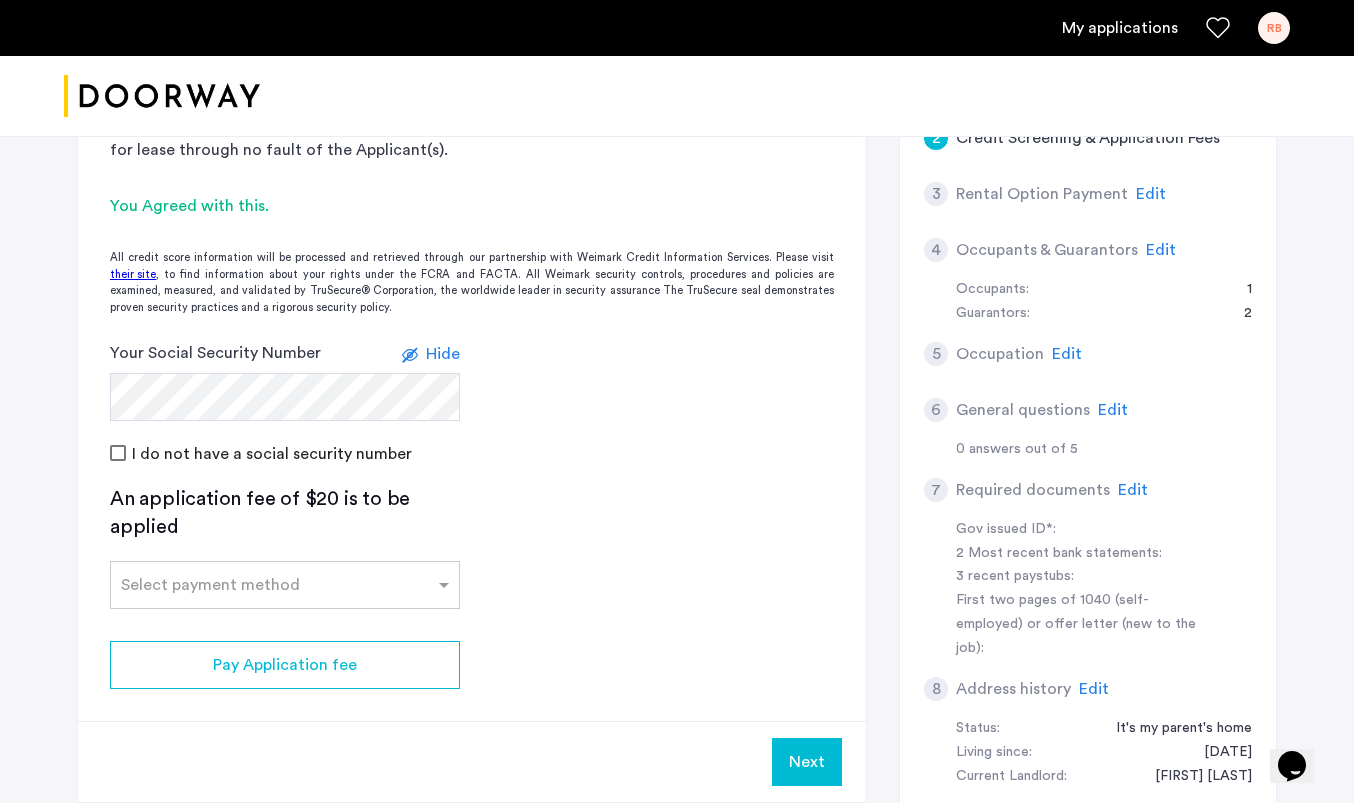 scroll, scrollTop: 592, scrollLeft: 0, axis: vertical 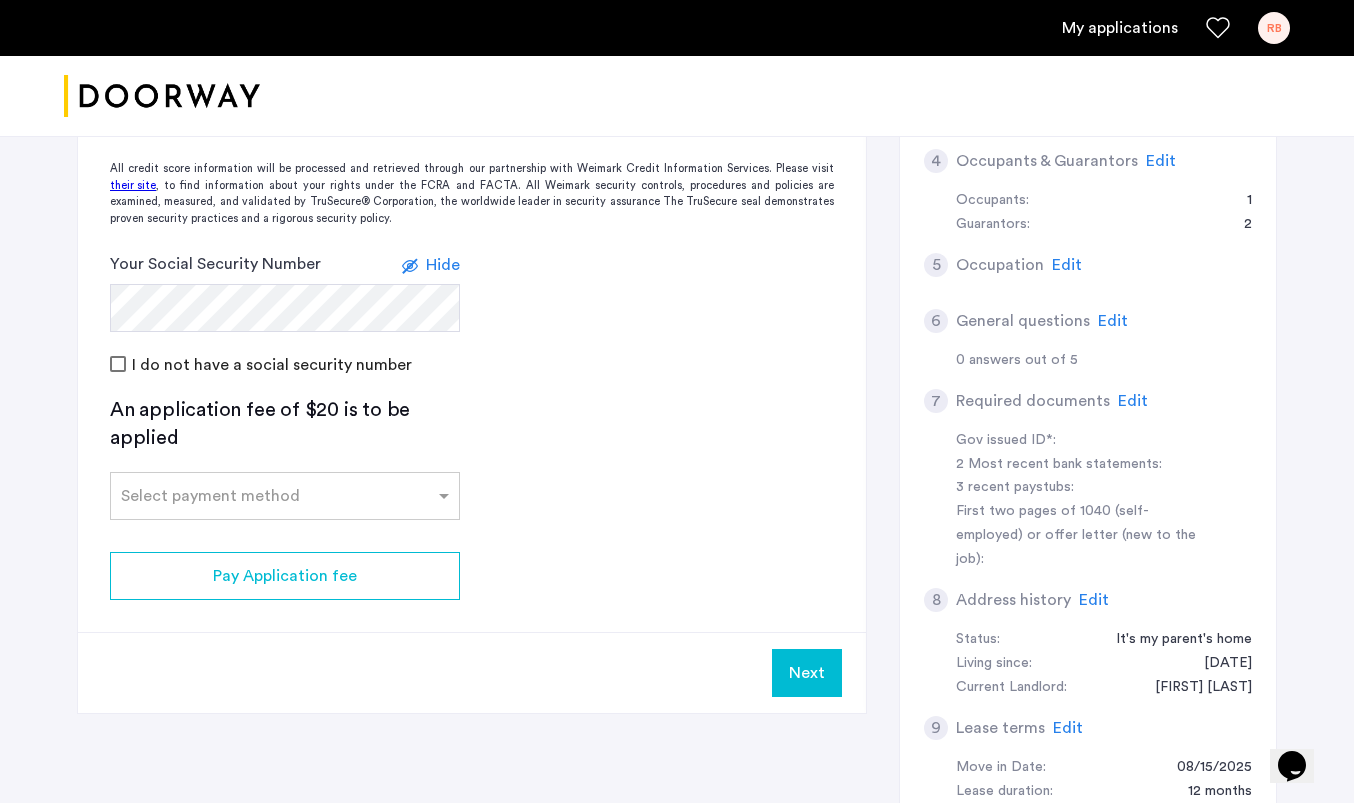 click on "Hide" 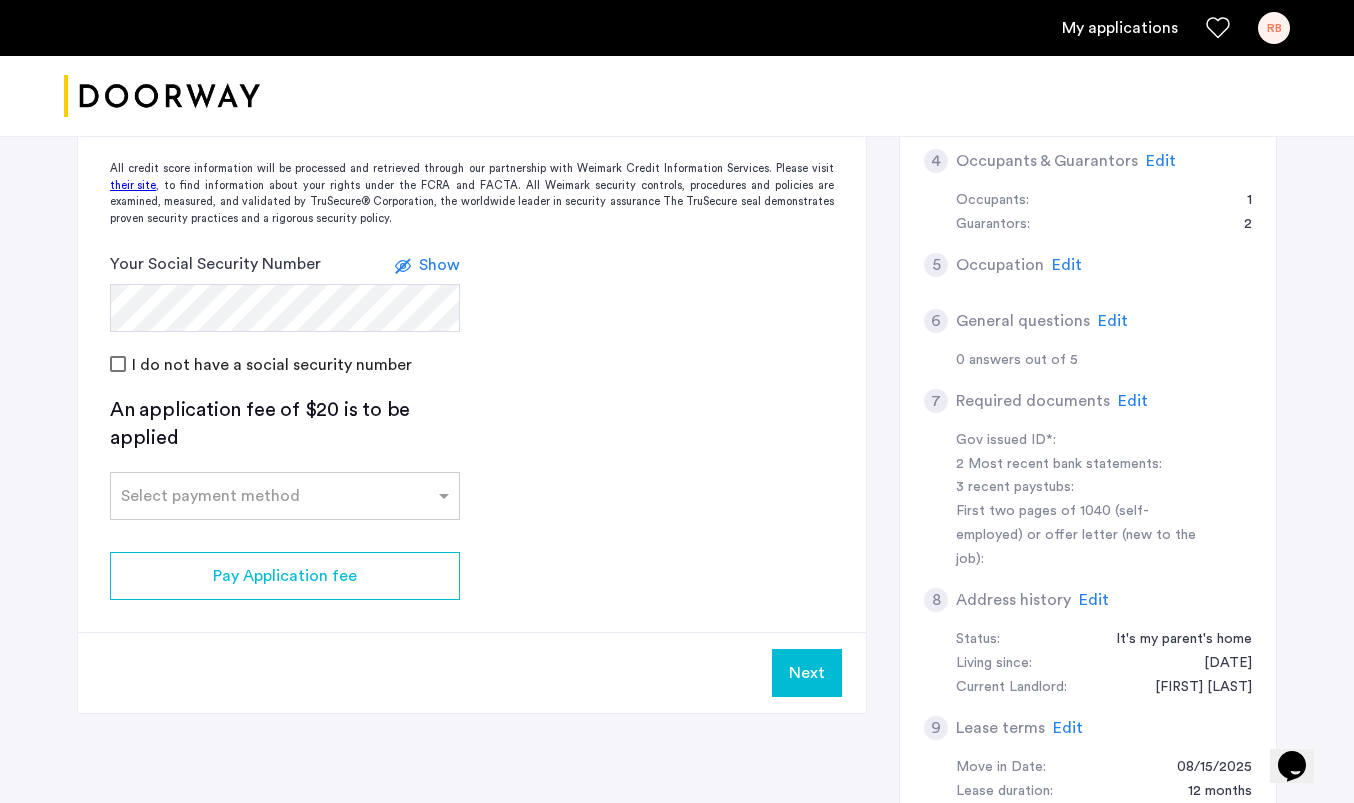 scroll, scrollTop: 697, scrollLeft: 0, axis: vertical 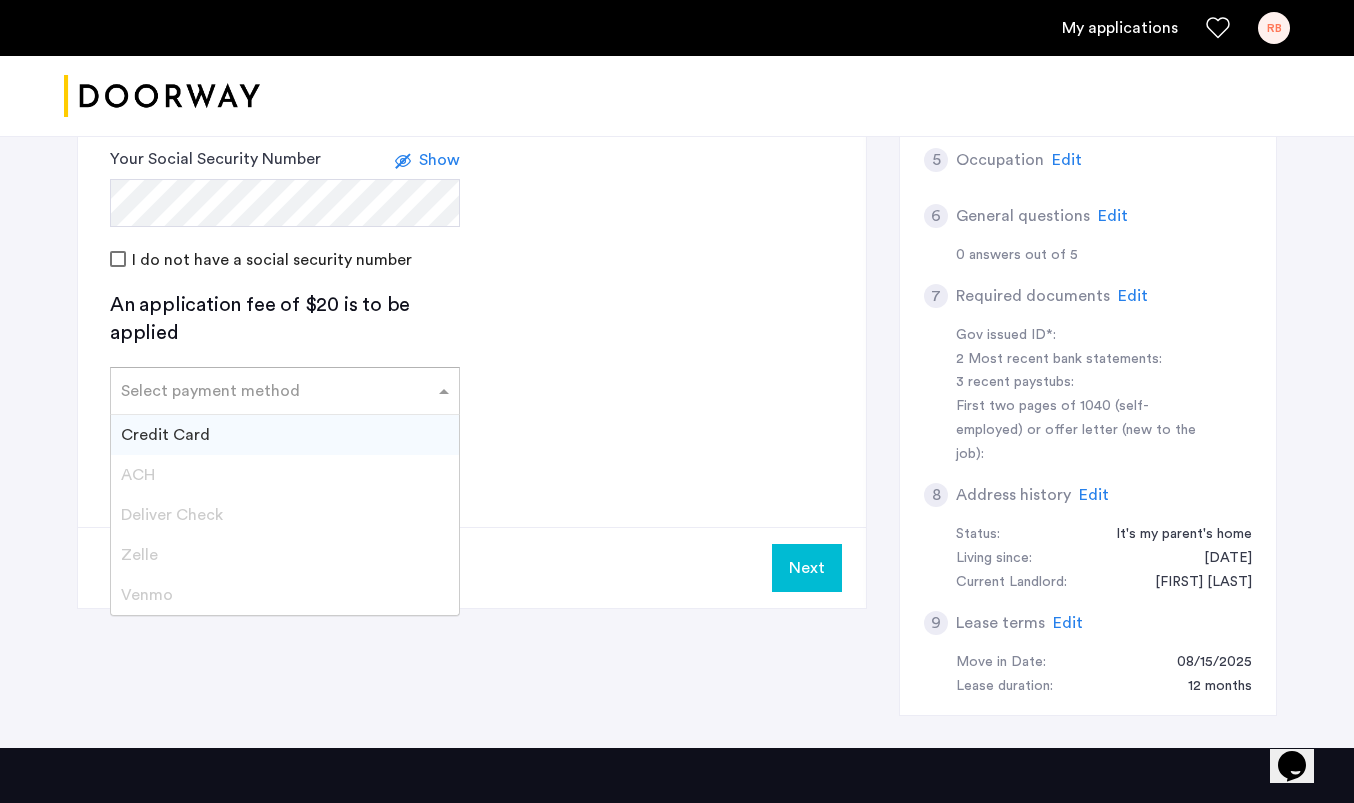 click 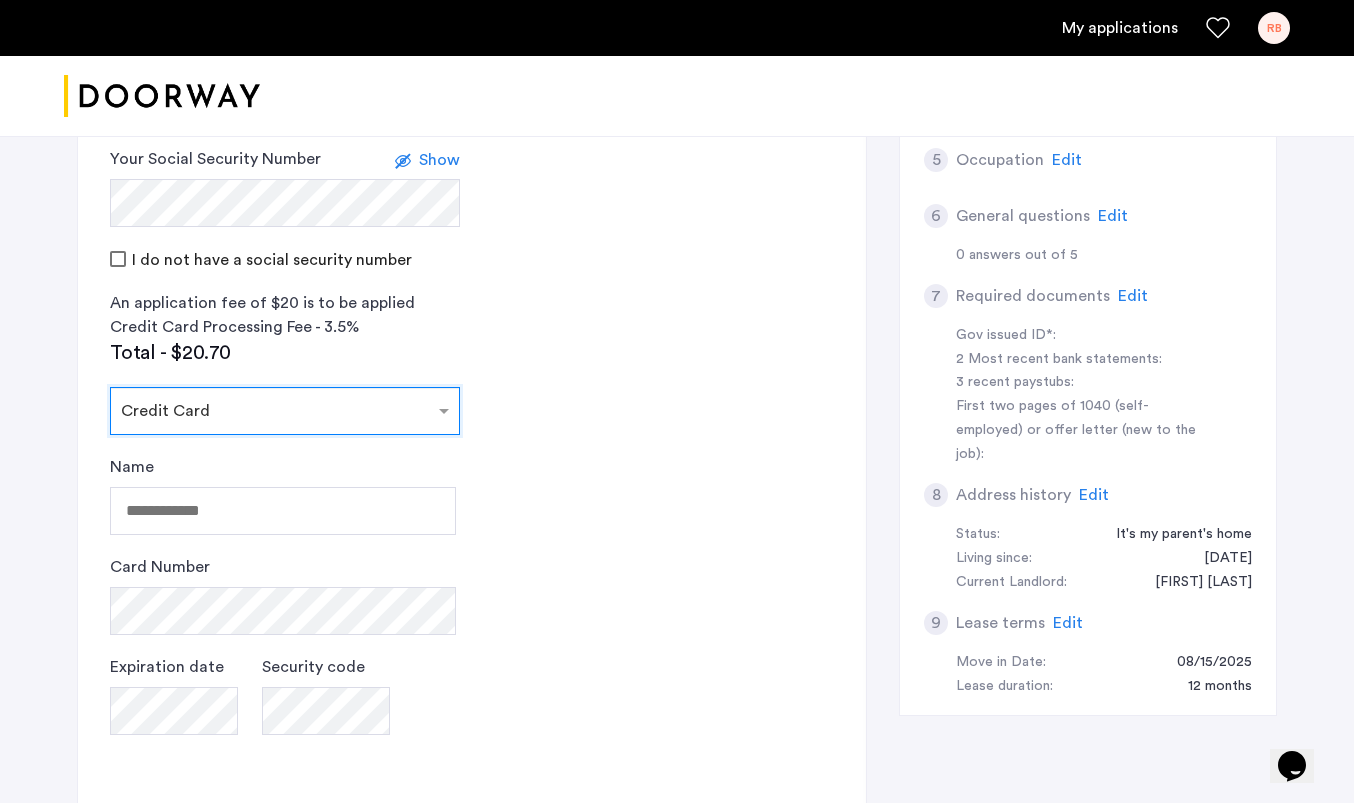scroll, scrollTop: 772, scrollLeft: 0, axis: vertical 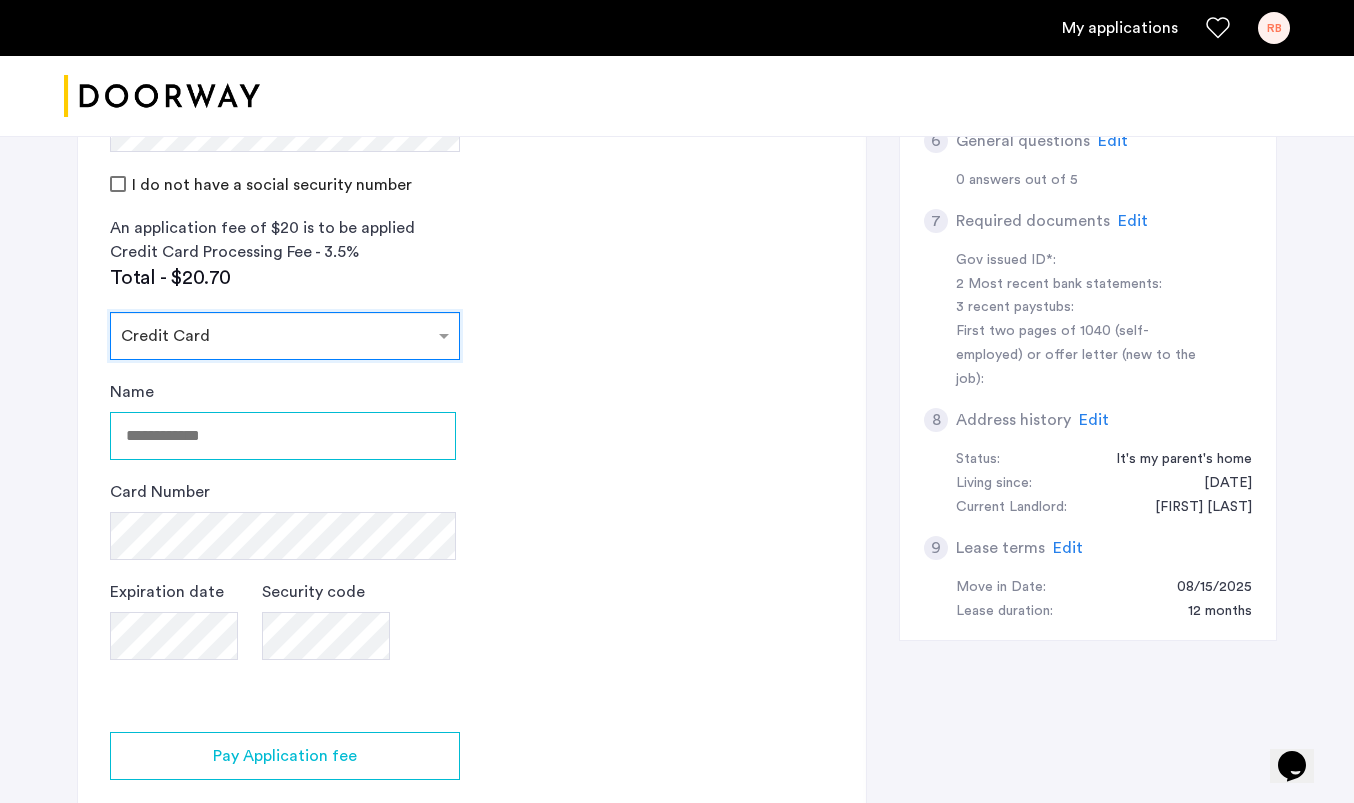 click on "Name" at bounding box center (283, 436) 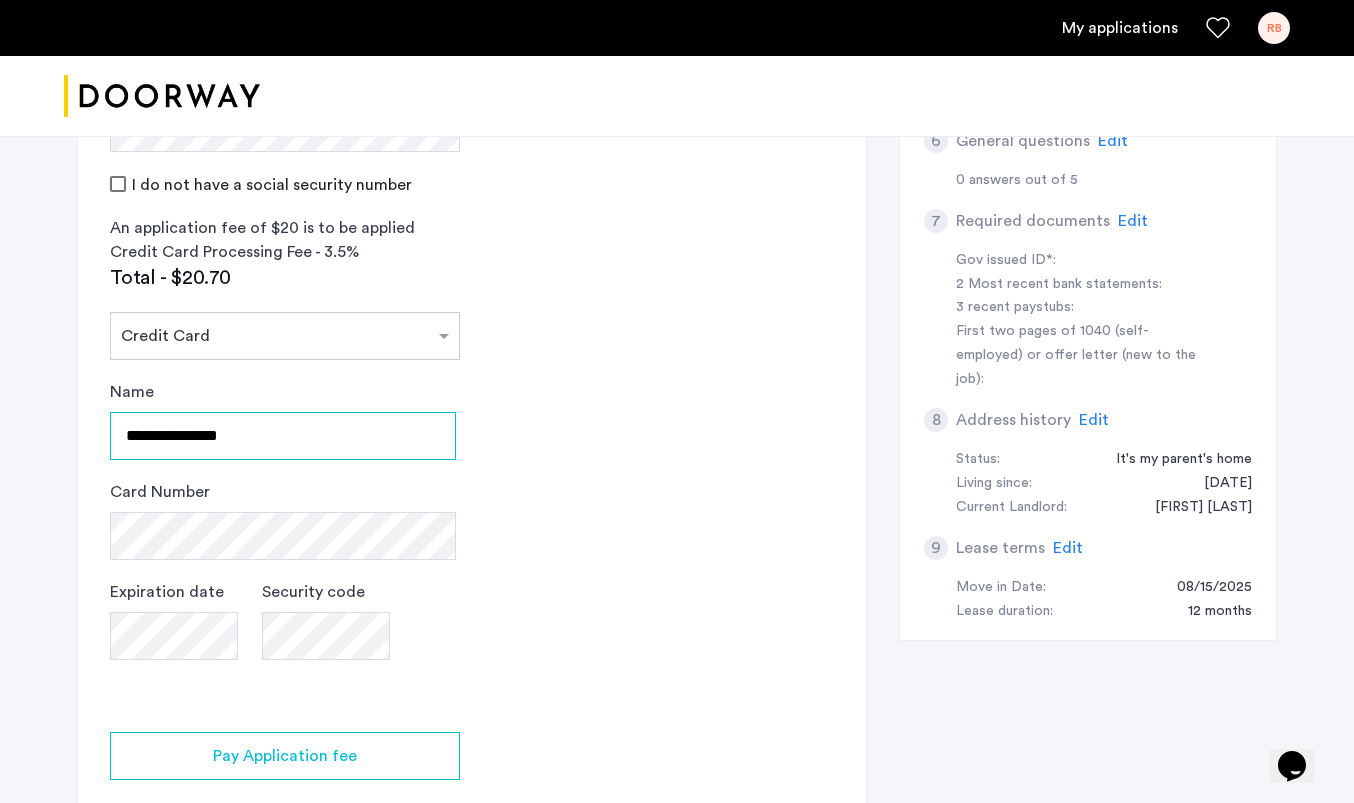 type on "**********" 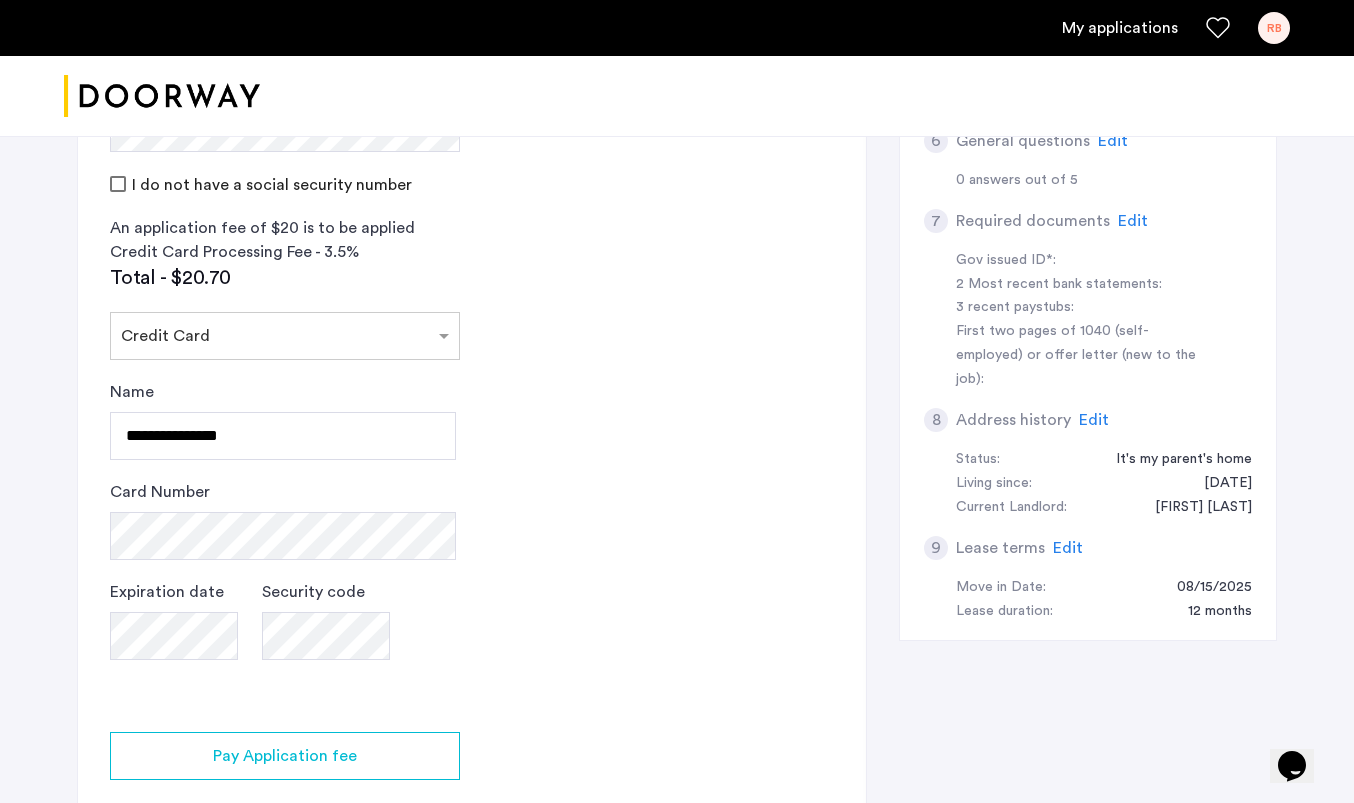 click on "**********" 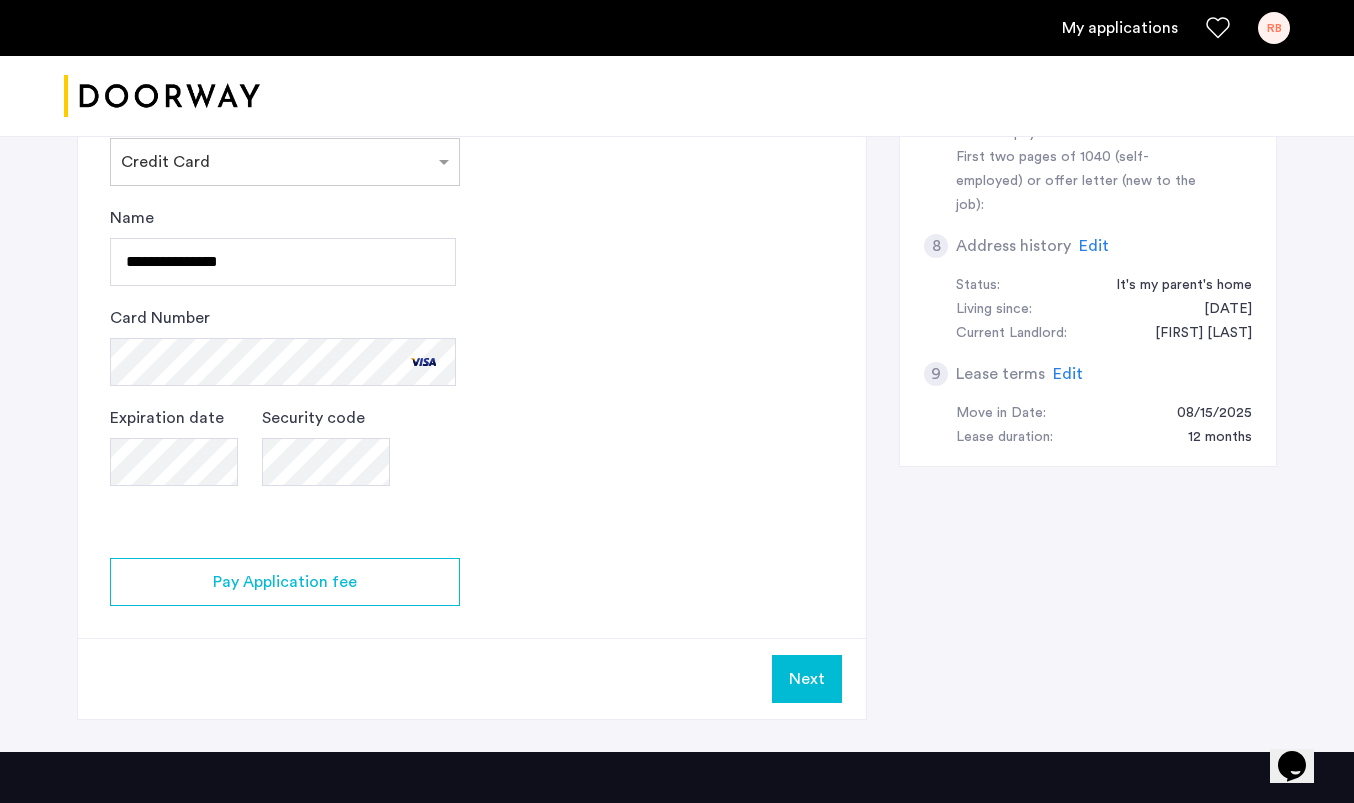 scroll, scrollTop: 967, scrollLeft: 0, axis: vertical 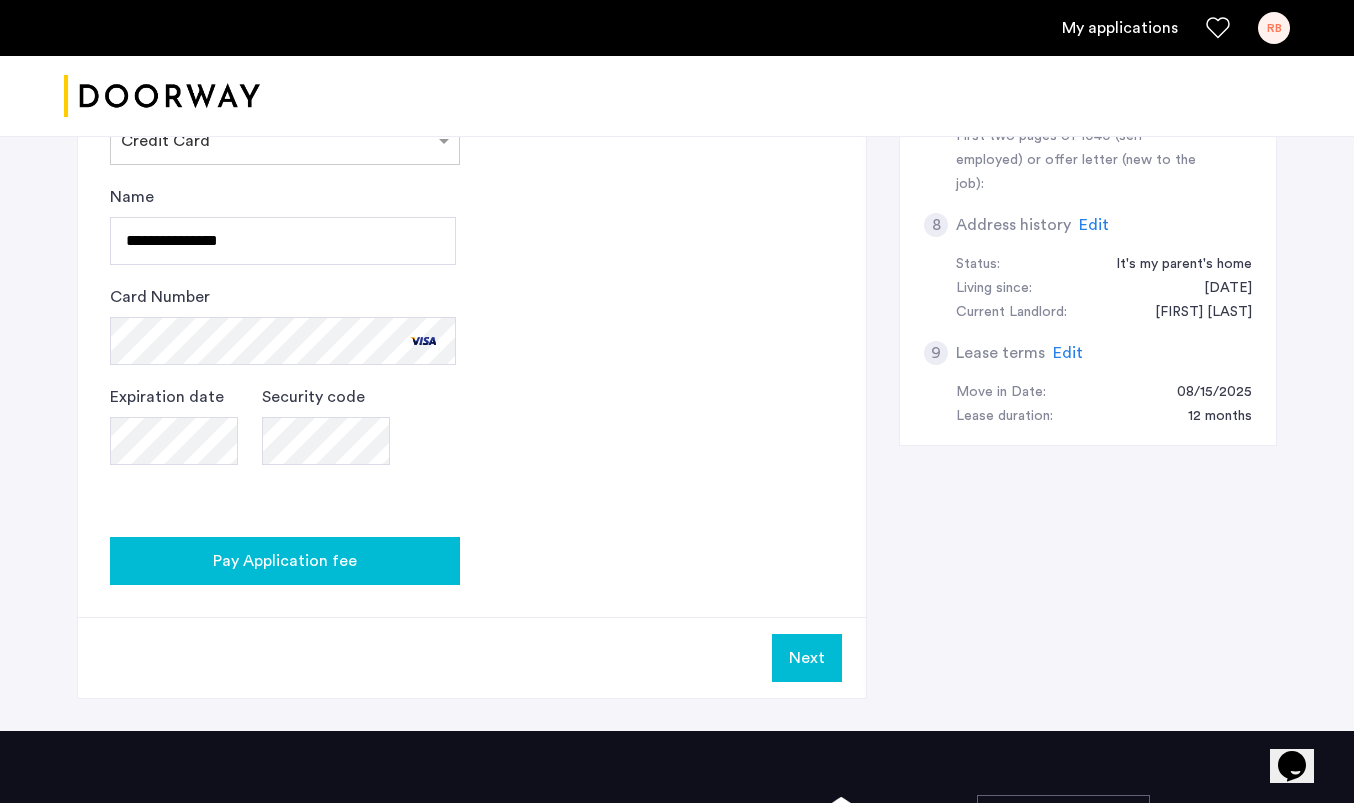 click on "Pay Application fee" 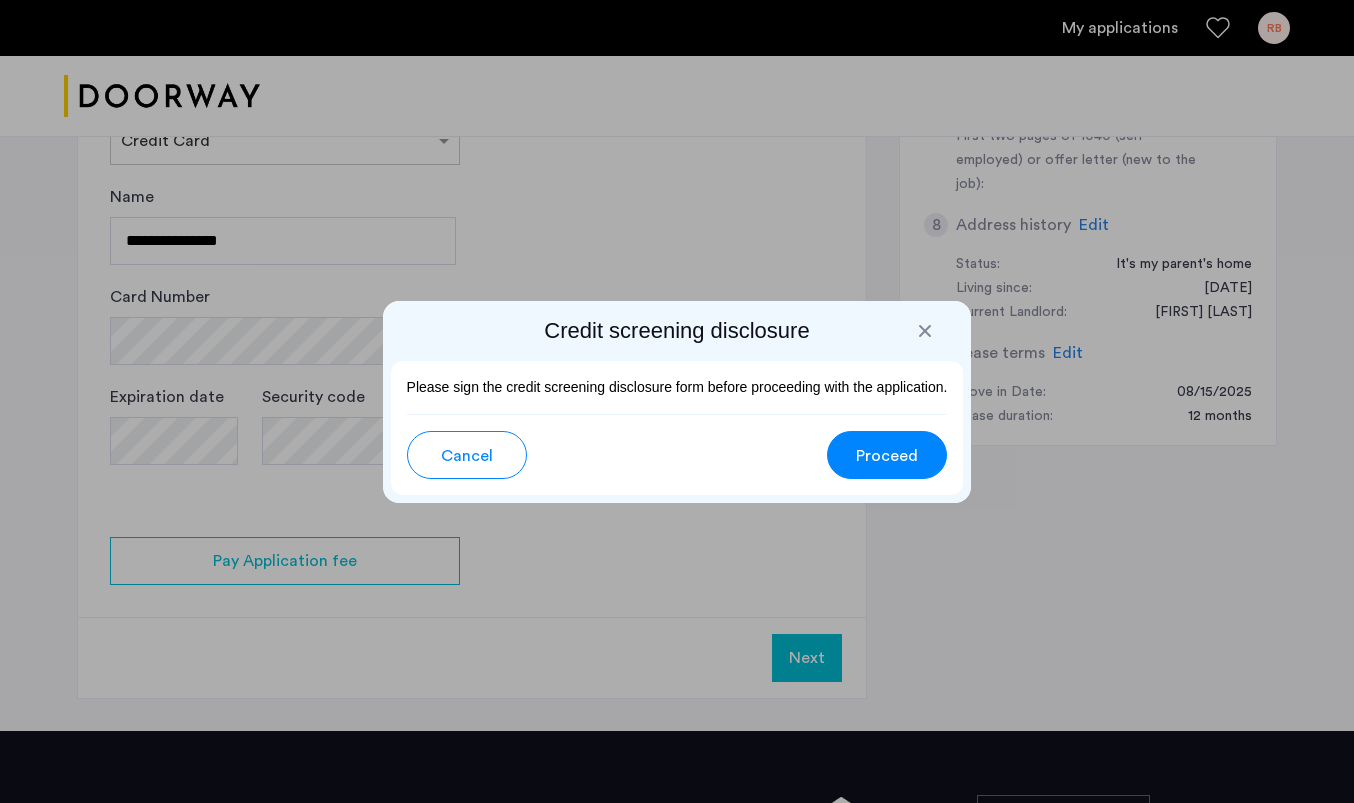 click on "Proceed" at bounding box center (887, 456) 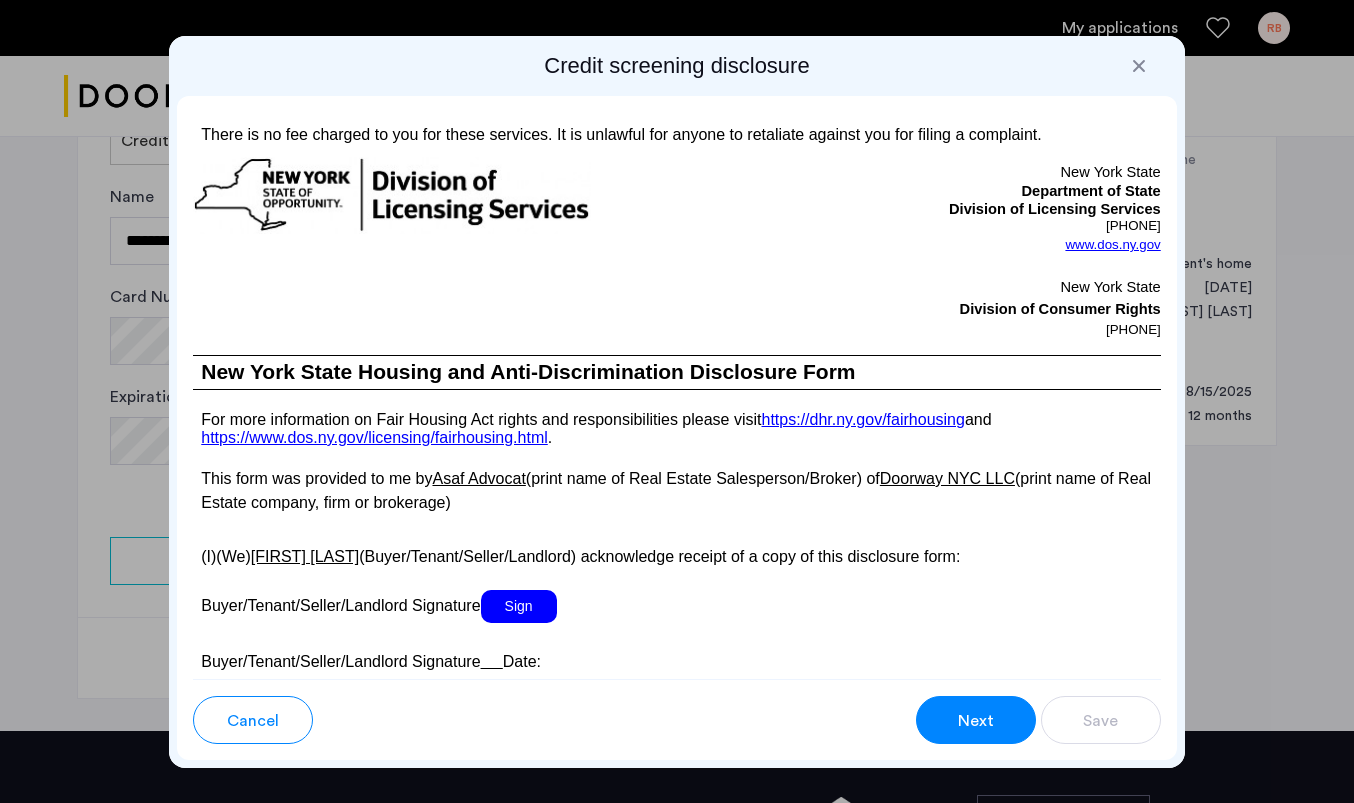 scroll, scrollTop: 3127, scrollLeft: 0, axis: vertical 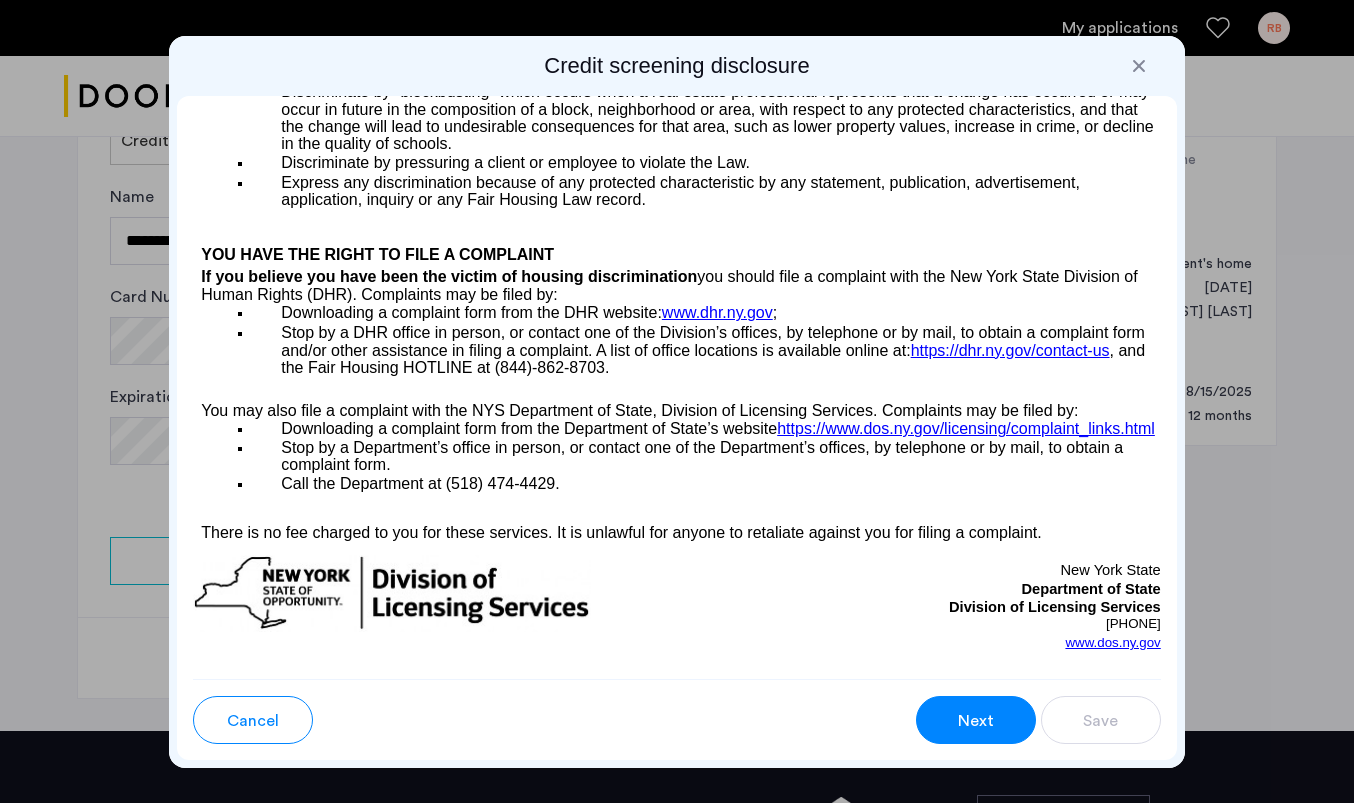 click on "Next" at bounding box center (976, 721) 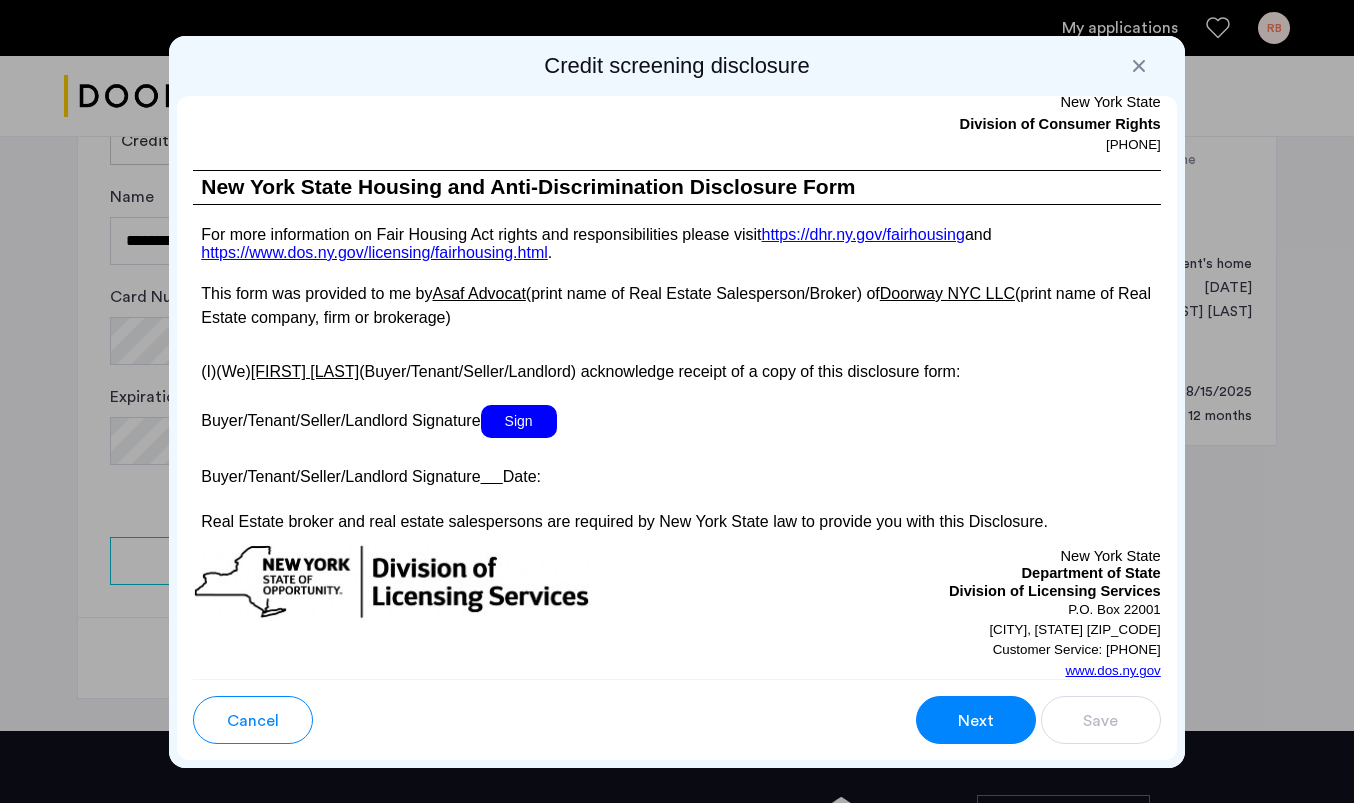 click on "Sign" at bounding box center [519, 421] 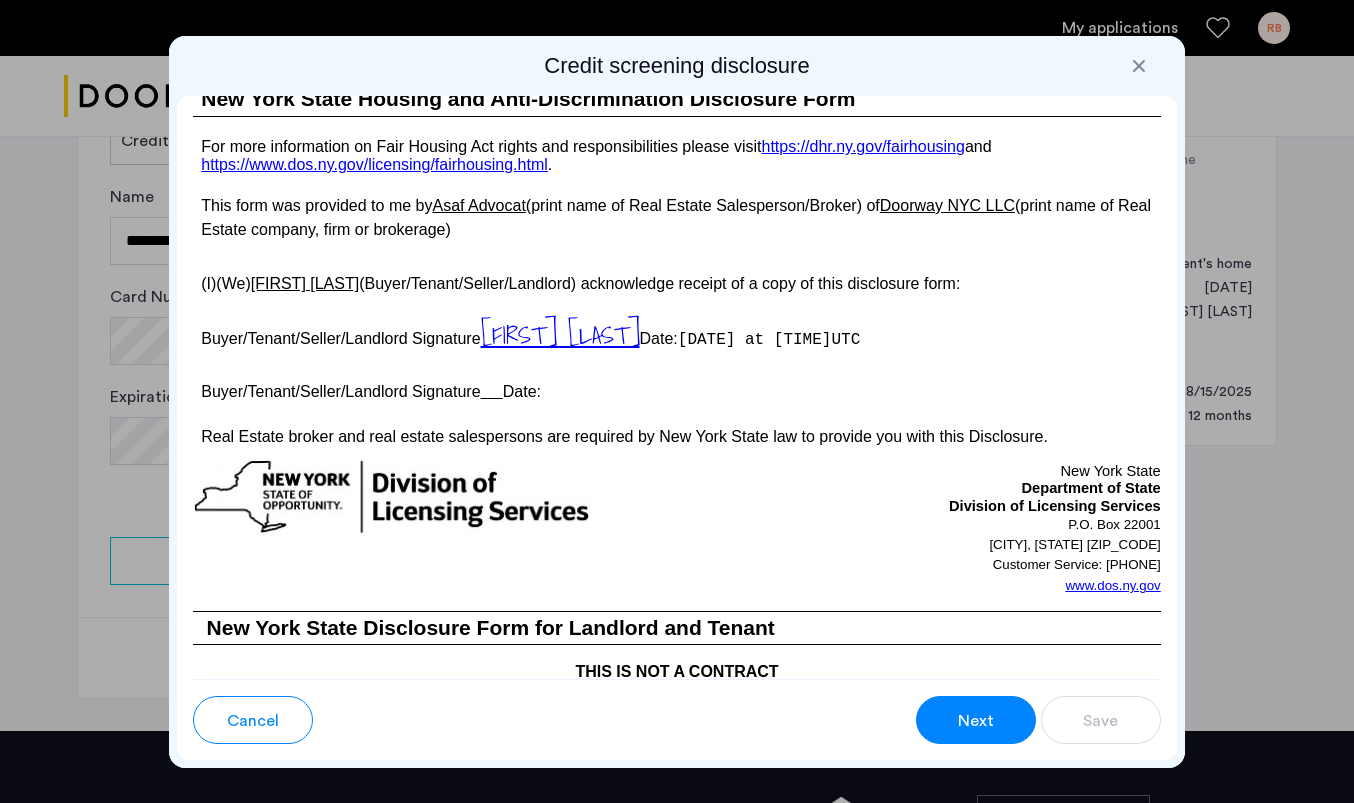 scroll, scrollTop: 3799, scrollLeft: 0, axis: vertical 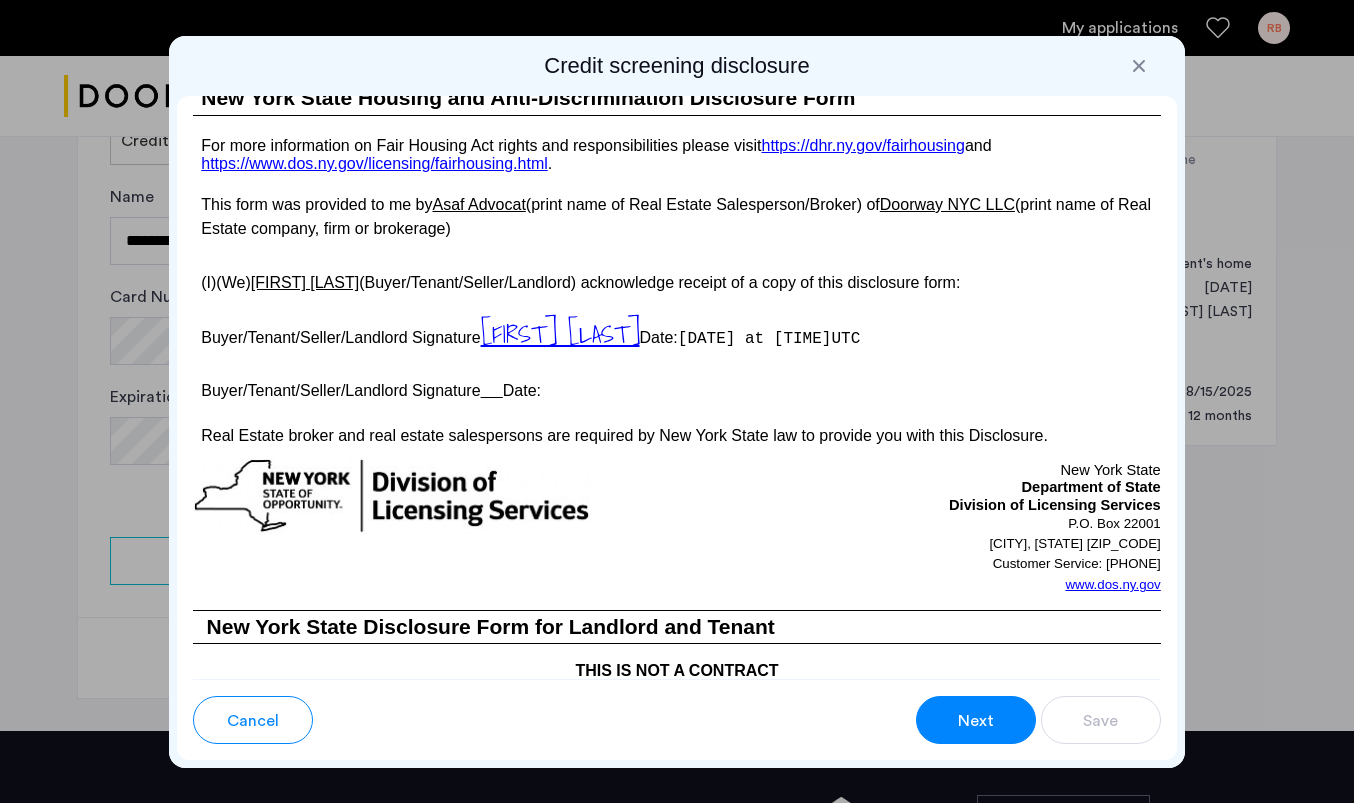 click on "Next" at bounding box center [976, 721] 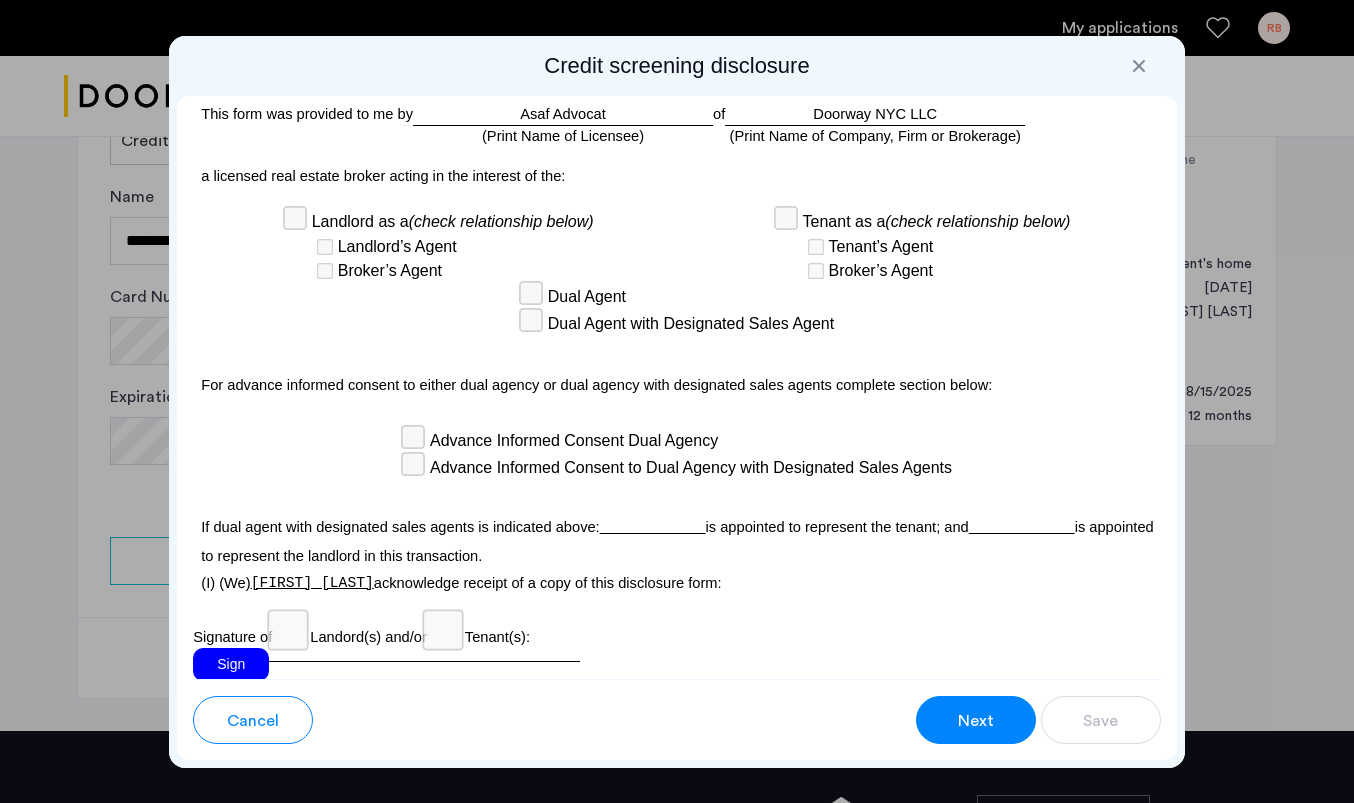 scroll, scrollTop: 6078, scrollLeft: 0, axis: vertical 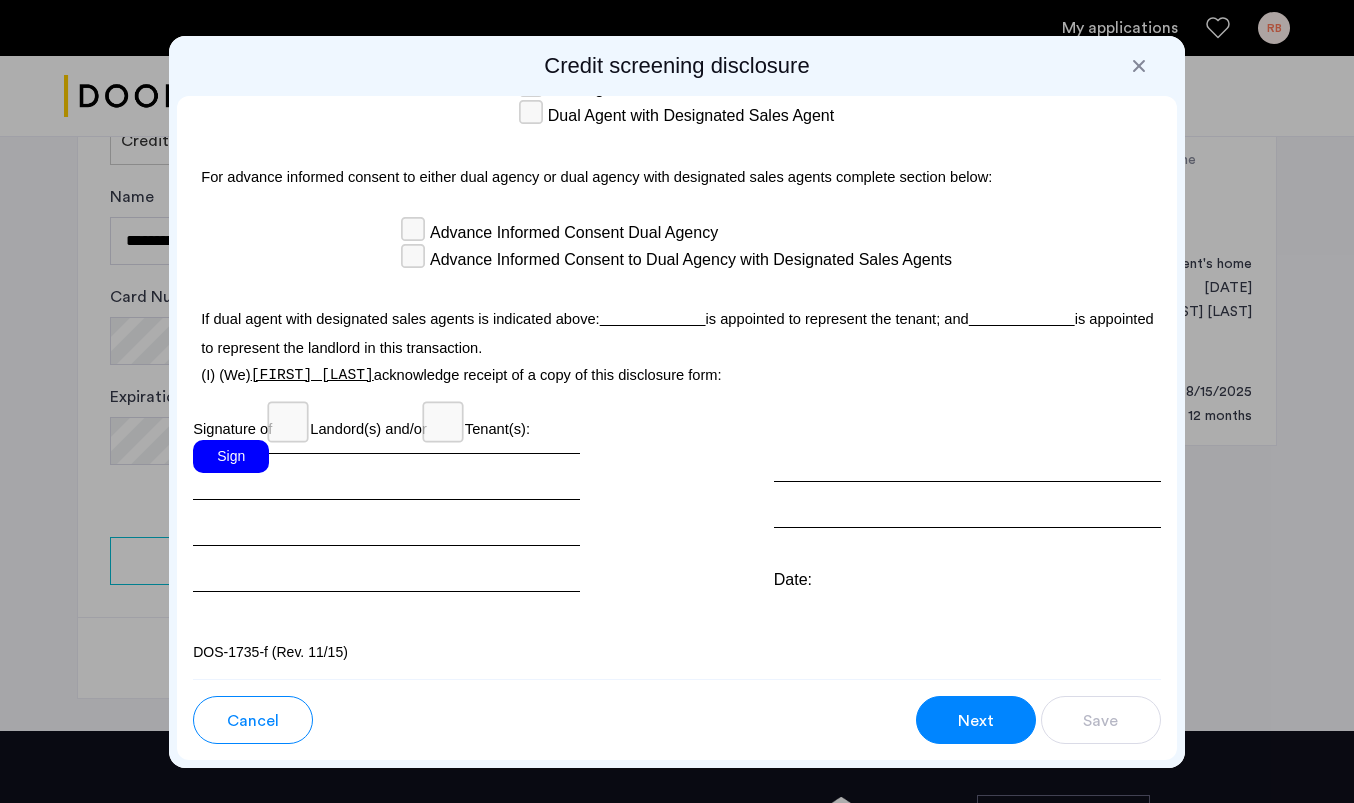 click on "Next" at bounding box center [976, 721] 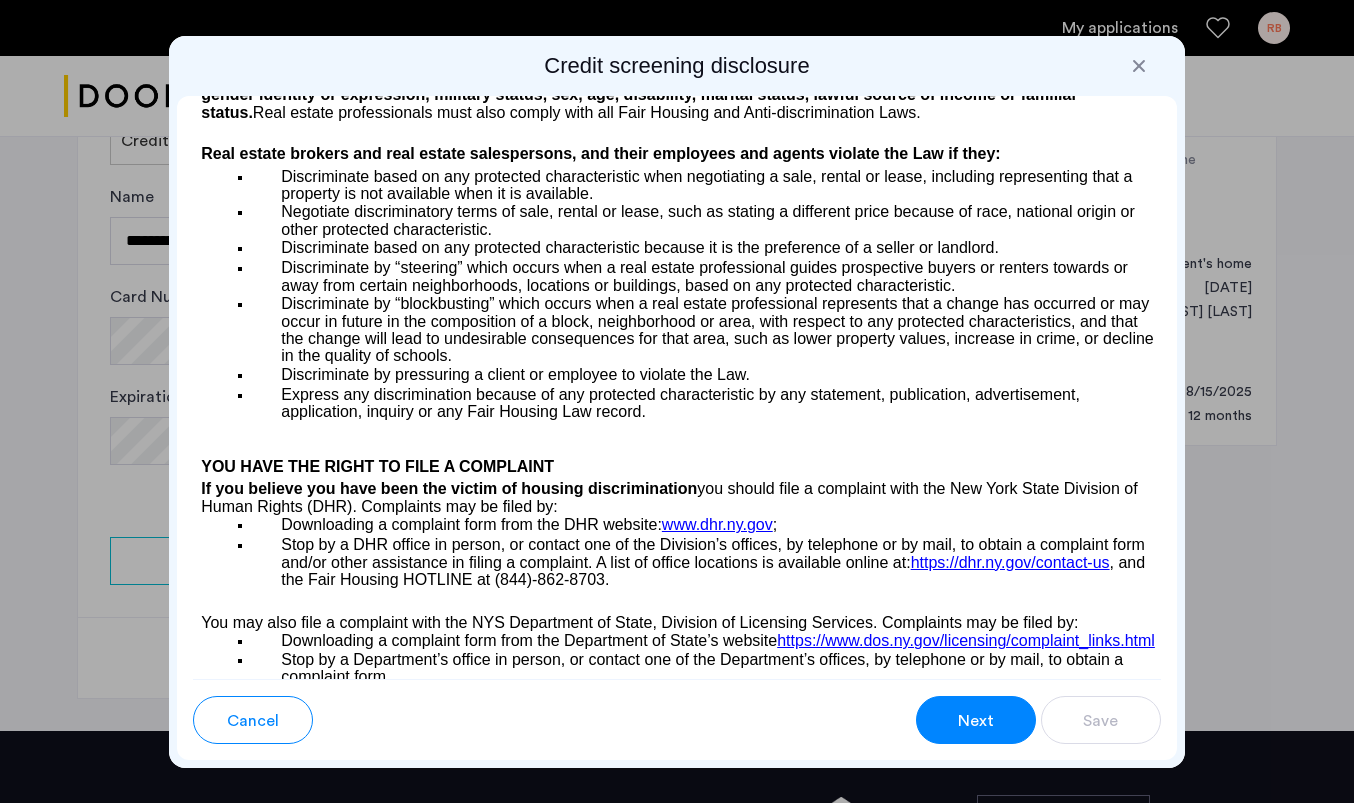 scroll, scrollTop: 2366, scrollLeft: 0, axis: vertical 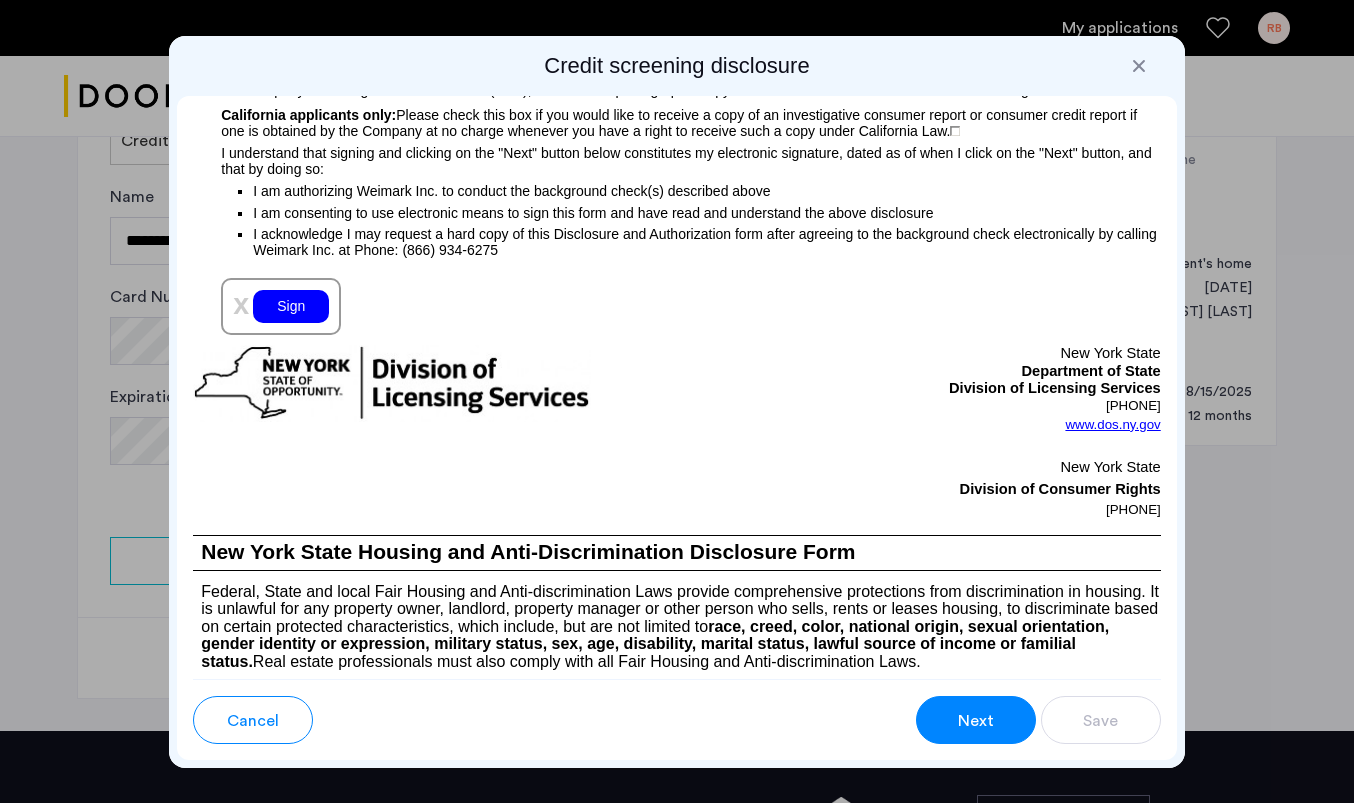 click on "Sign" at bounding box center [291, 306] 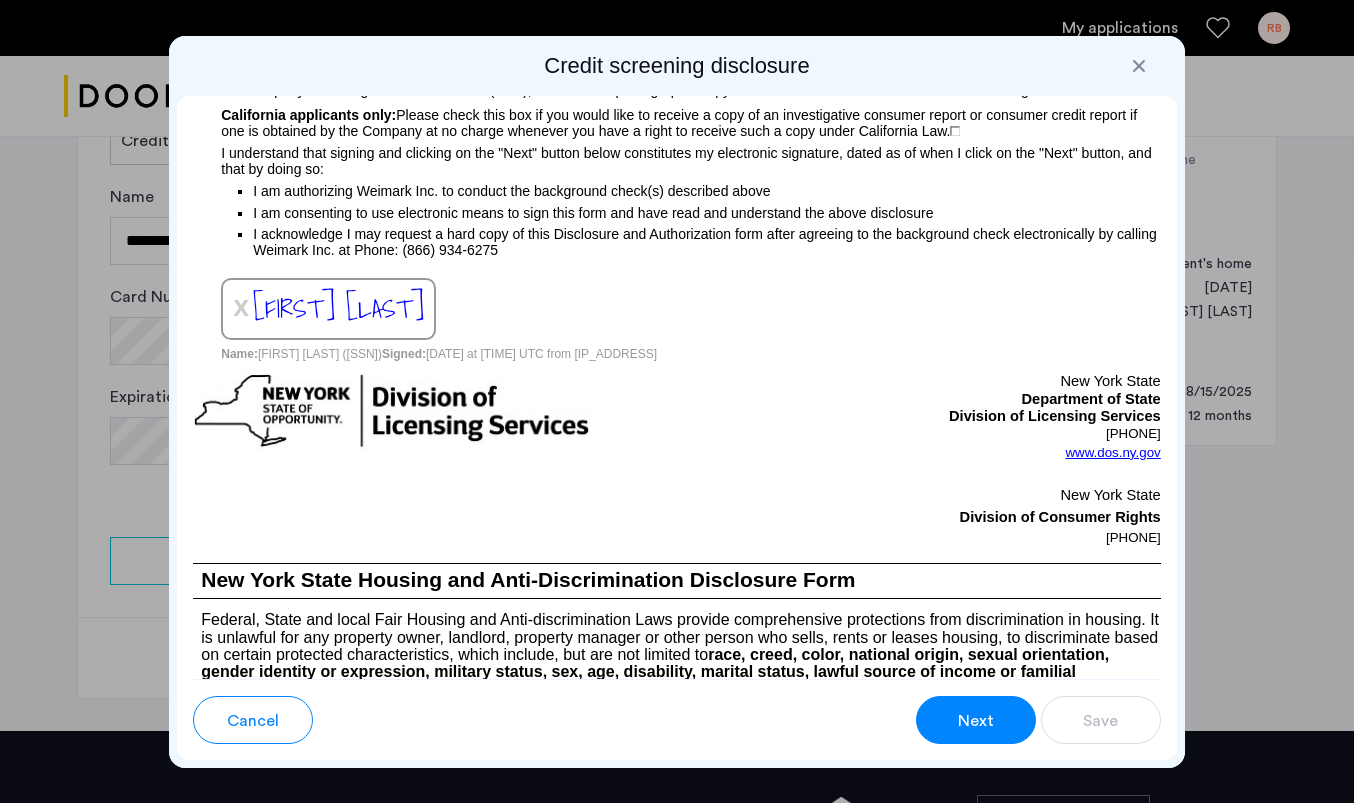click on "Next" at bounding box center [976, 721] 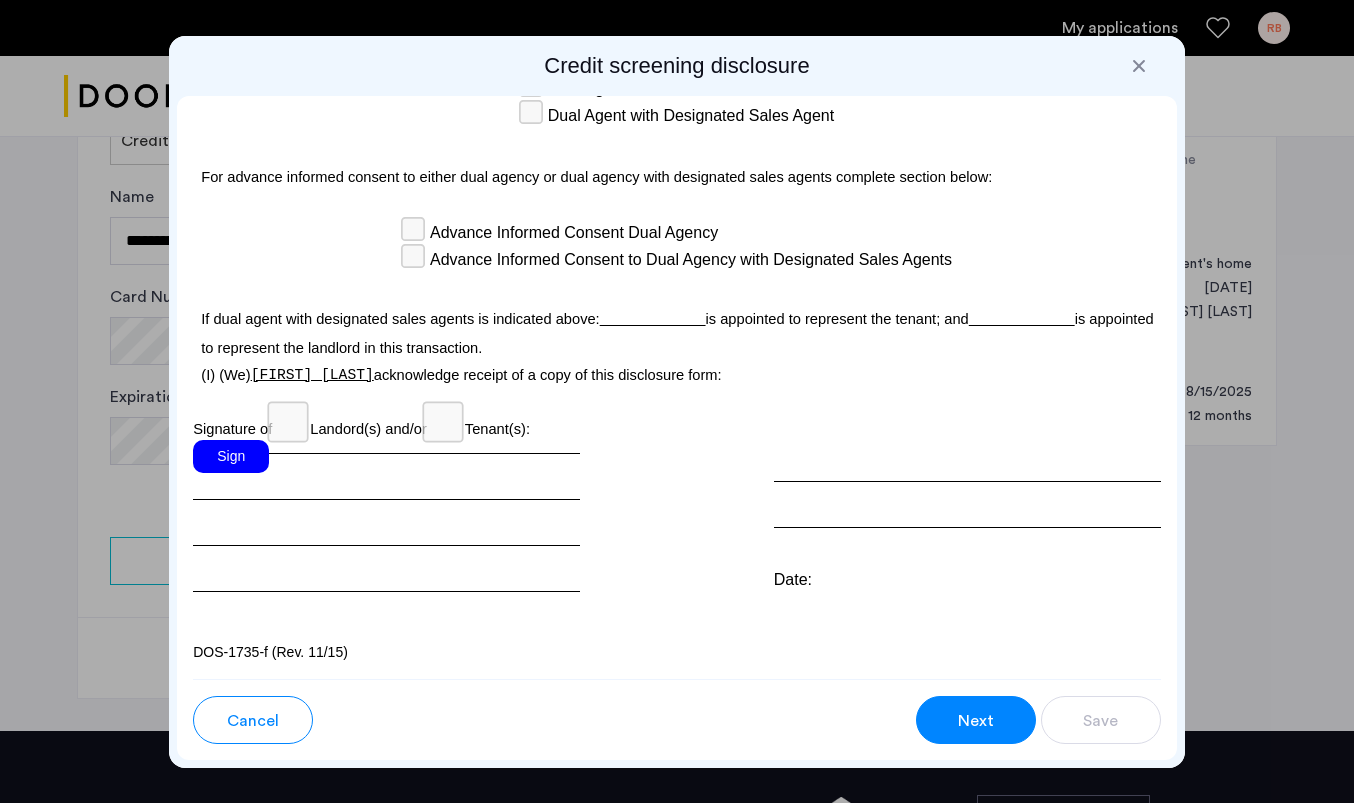 click on "Sign" at bounding box center (231, 456) 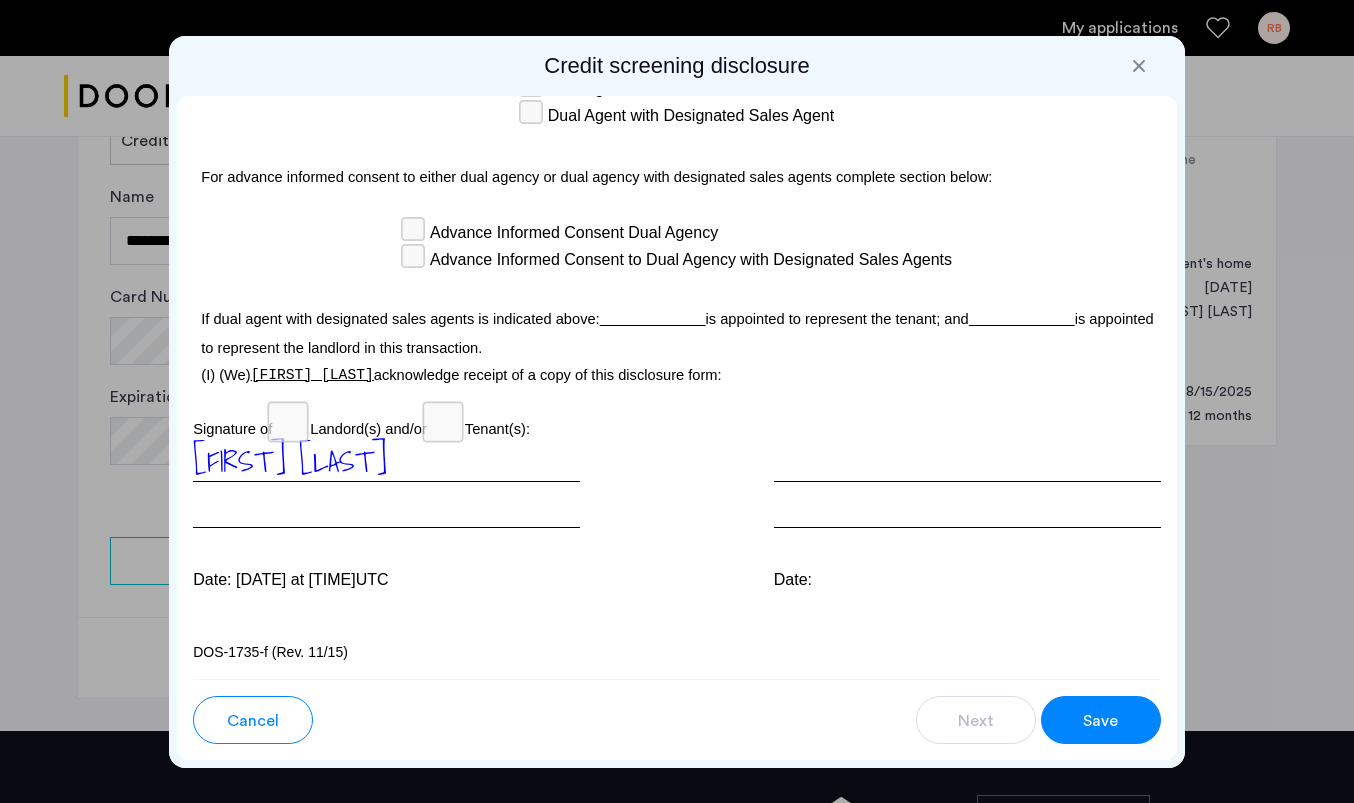 click on "Save" at bounding box center (1101, 720) 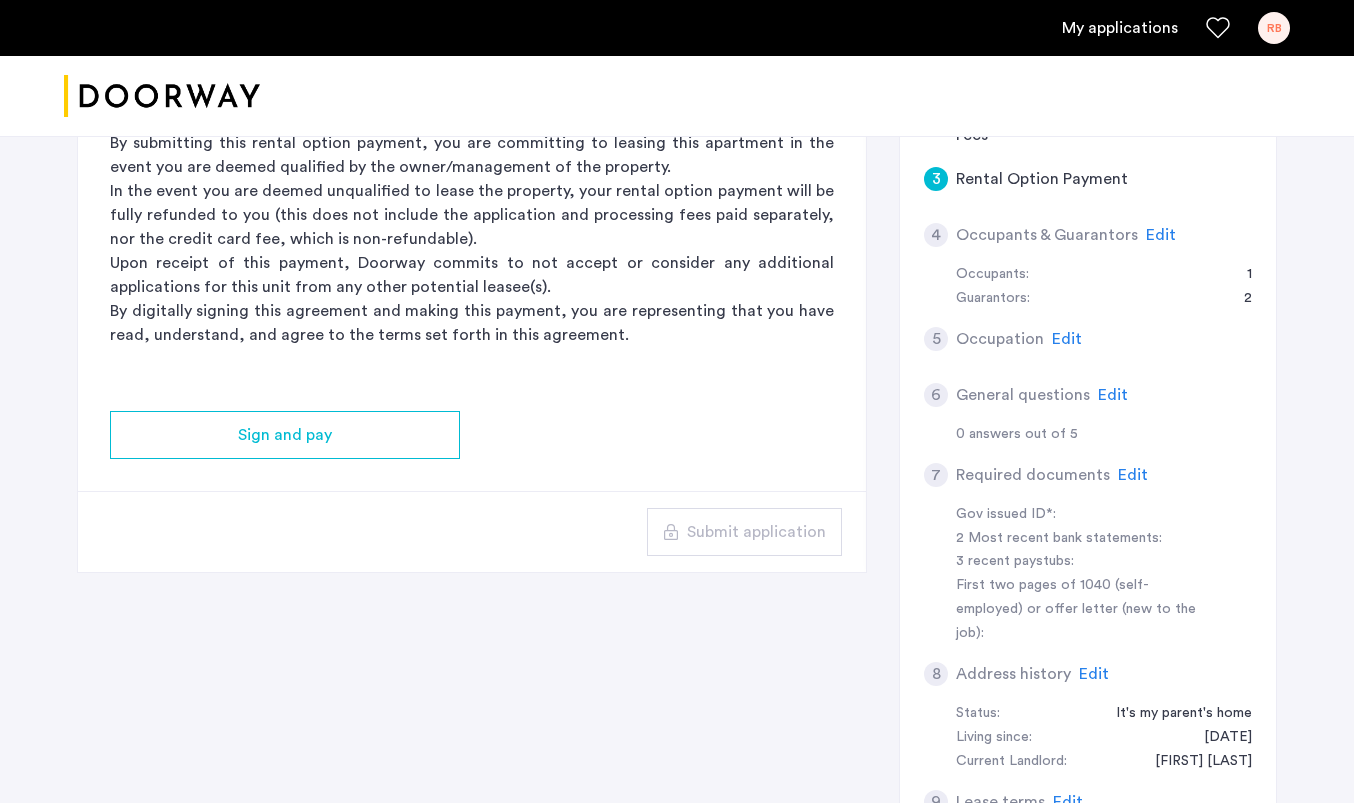 scroll, scrollTop: 268, scrollLeft: 0, axis: vertical 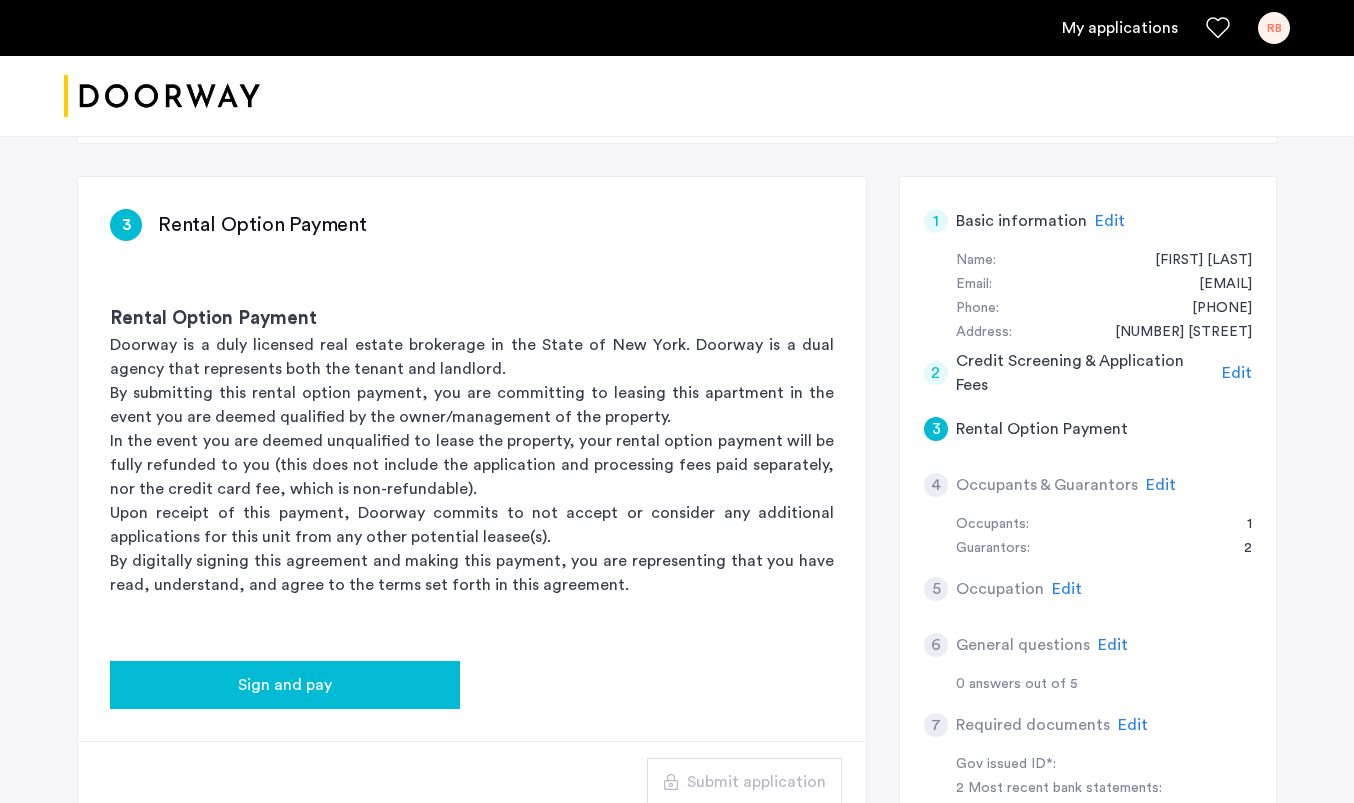 click on "Sign and pay" 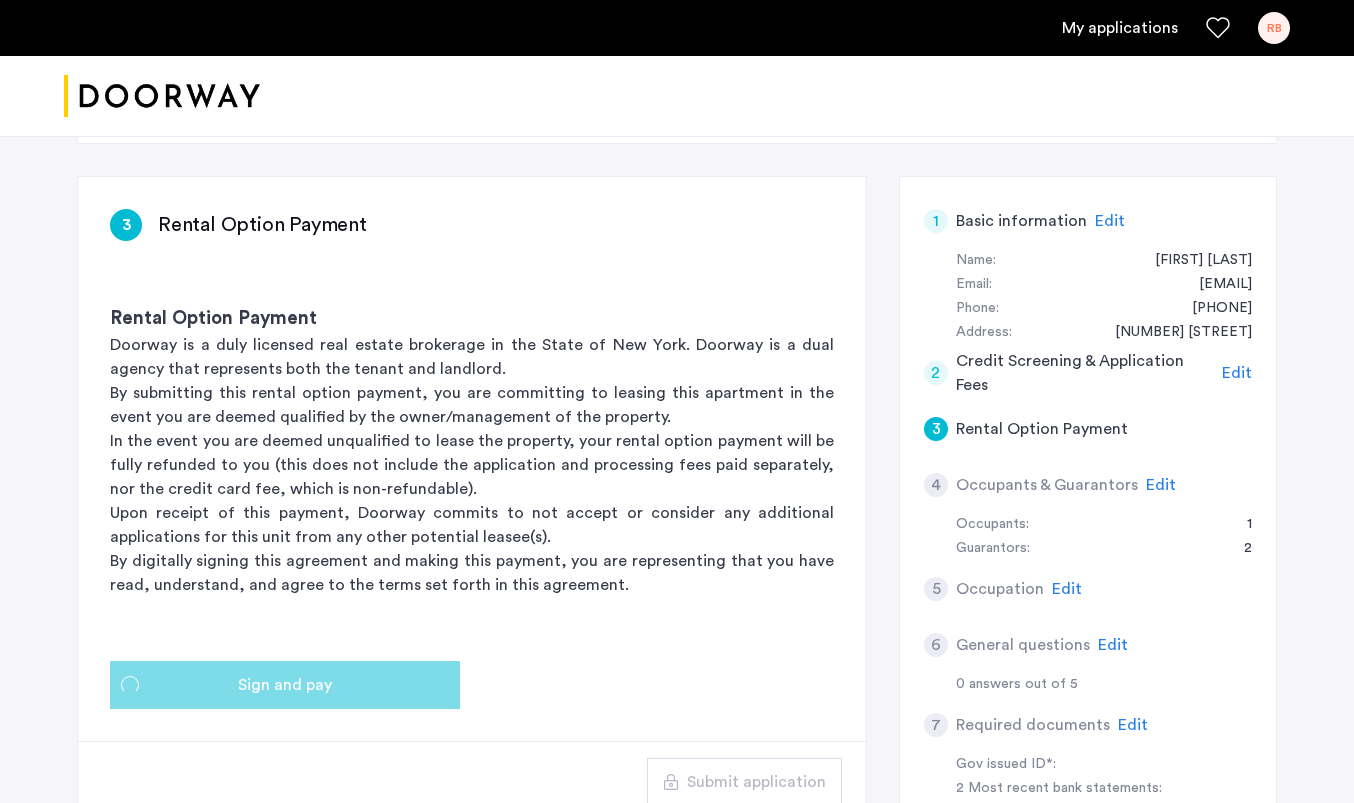 scroll, scrollTop: 0, scrollLeft: 0, axis: both 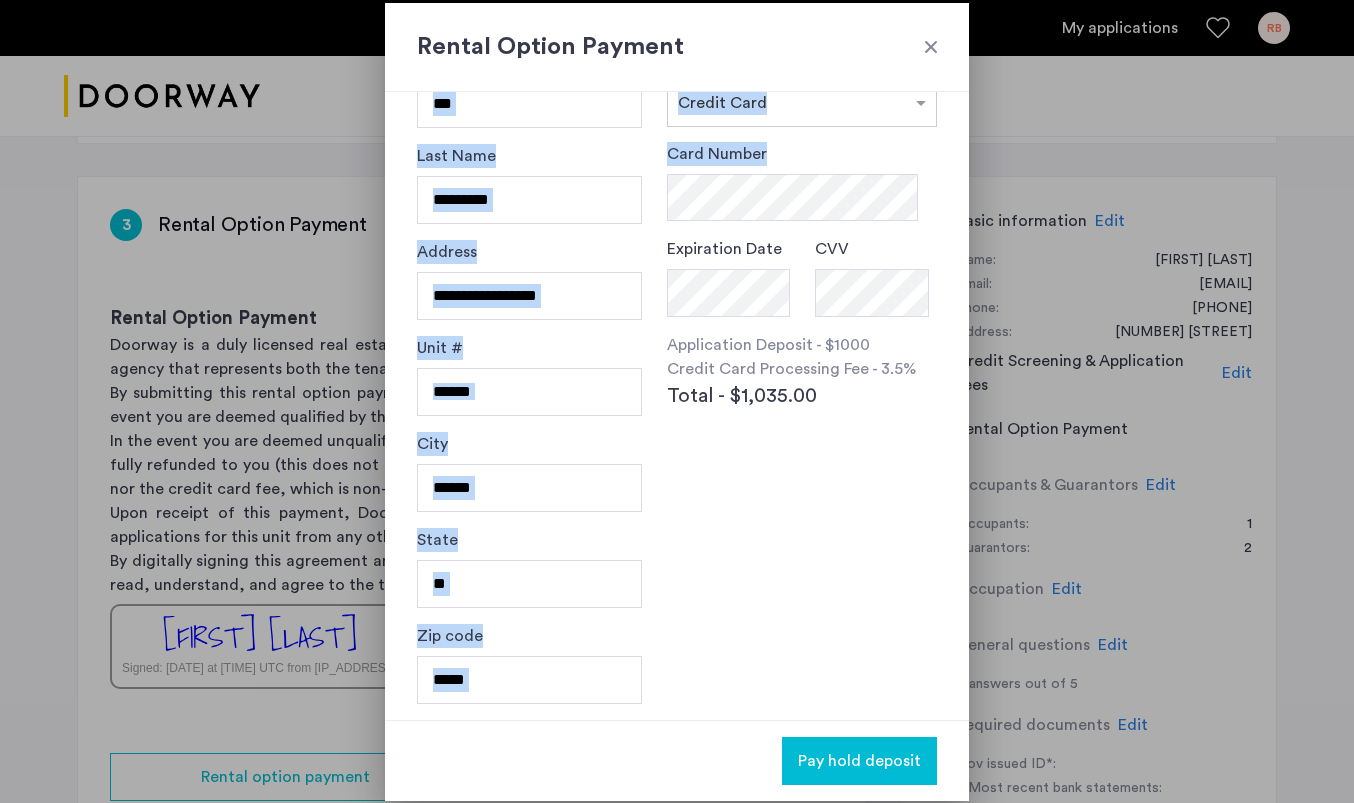 drag, startPoint x: 932, startPoint y: 42, endPoint x: 889, endPoint y: 145, distance: 111.61541 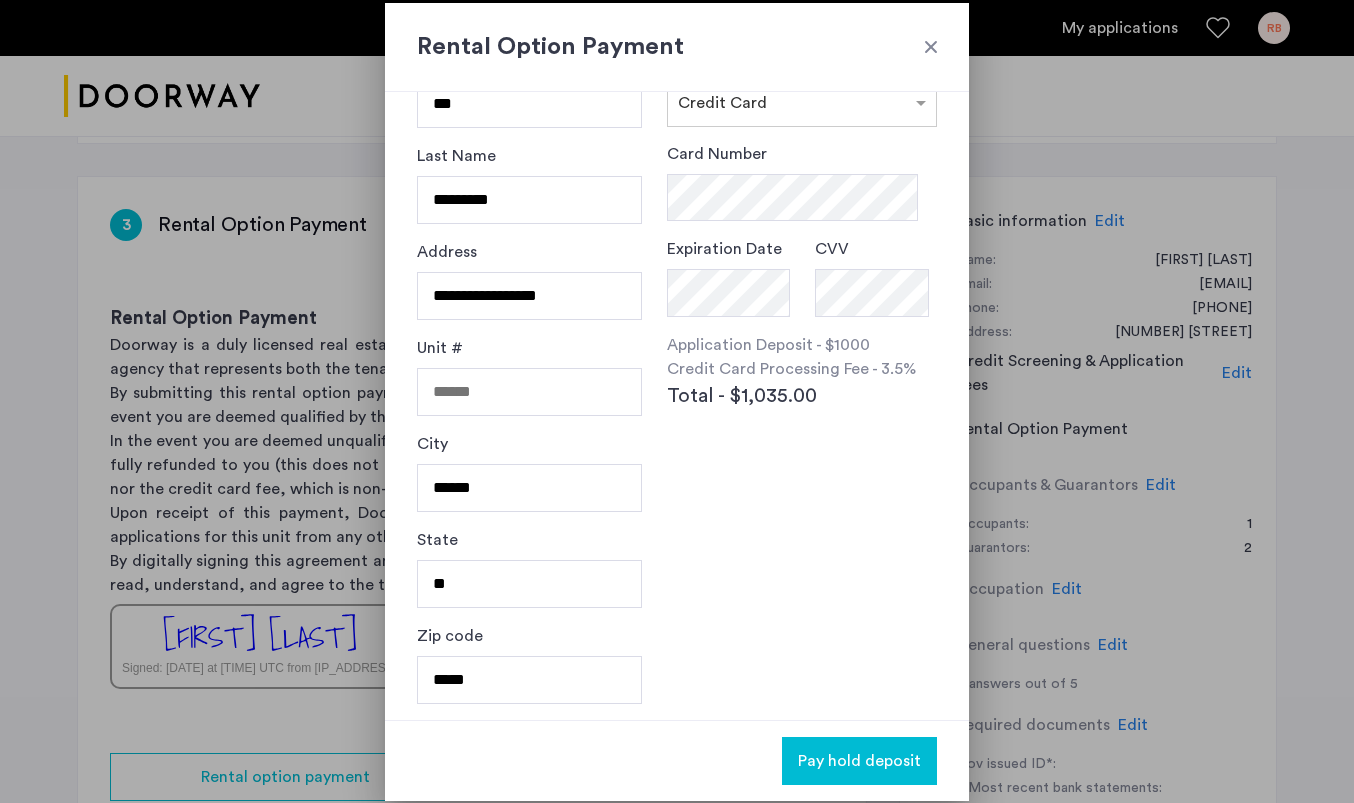 click on "Card Number" at bounding box center (802, 182) 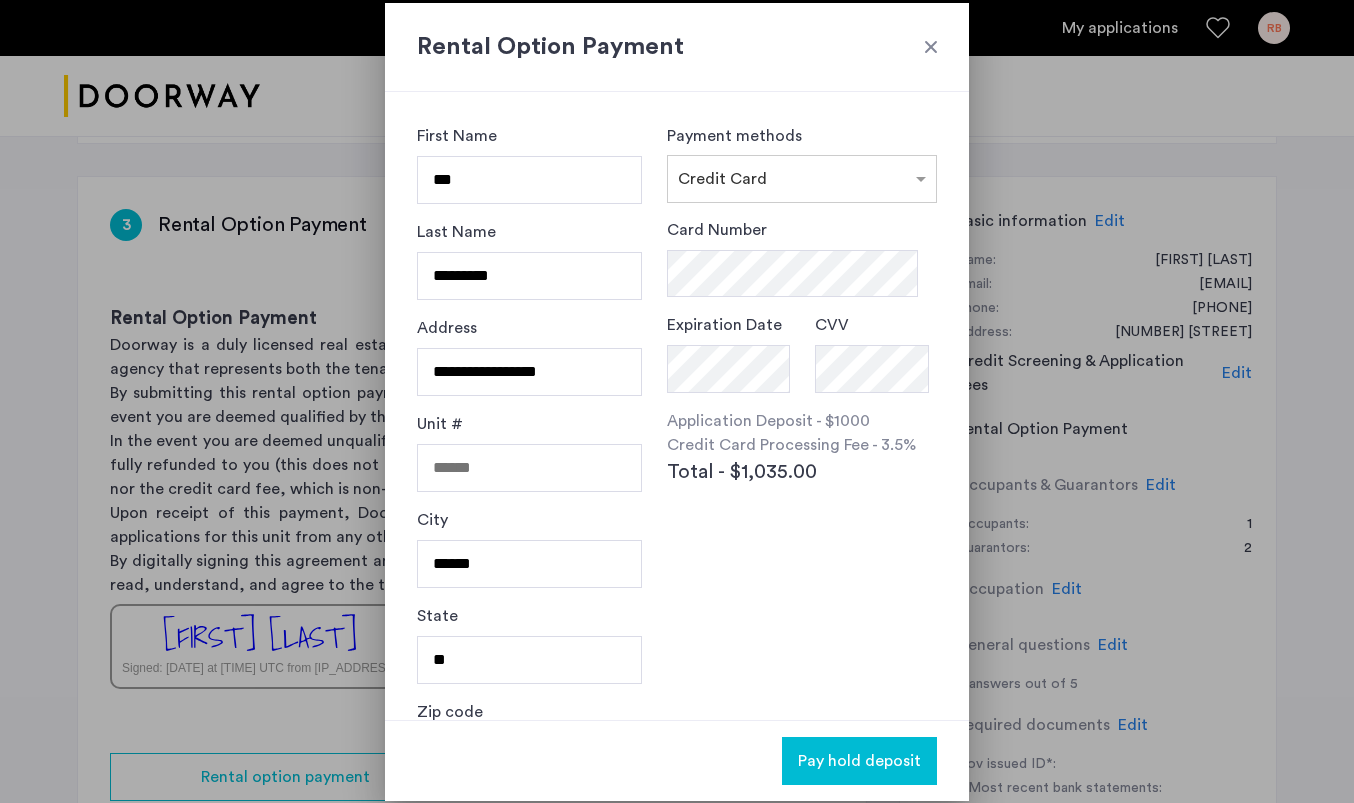 scroll, scrollTop: 0, scrollLeft: 0, axis: both 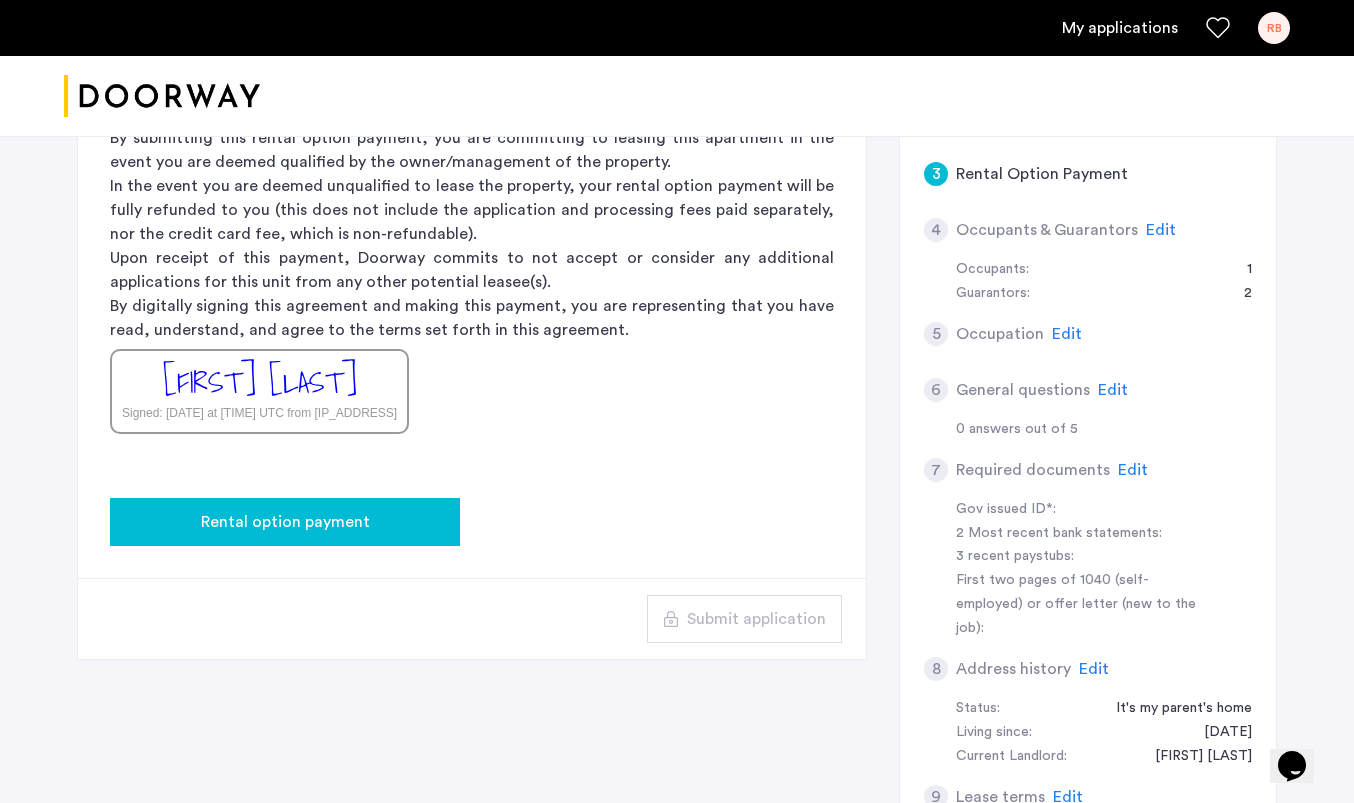click on "Rental option payment" 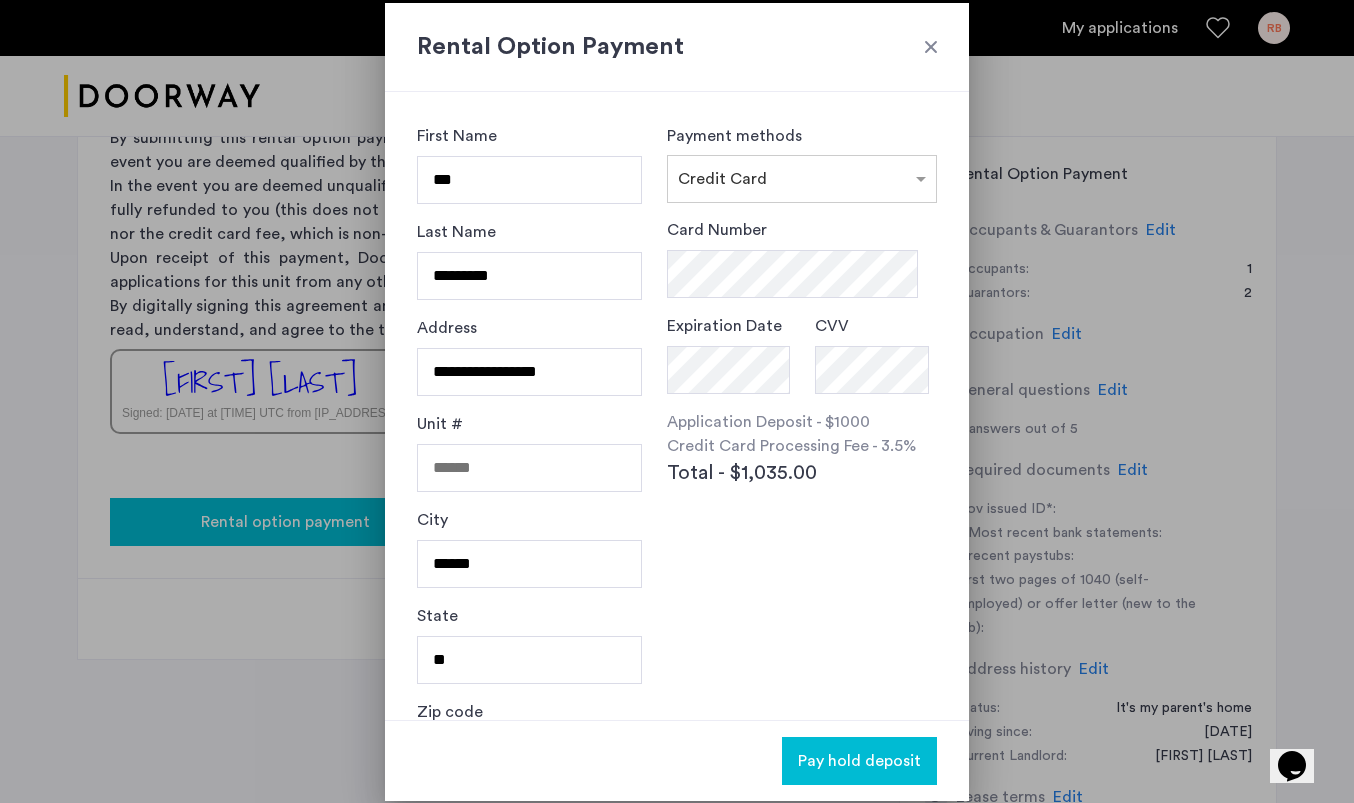 scroll, scrollTop: 0, scrollLeft: 0, axis: both 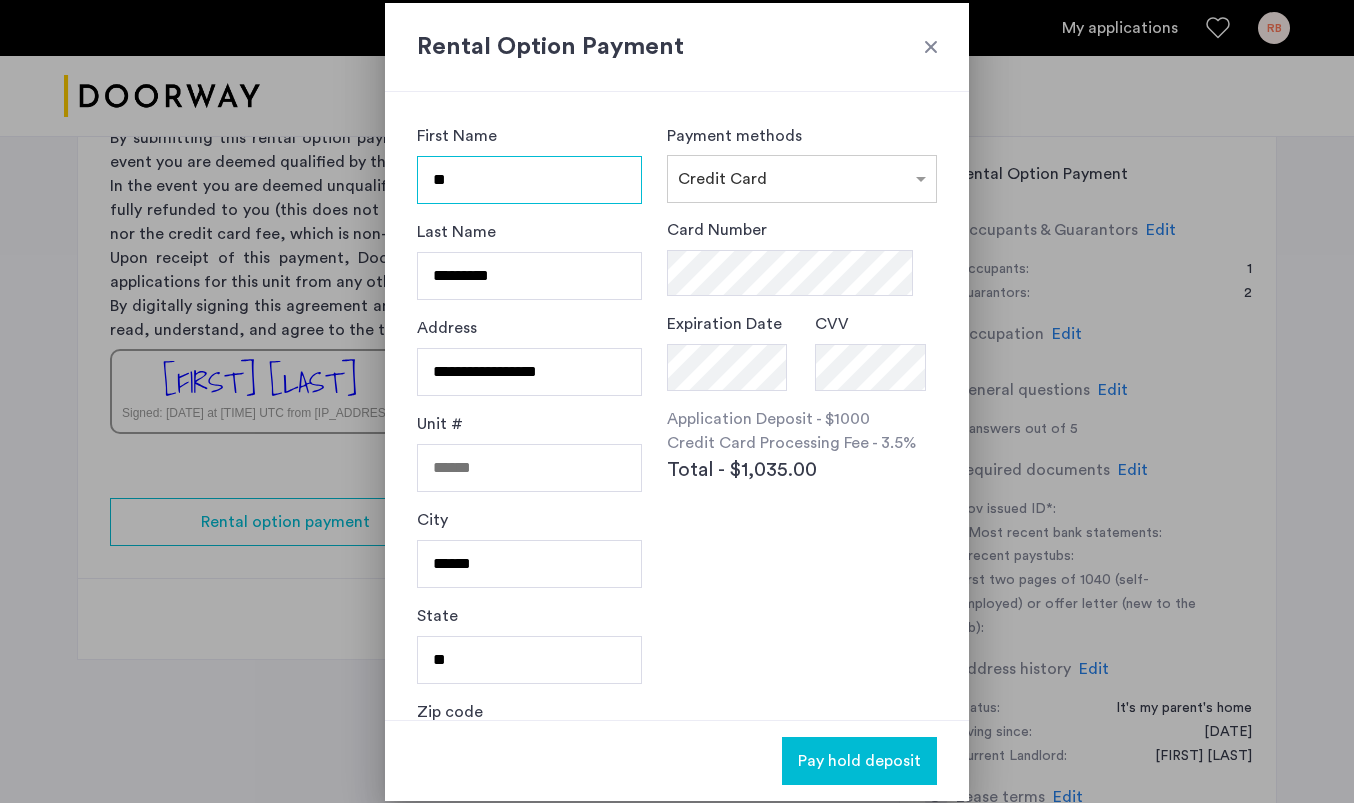 type on "*" 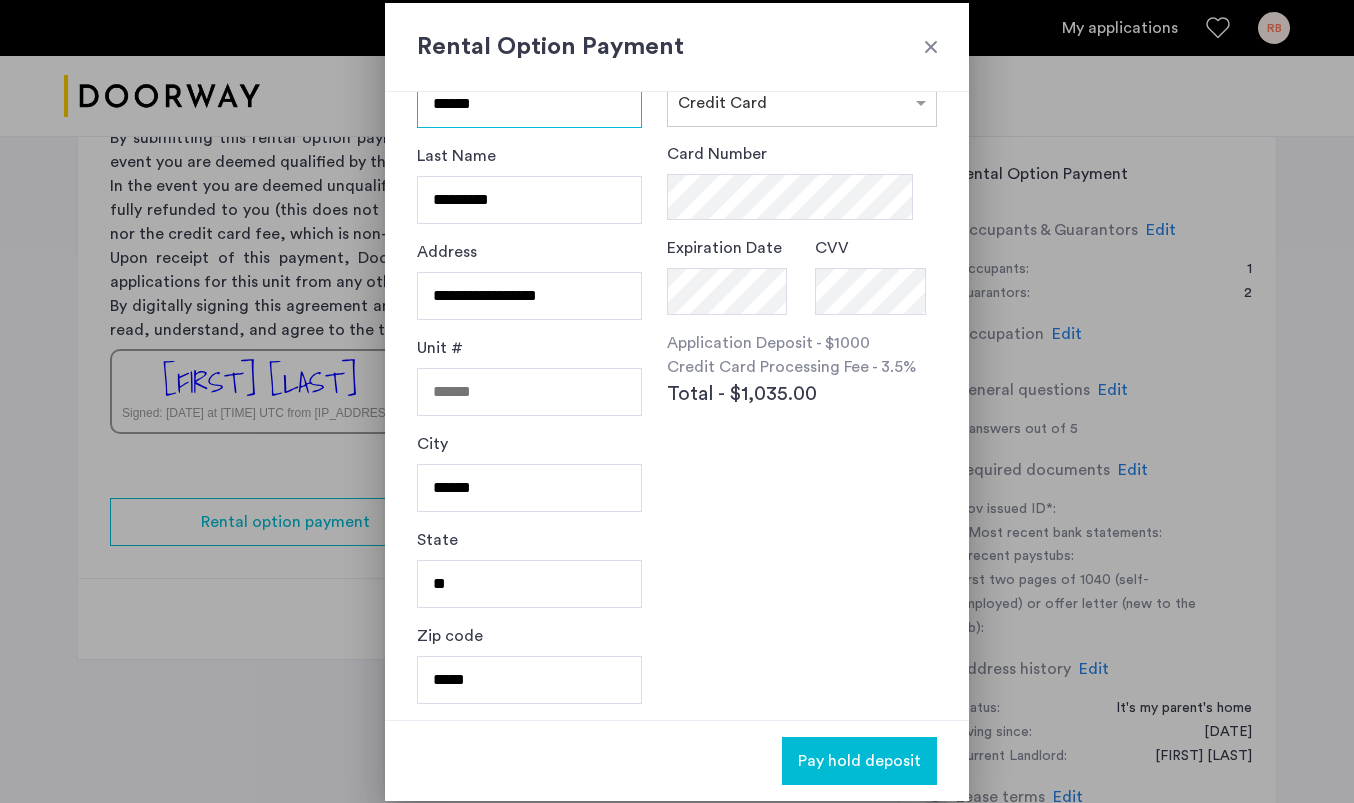 scroll, scrollTop: 76, scrollLeft: 0, axis: vertical 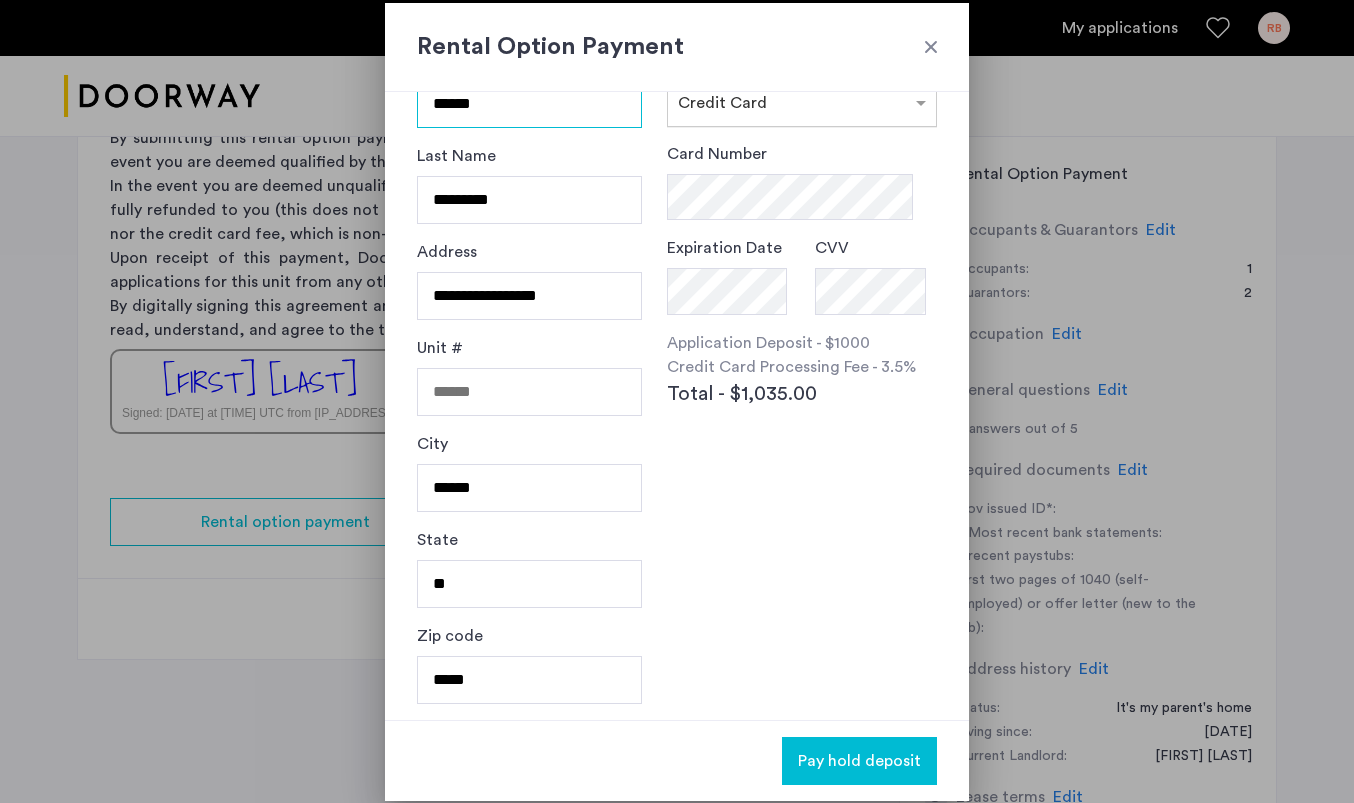 type on "******" 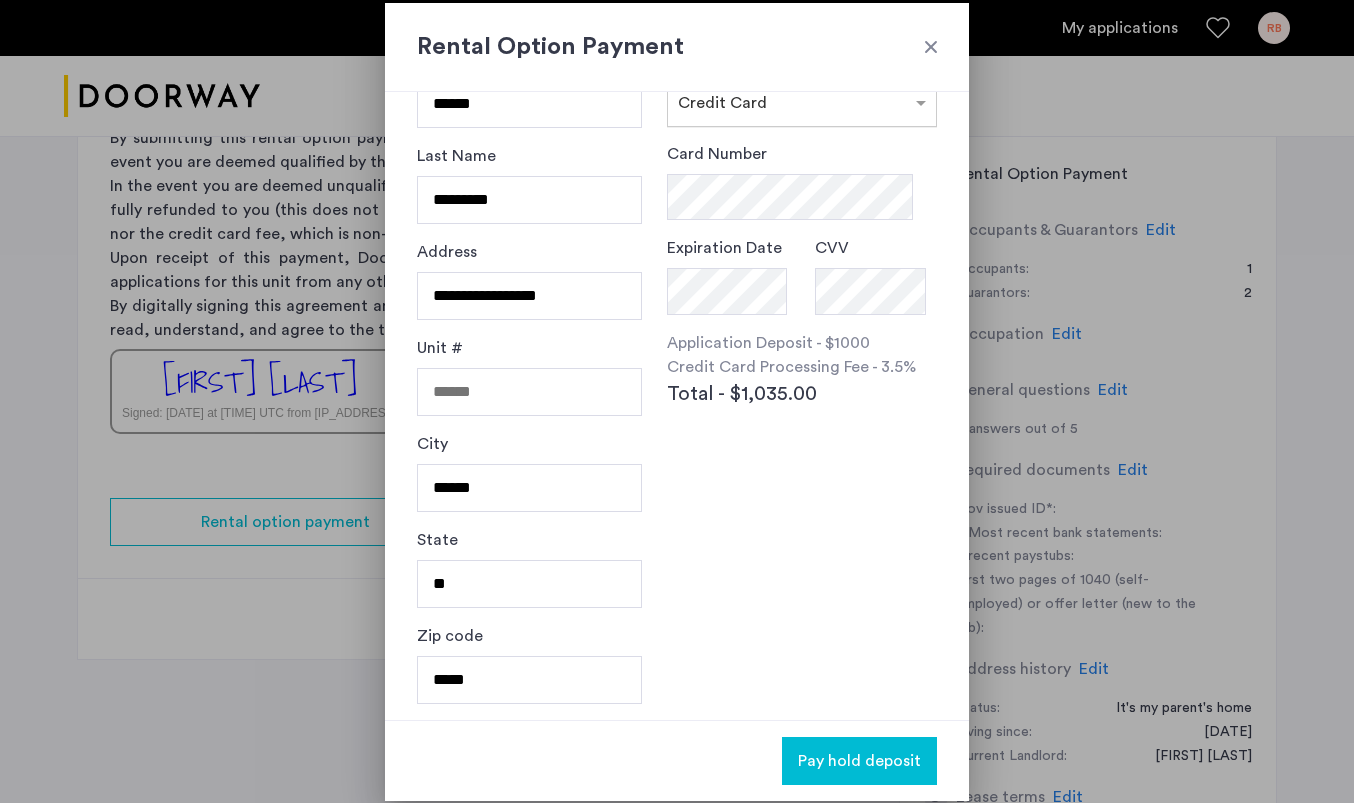 scroll, scrollTop: 75, scrollLeft: 0, axis: vertical 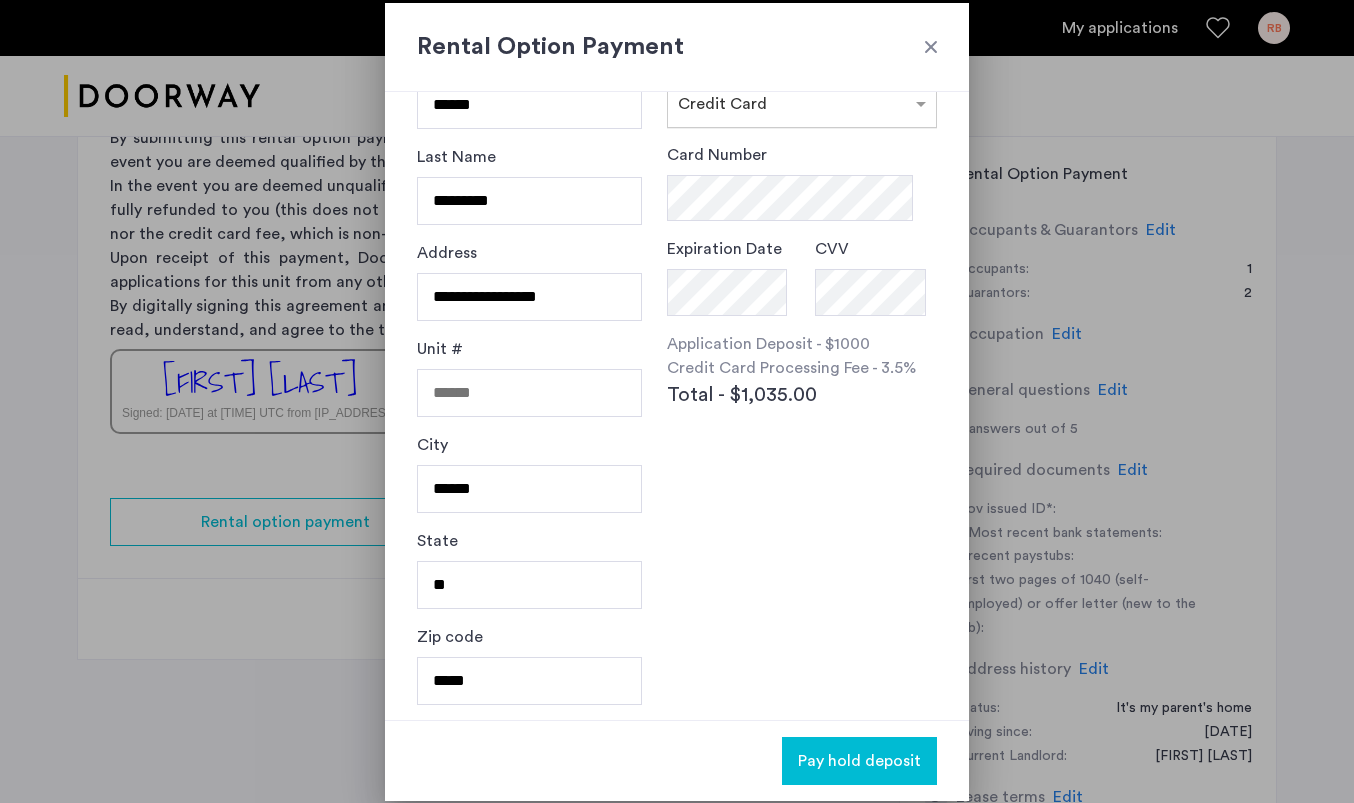 click on "×  Credit Card" at bounding box center (789, 104) 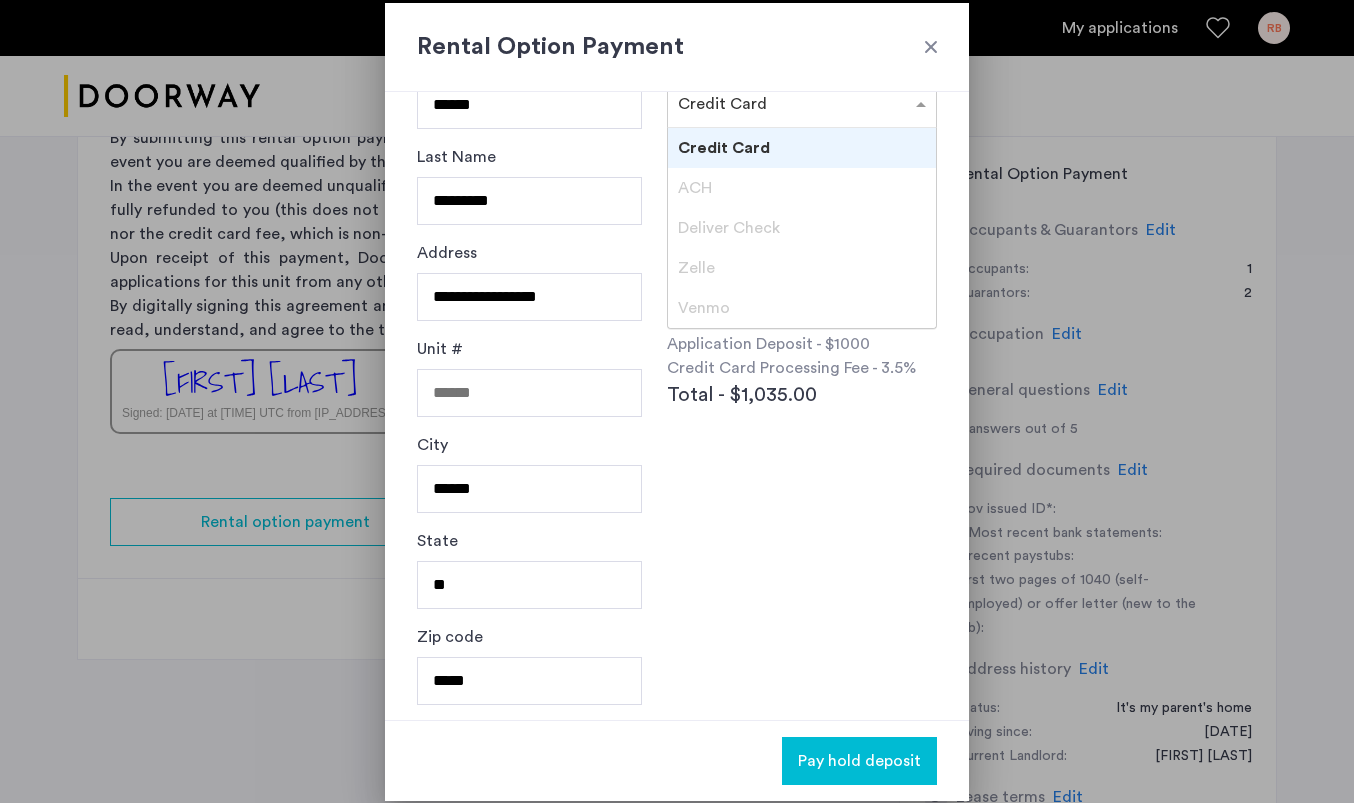 click on "×  Credit Card" at bounding box center (789, 104) 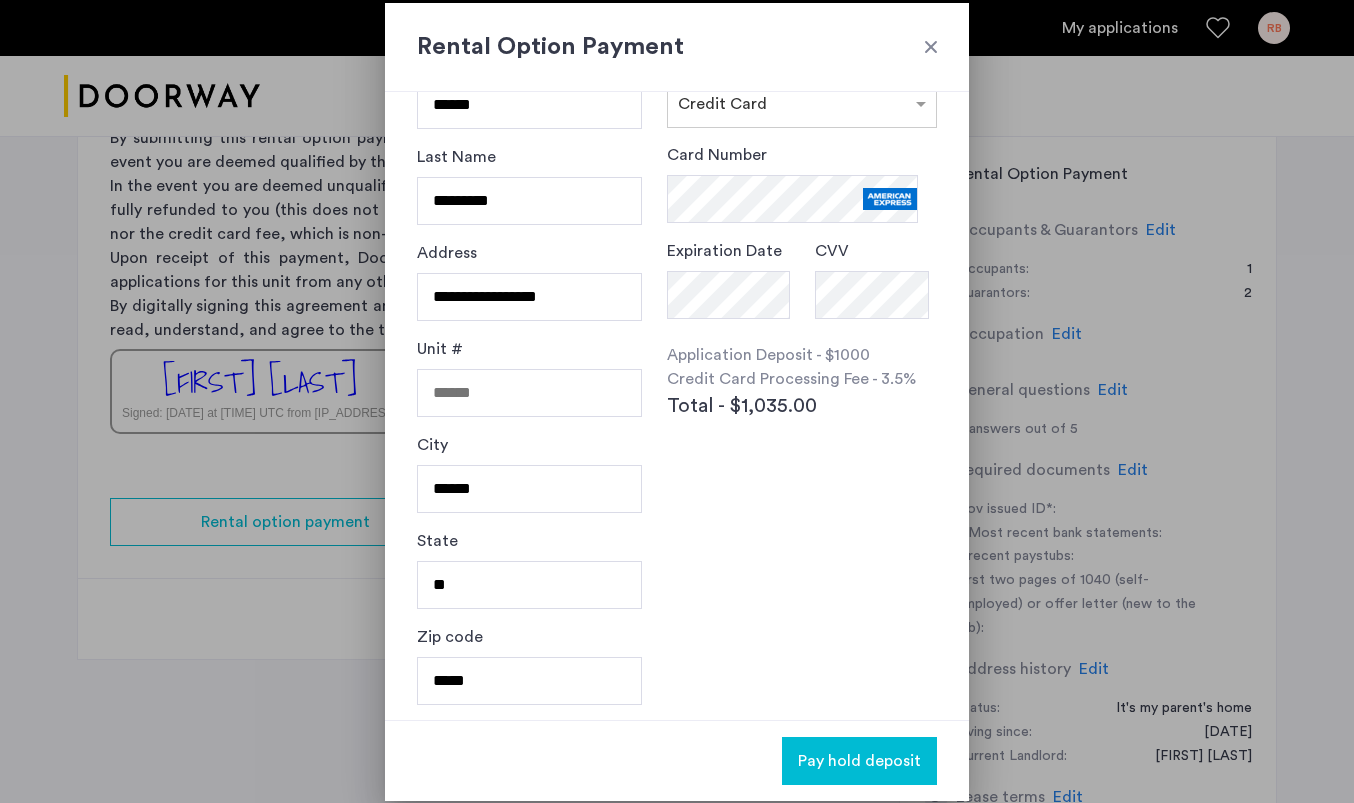 click on "Payment methods ×  Credit Card Card Number Expiration Date CVV Application Deposit - $1000  Credit Card Processing Fee - 3.5% Total - $1,035.00" at bounding box center [802, 331] 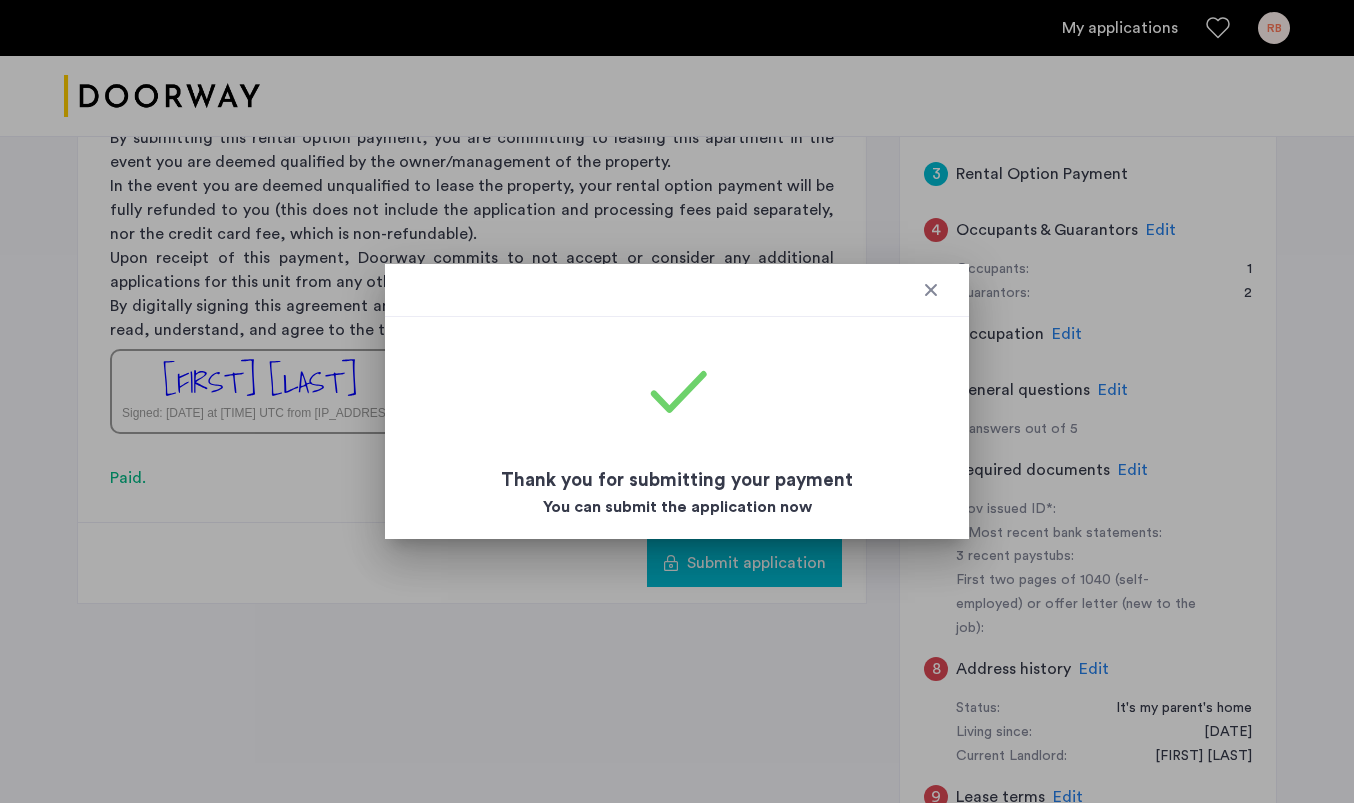 click at bounding box center [931, 290] 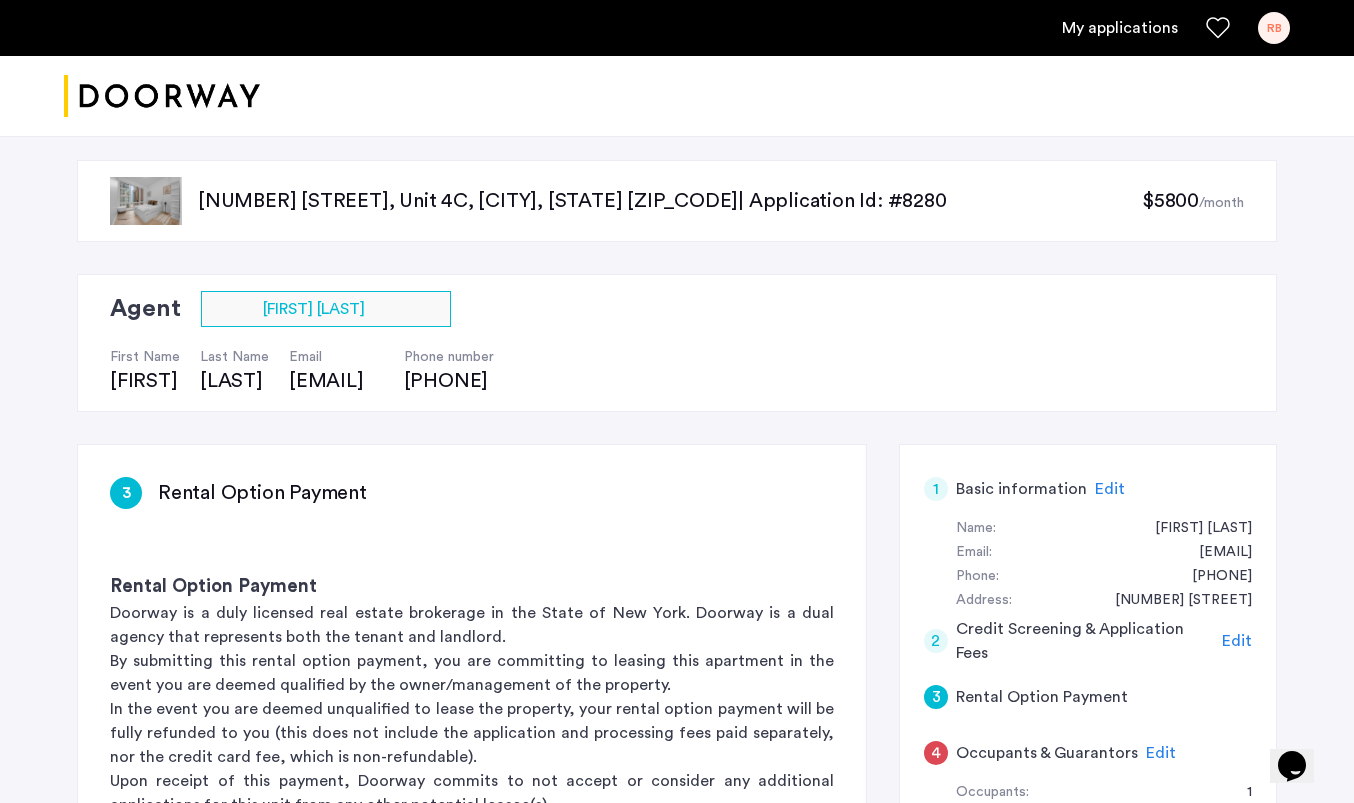scroll, scrollTop: 523, scrollLeft: 0, axis: vertical 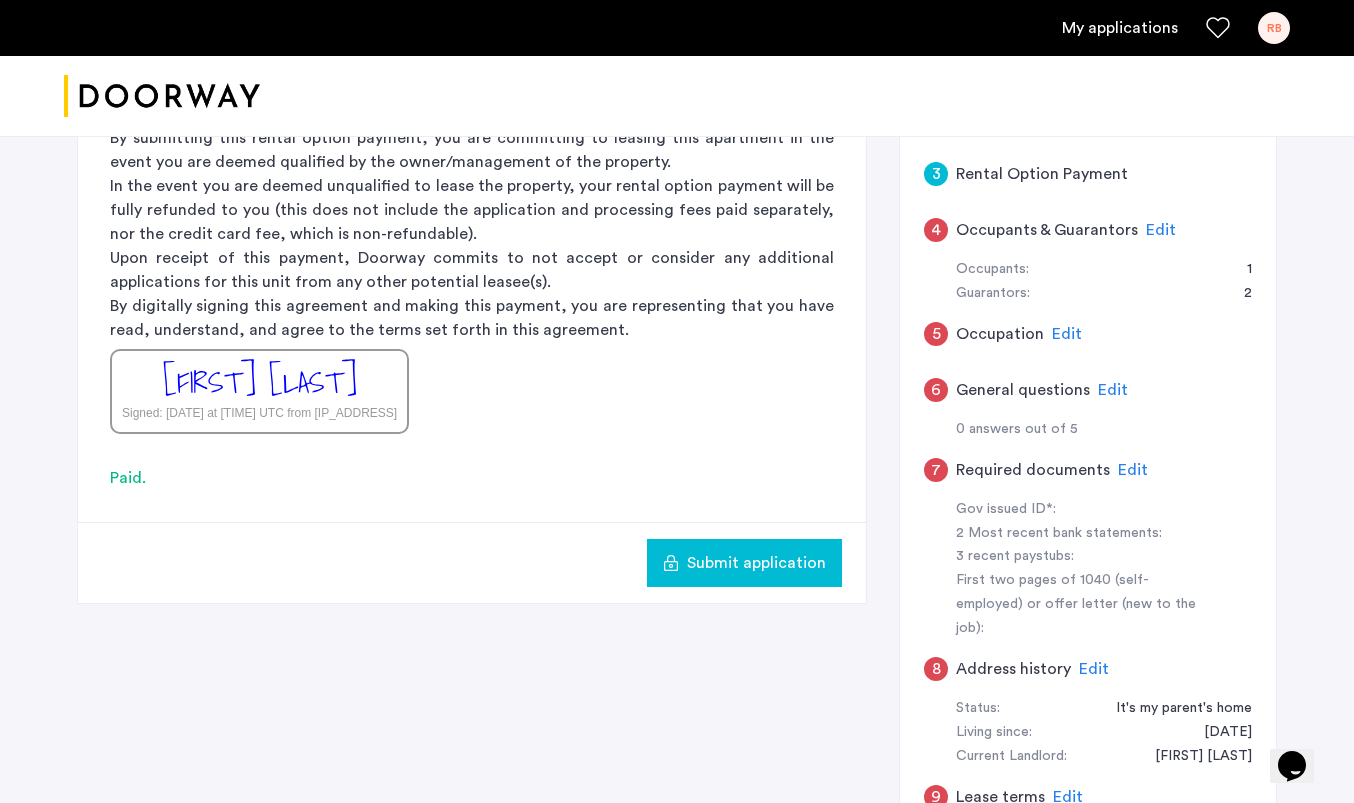 click on "Submit application" 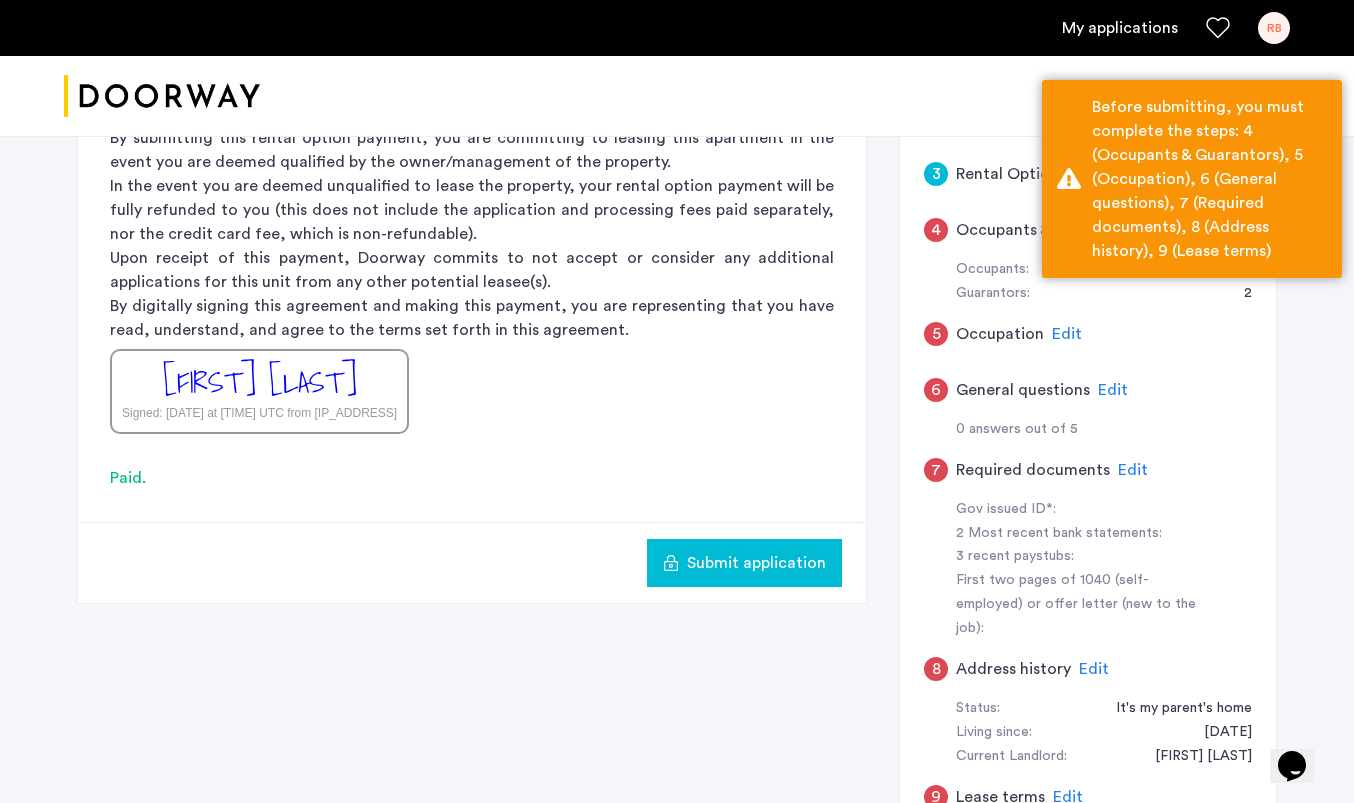 click on "Submit application" 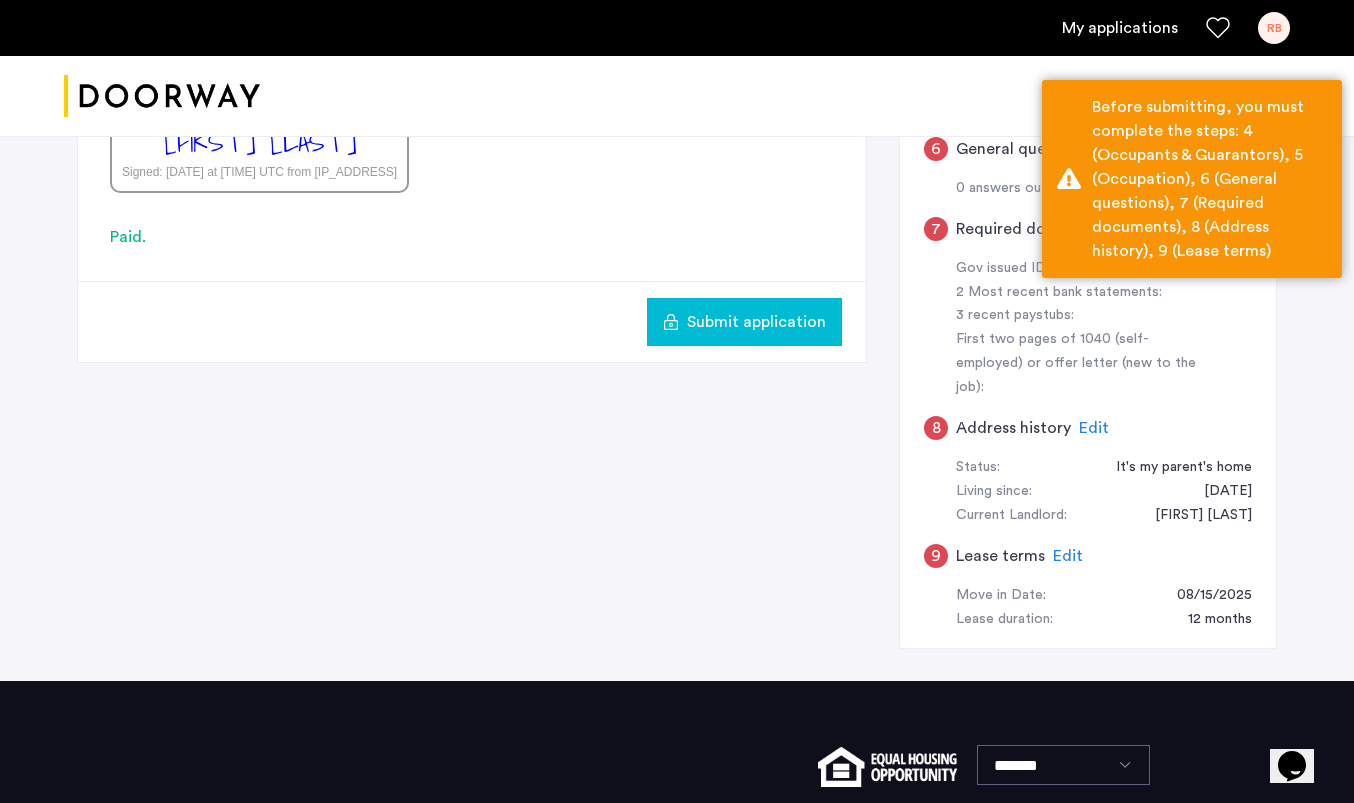 scroll, scrollTop: 635, scrollLeft: 0, axis: vertical 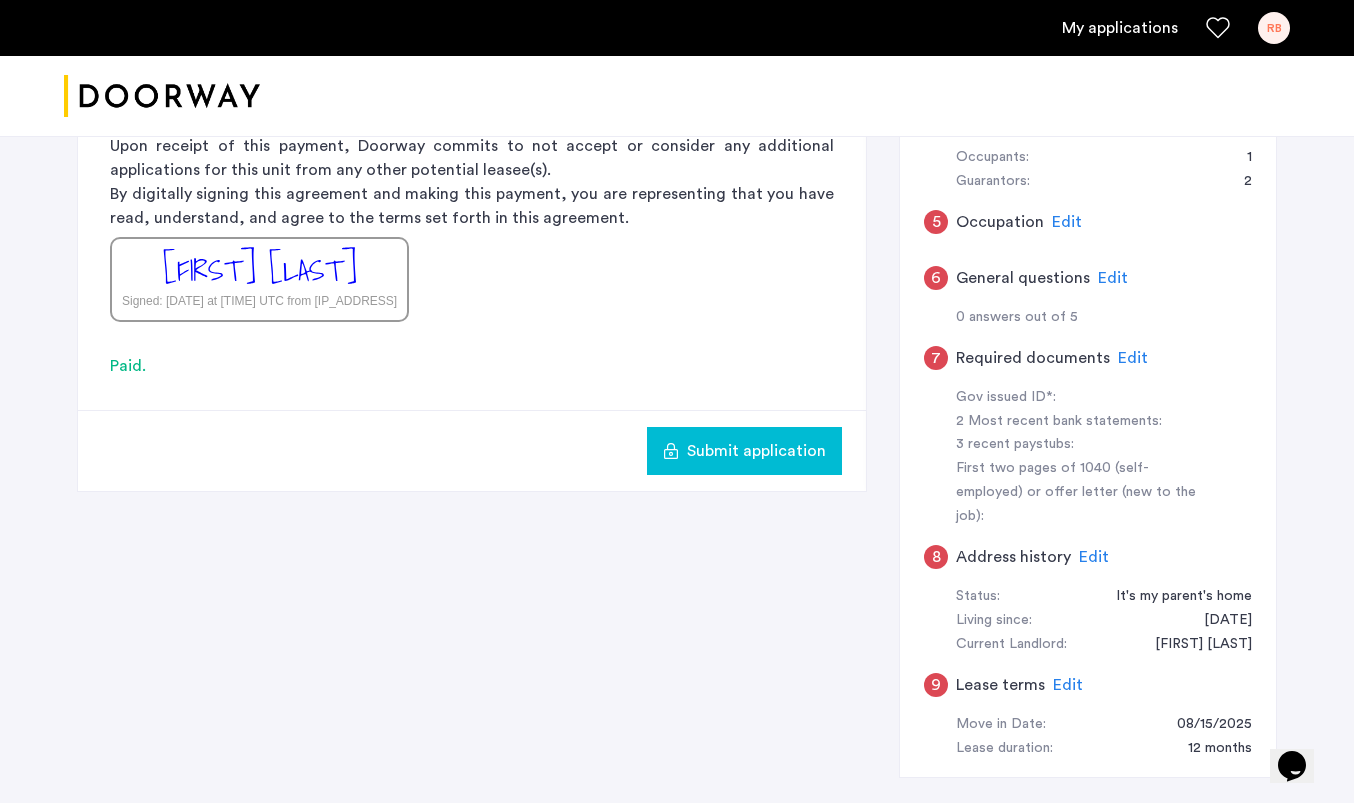 click on "Submit application" 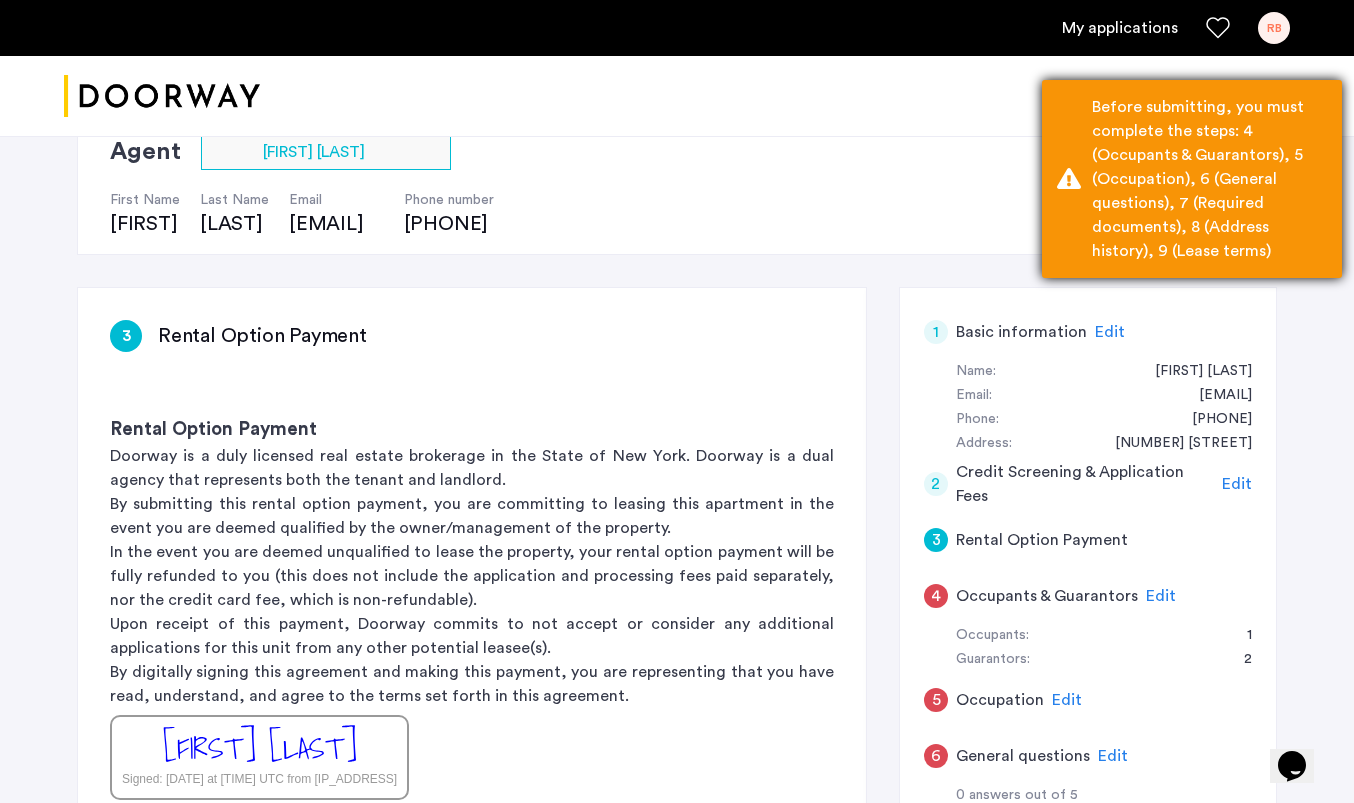 scroll, scrollTop: 203, scrollLeft: 0, axis: vertical 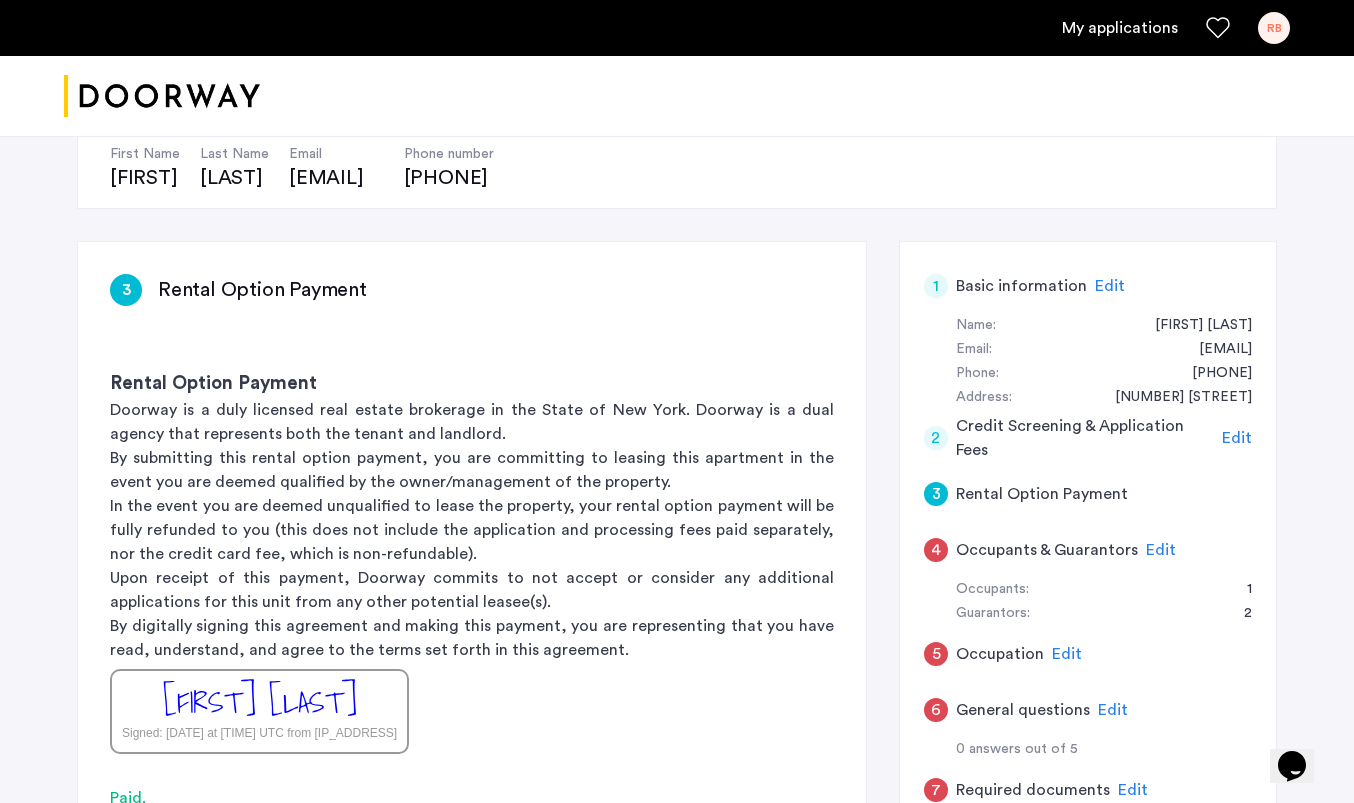 click on "Edit" 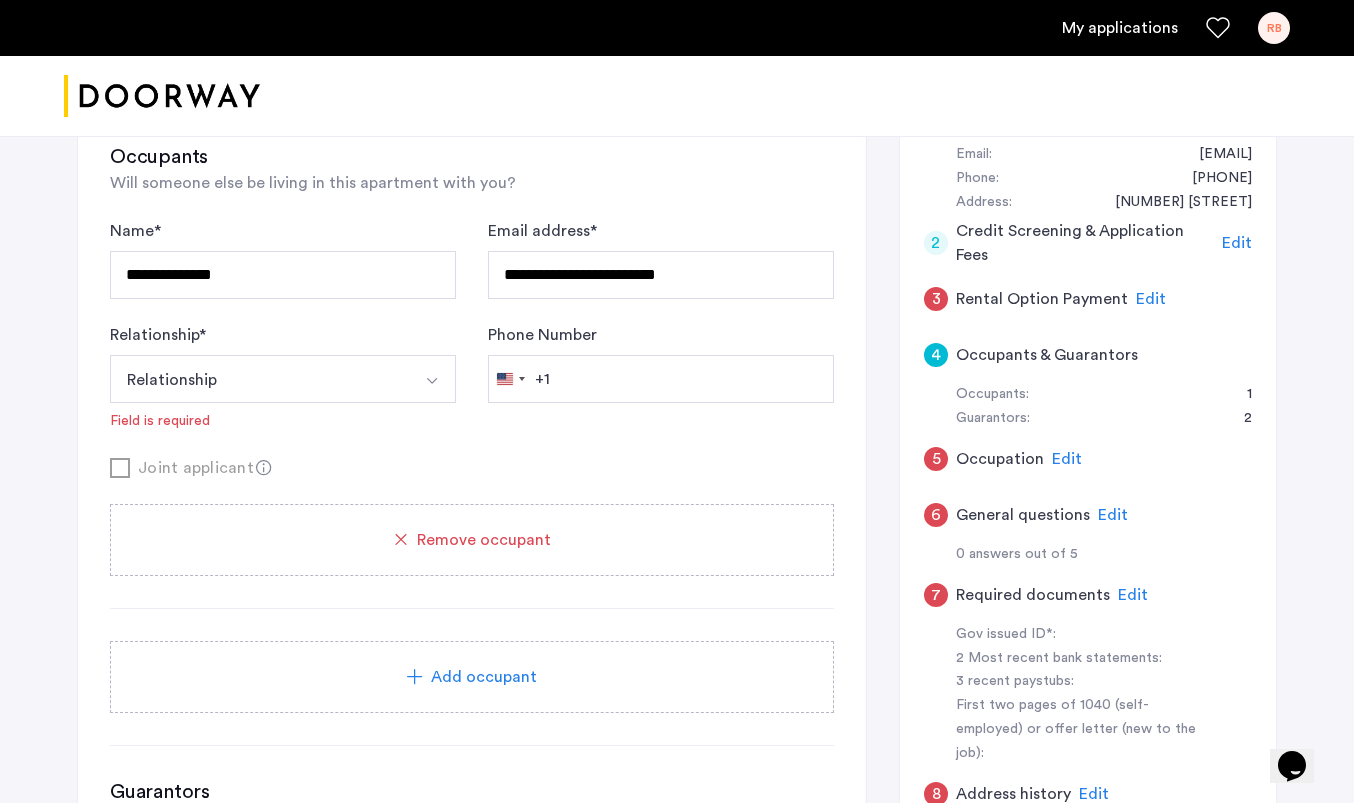 scroll, scrollTop: 409, scrollLeft: 0, axis: vertical 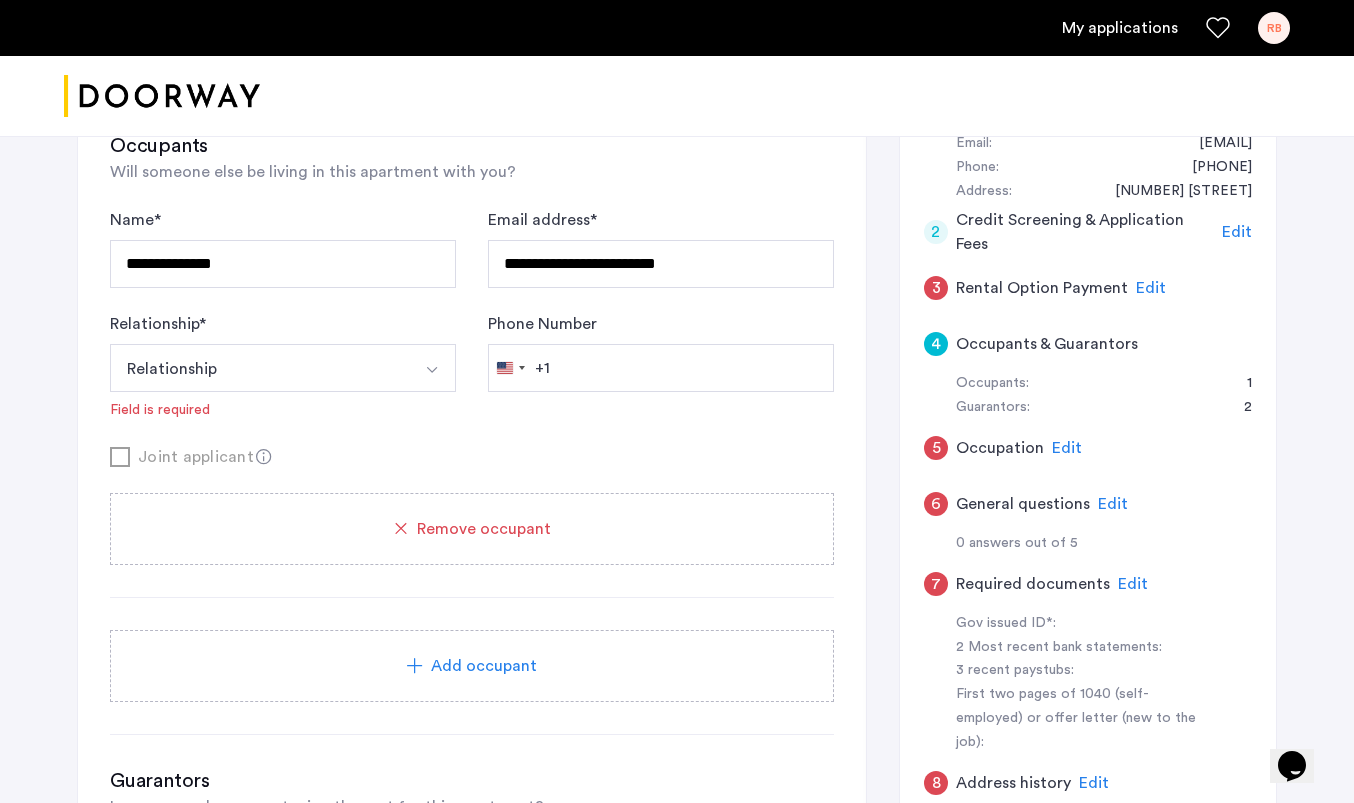 click on "Add occupant" 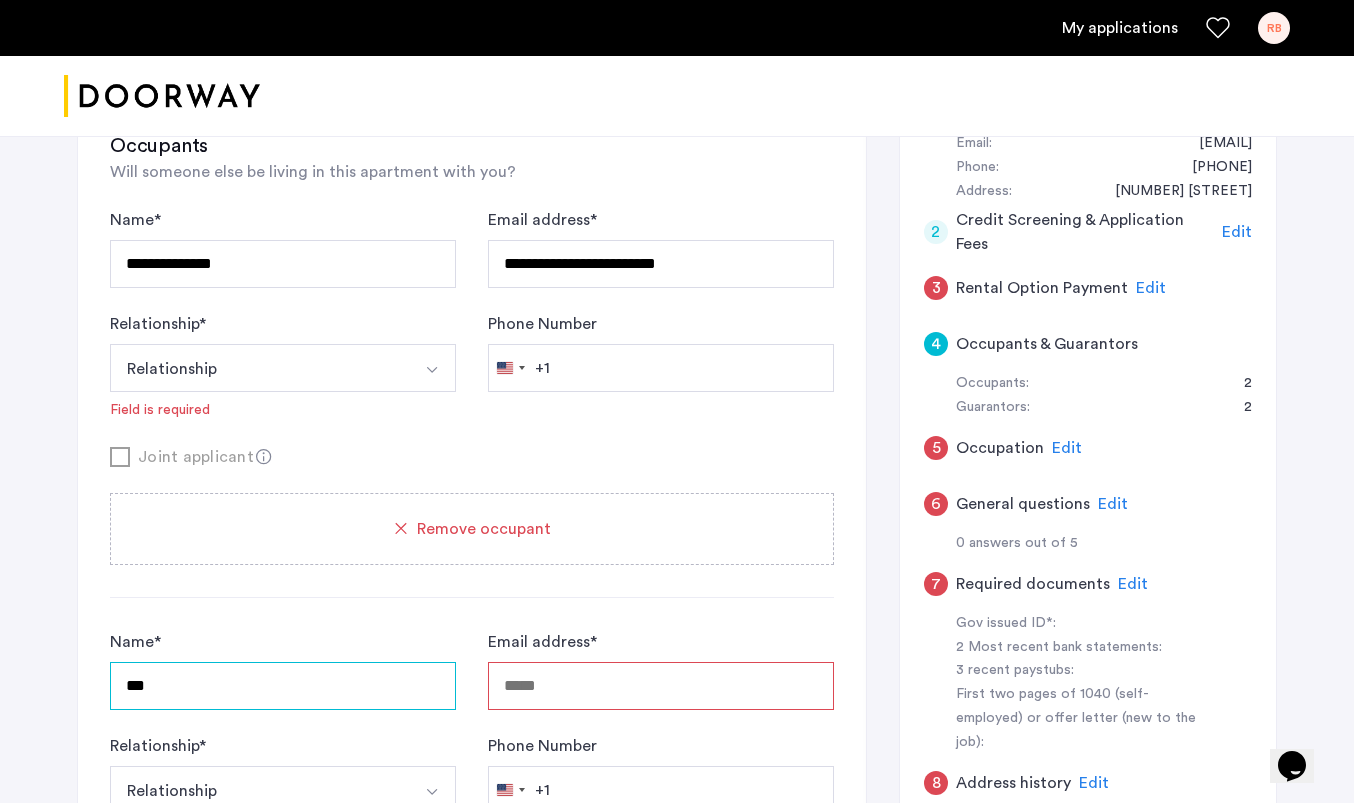 click on "***" at bounding box center [283, 686] 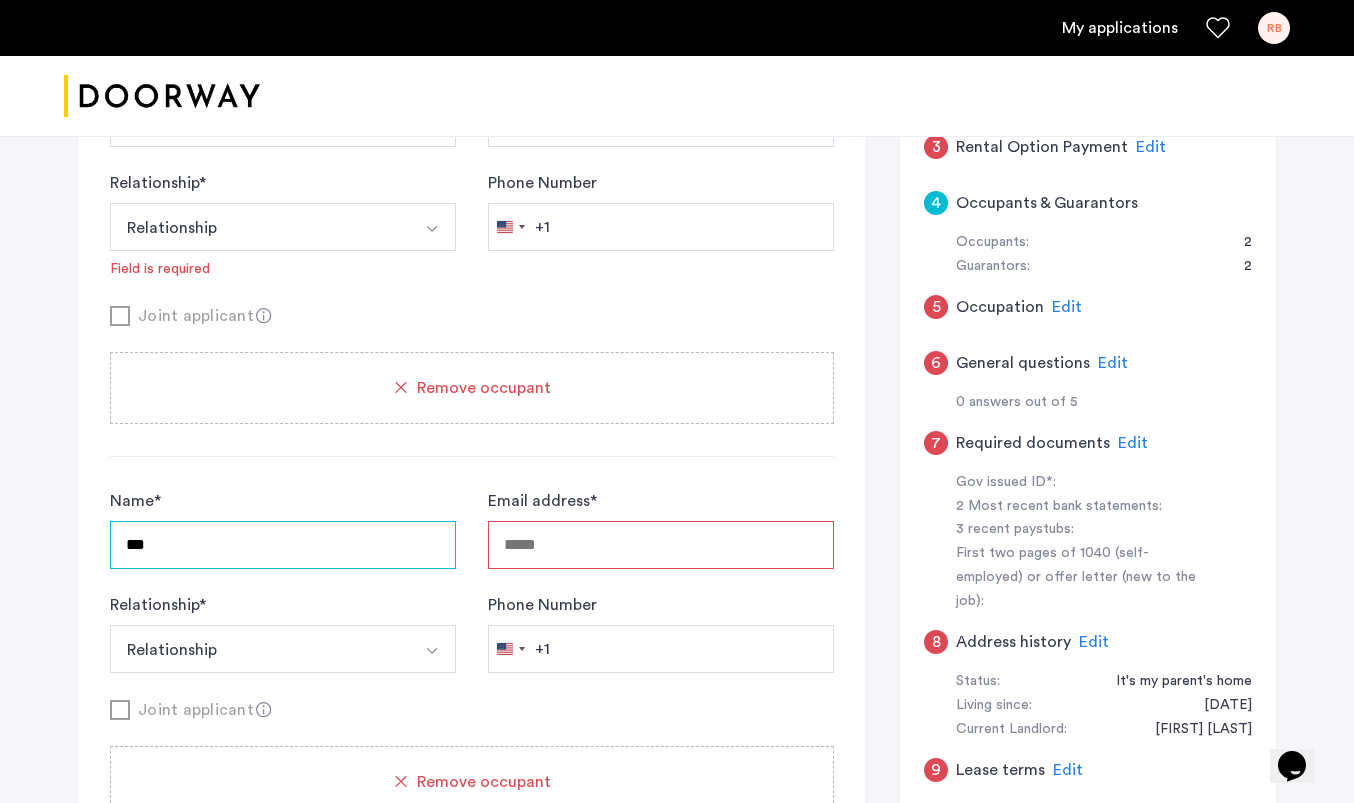 scroll, scrollTop: 568, scrollLeft: 0, axis: vertical 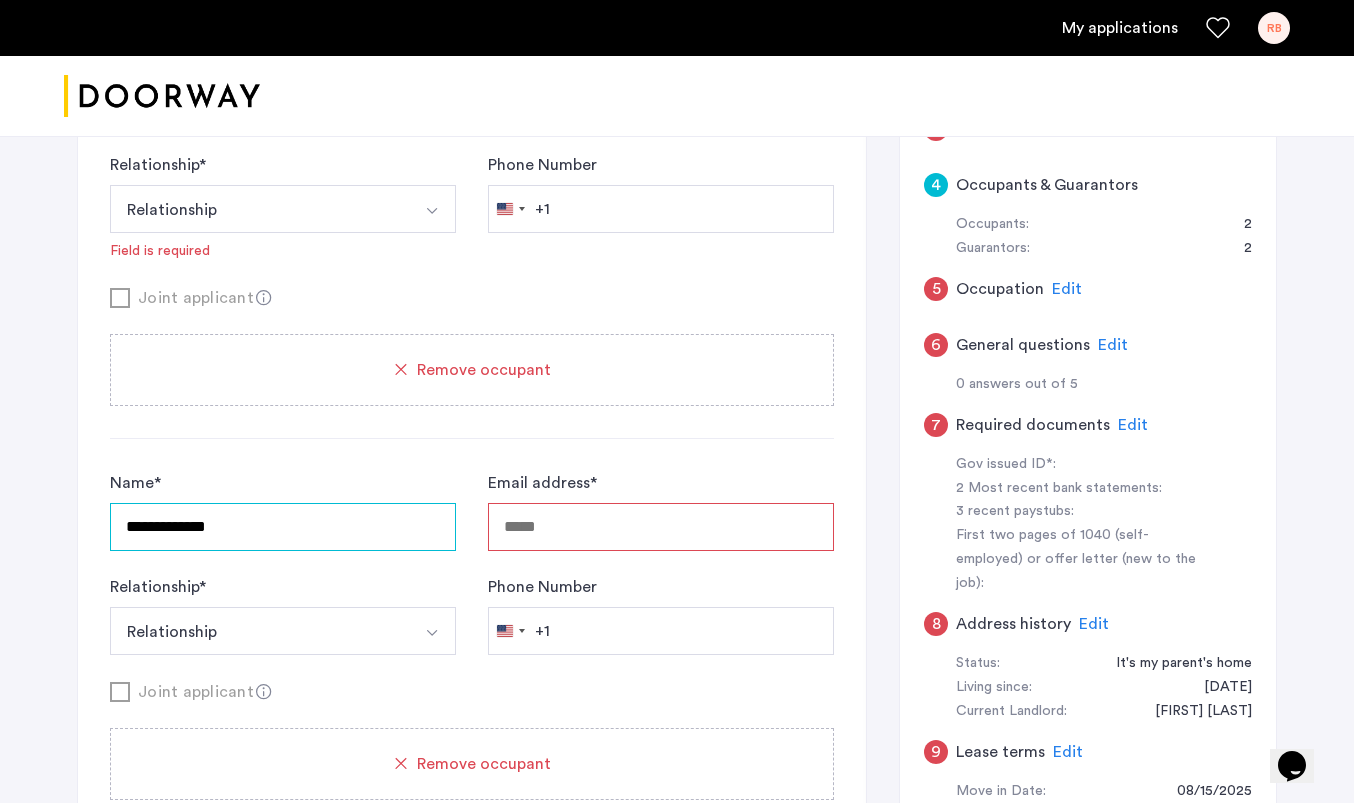 type on "**********" 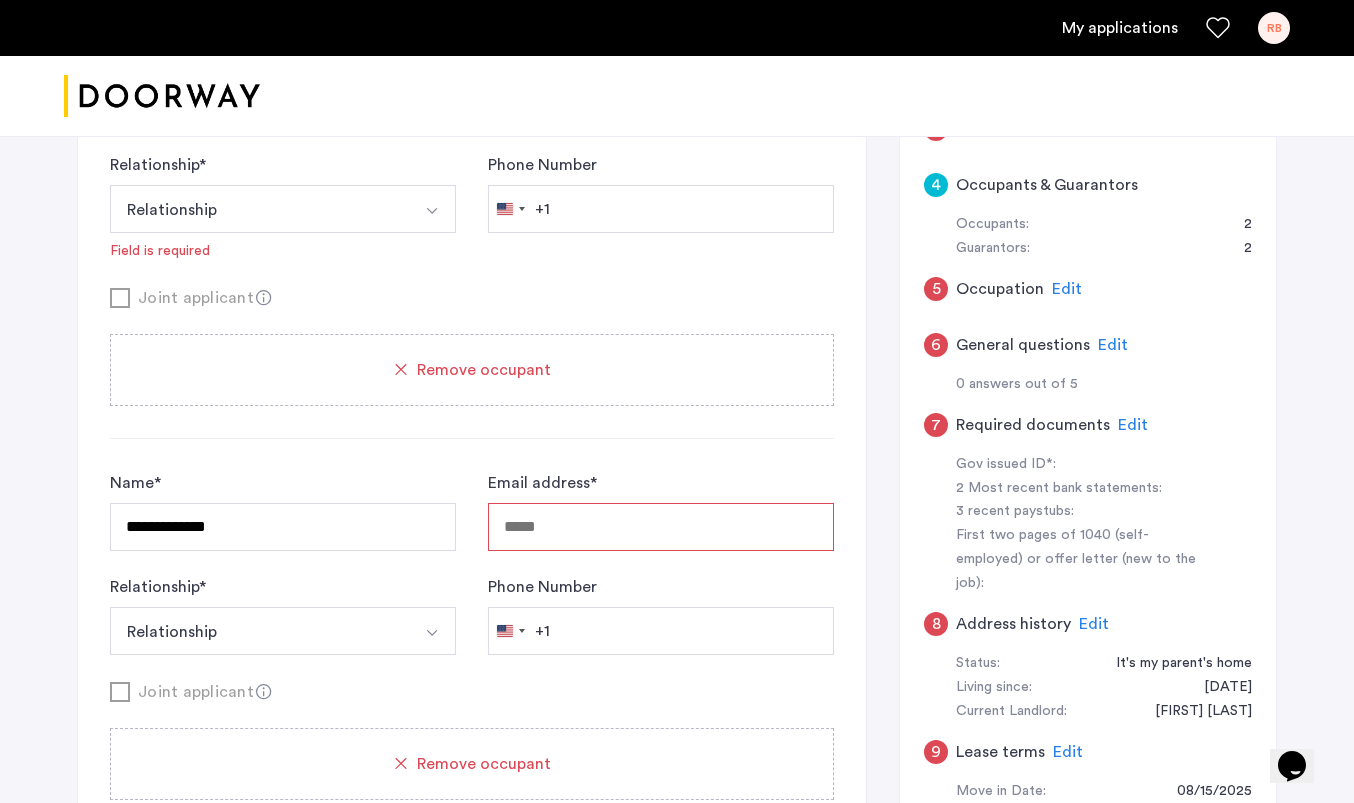 click on "Email address  *" at bounding box center (661, 527) 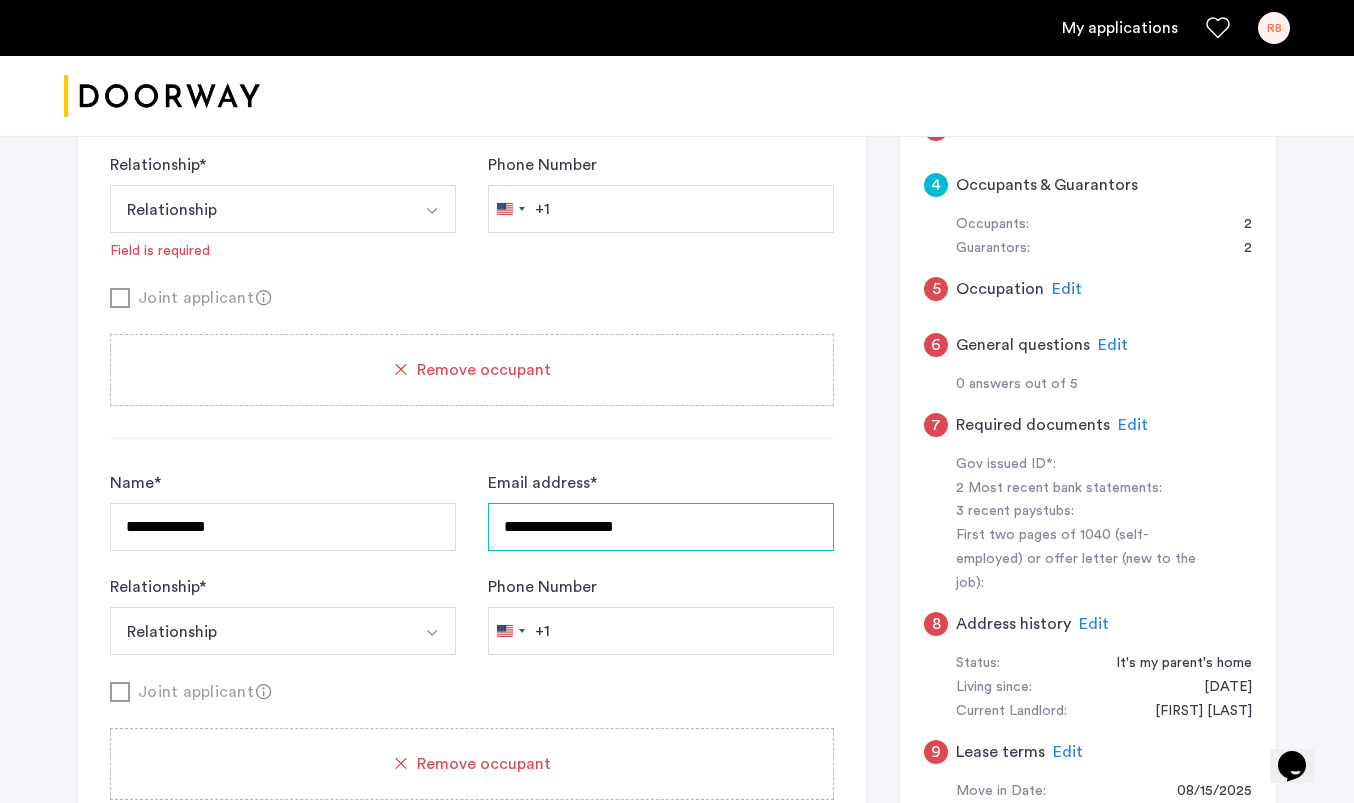 type on "**********" 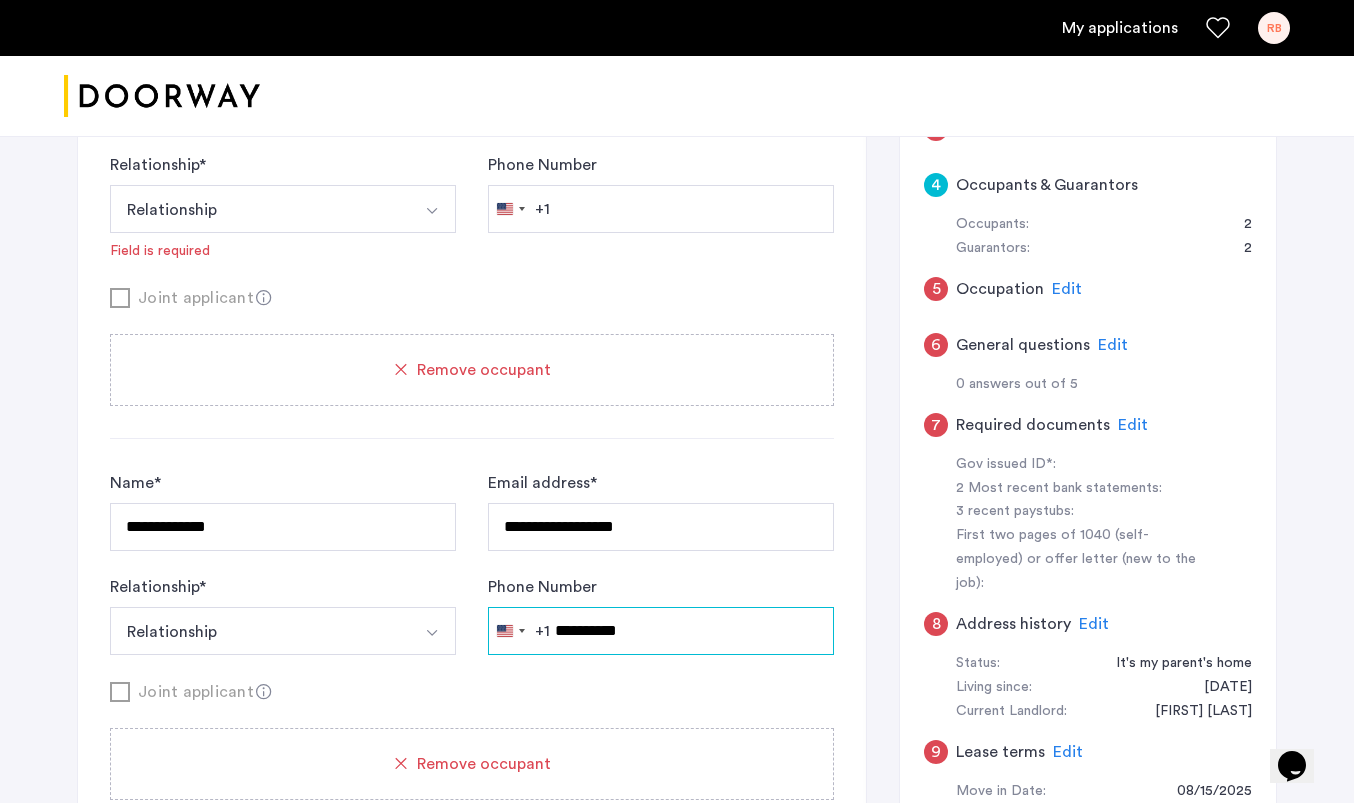 type on "**********" 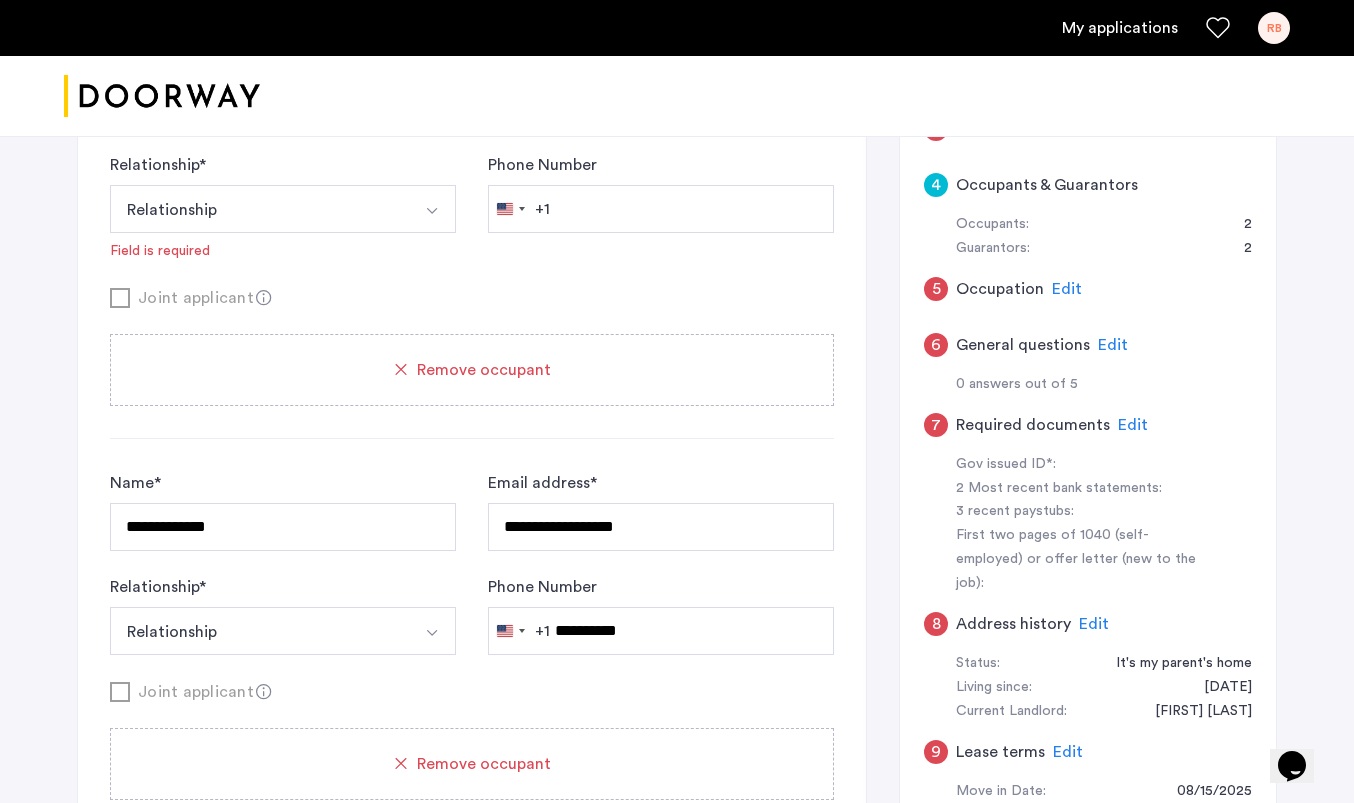 click at bounding box center (432, 631) 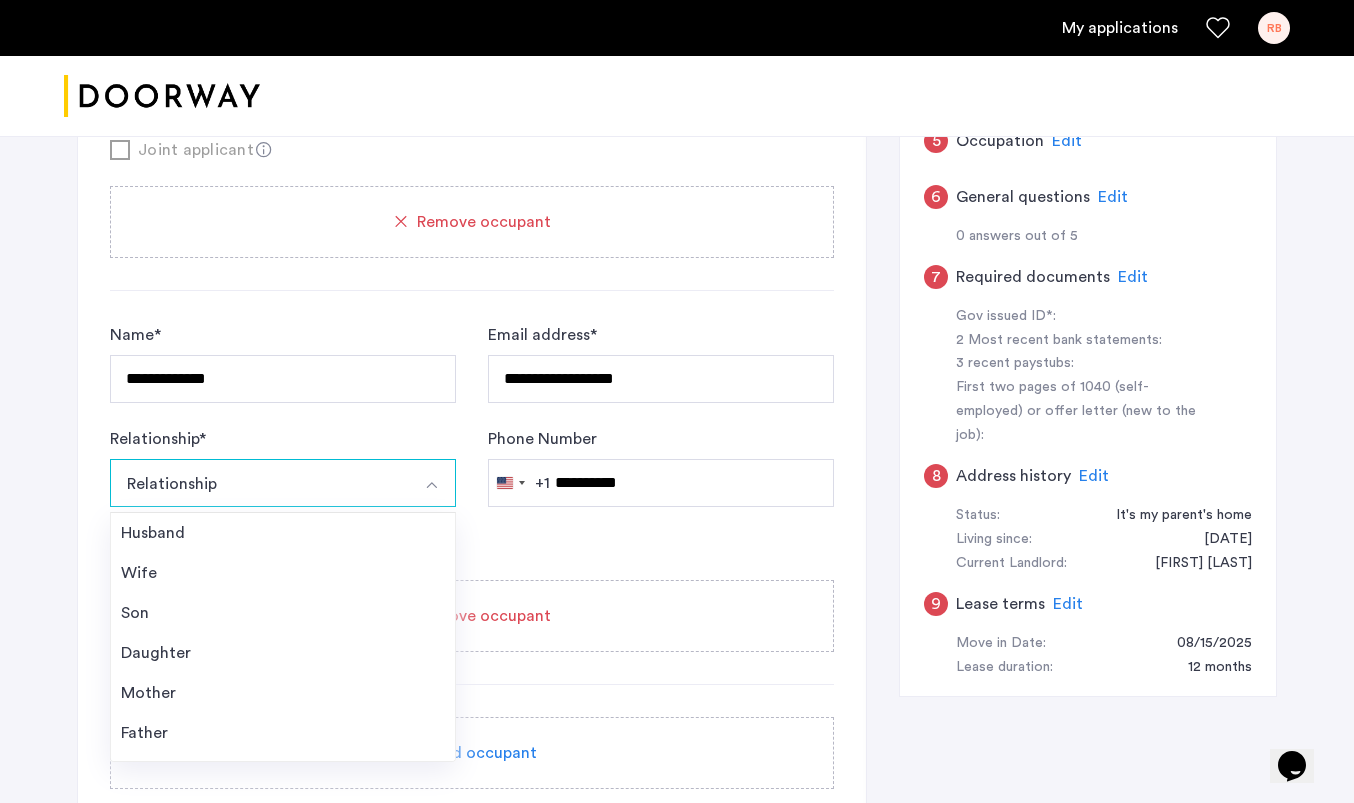 scroll, scrollTop: 747, scrollLeft: 0, axis: vertical 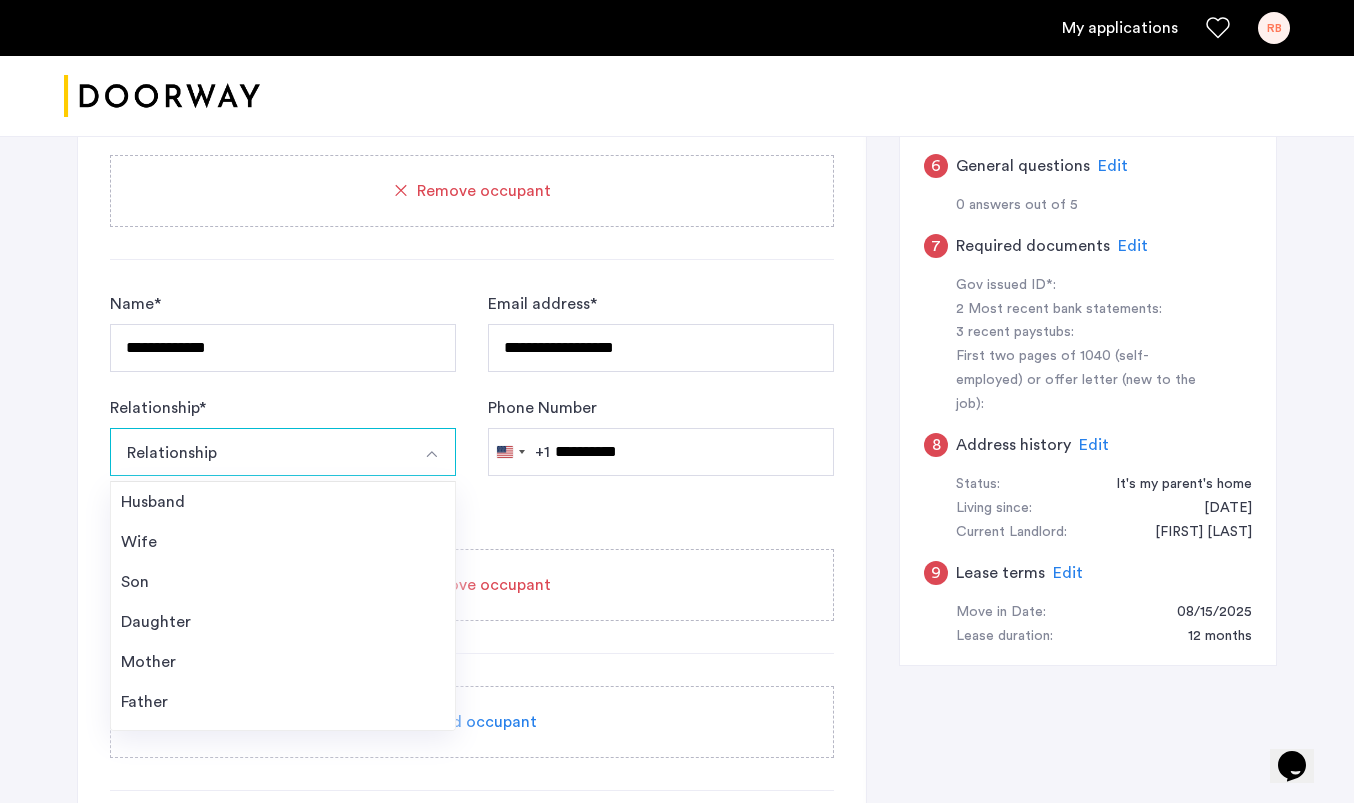 click on "Joint applicant" 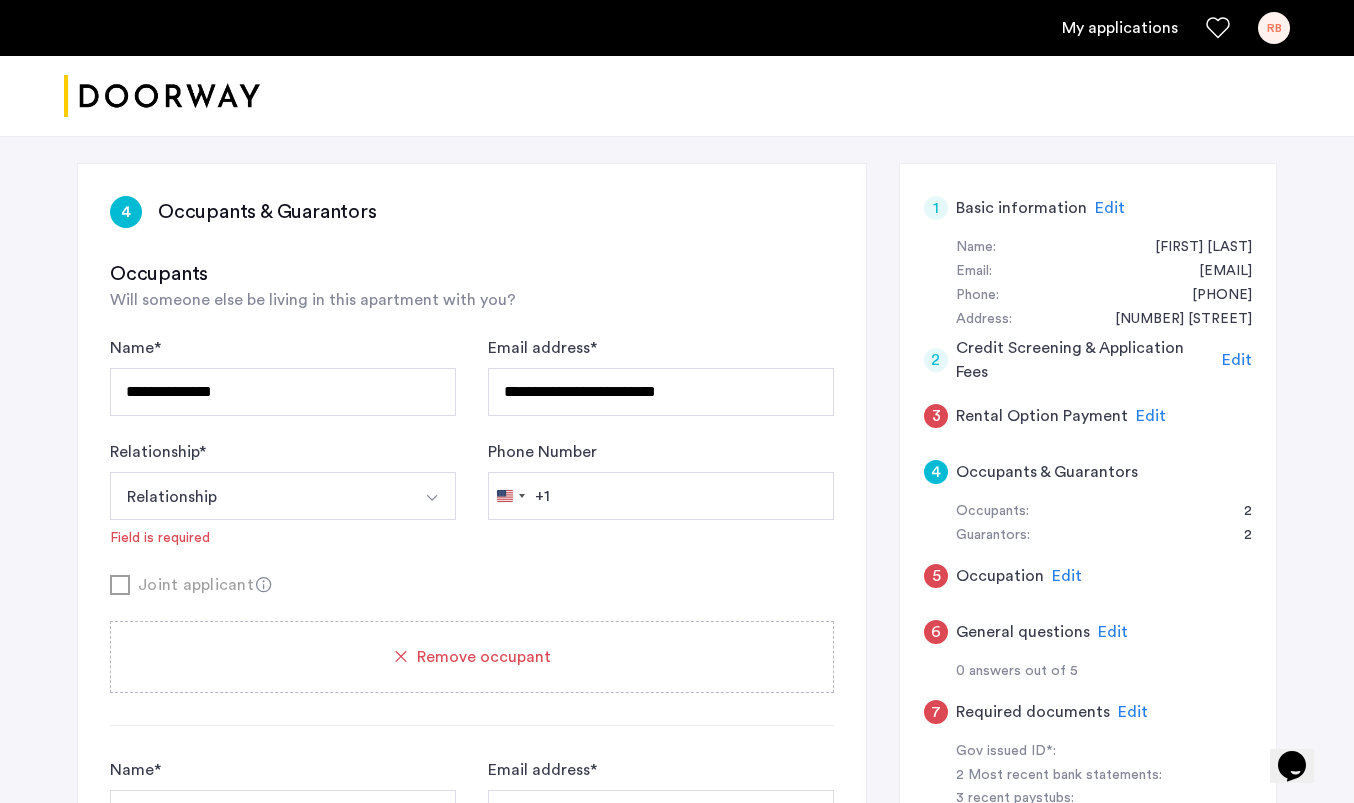 scroll, scrollTop: 243, scrollLeft: 0, axis: vertical 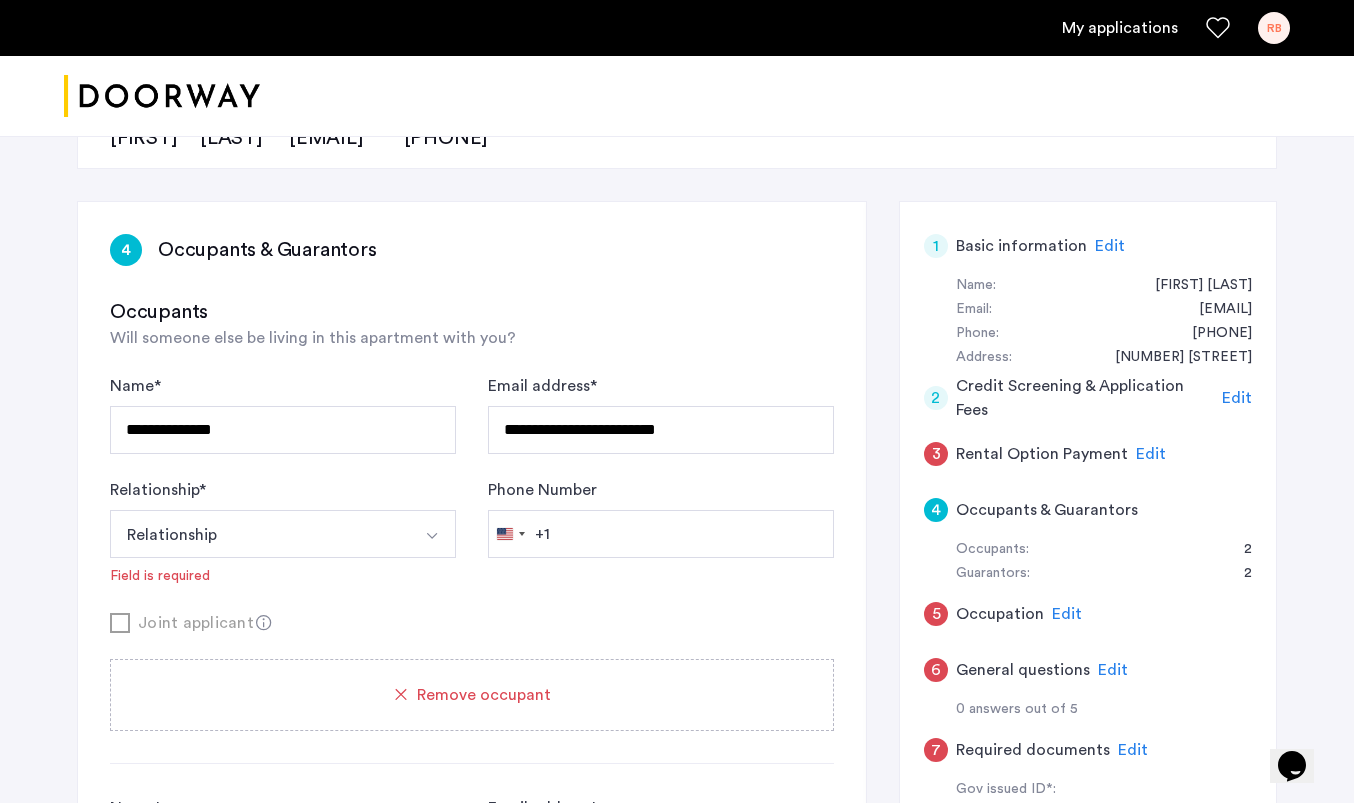 click at bounding box center [432, 534] 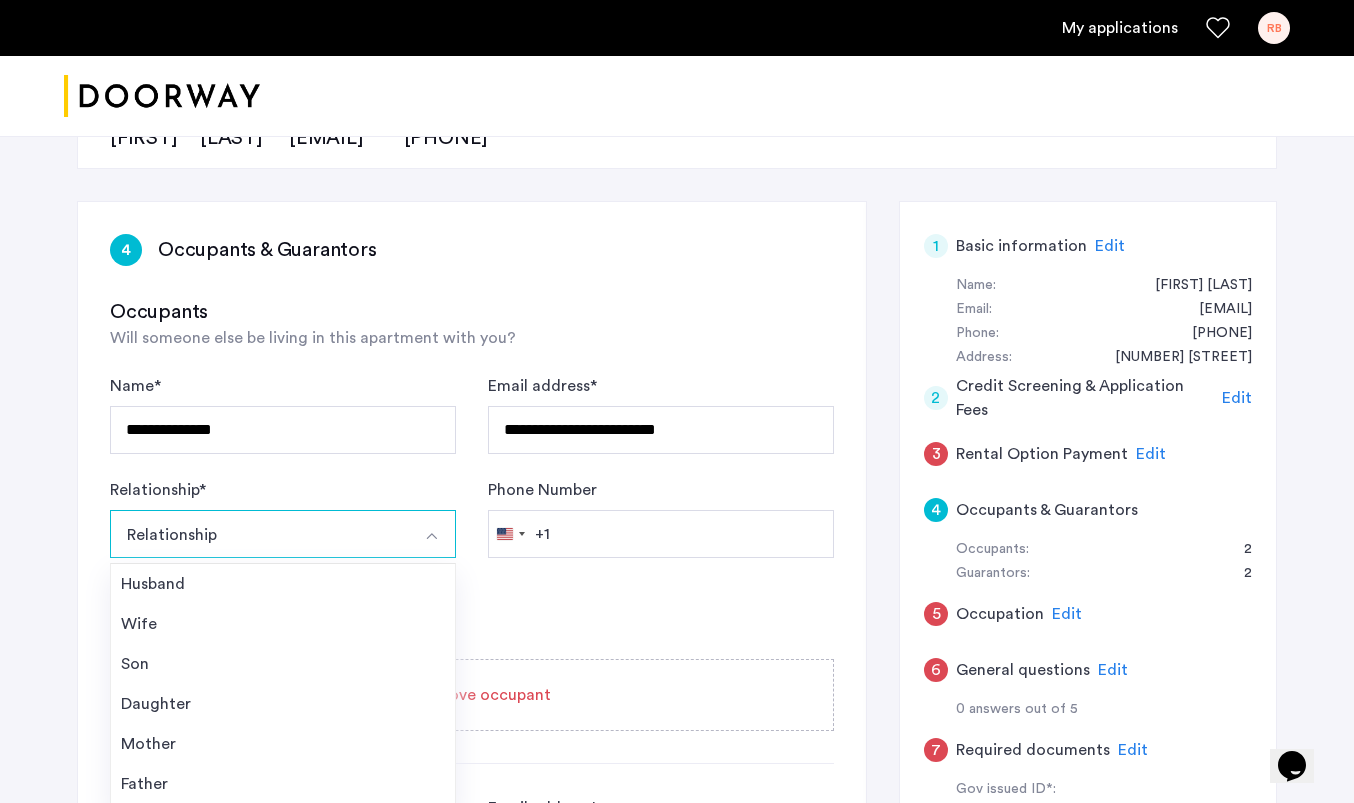 click at bounding box center (432, 534) 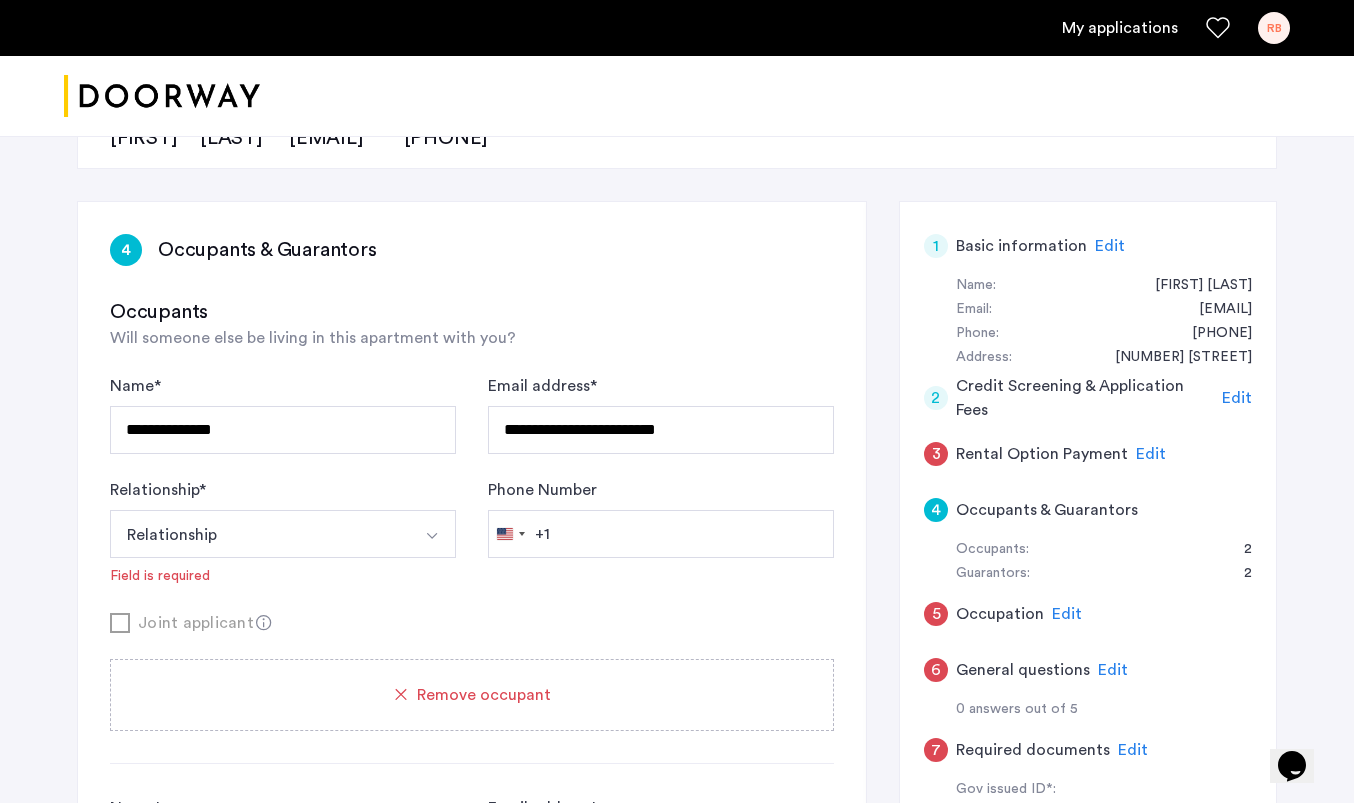 scroll, scrollTop: 294, scrollLeft: 0, axis: vertical 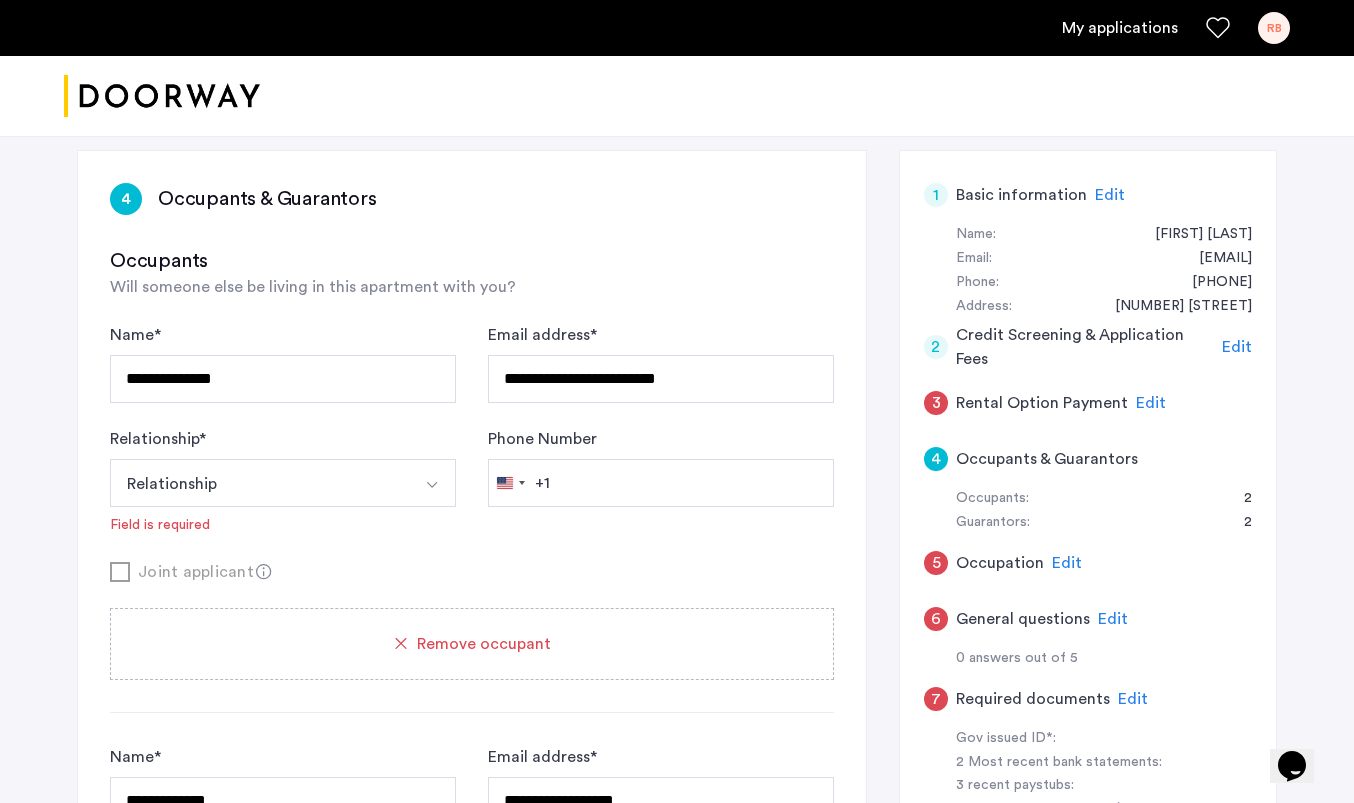 click at bounding box center [432, 483] 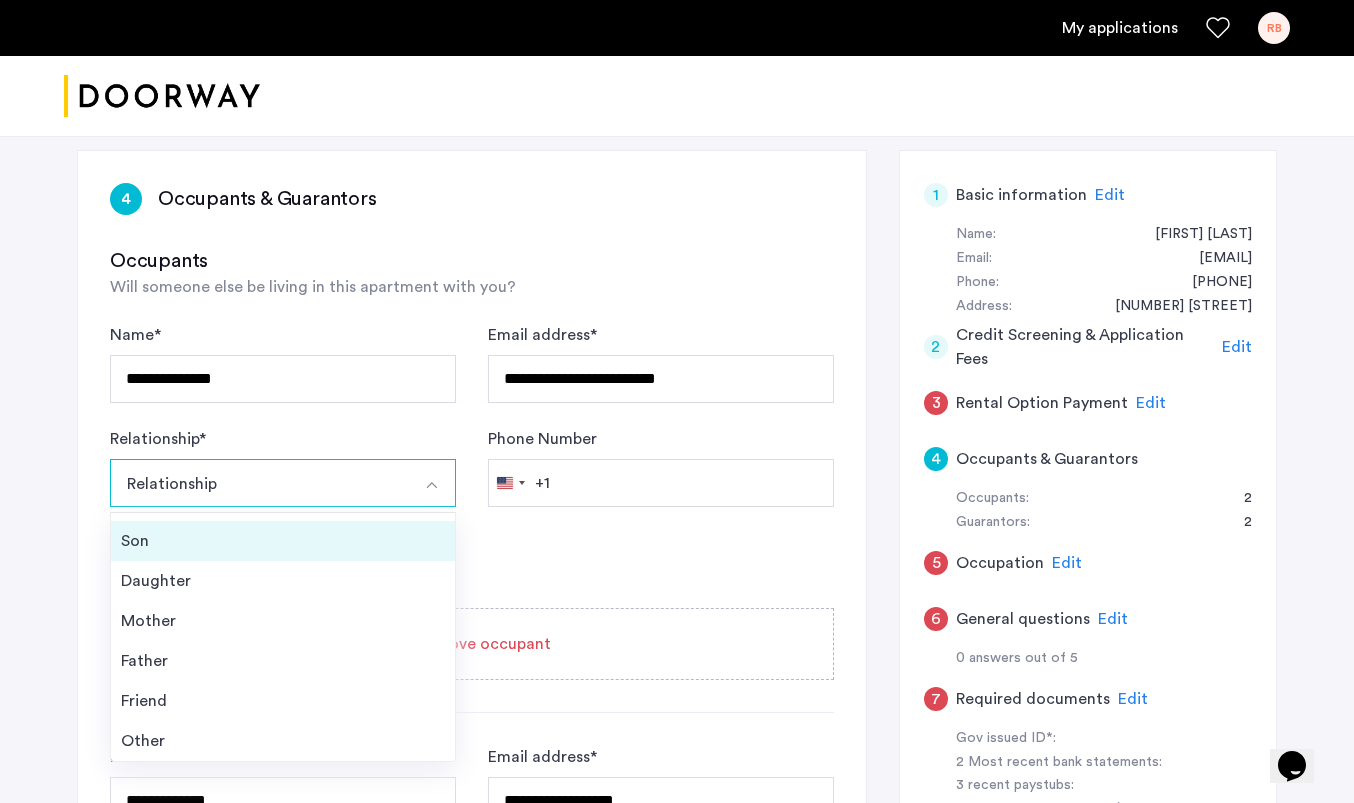 scroll, scrollTop: 72, scrollLeft: 0, axis: vertical 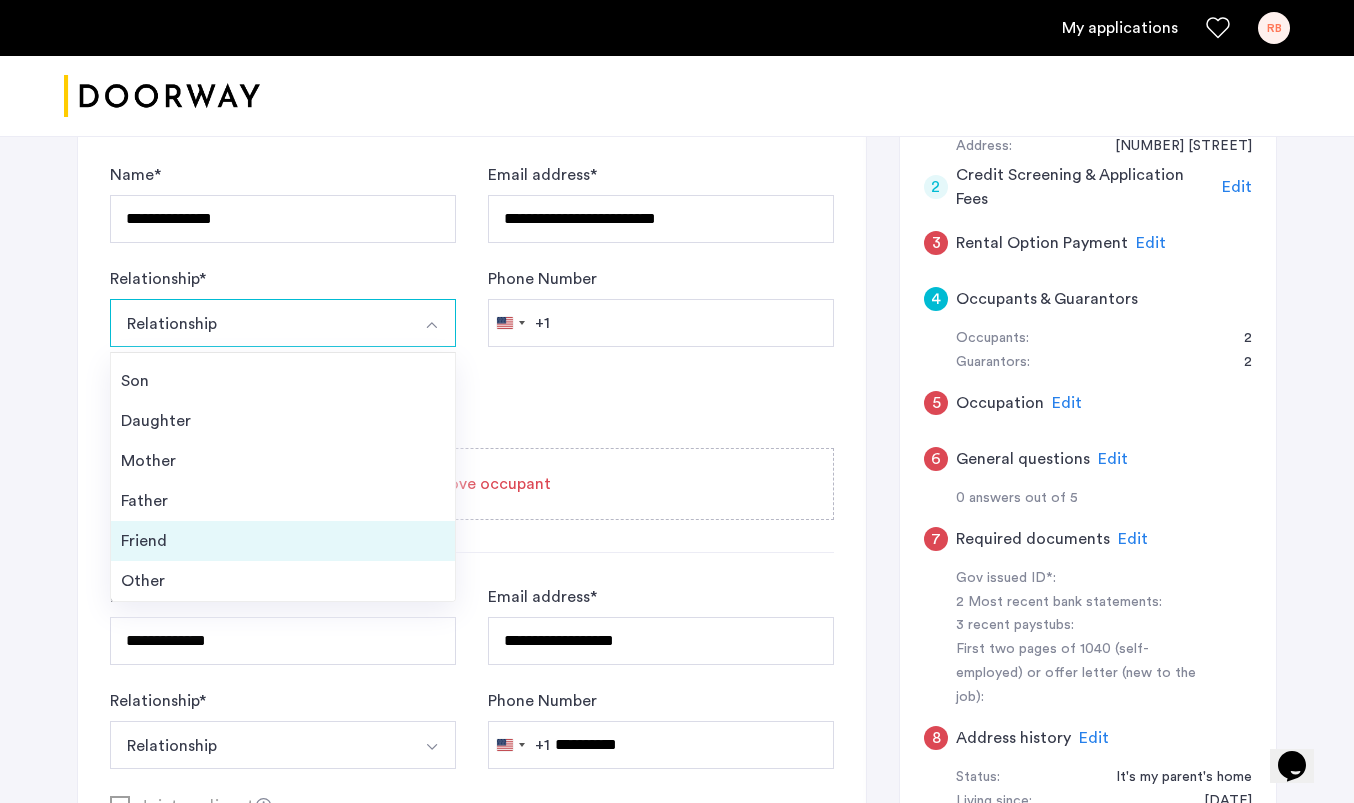 click on "Friend" at bounding box center (283, 541) 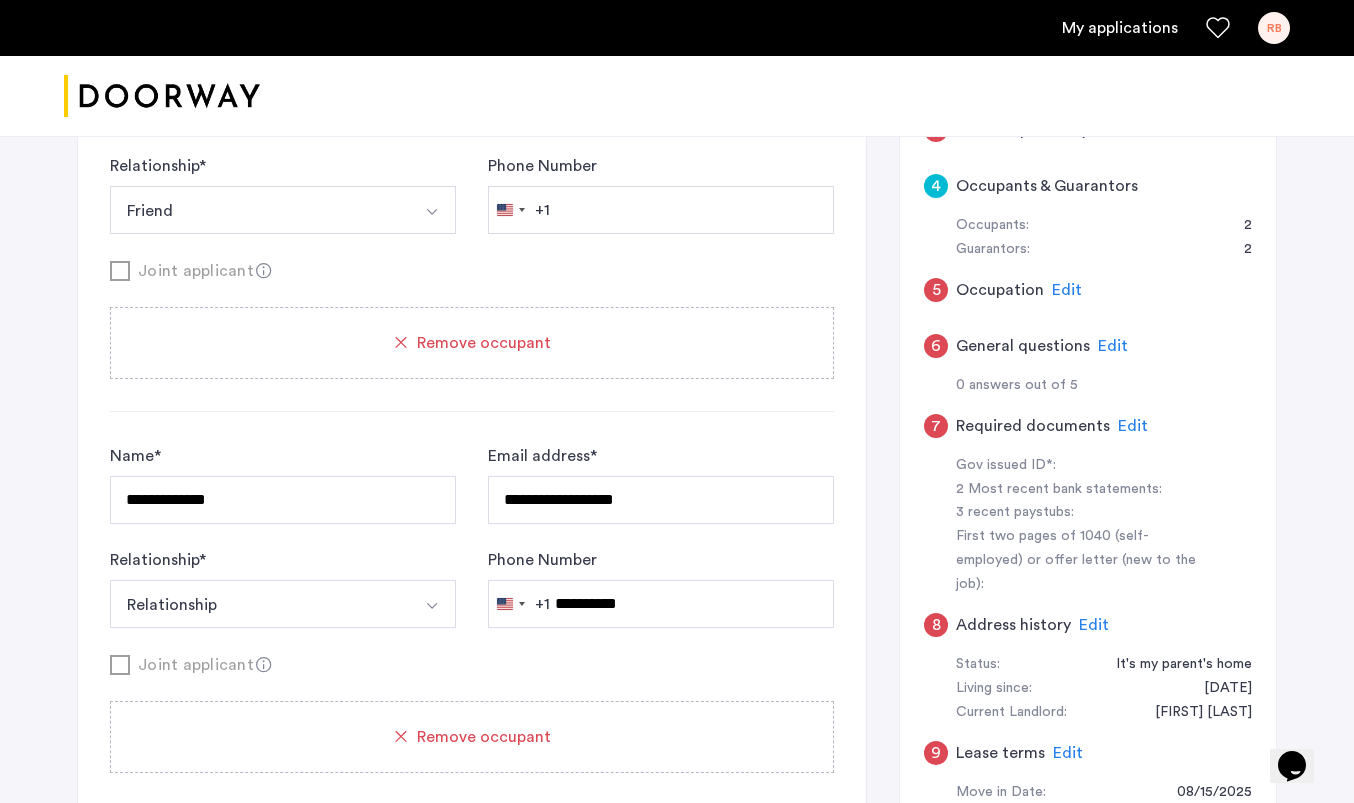 scroll, scrollTop: 584, scrollLeft: 0, axis: vertical 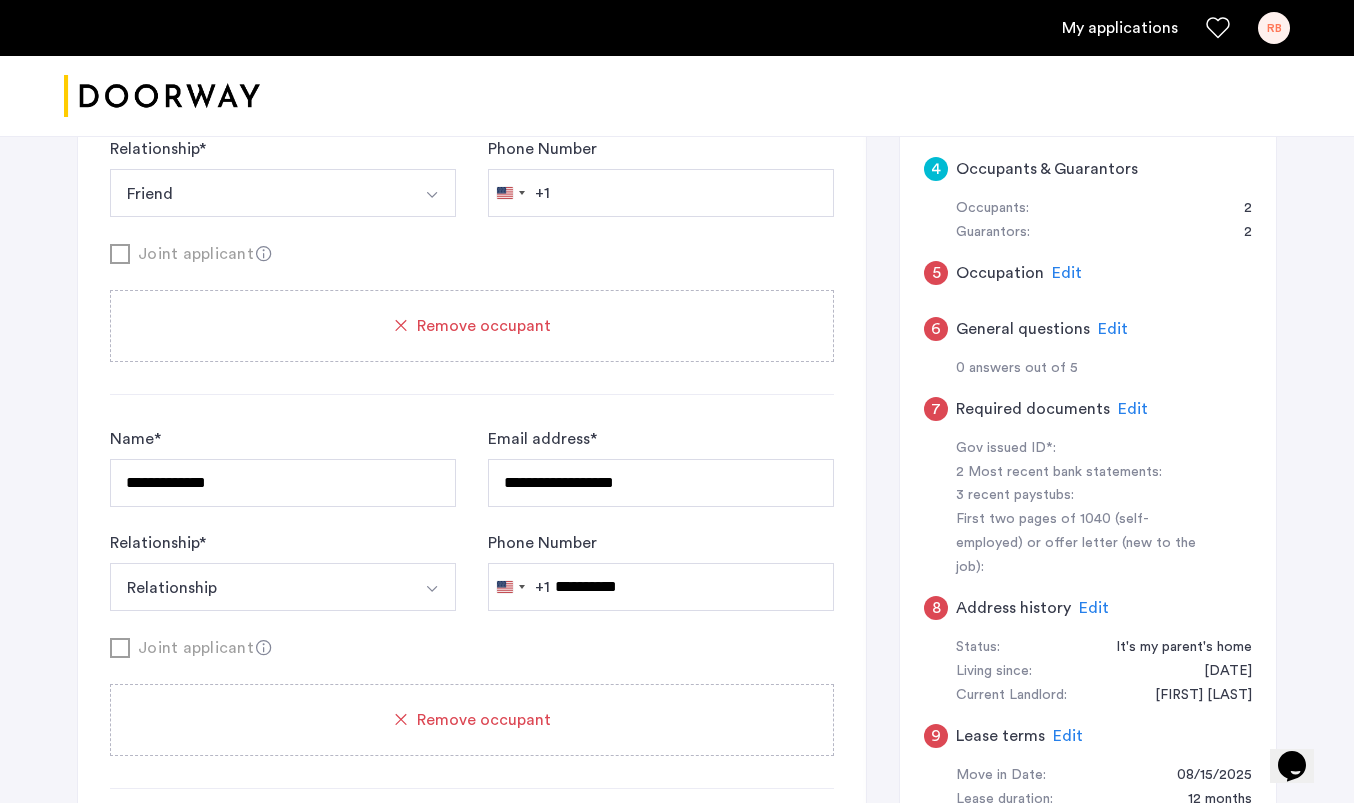 click on "Remove occupant" 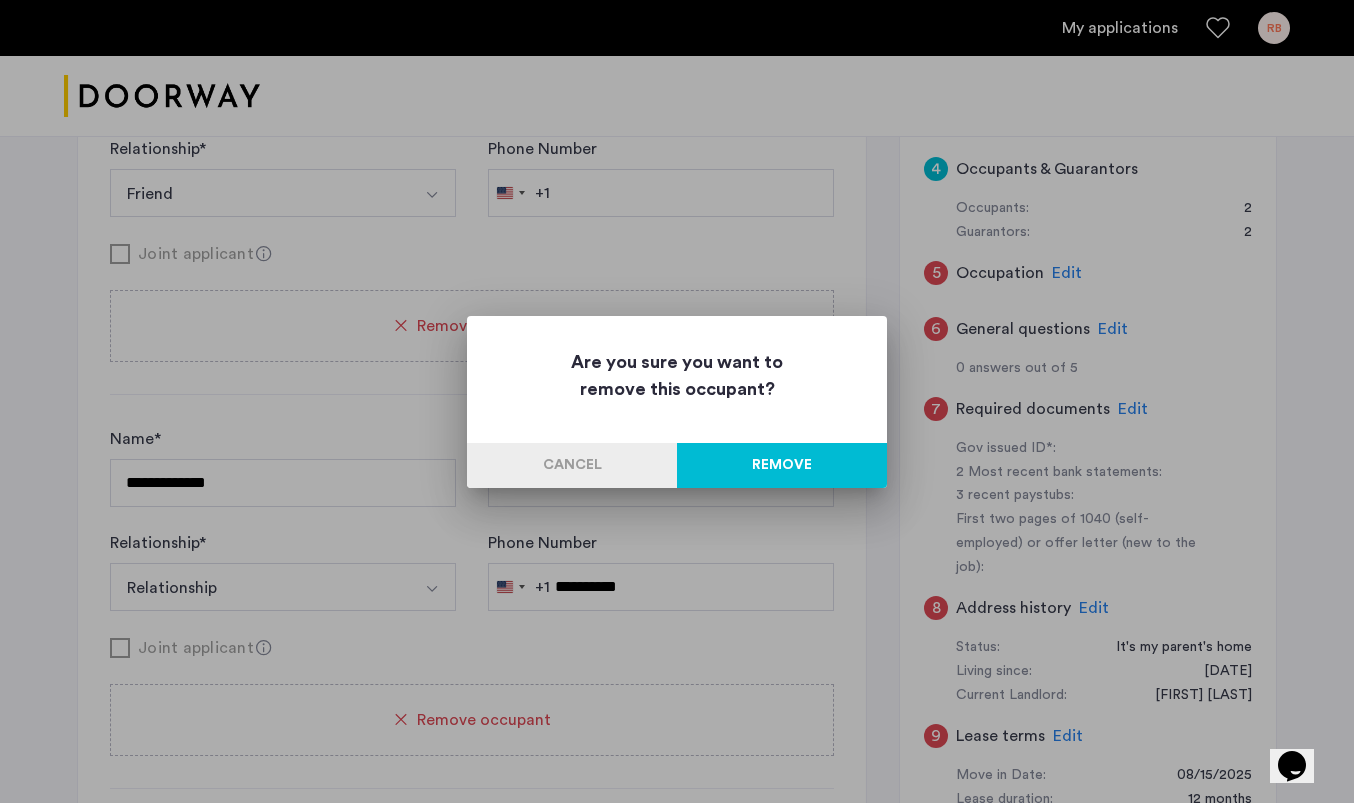 click on "Remove" at bounding box center [782, 465] 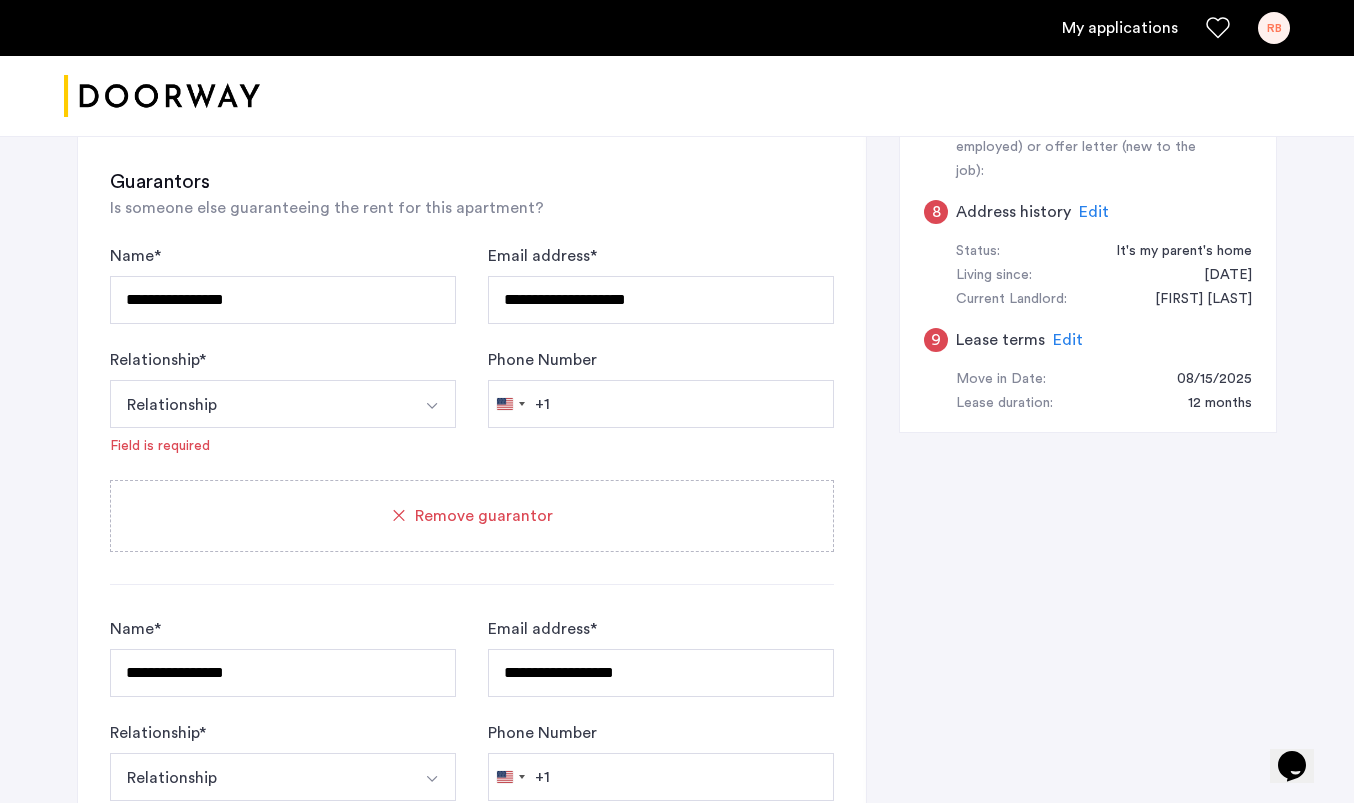scroll, scrollTop: 889, scrollLeft: 0, axis: vertical 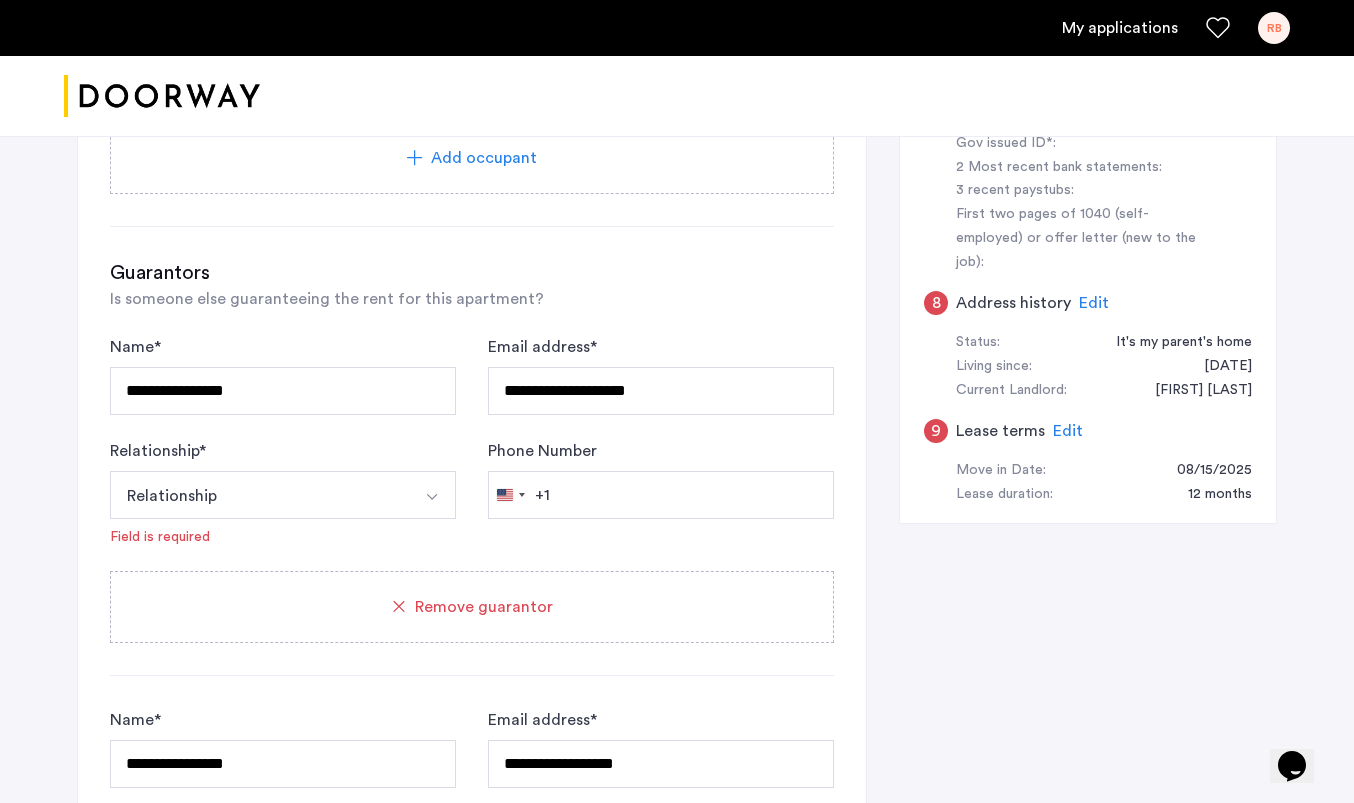 click at bounding box center (432, 497) 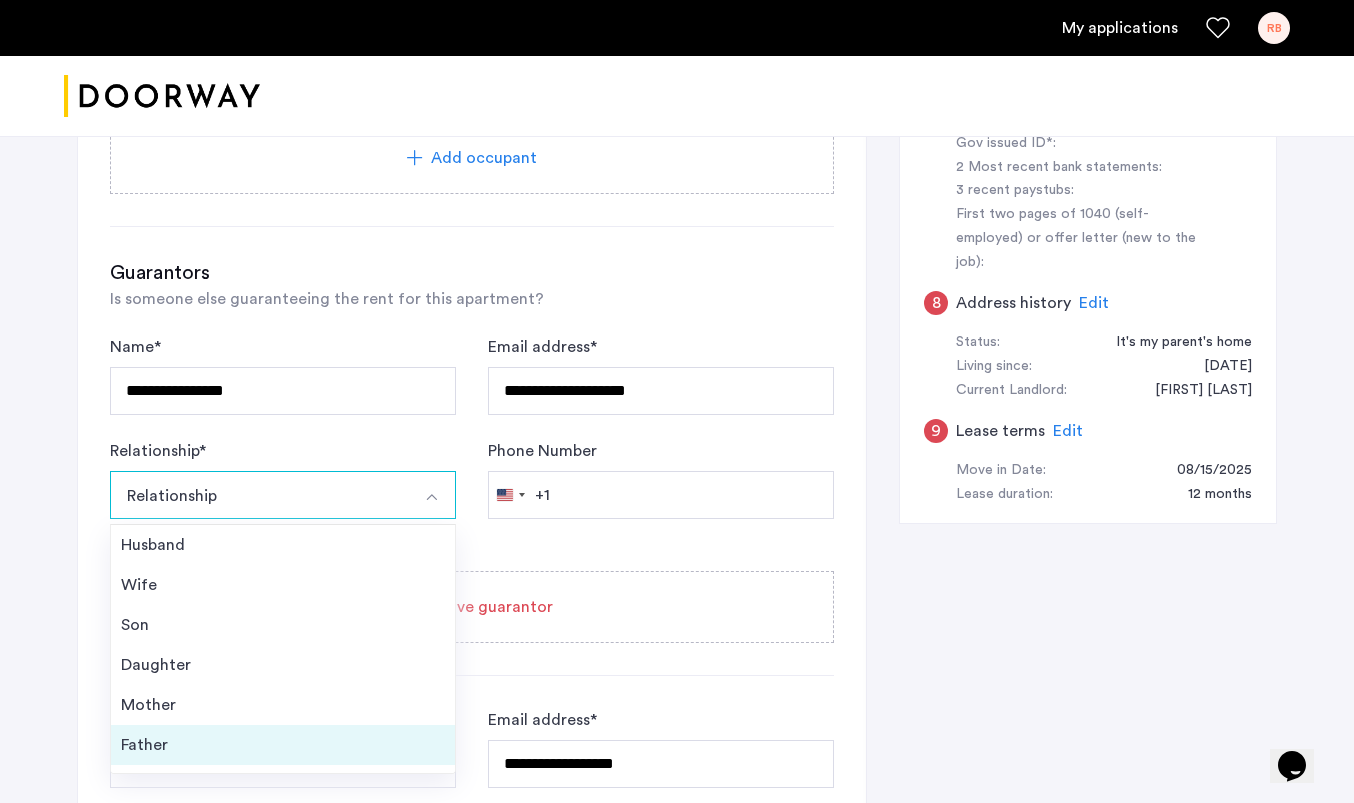 click on "Father" at bounding box center [283, 745] 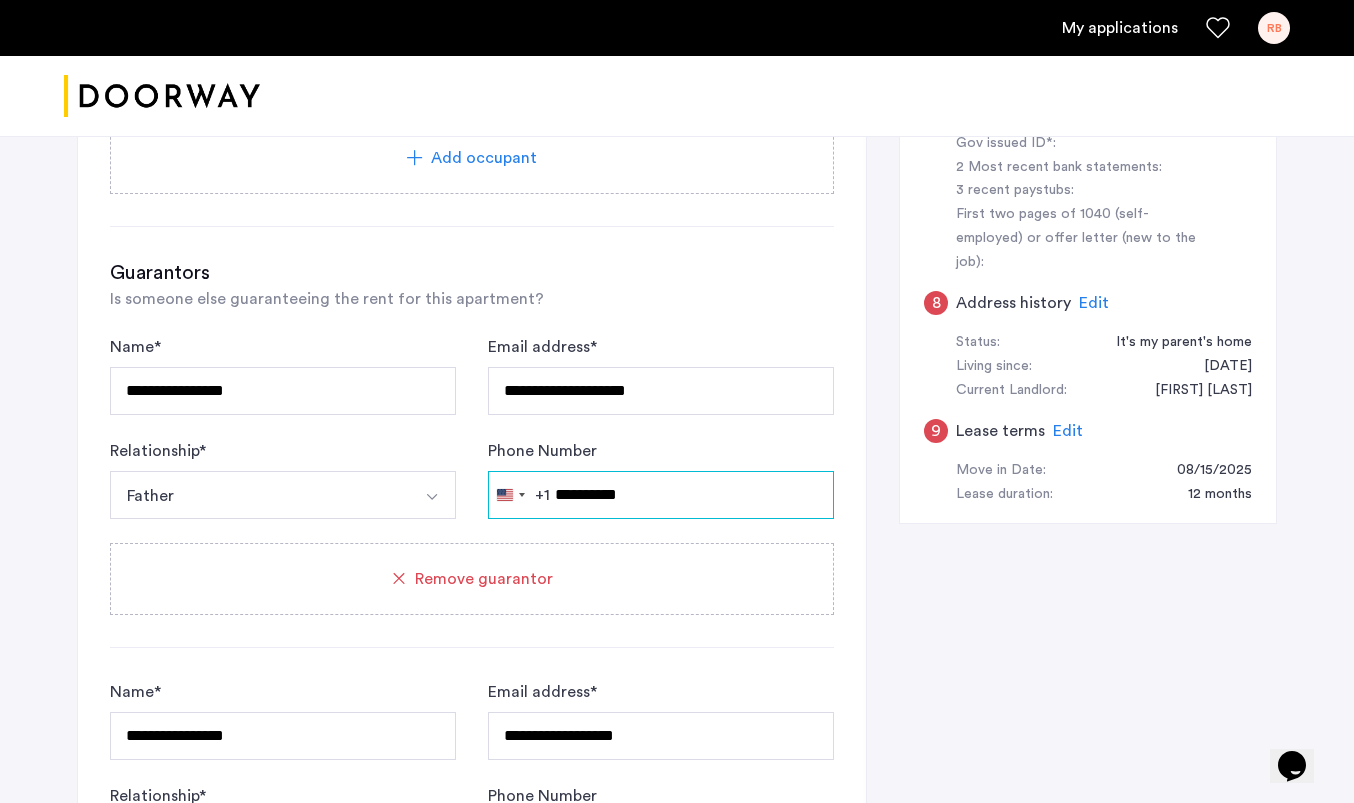 type on "**********" 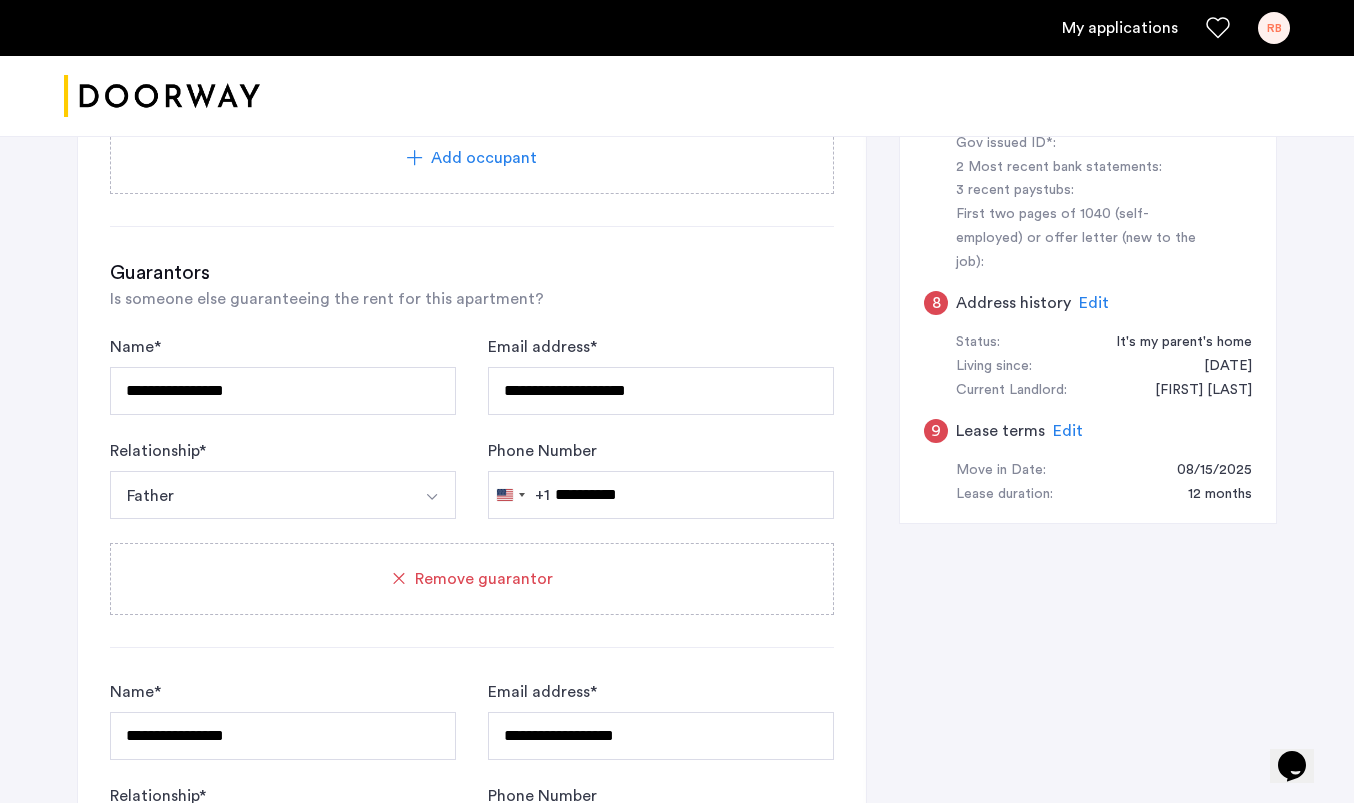 click on "**********" 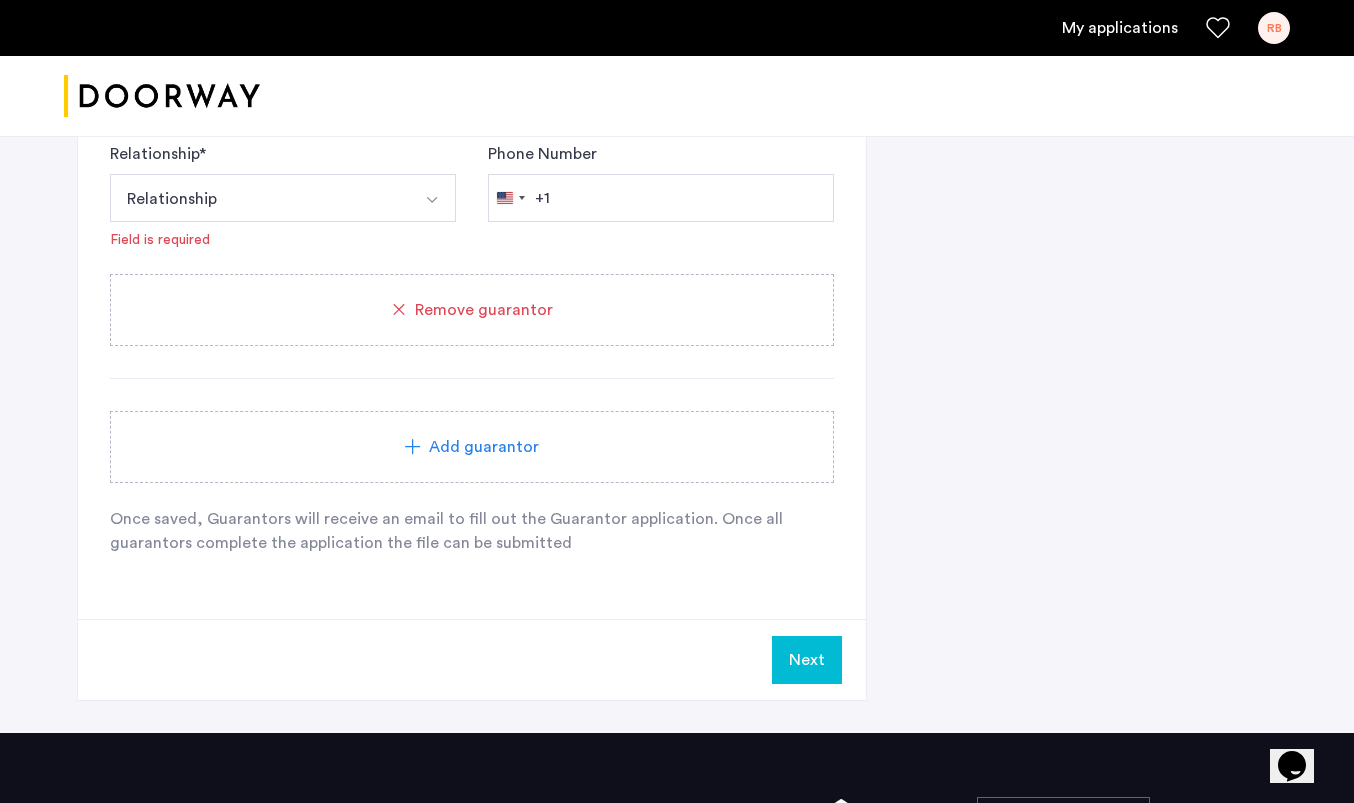 scroll, scrollTop: 1593, scrollLeft: 0, axis: vertical 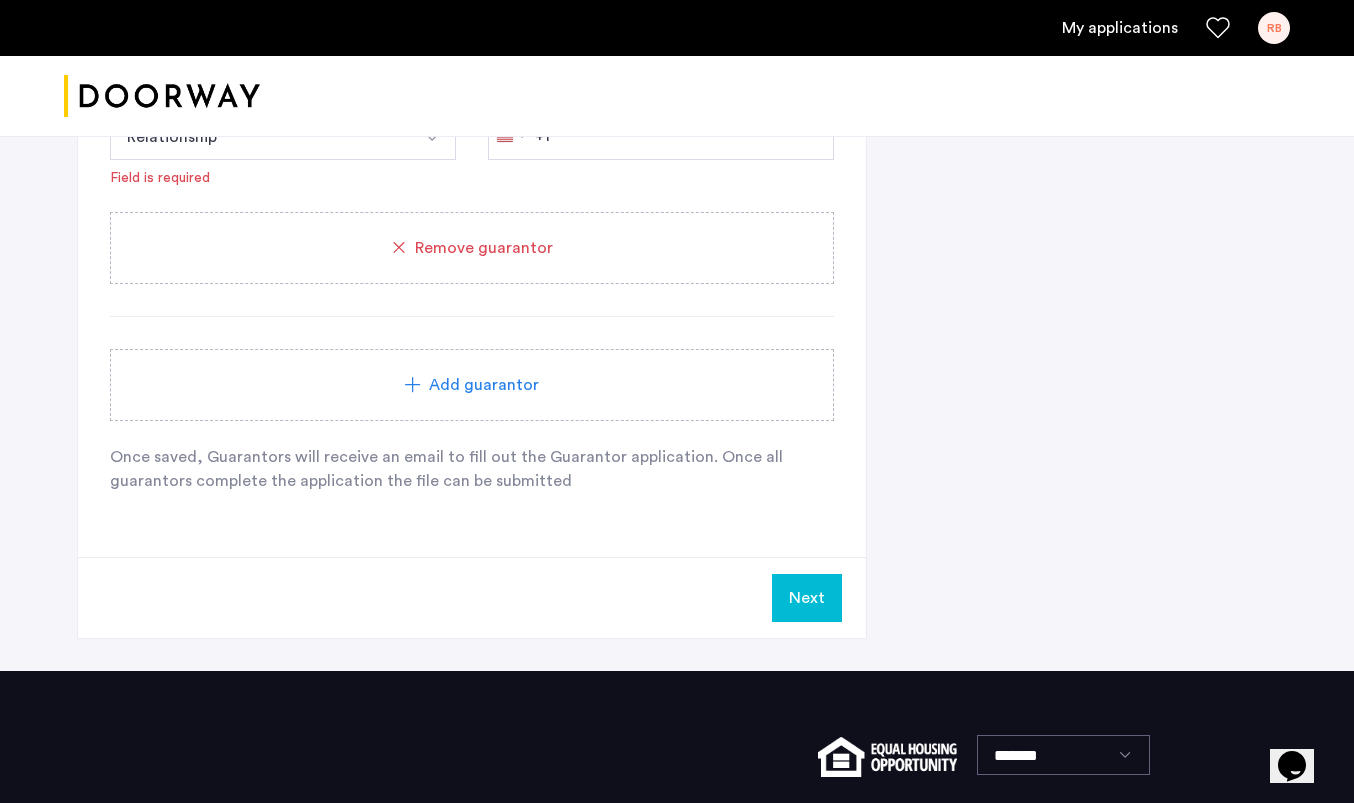 click on "Next" 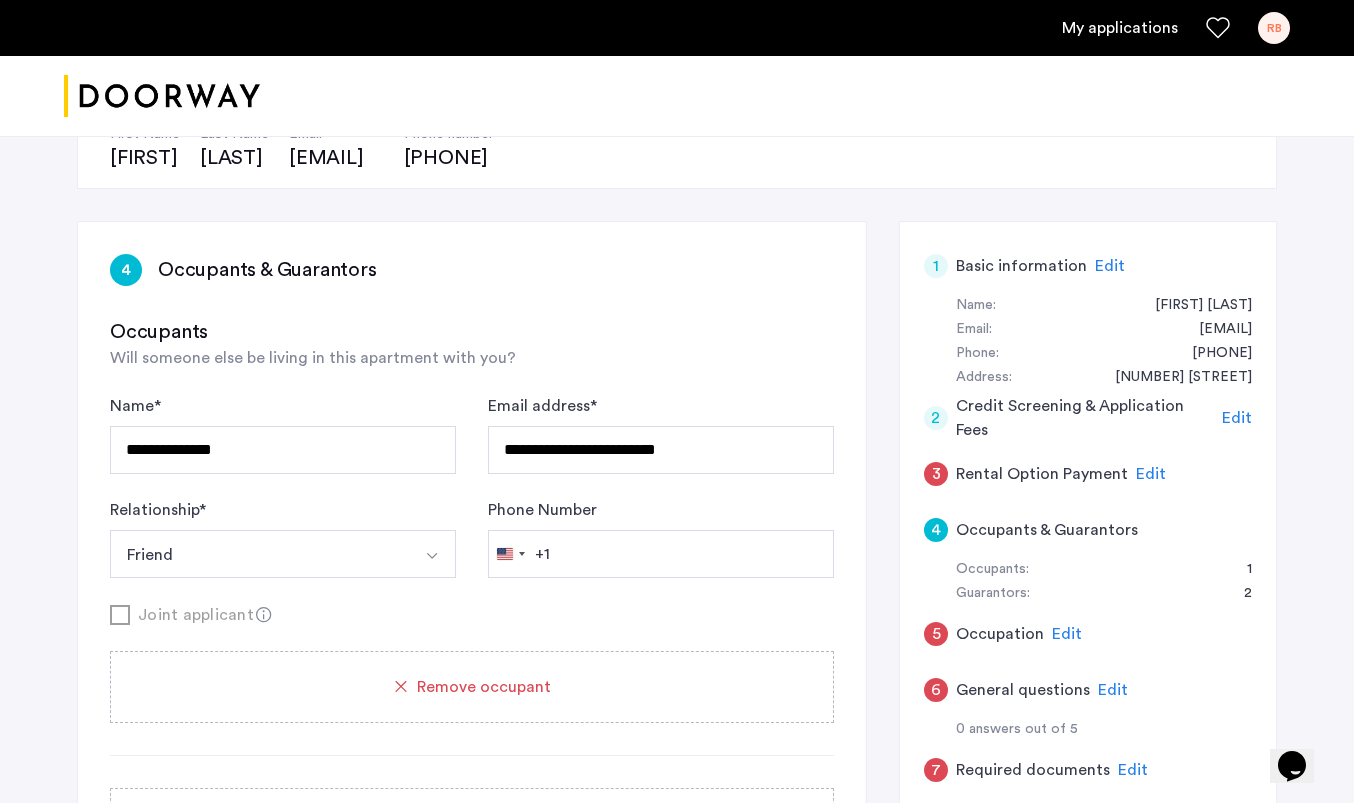 scroll, scrollTop: 240, scrollLeft: 0, axis: vertical 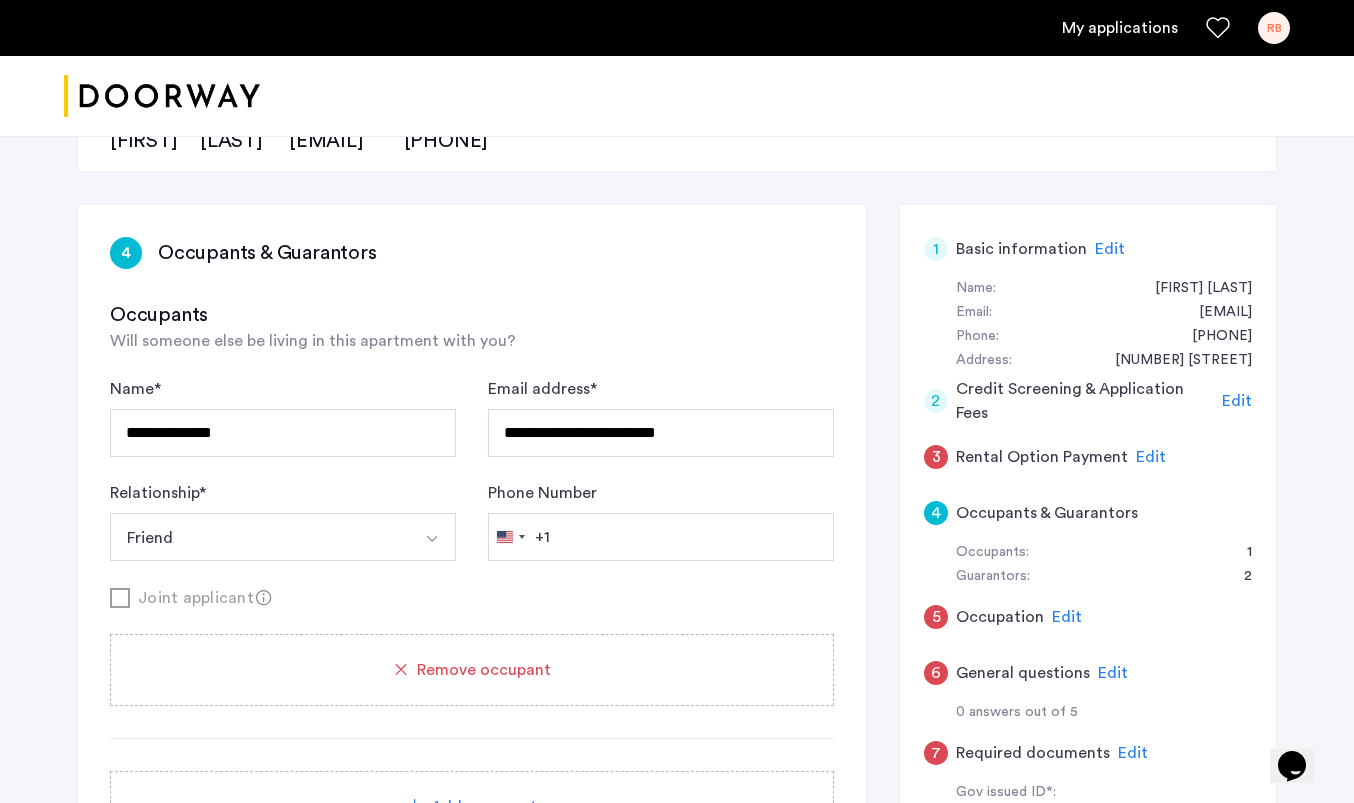 click on "Edit" 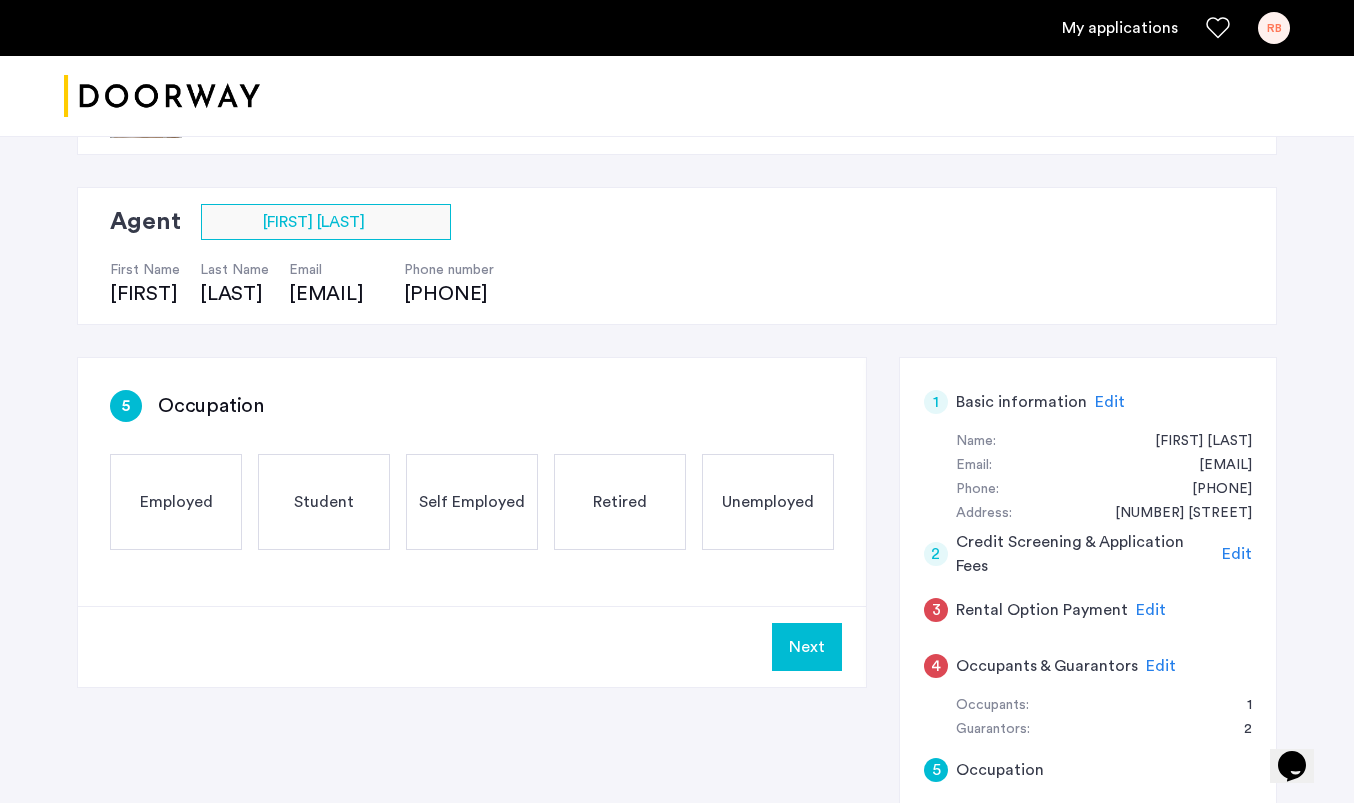 scroll, scrollTop: 129, scrollLeft: 0, axis: vertical 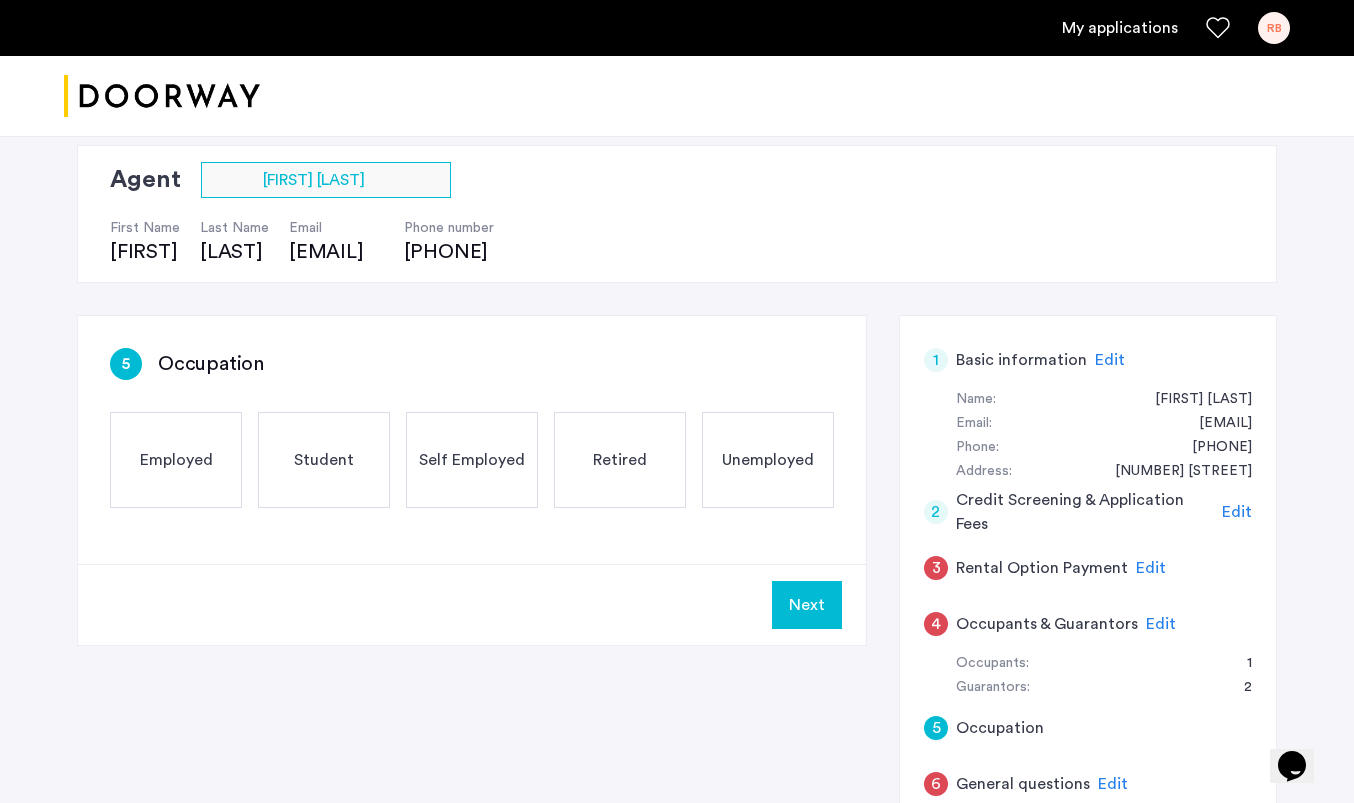click on "Employed" 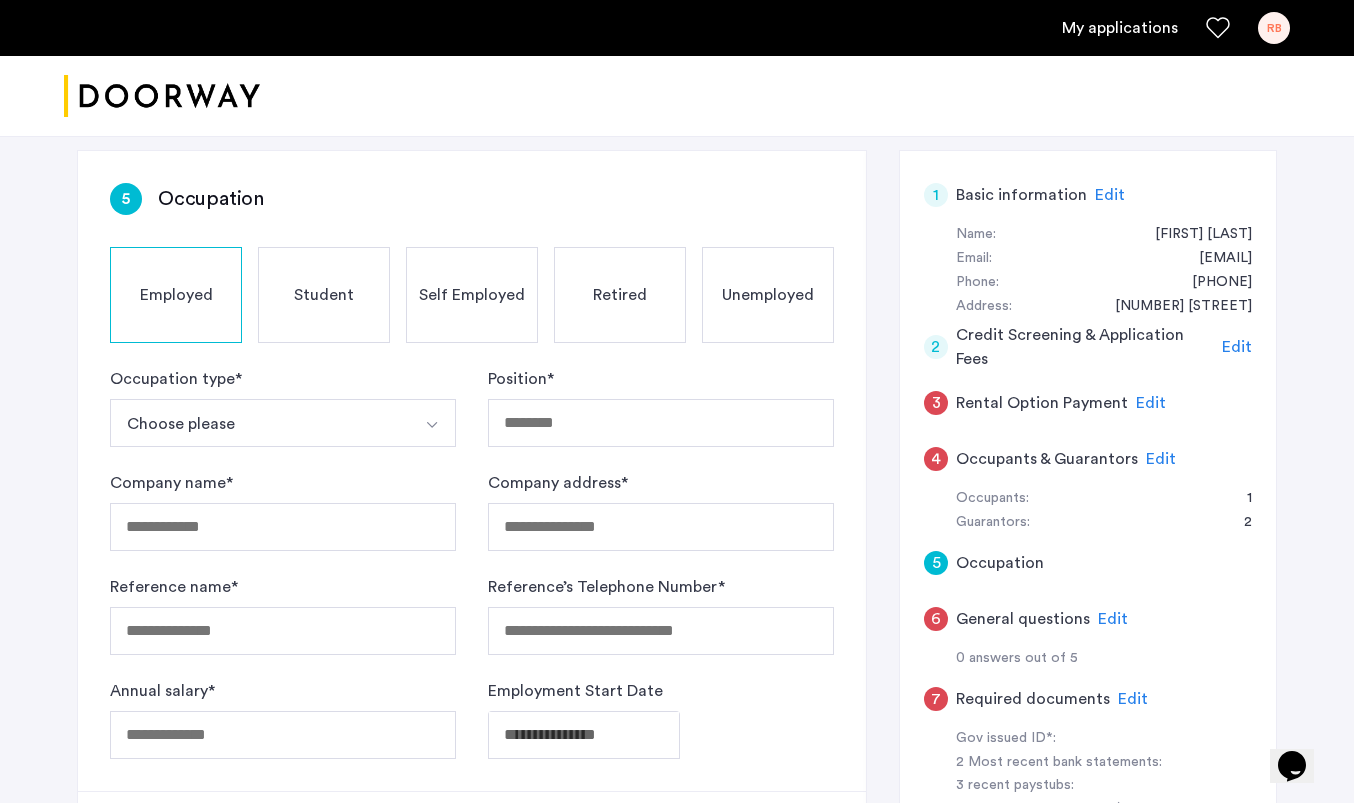 scroll, scrollTop: 377, scrollLeft: 0, axis: vertical 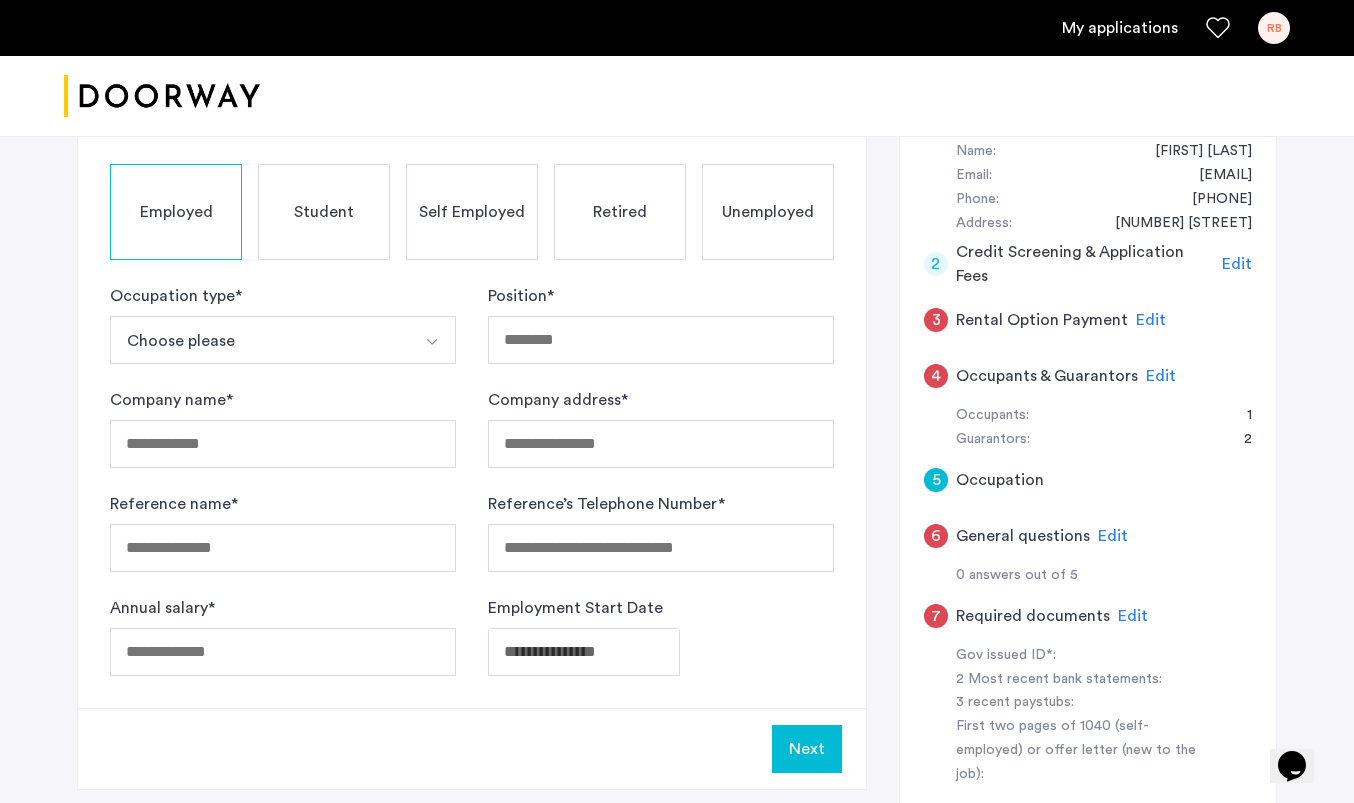 click on "Choose please" at bounding box center [259, 340] 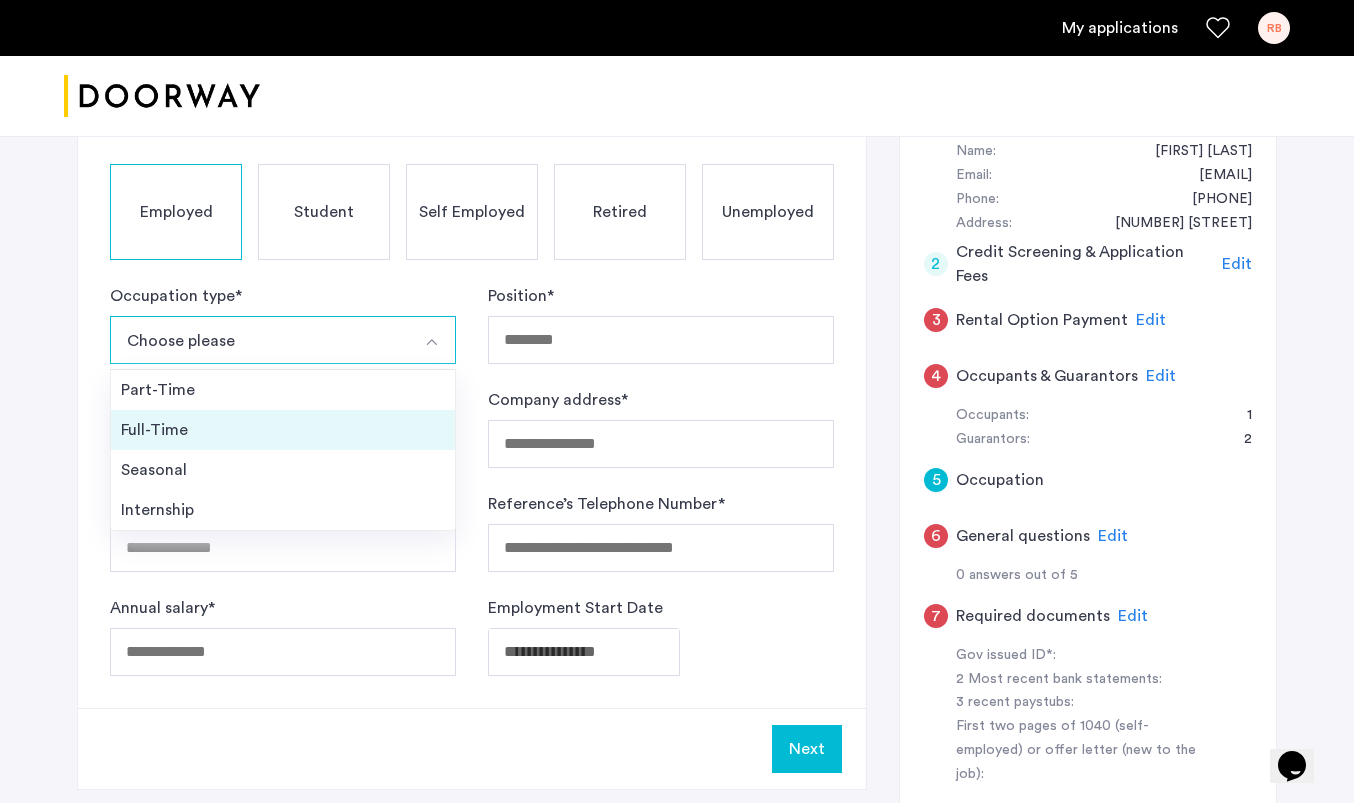 click on "Full-Time" at bounding box center (283, 430) 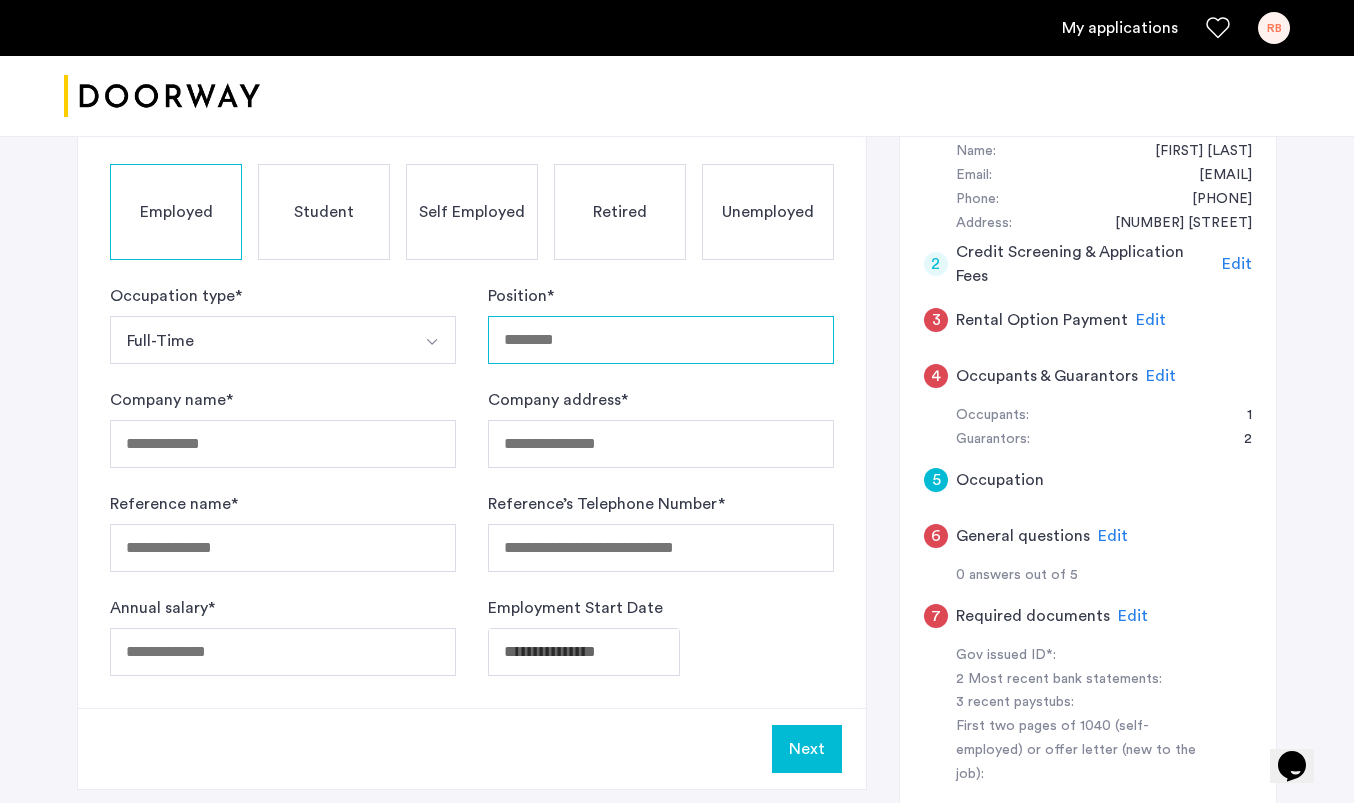 click on "Position  *" at bounding box center [661, 340] 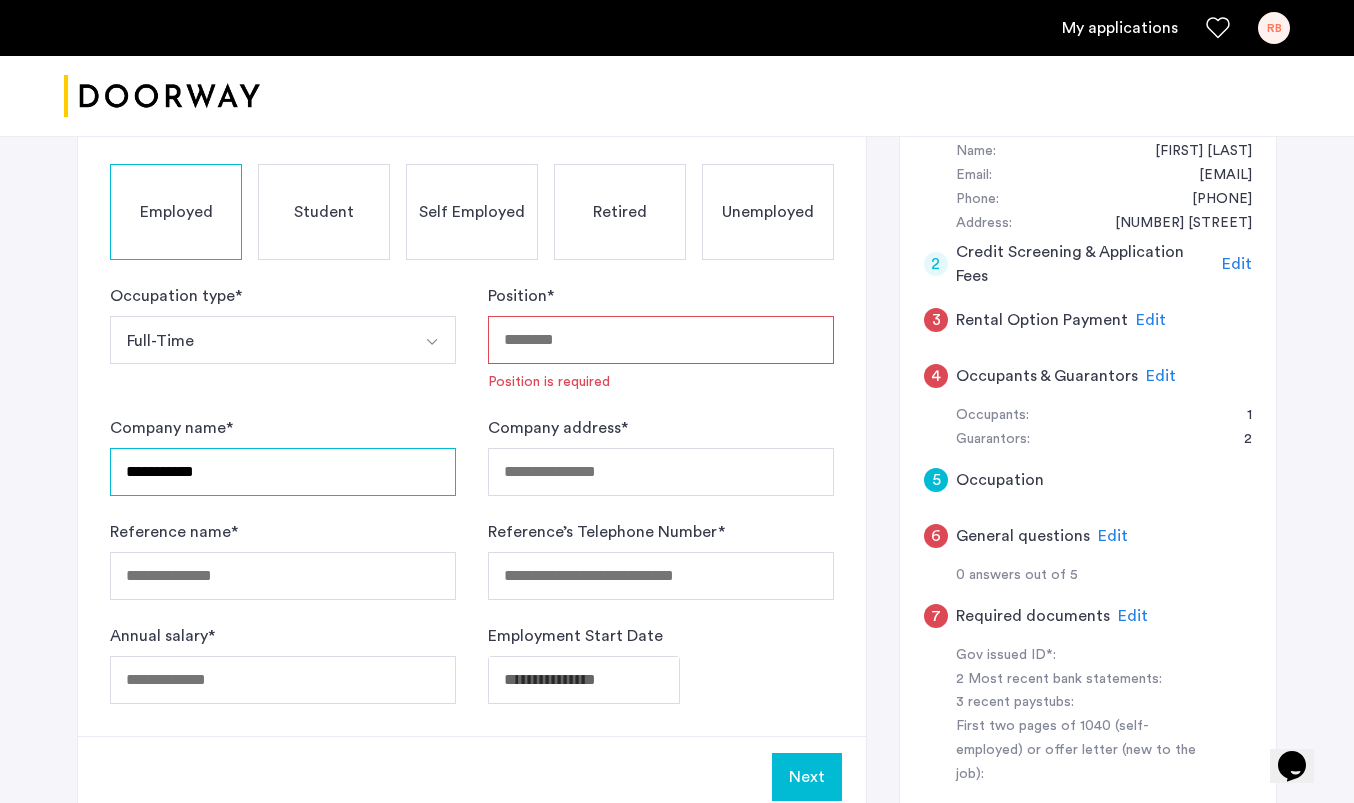 type on "**********" 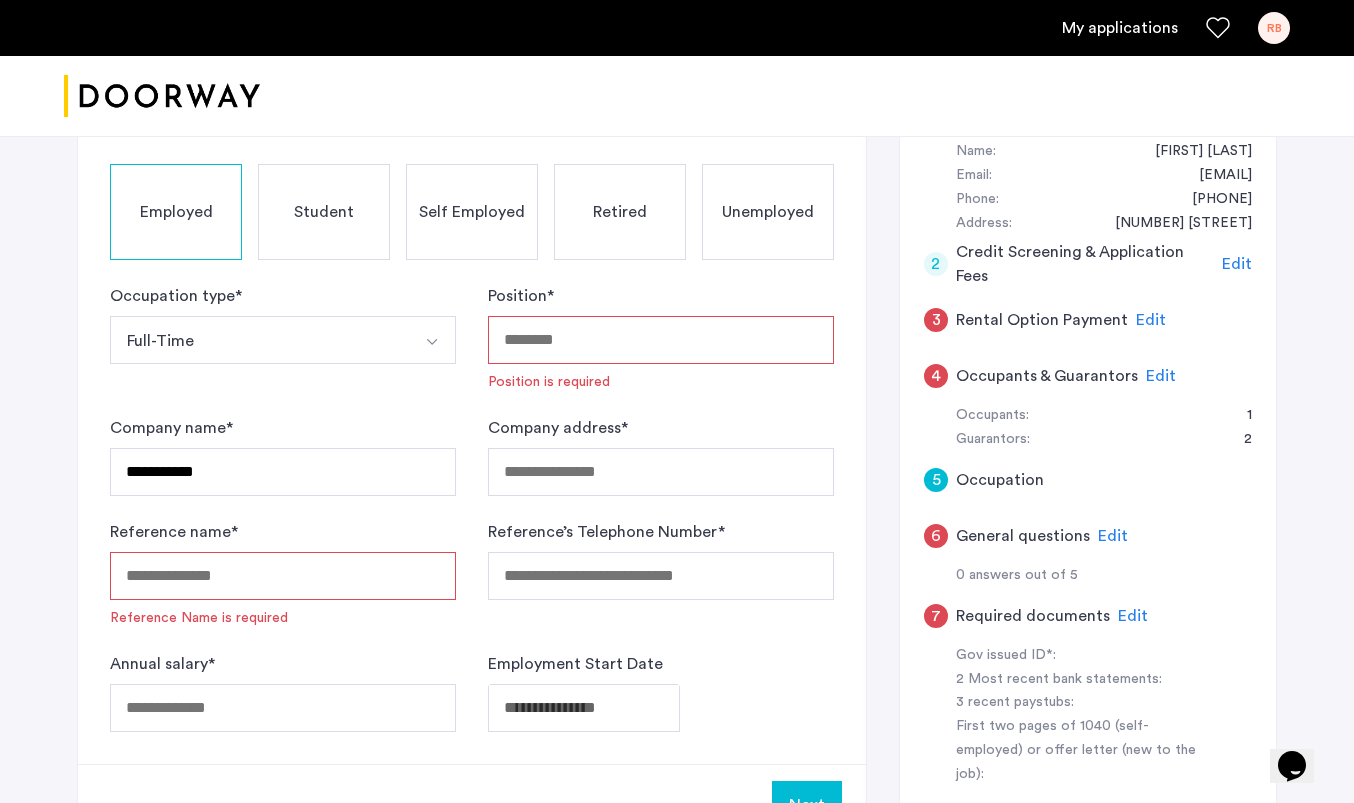 click on "Position  *" at bounding box center (661, 340) 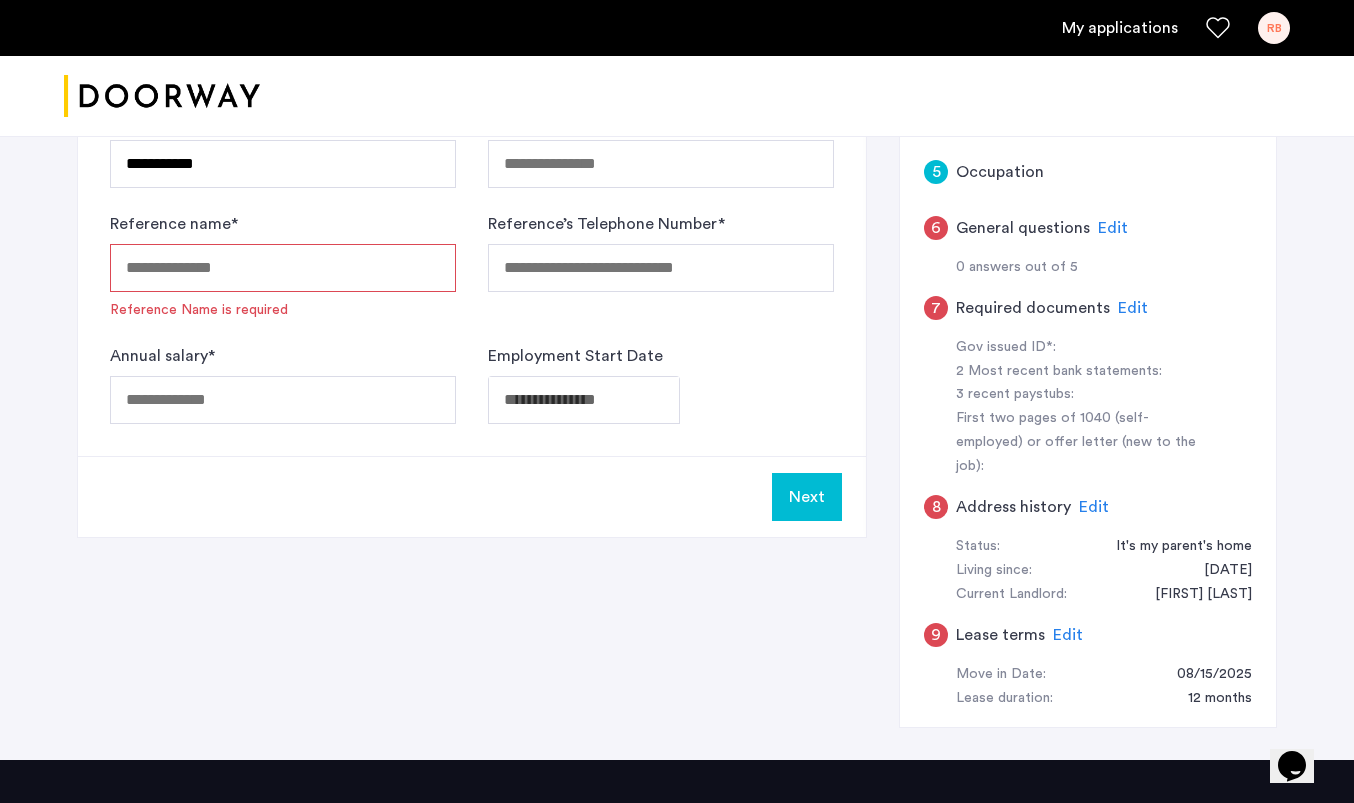 scroll, scrollTop: 698, scrollLeft: 0, axis: vertical 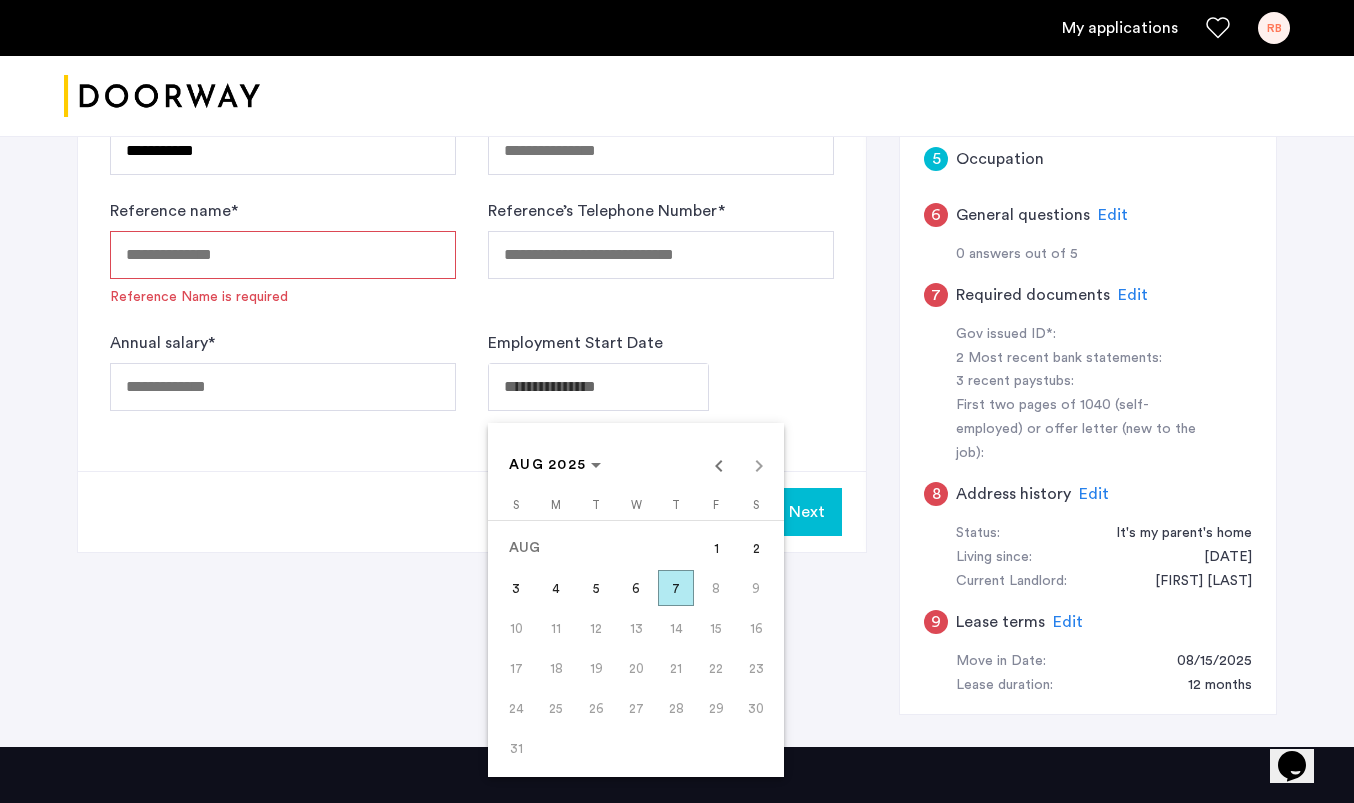 click on "**********" at bounding box center (677, -297) 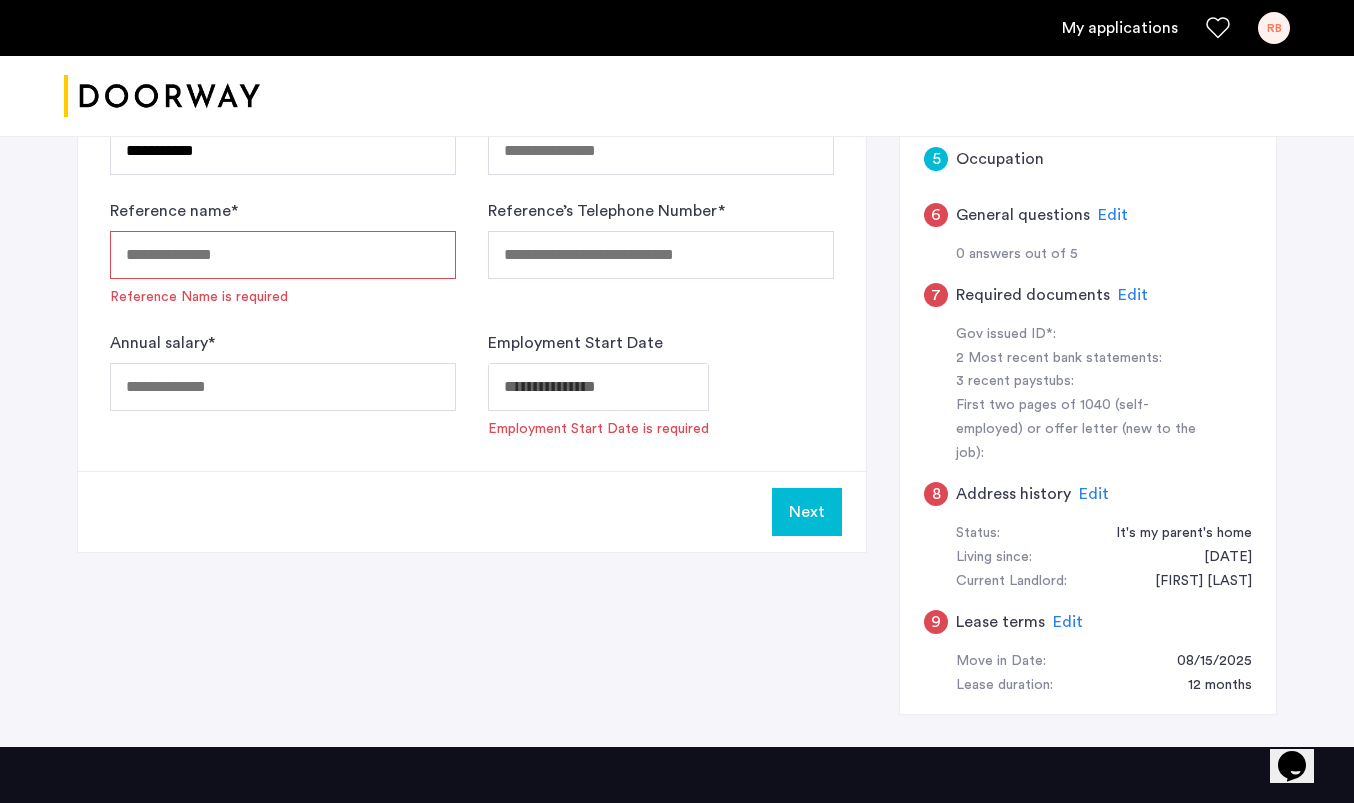 type on "**********" 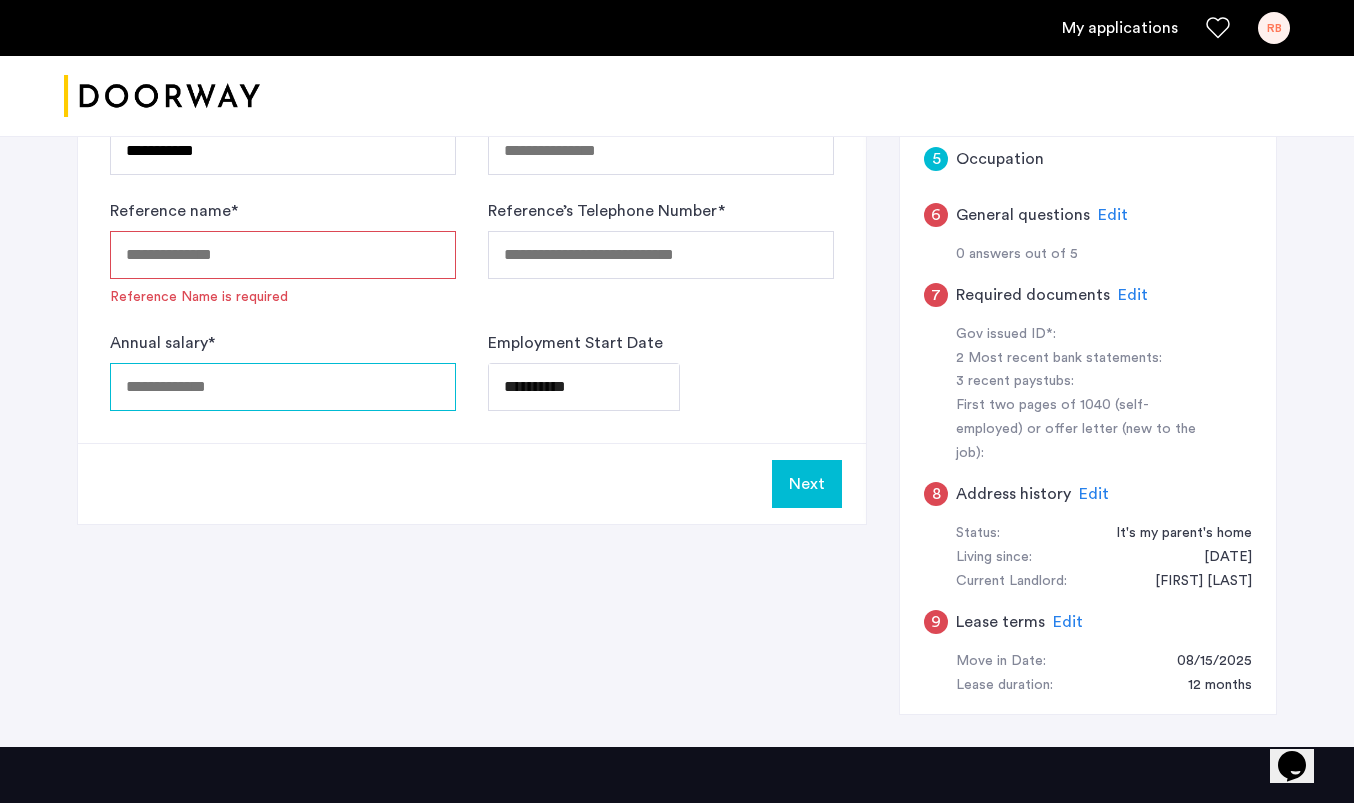 click on "Annual salary  *" at bounding box center [283, 387] 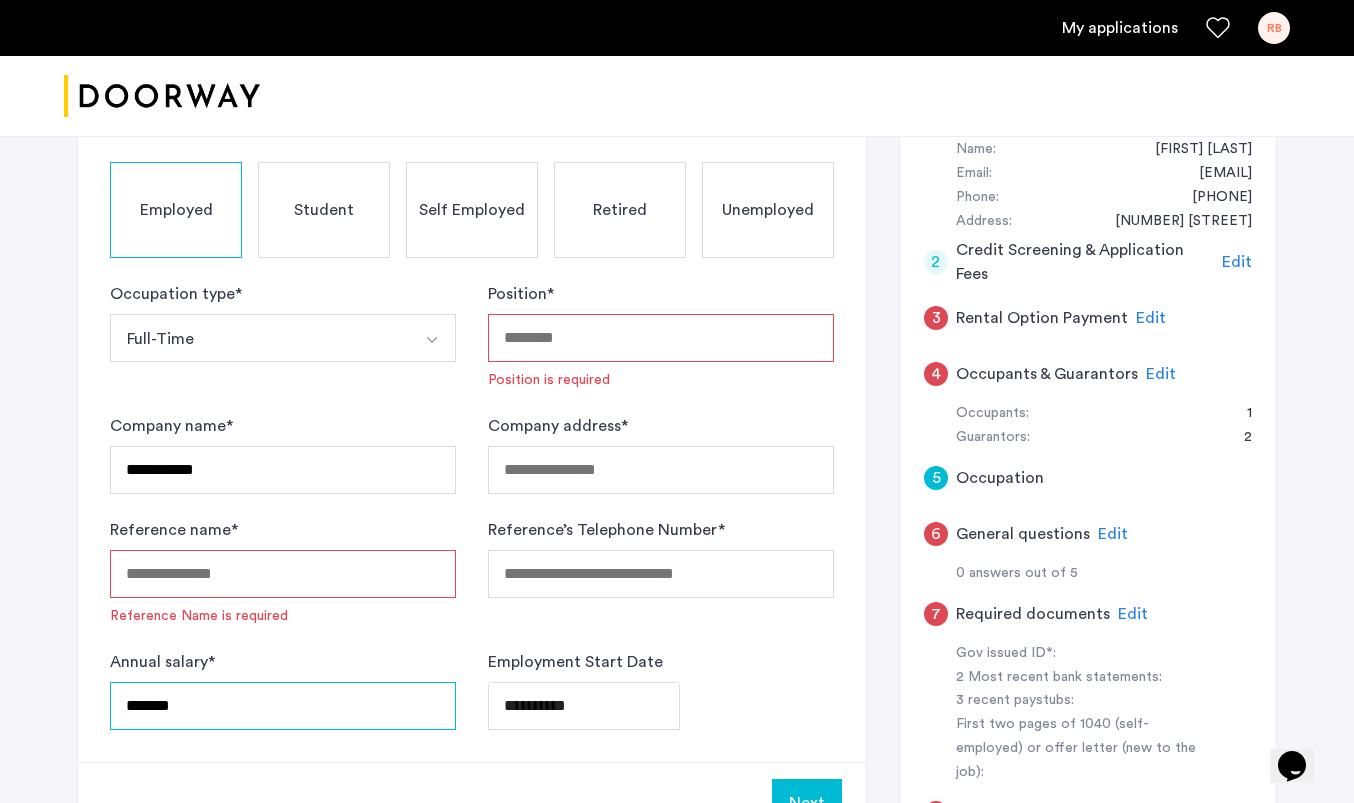 scroll, scrollTop: 346, scrollLeft: 0, axis: vertical 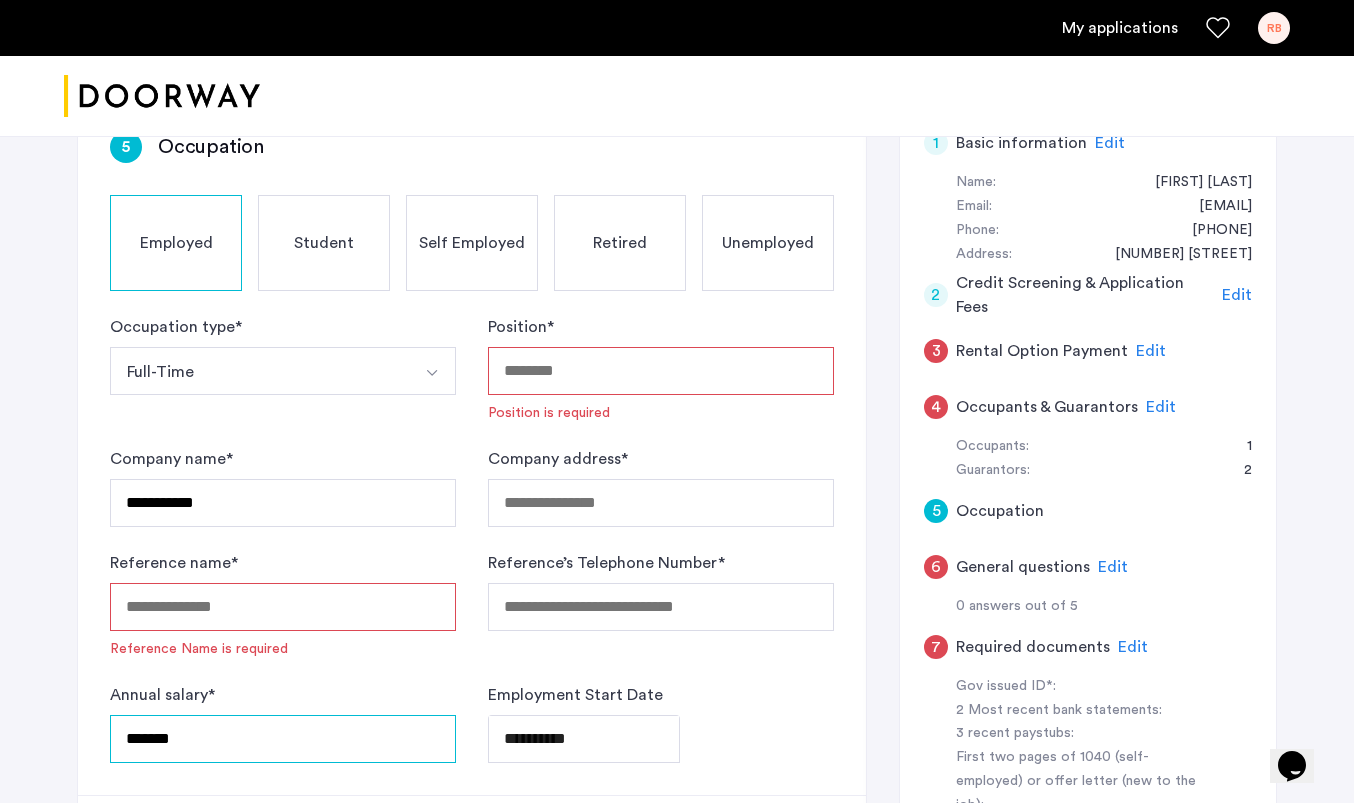 type on "*******" 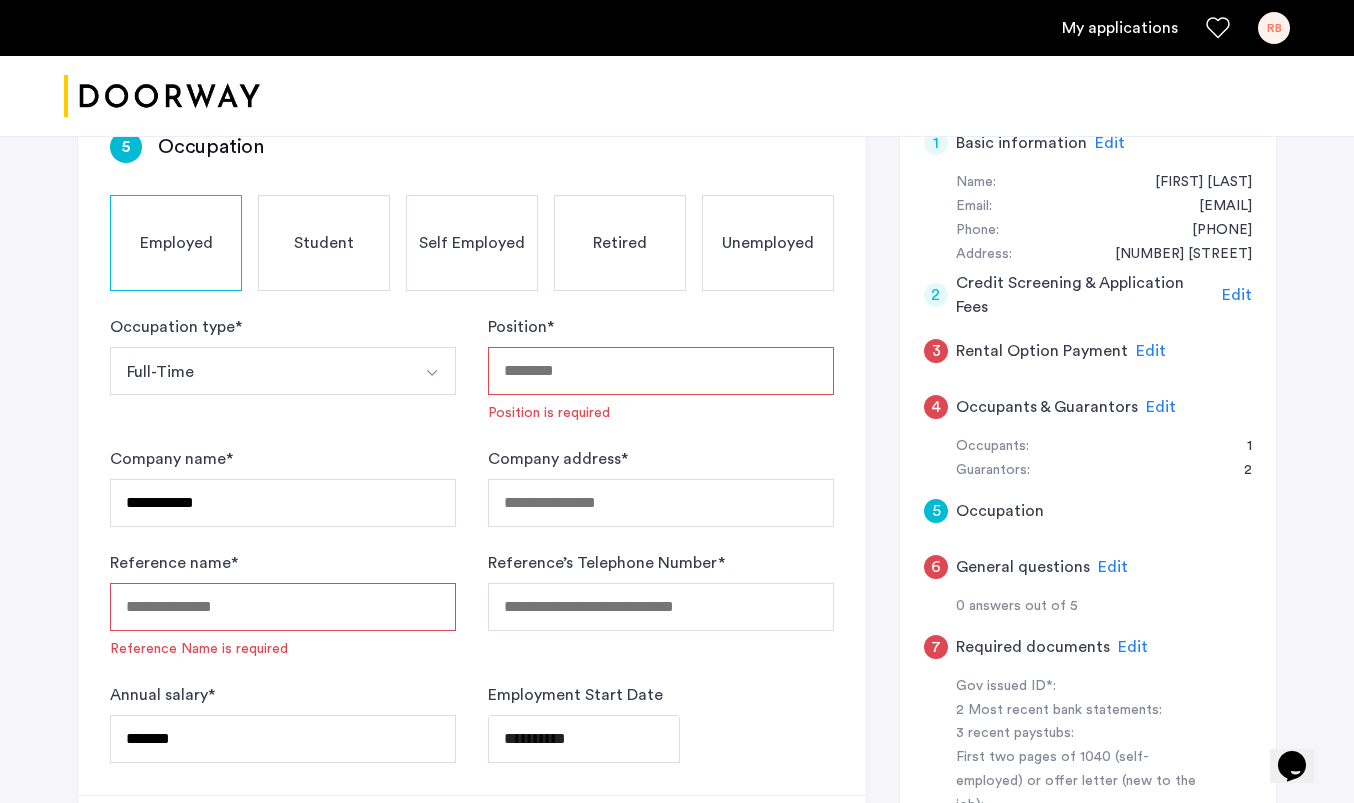 click on "Position  *" at bounding box center [661, 371] 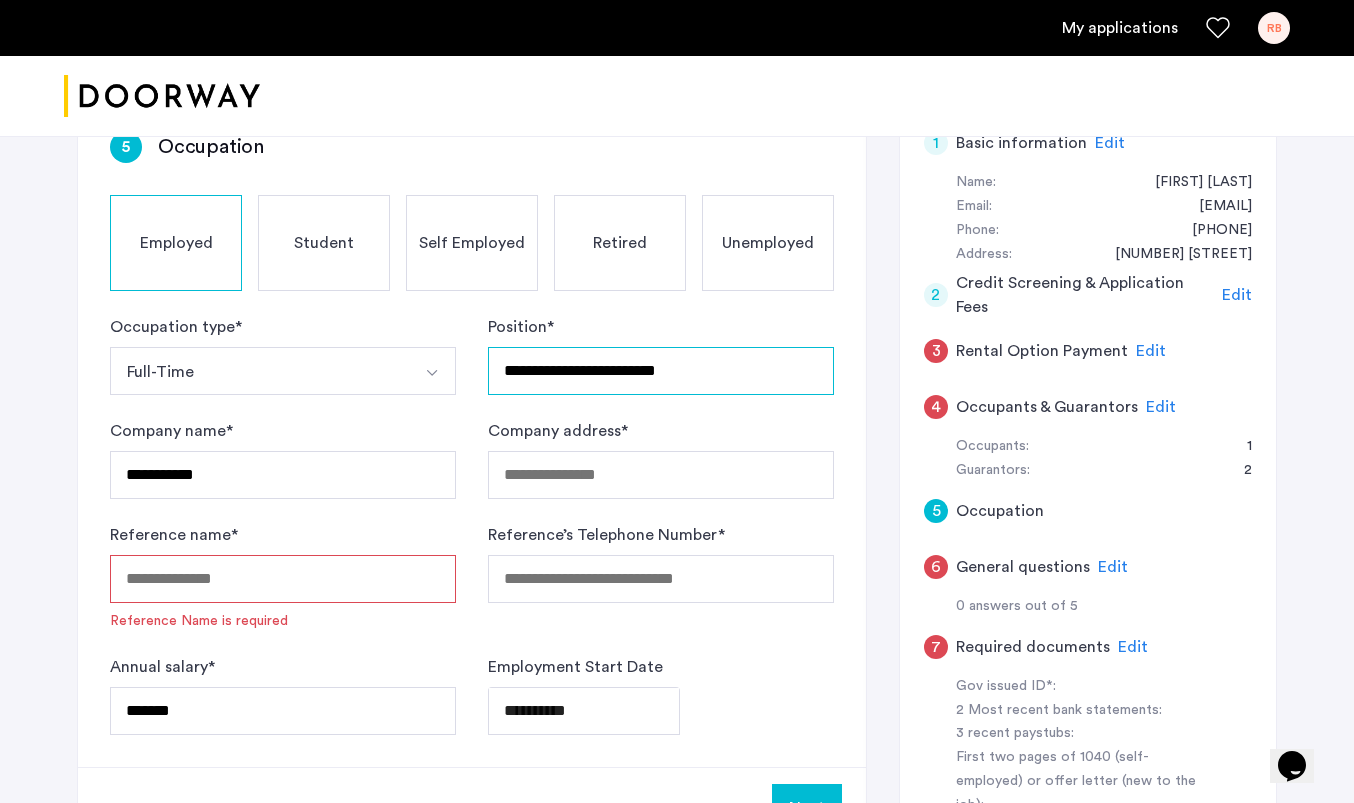 type on "**********" 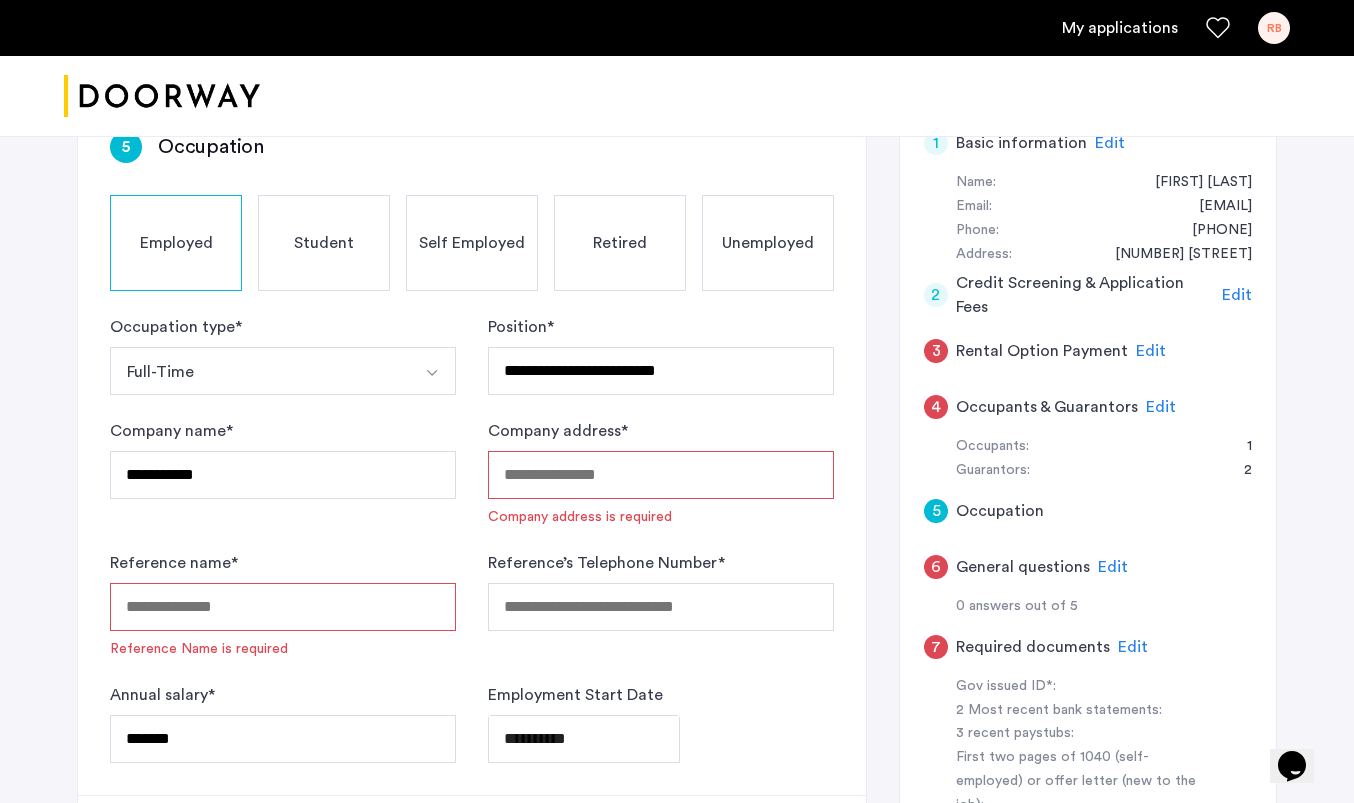 click on "Reference name  *" at bounding box center [283, 607] 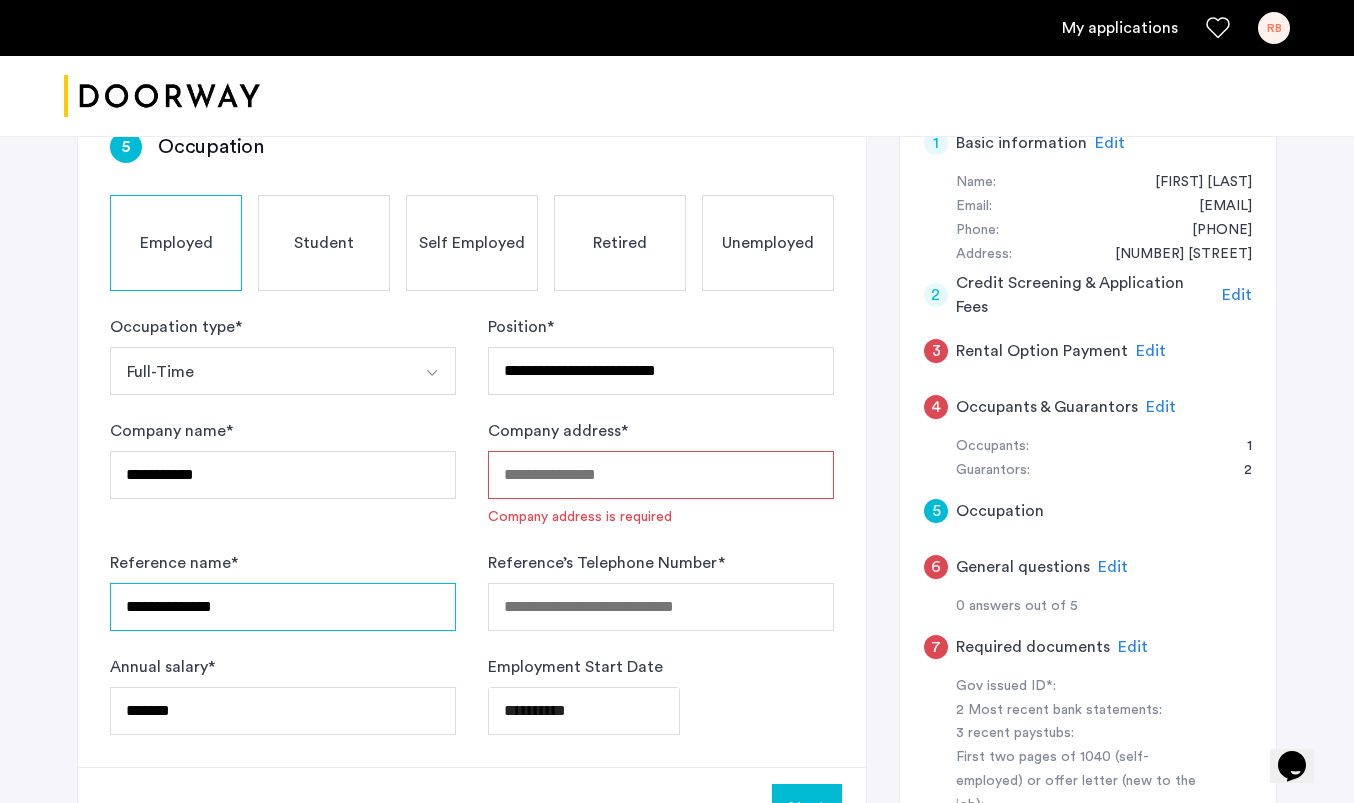 type on "**********" 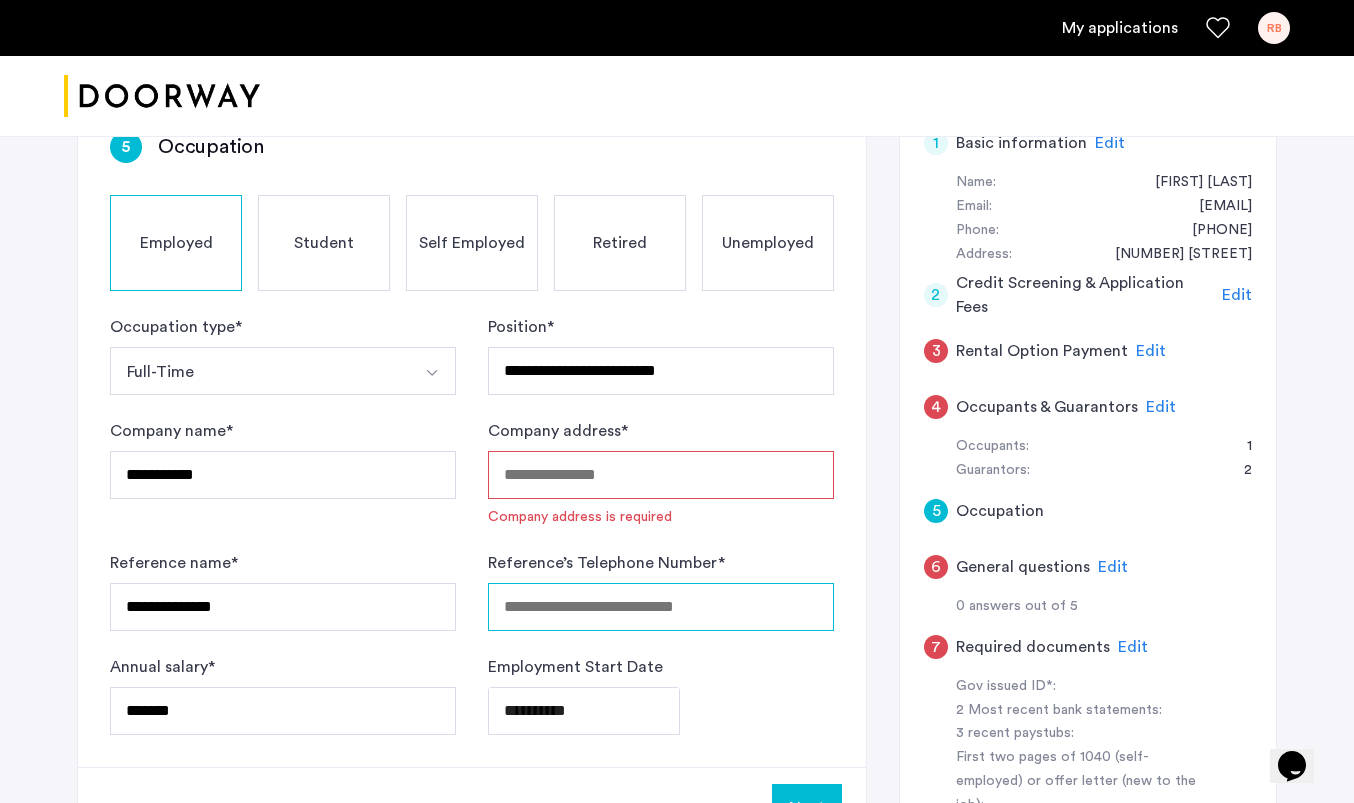 paste on "**********" 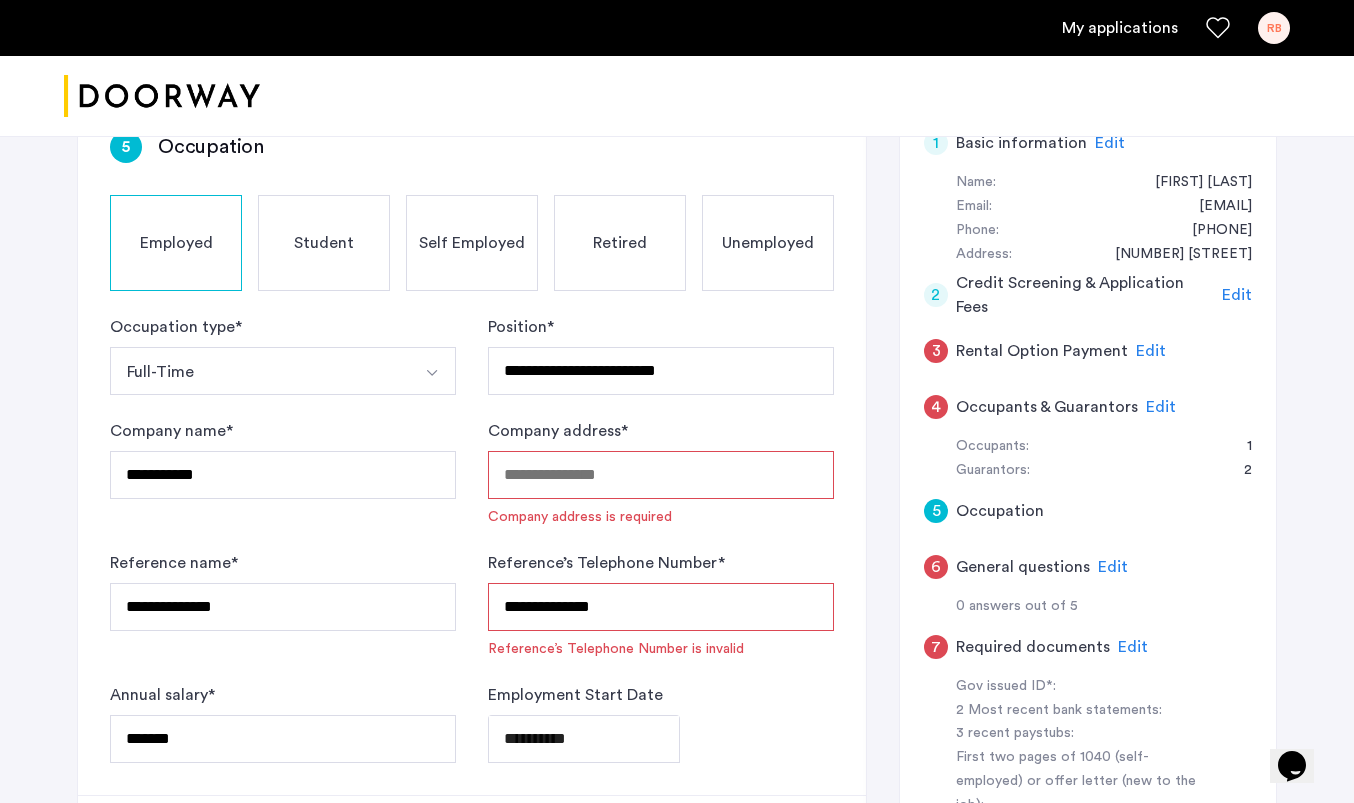 type on "**********" 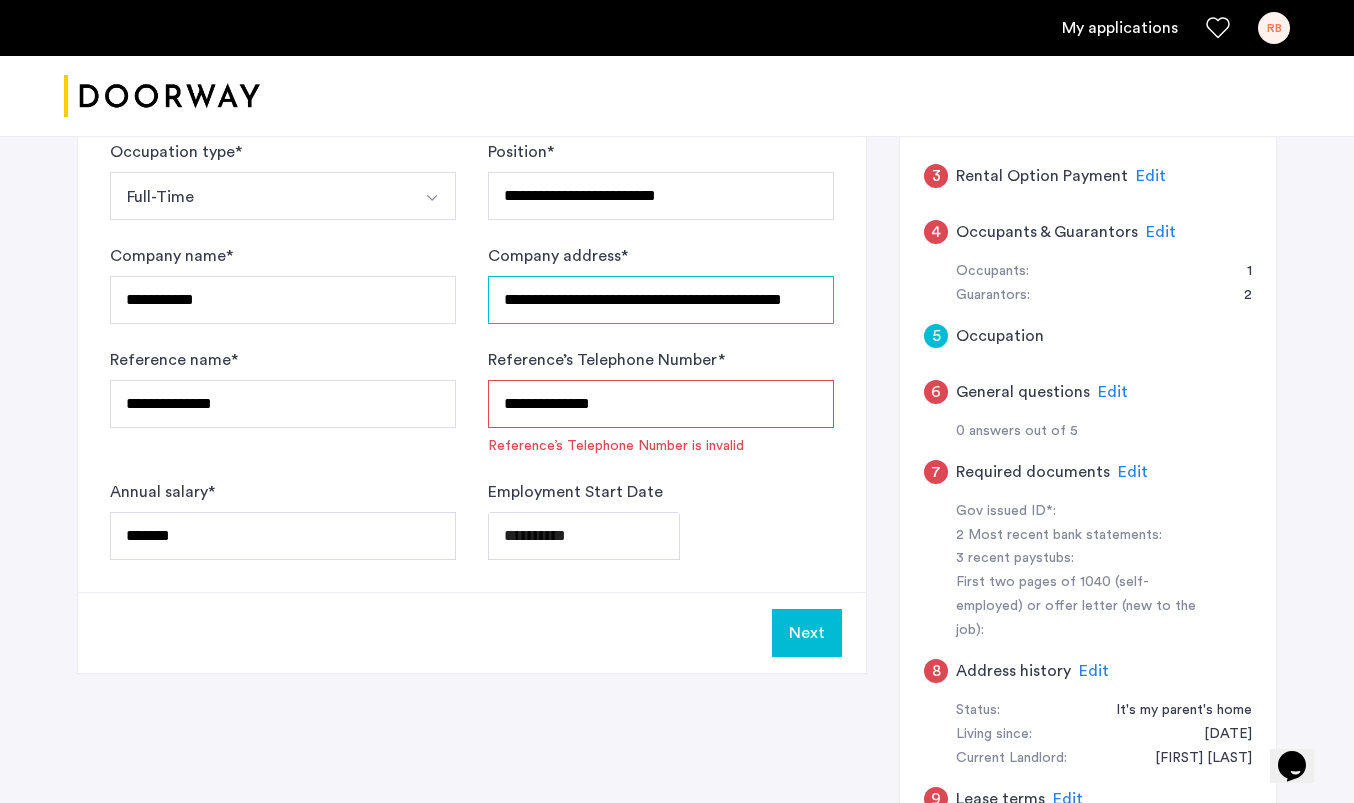 scroll, scrollTop: 533, scrollLeft: 0, axis: vertical 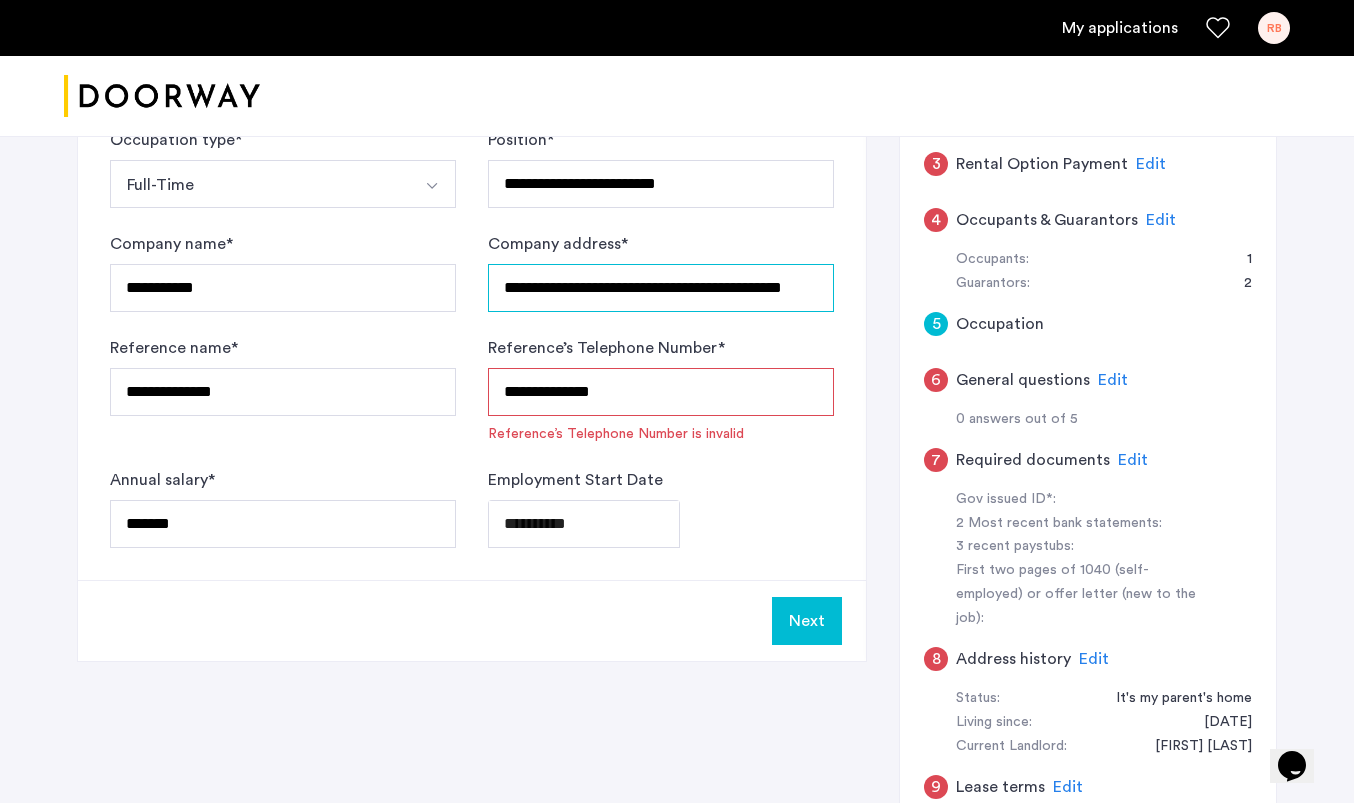 type on "**********" 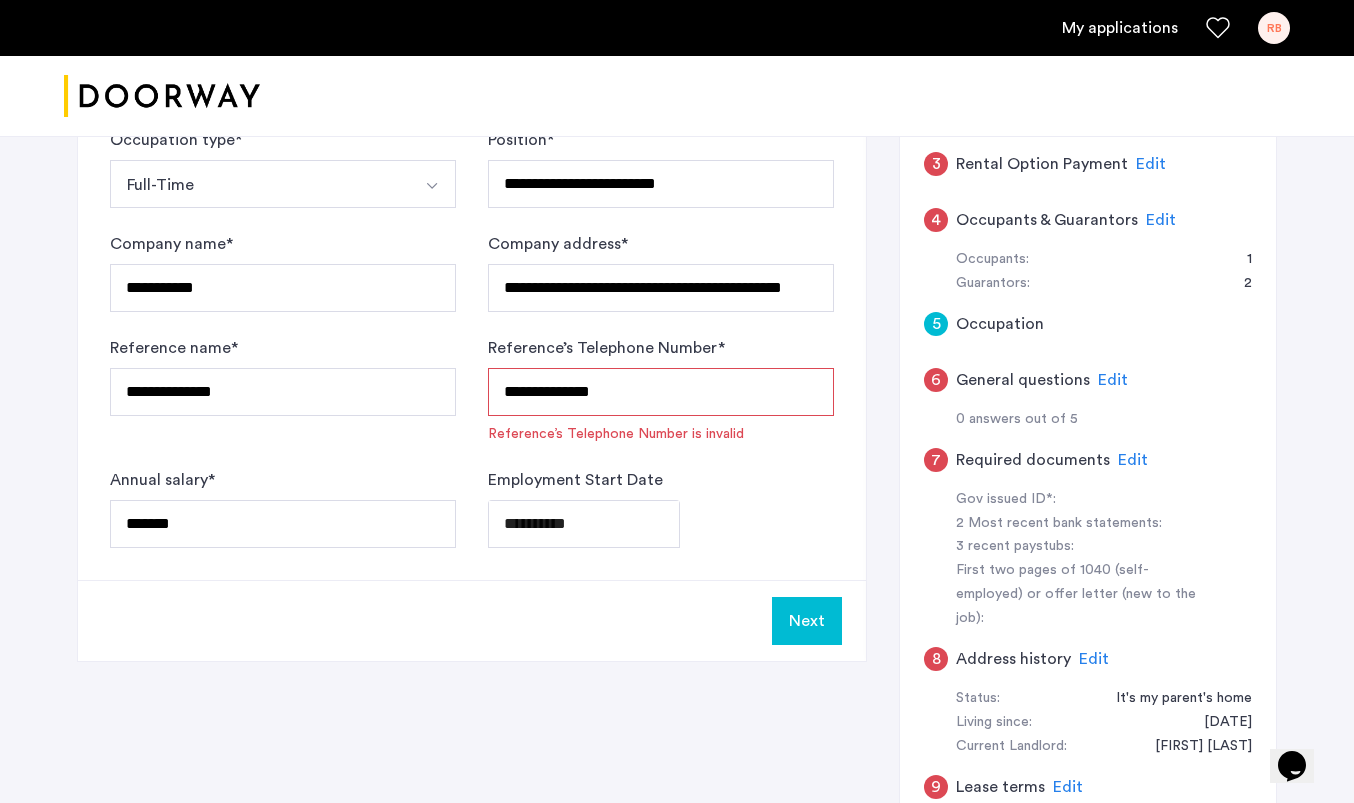 click on "**********" at bounding box center (661, 392) 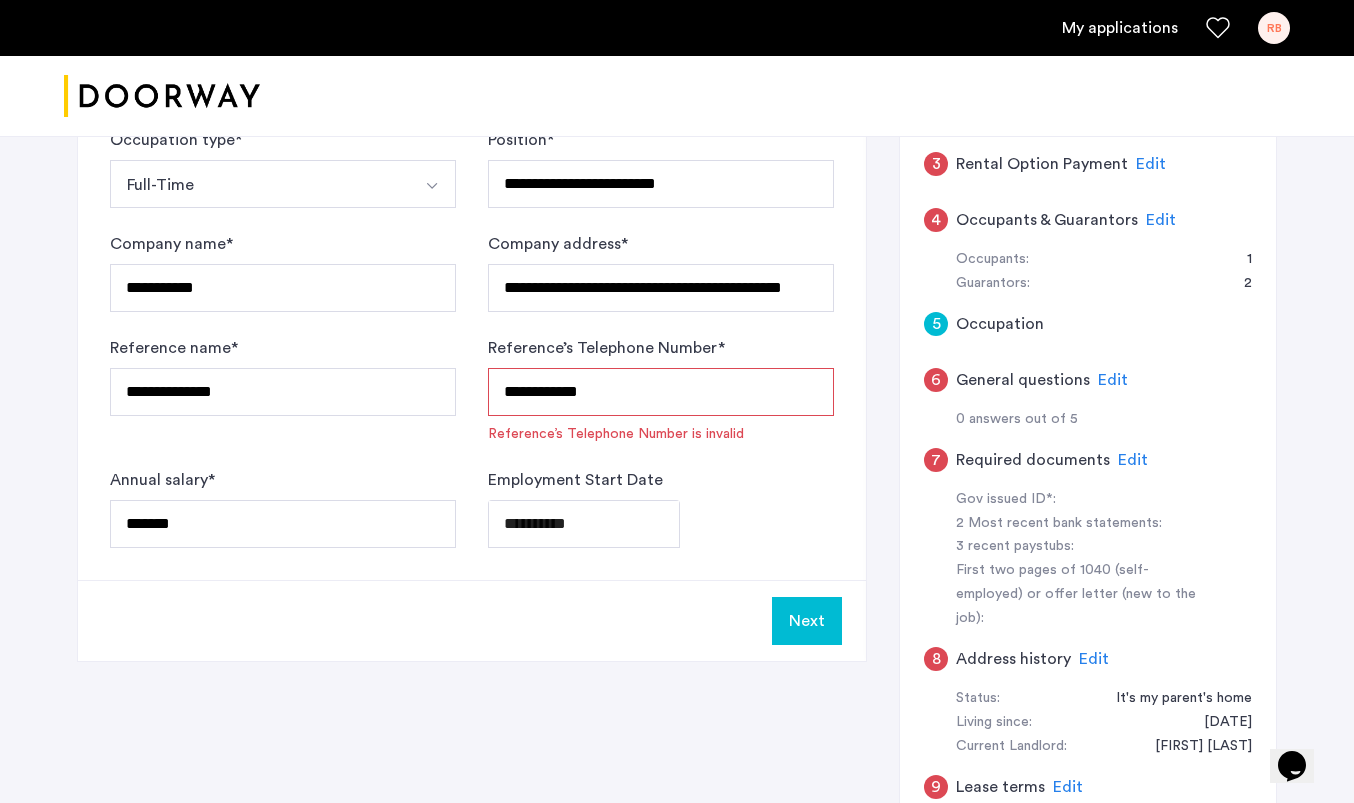 click on "**********" at bounding box center (661, 392) 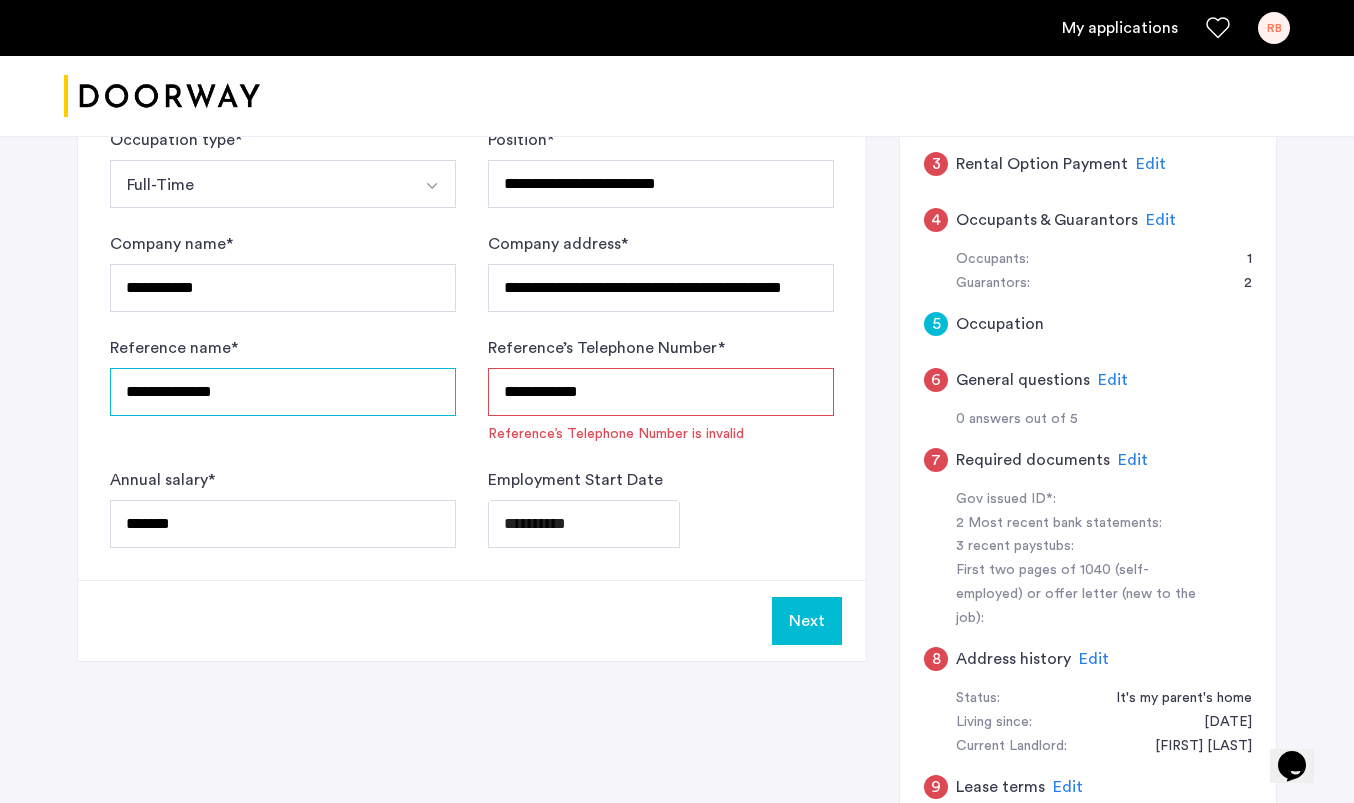 click on "**********" at bounding box center [283, 392] 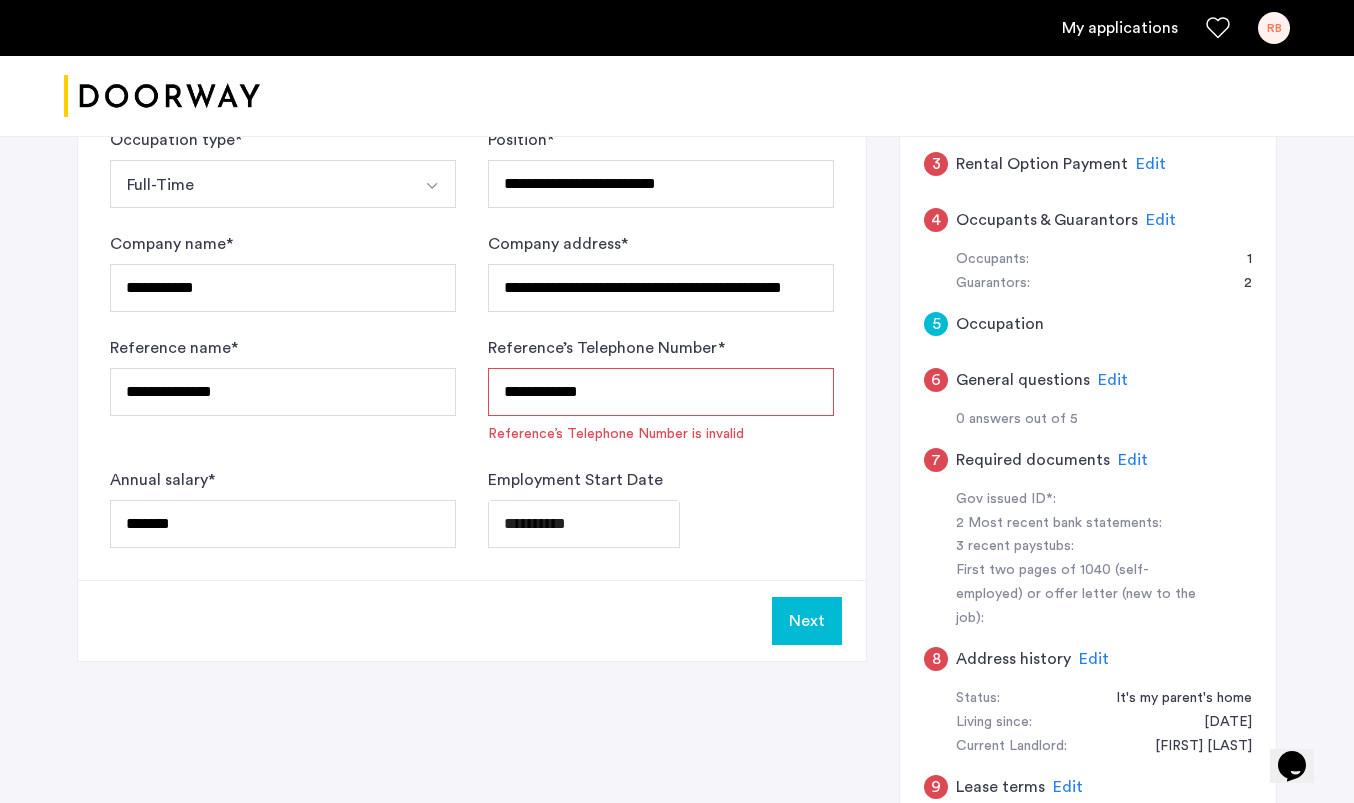 click on "**********" at bounding box center [661, 392] 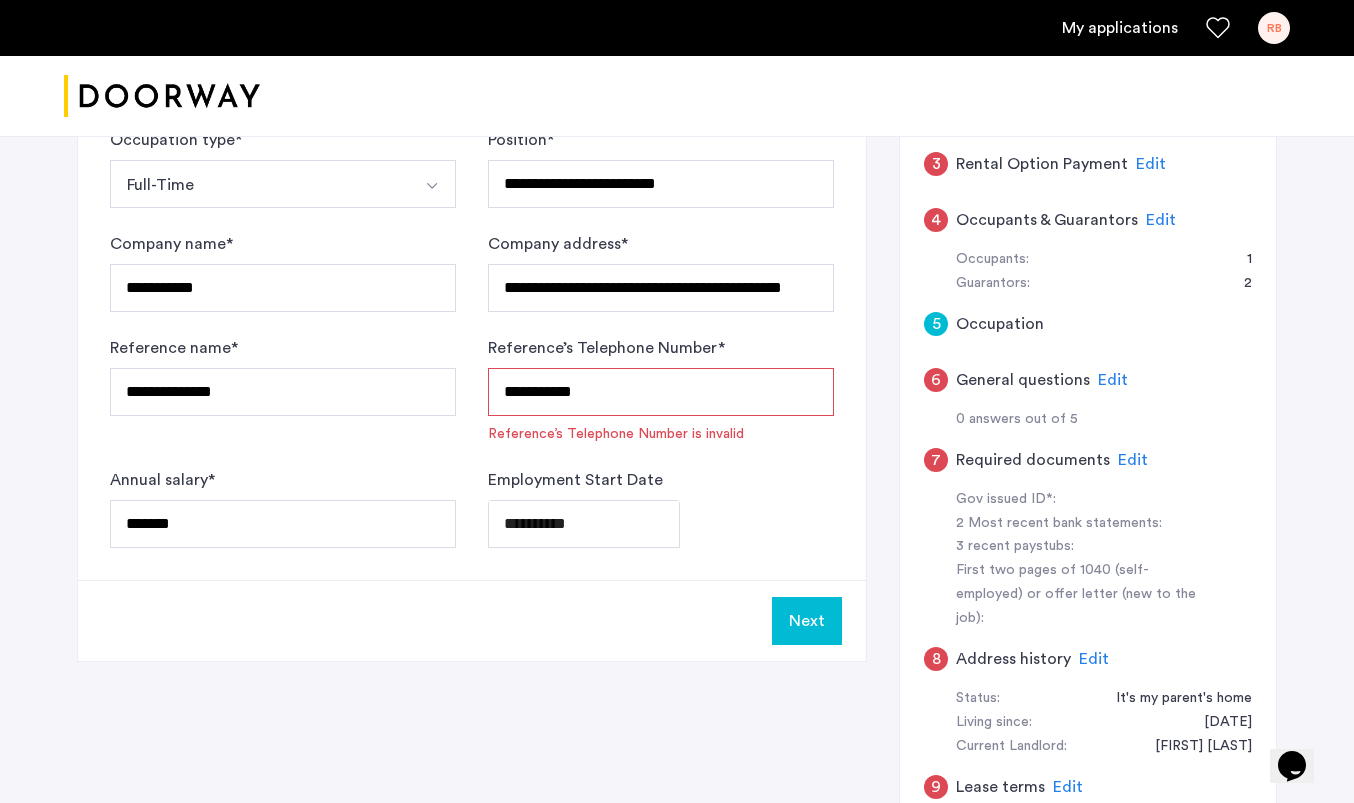 click on "**********" at bounding box center [661, 392] 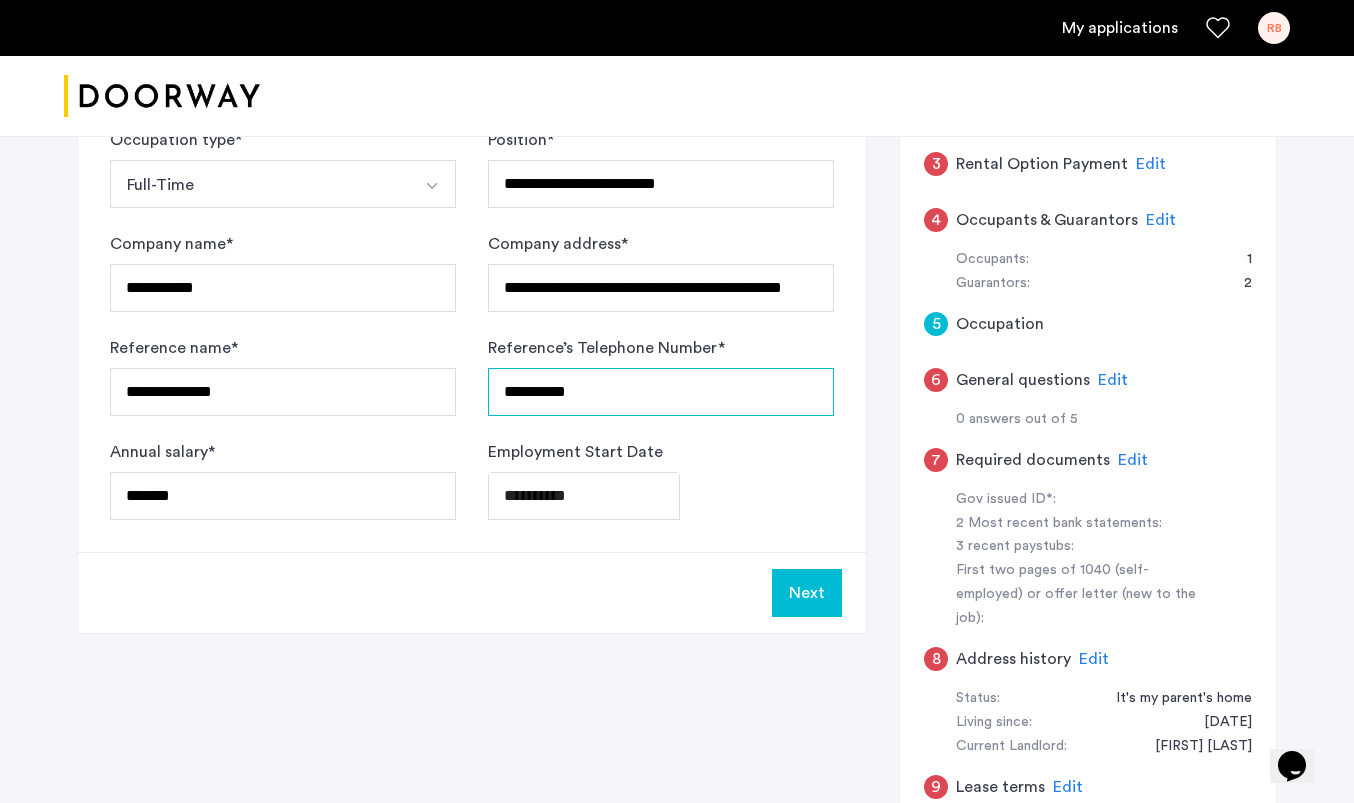 type on "**********" 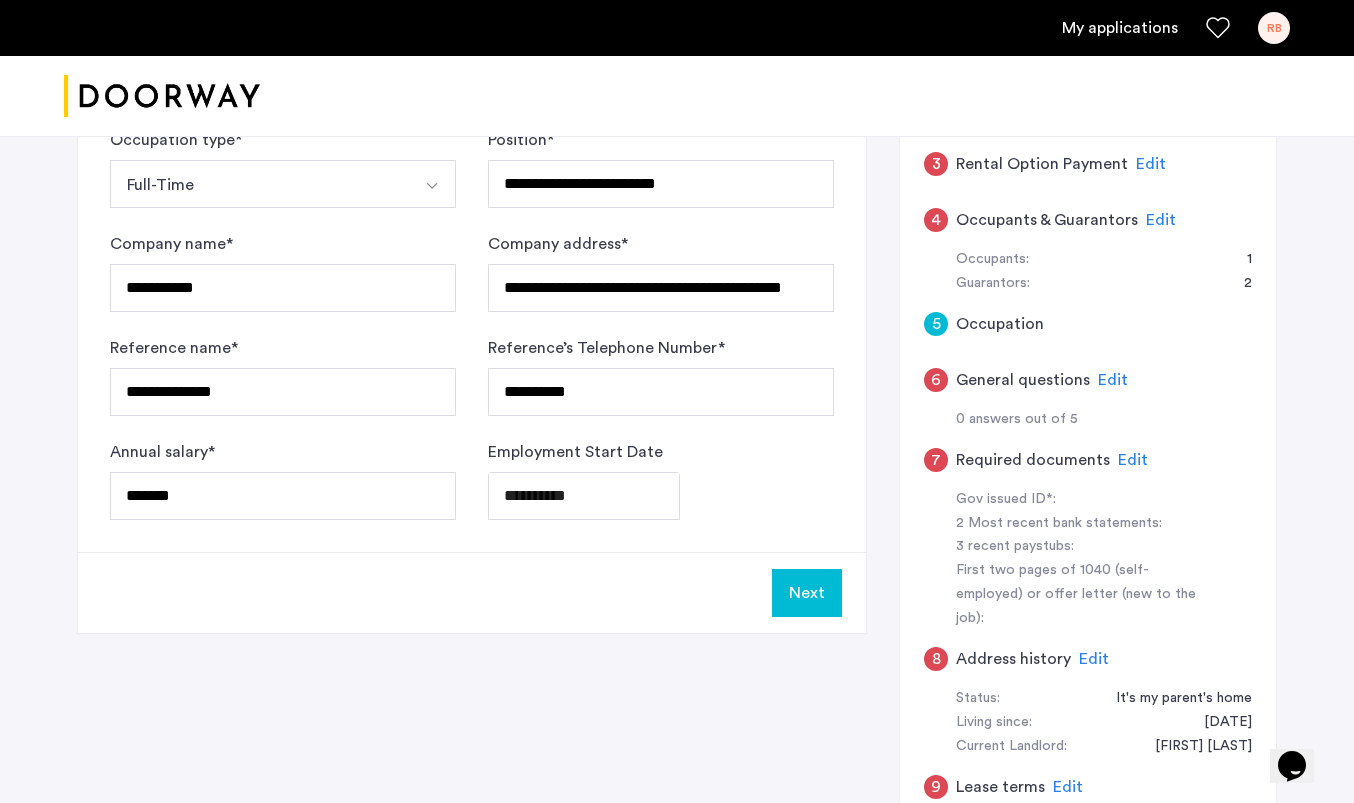 click on "Next" 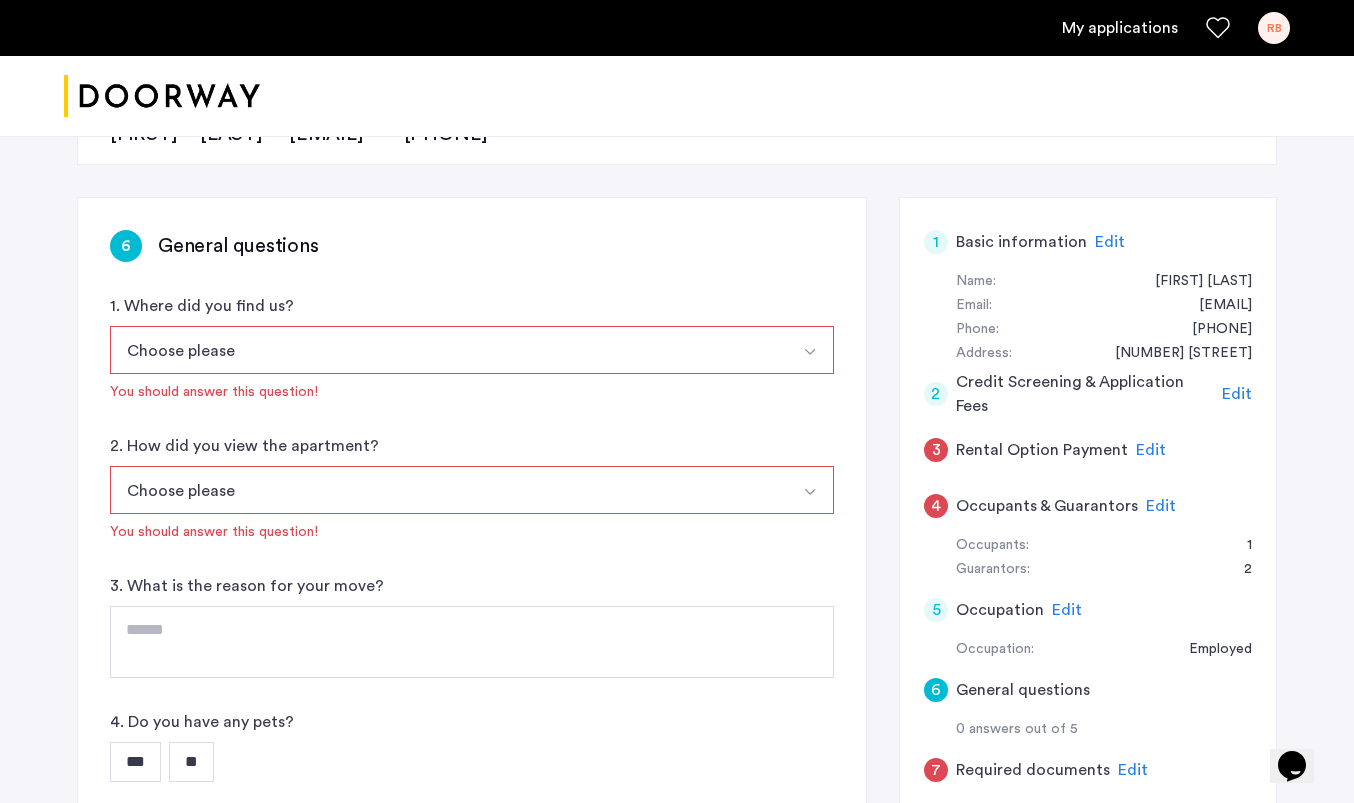 scroll, scrollTop: 337, scrollLeft: 0, axis: vertical 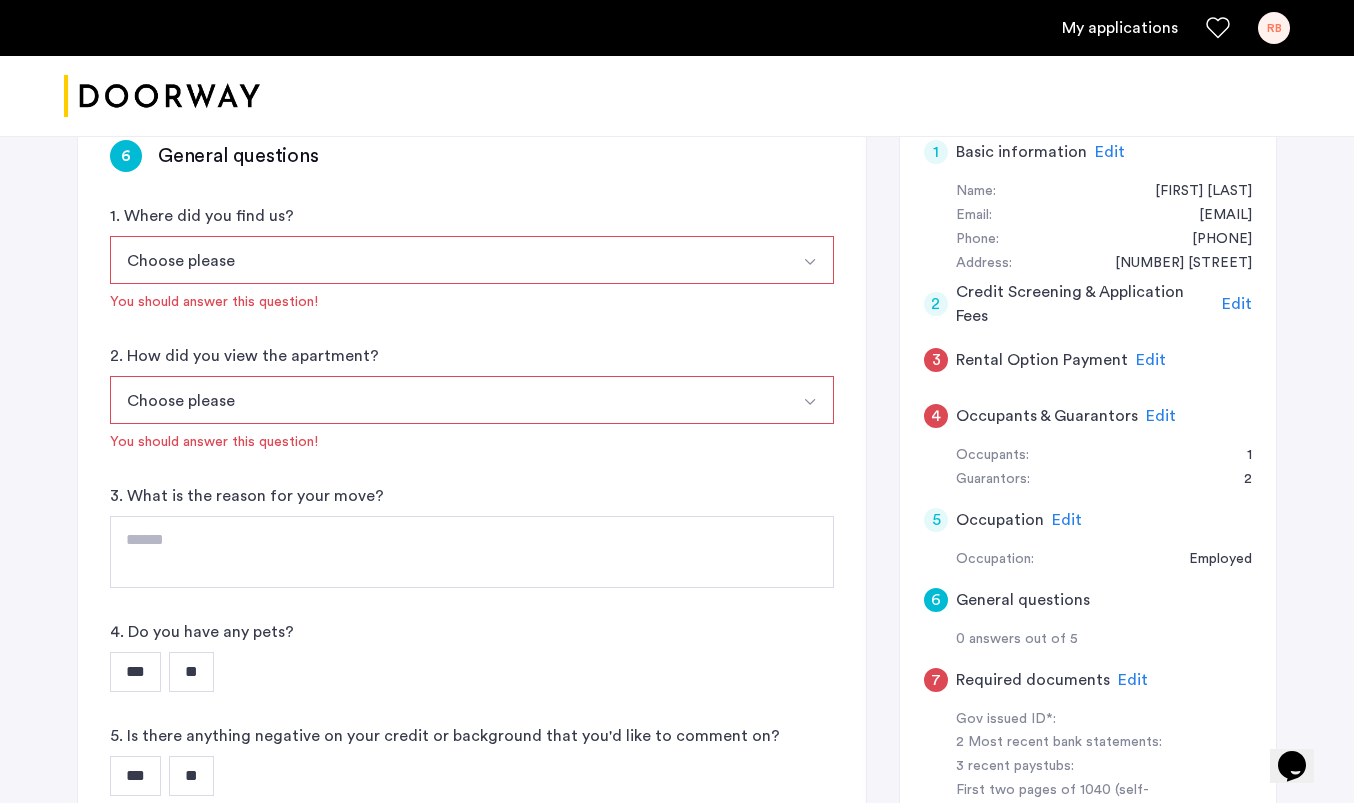 click at bounding box center [810, 262] 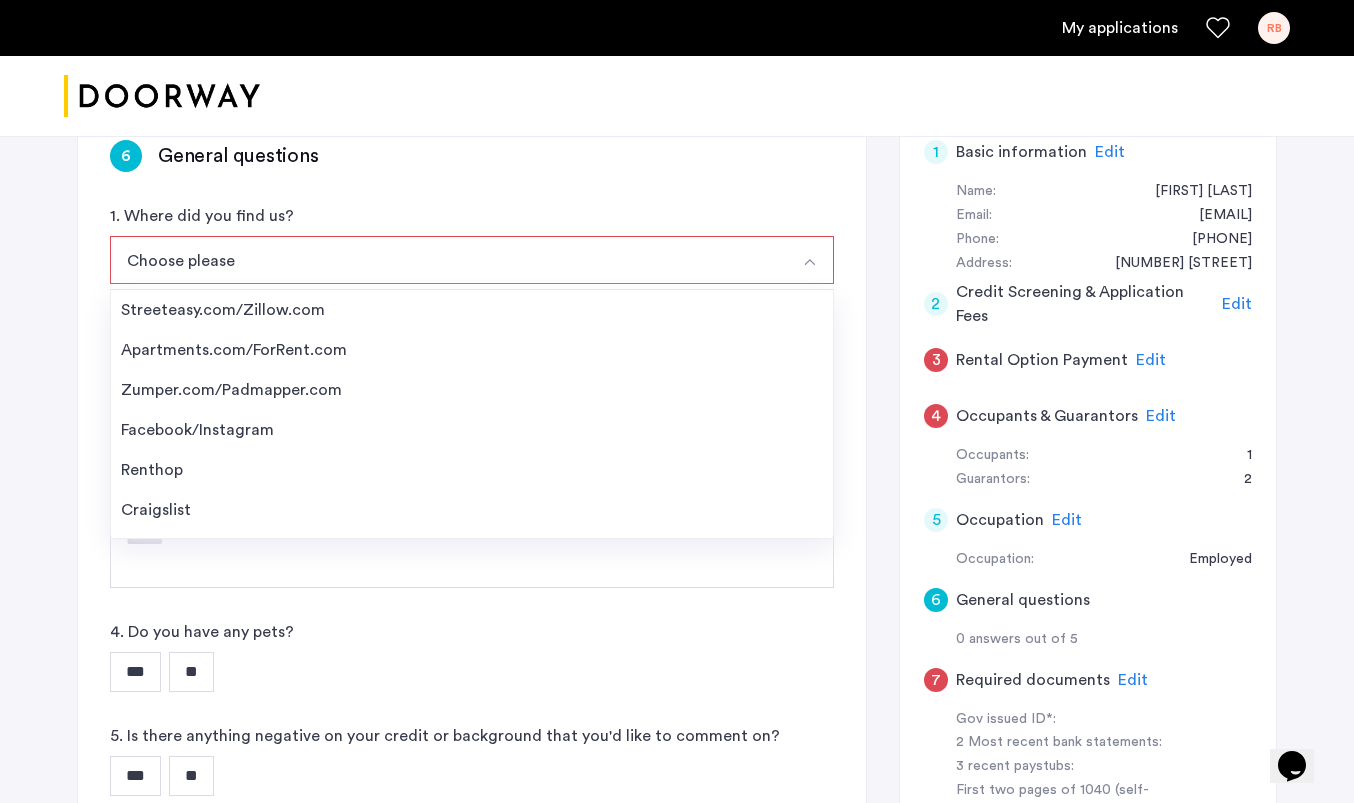 click on "6 General questions" 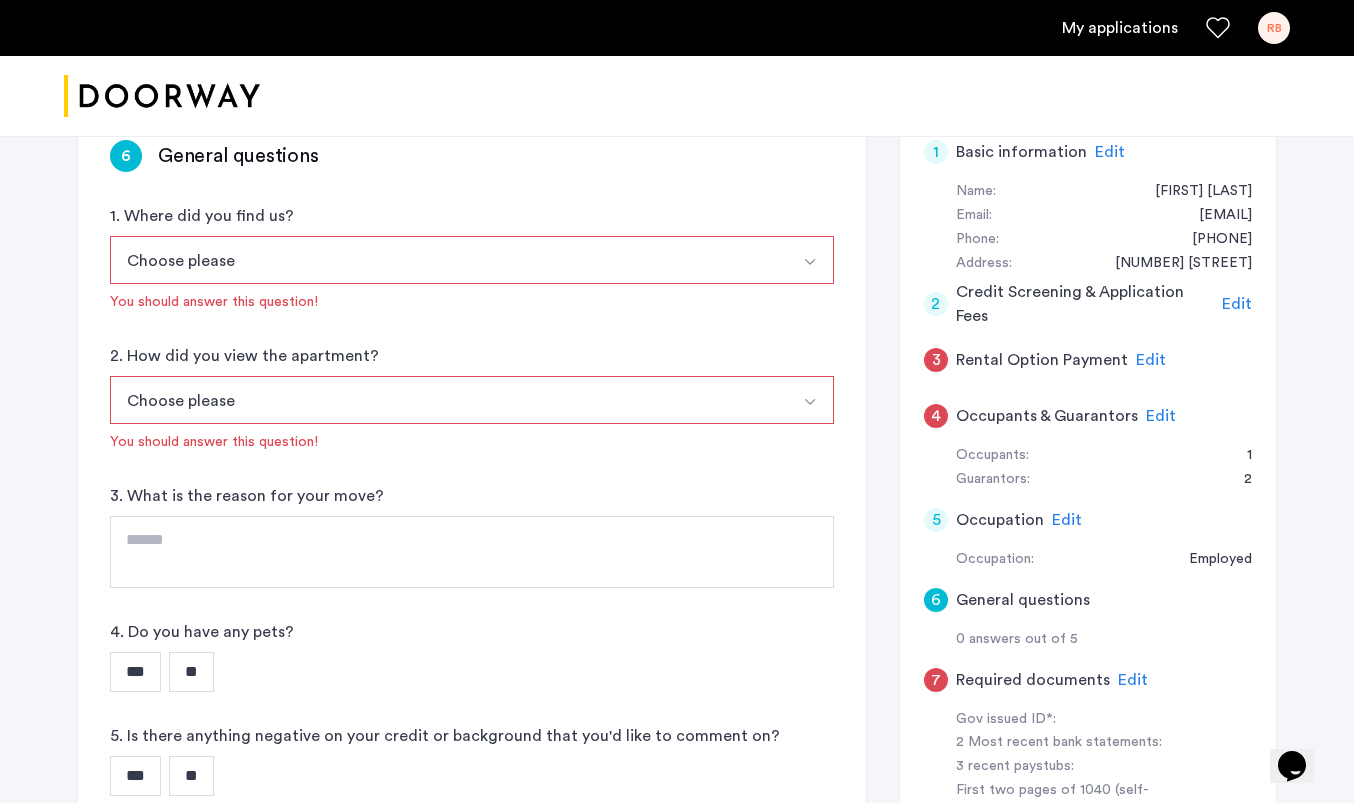 click on "Choose please" at bounding box center [448, 400] 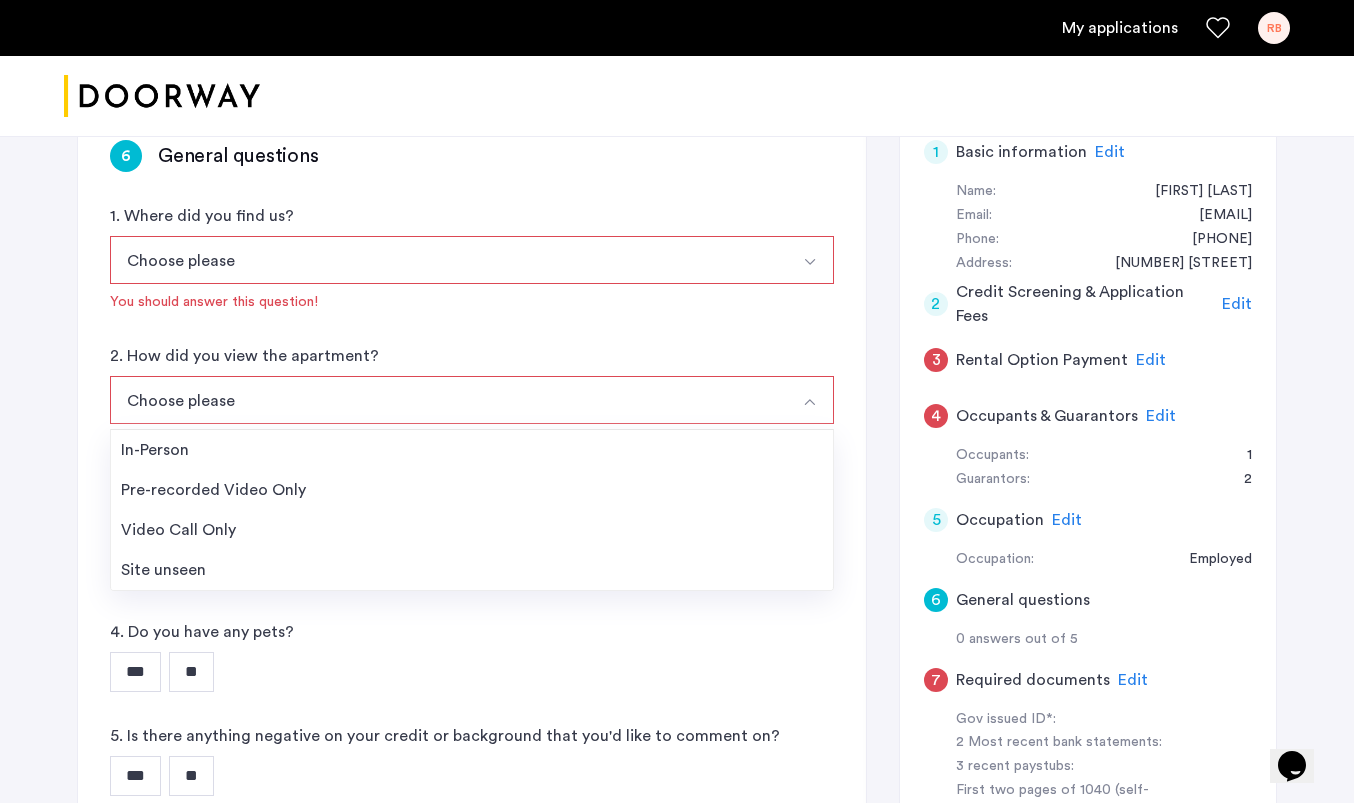 click on "Choose please Streeteasy.com/Zillow.com Apartments.com/ForRent.com Zumper.com/Padmapper.com Facebook/Instagram Renthop Craigslist Other You should answer this question!" 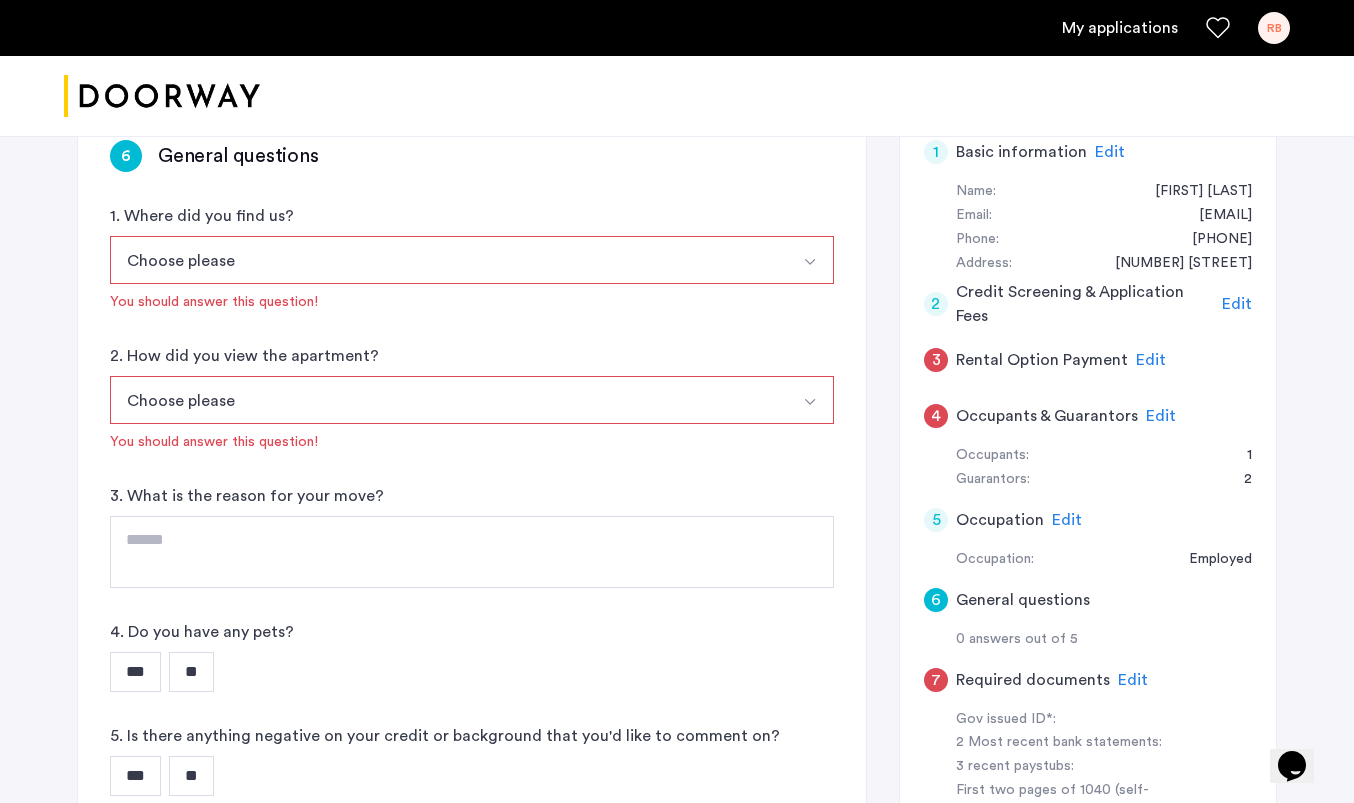 scroll, scrollTop: 437, scrollLeft: 0, axis: vertical 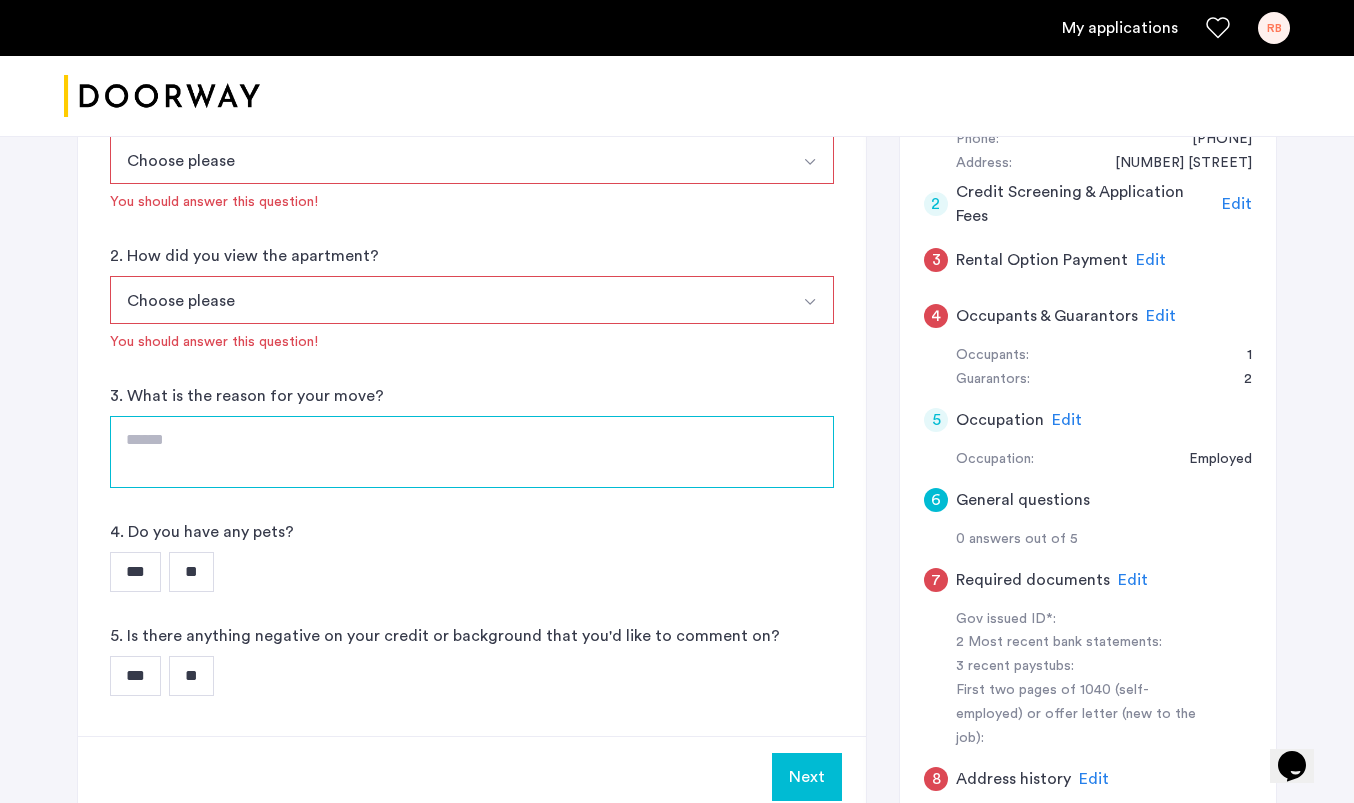click 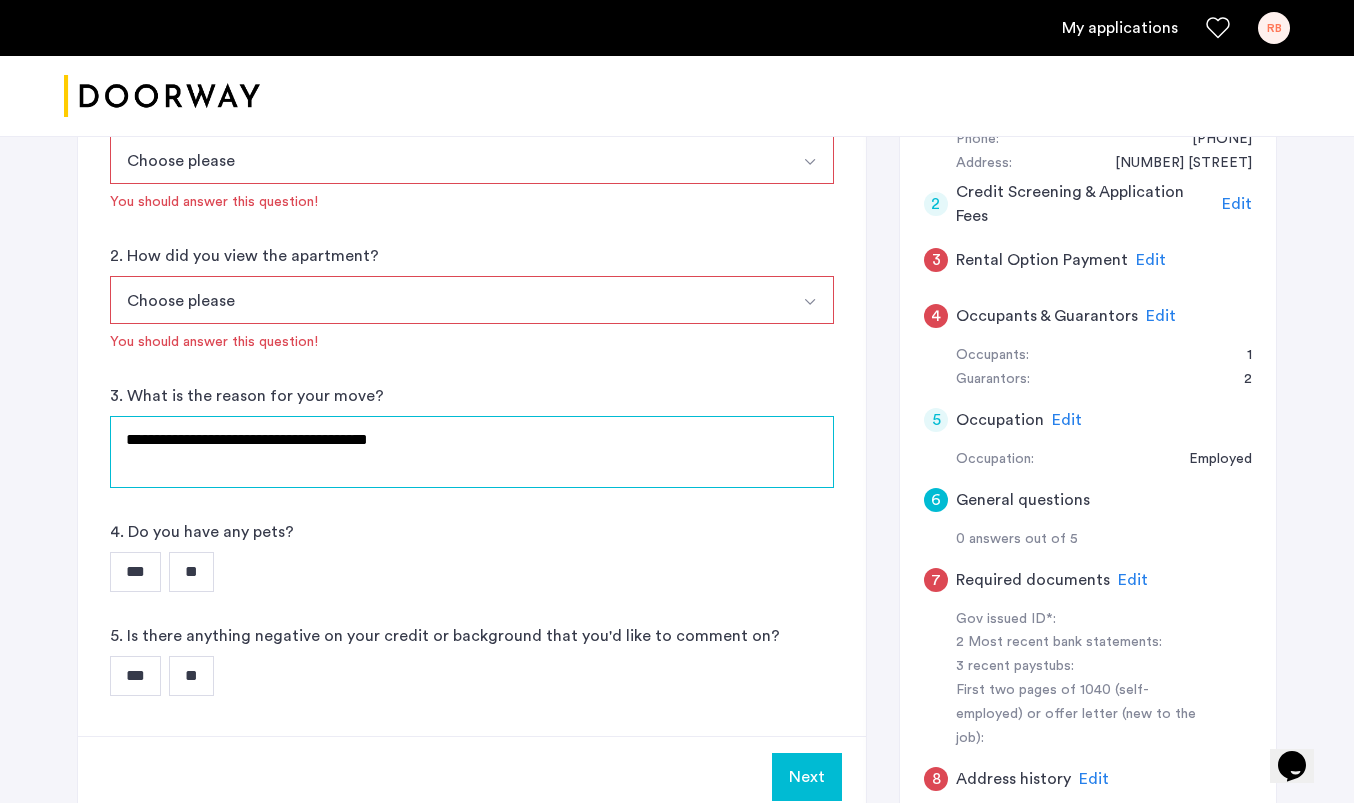 type on "**********" 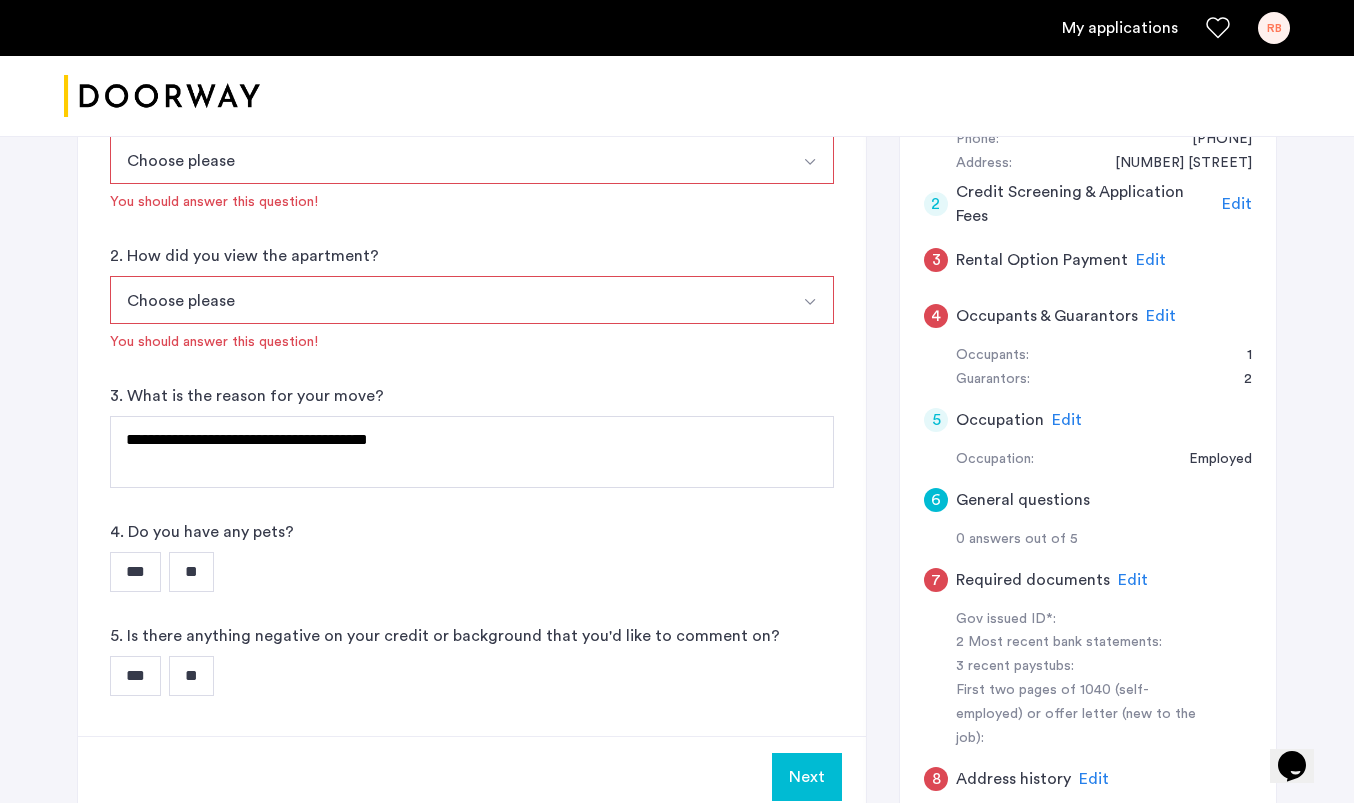 click on "**" at bounding box center (191, 572) 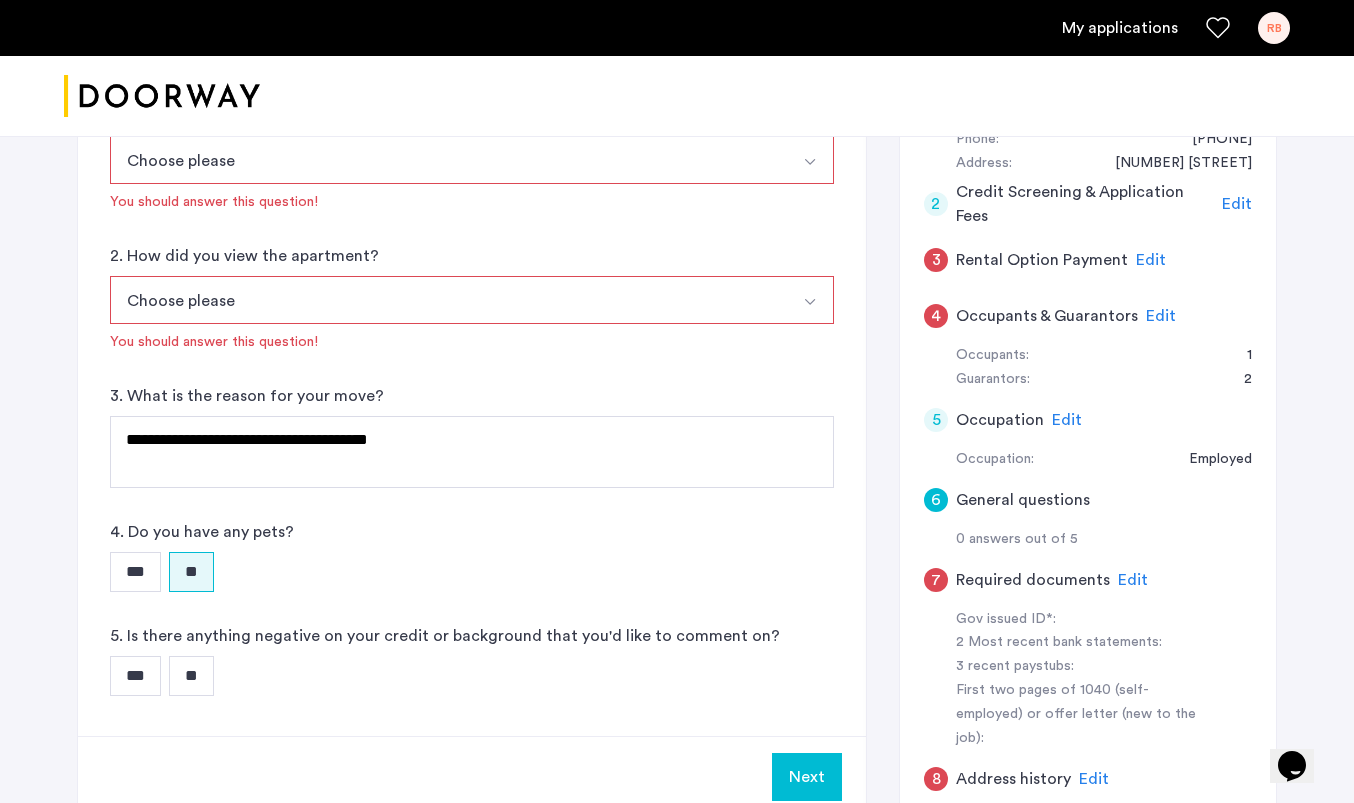 scroll, scrollTop: 601, scrollLeft: 0, axis: vertical 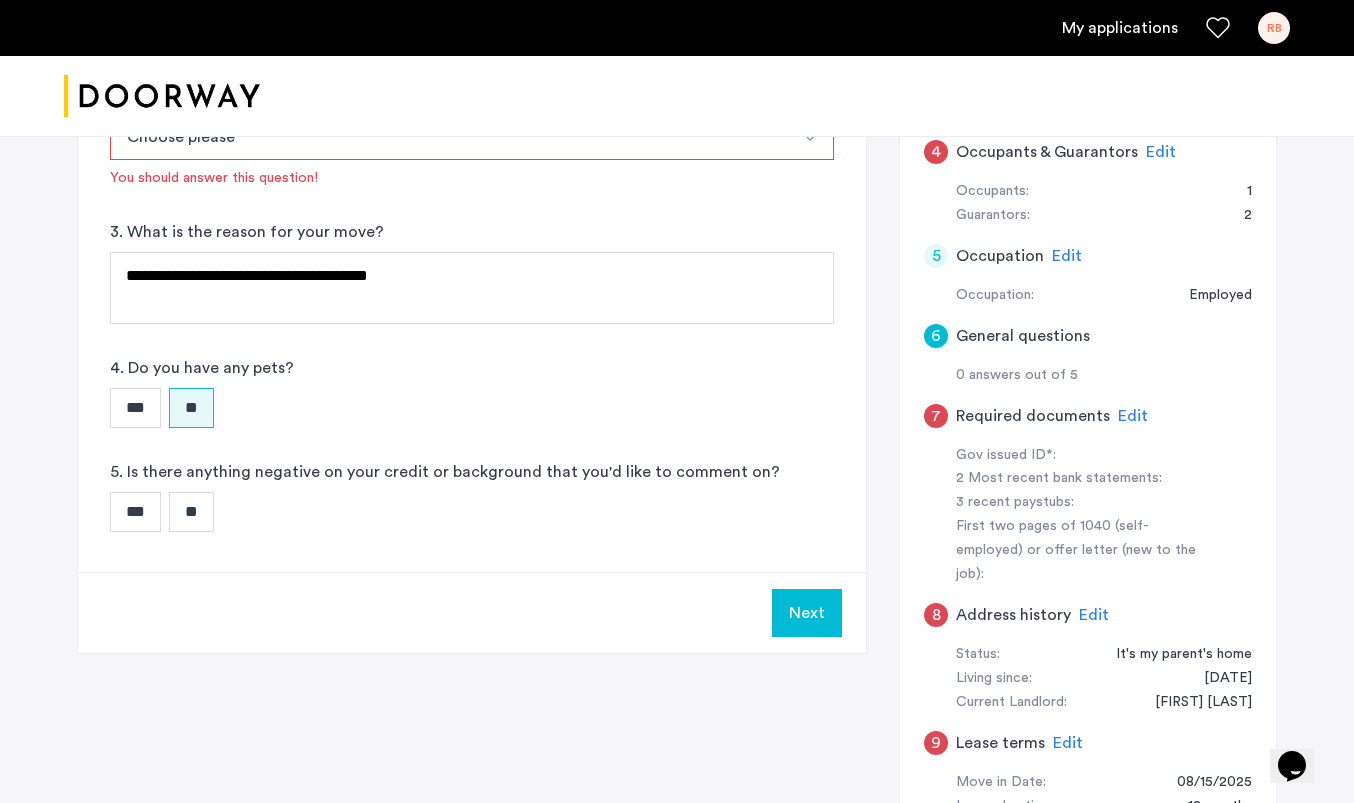 click on "**" at bounding box center (191, 512) 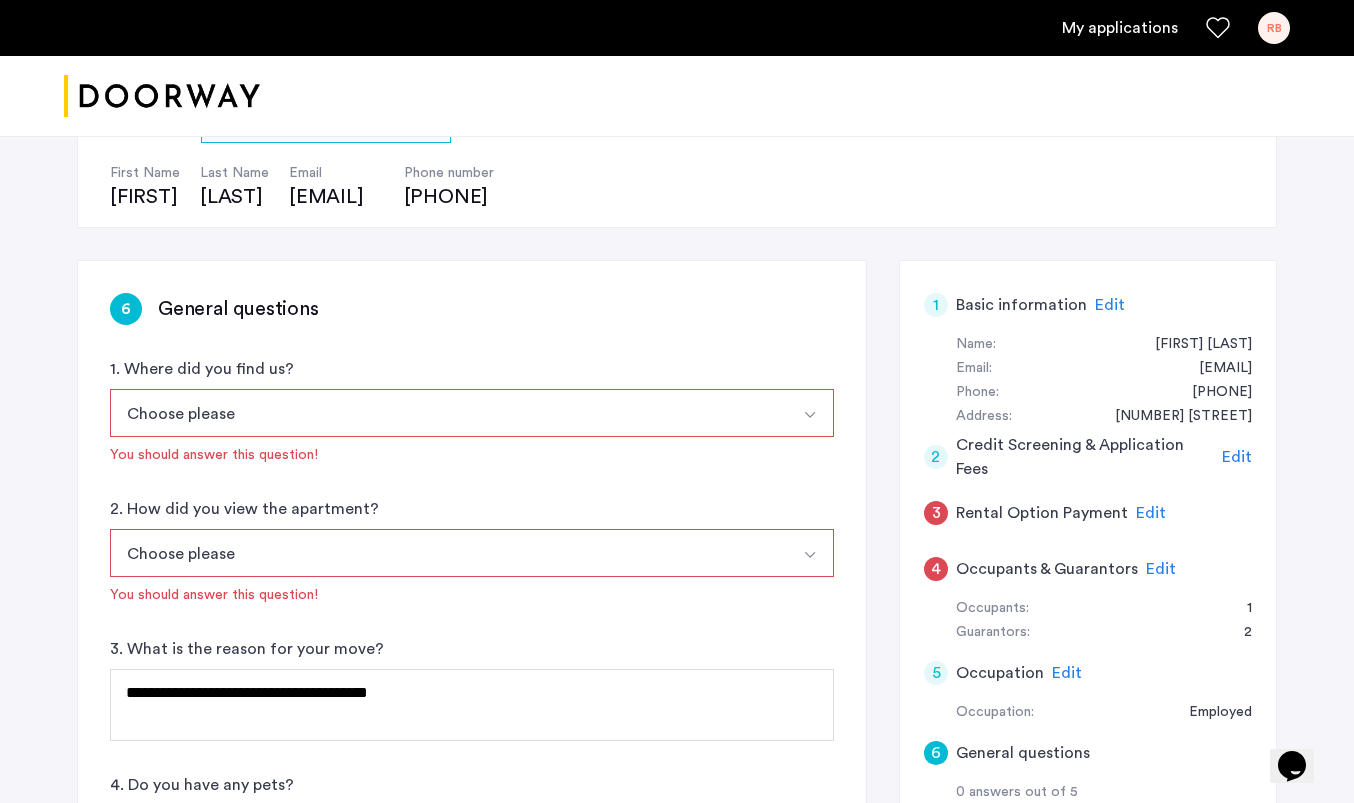 scroll, scrollTop: 149, scrollLeft: 0, axis: vertical 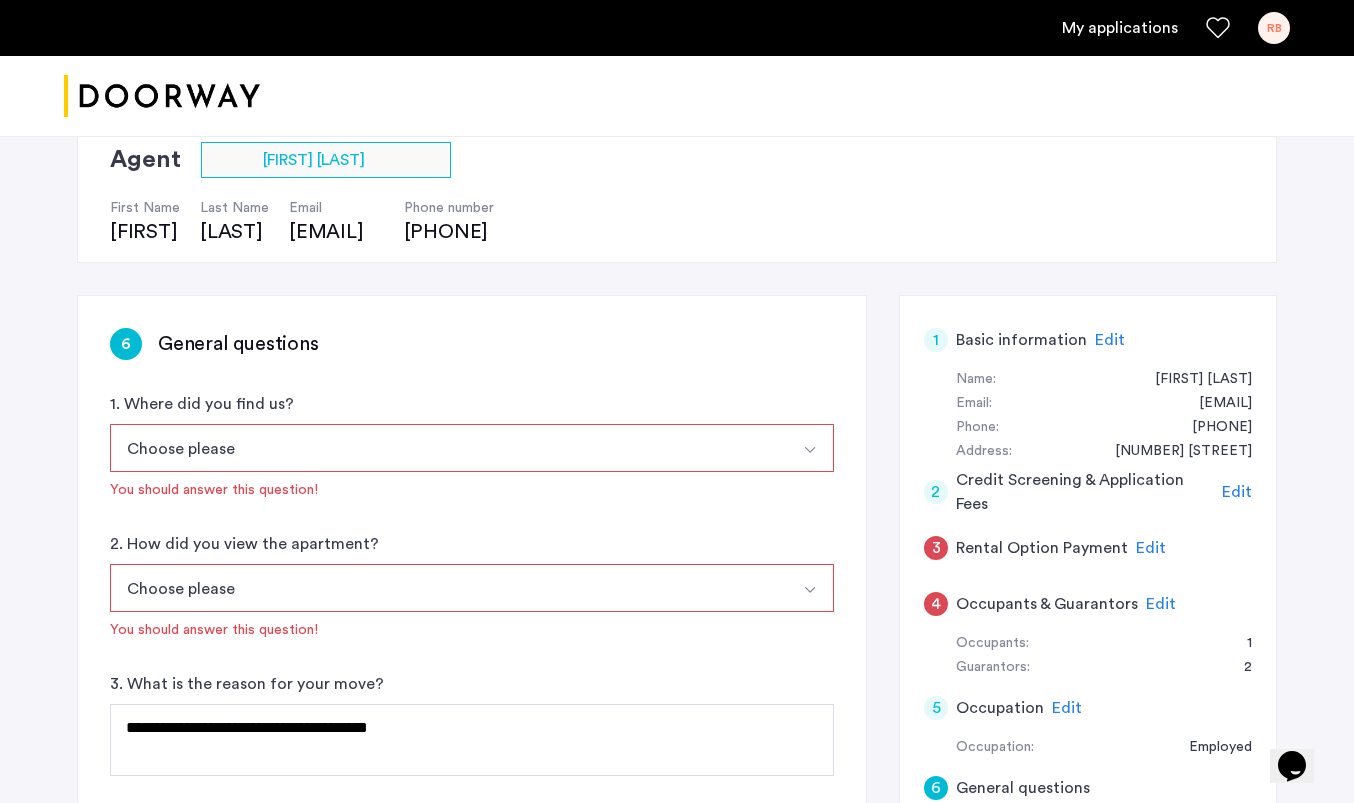 click on "Choose please" at bounding box center (448, 448) 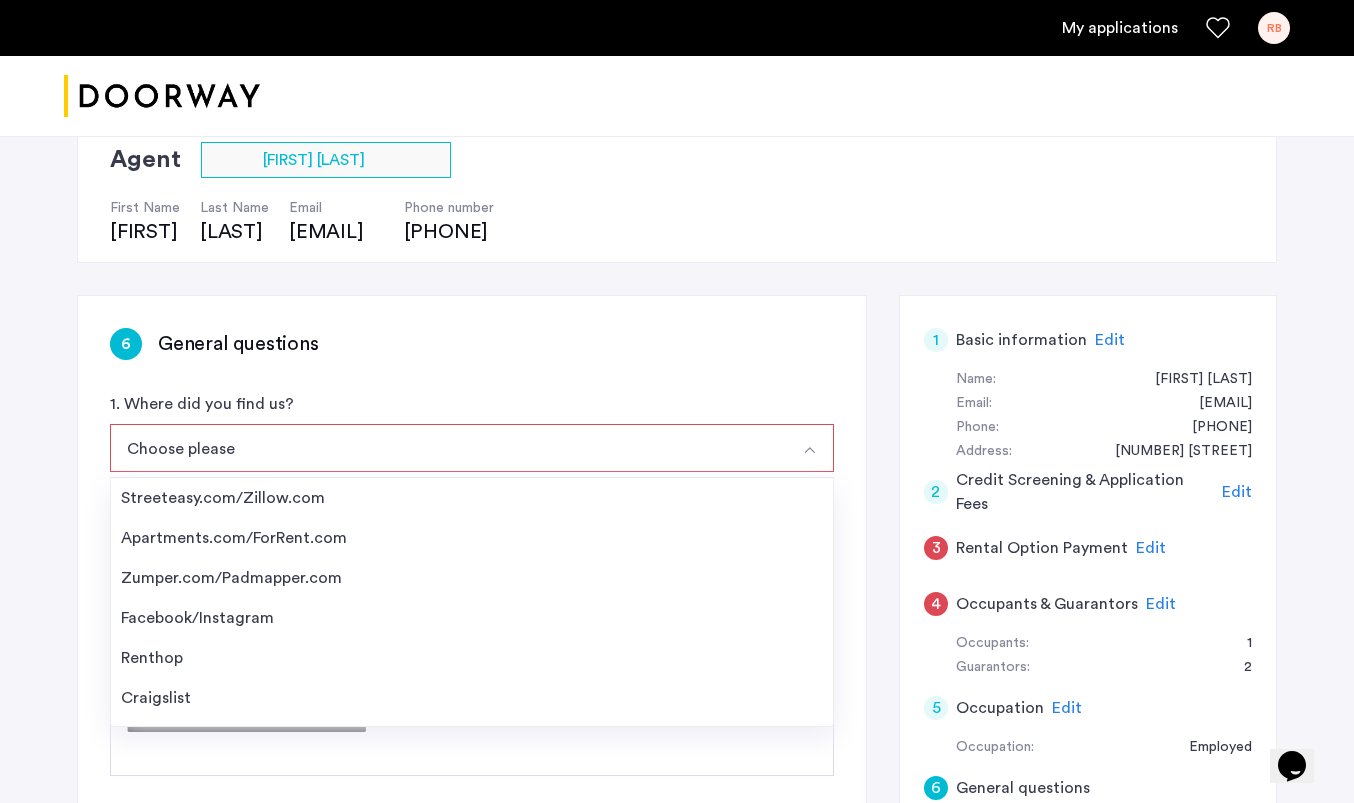 click on "Choose please" at bounding box center (448, 448) 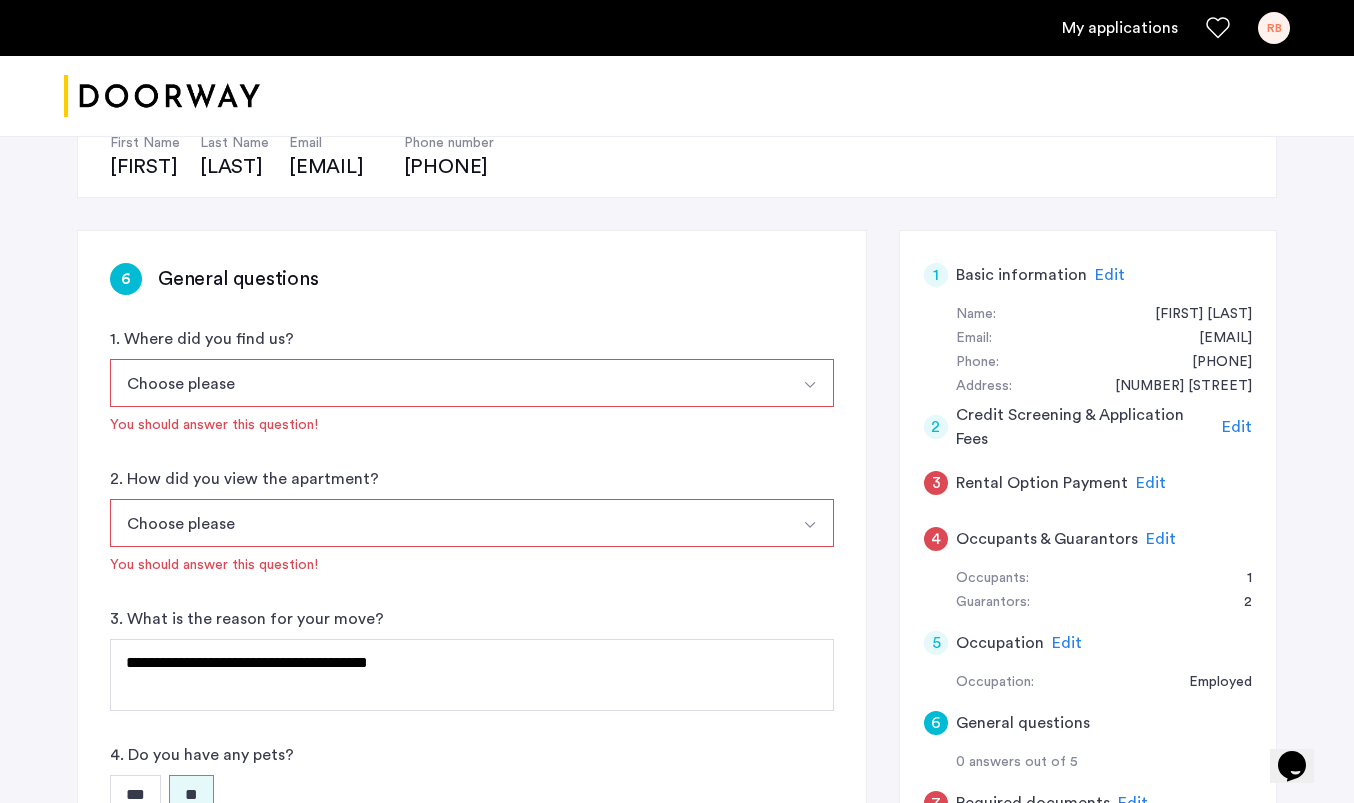 scroll, scrollTop: 198, scrollLeft: 0, axis: vertical 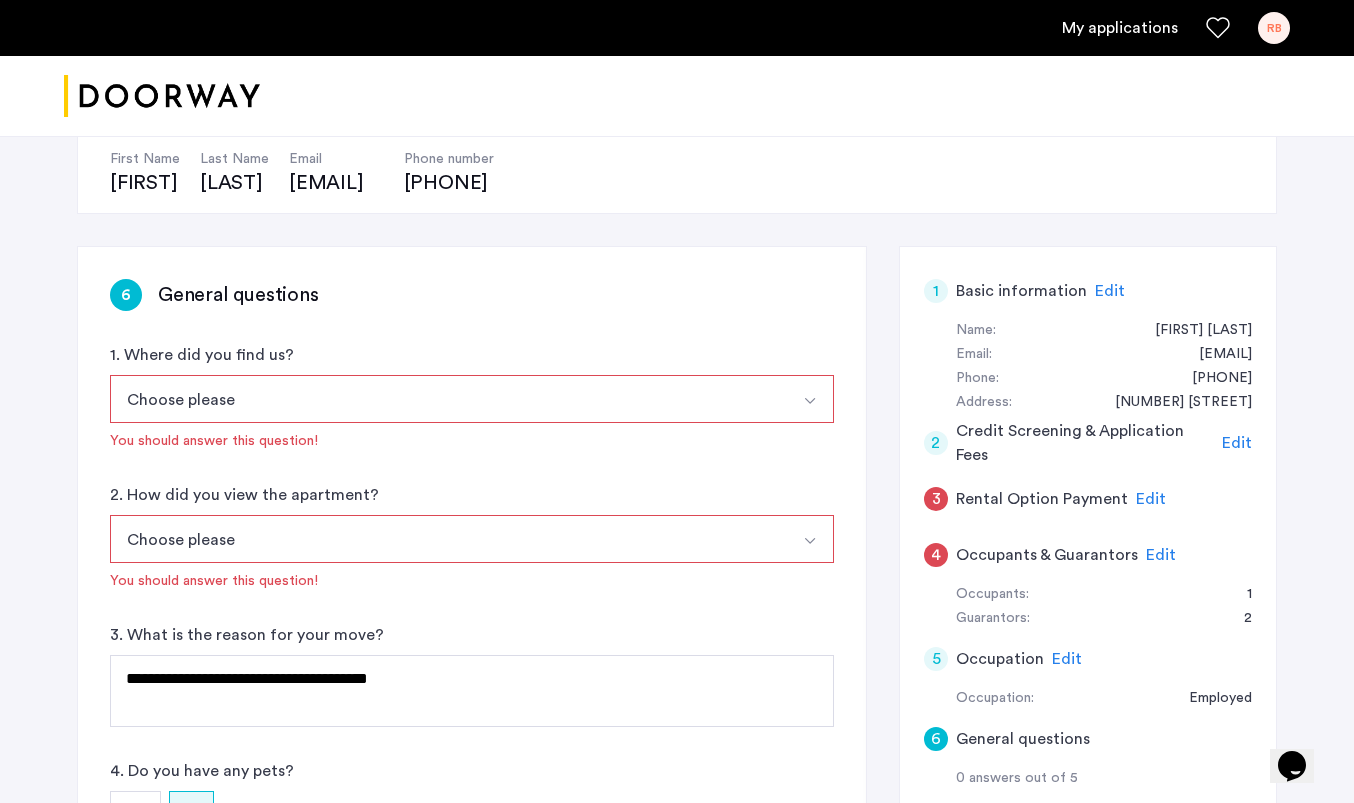 click on "Choose please" at bounding box center (448, 399) 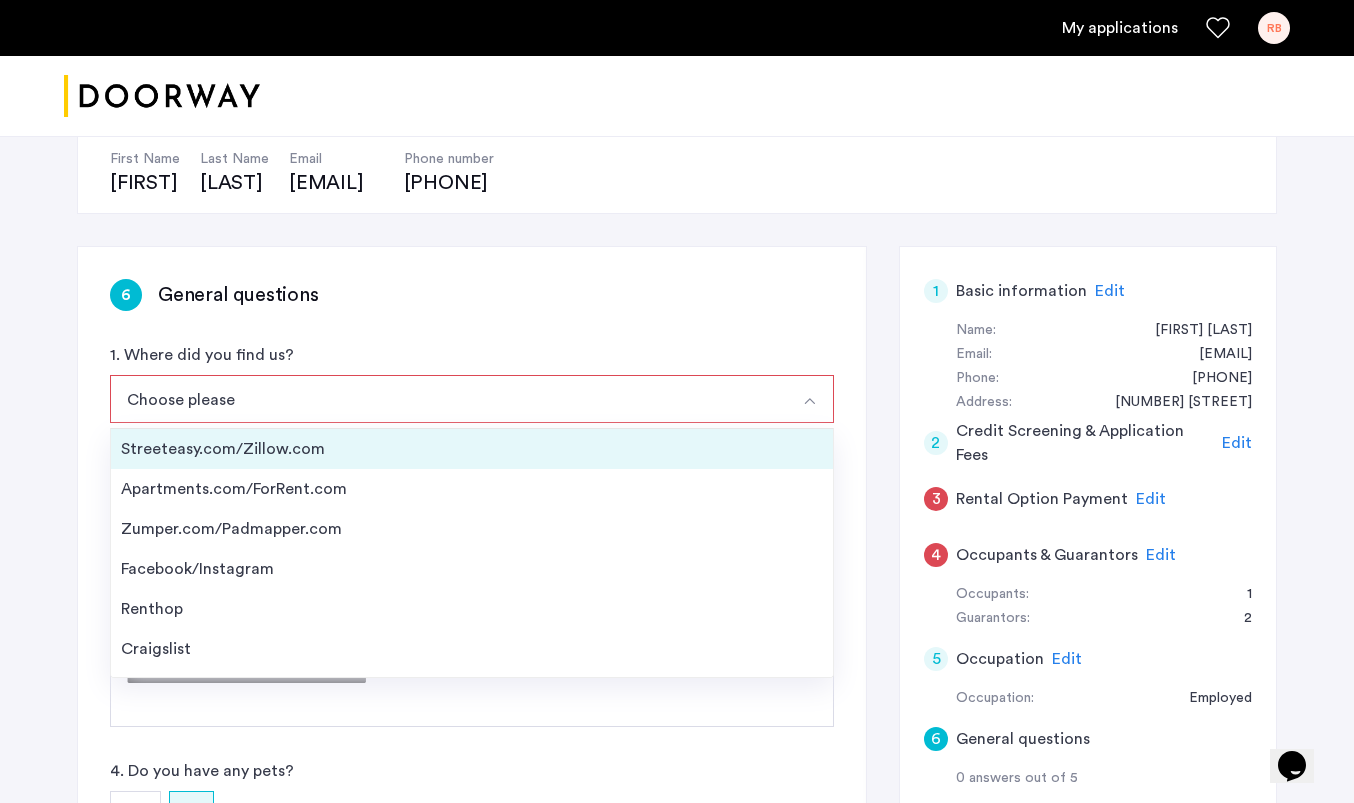 click on "Streeteasy.com/Zillow.com" at bounding box center [472, 449] 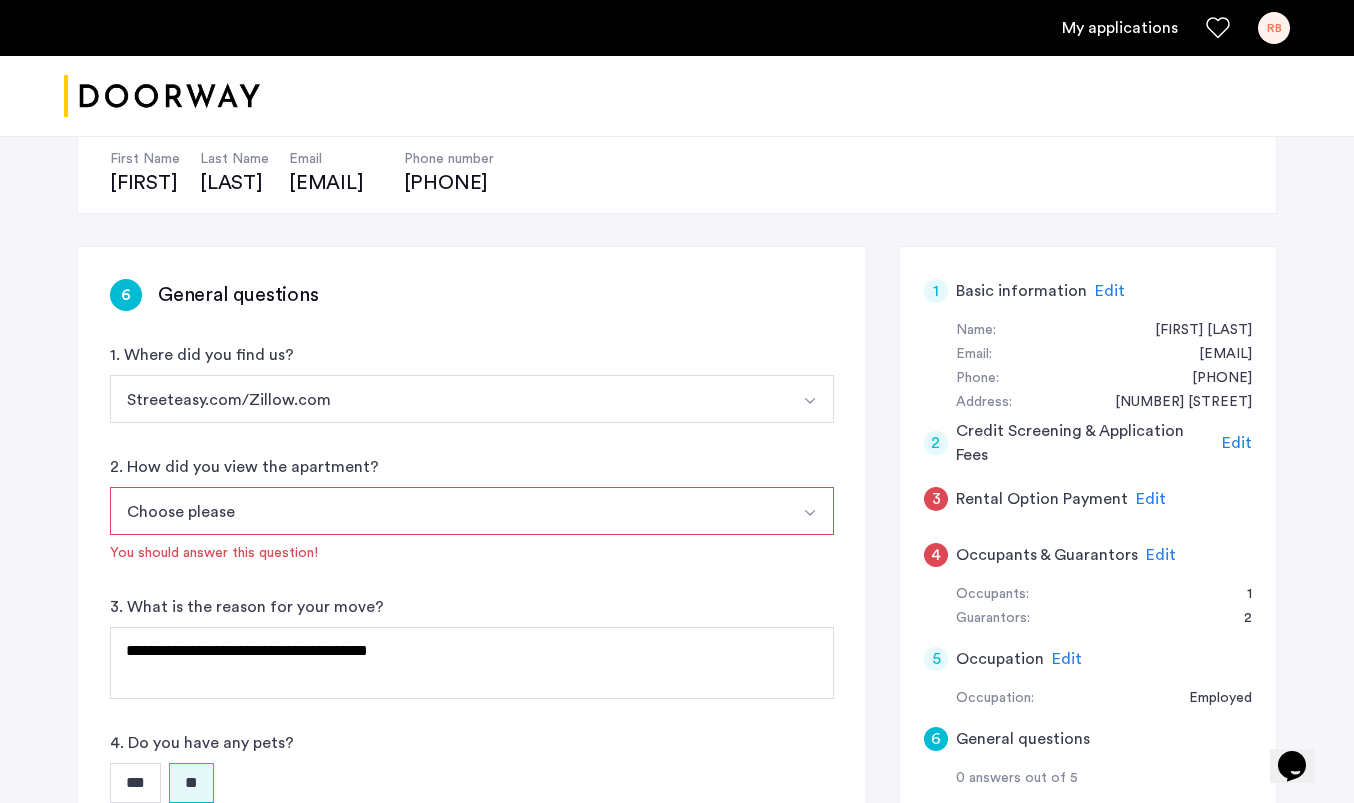 click on "Choose please" at bounding box center [448, 511] 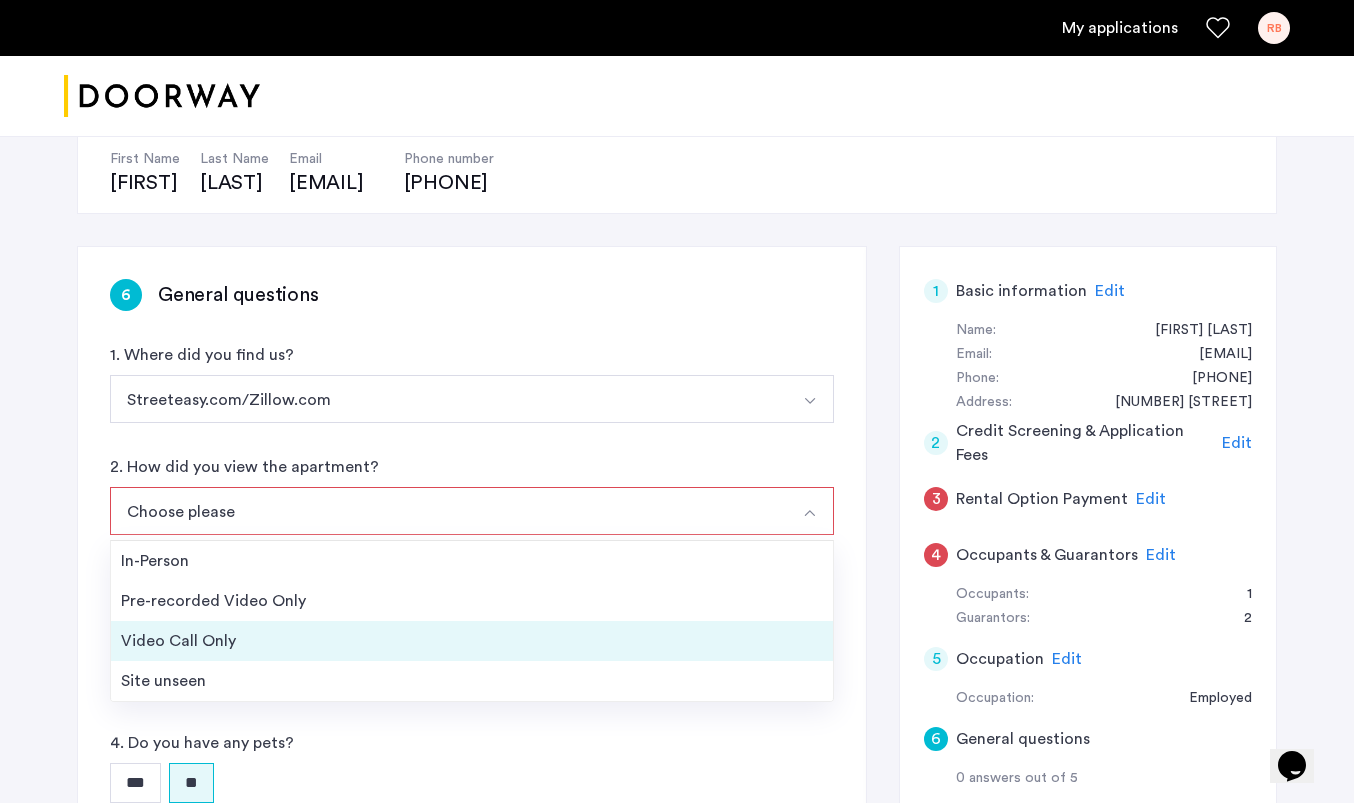 click on "Video Call Only" at bounding box center (472, 641) 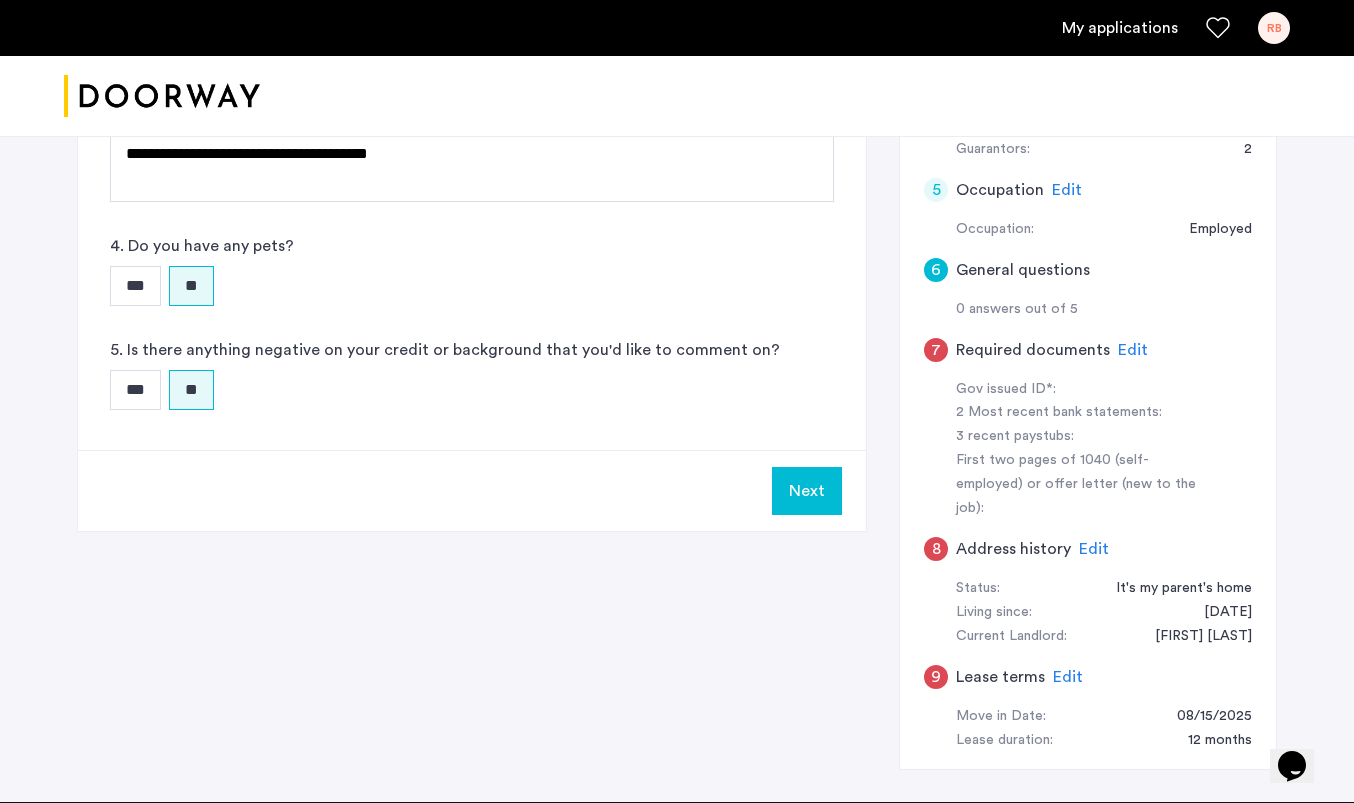 scroll, scrollTop: 703, scrollLeft: 0, axis: vertical 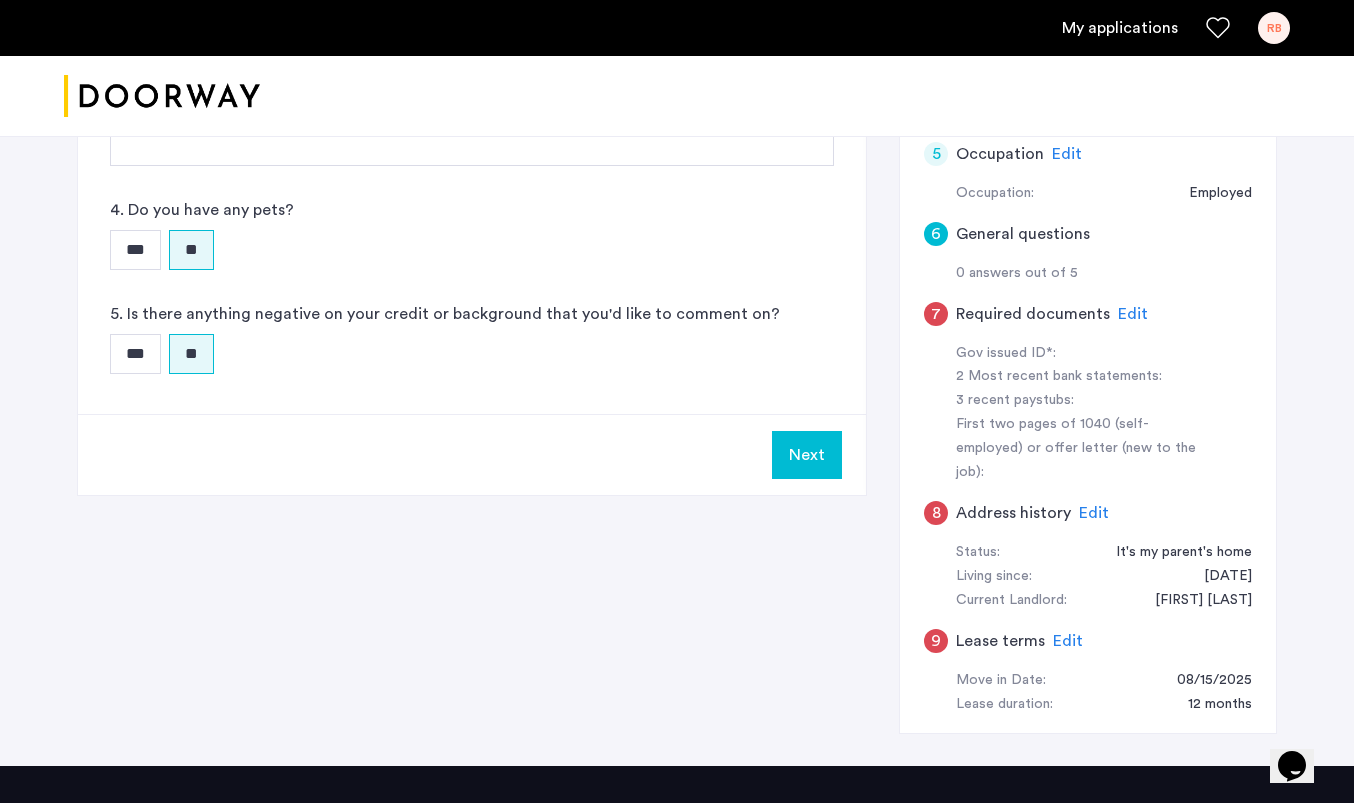 click on "Next" at bounding box center (807, 455) 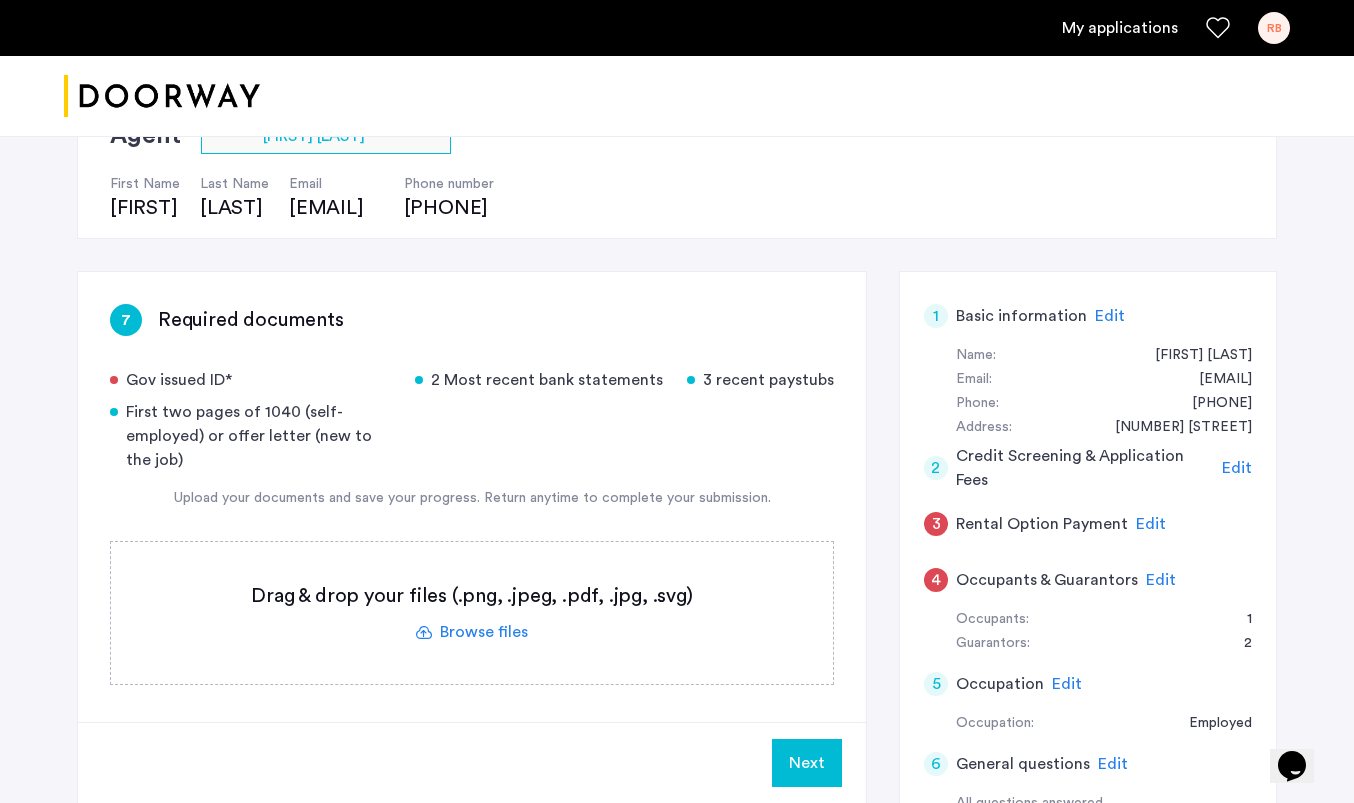 scroll, scrollTop: 400, scrollLeft: 0, axis: vertical 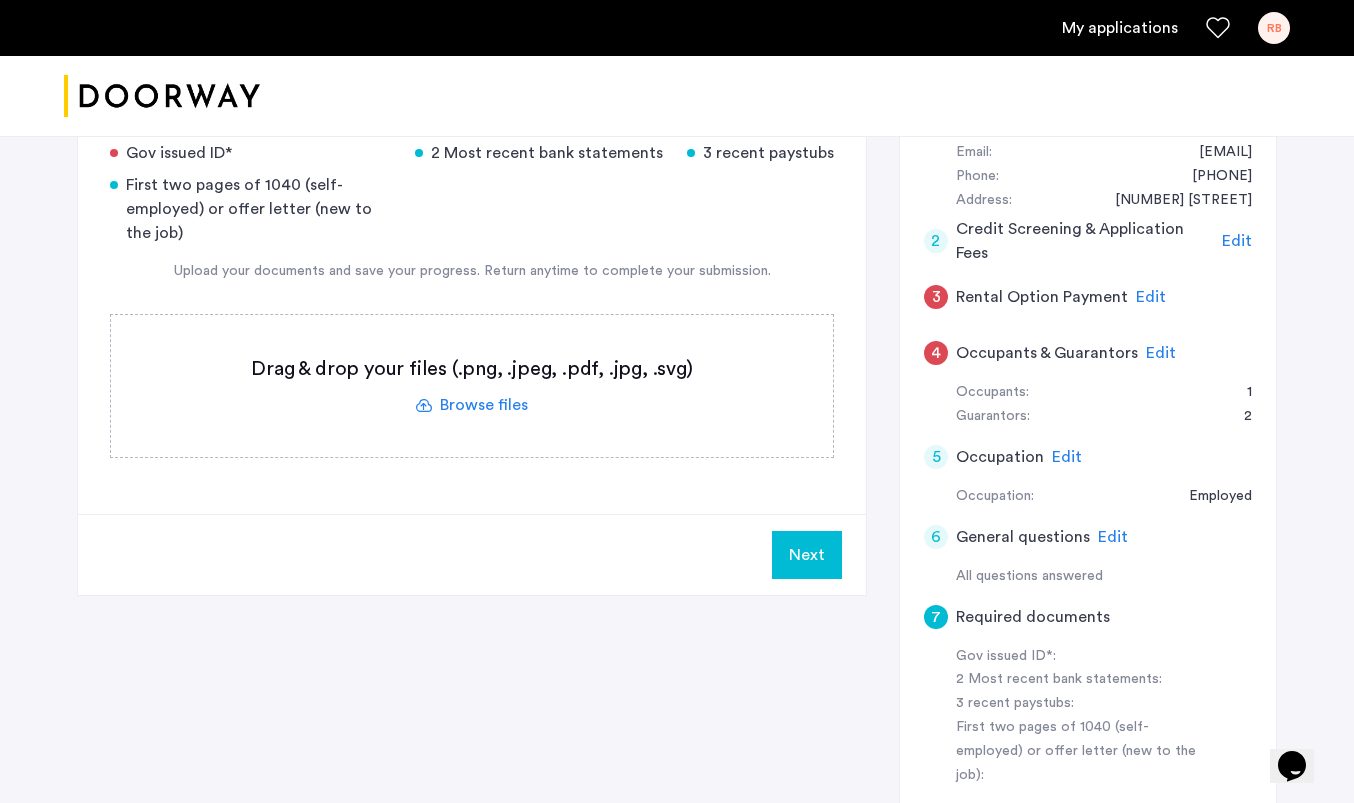 click 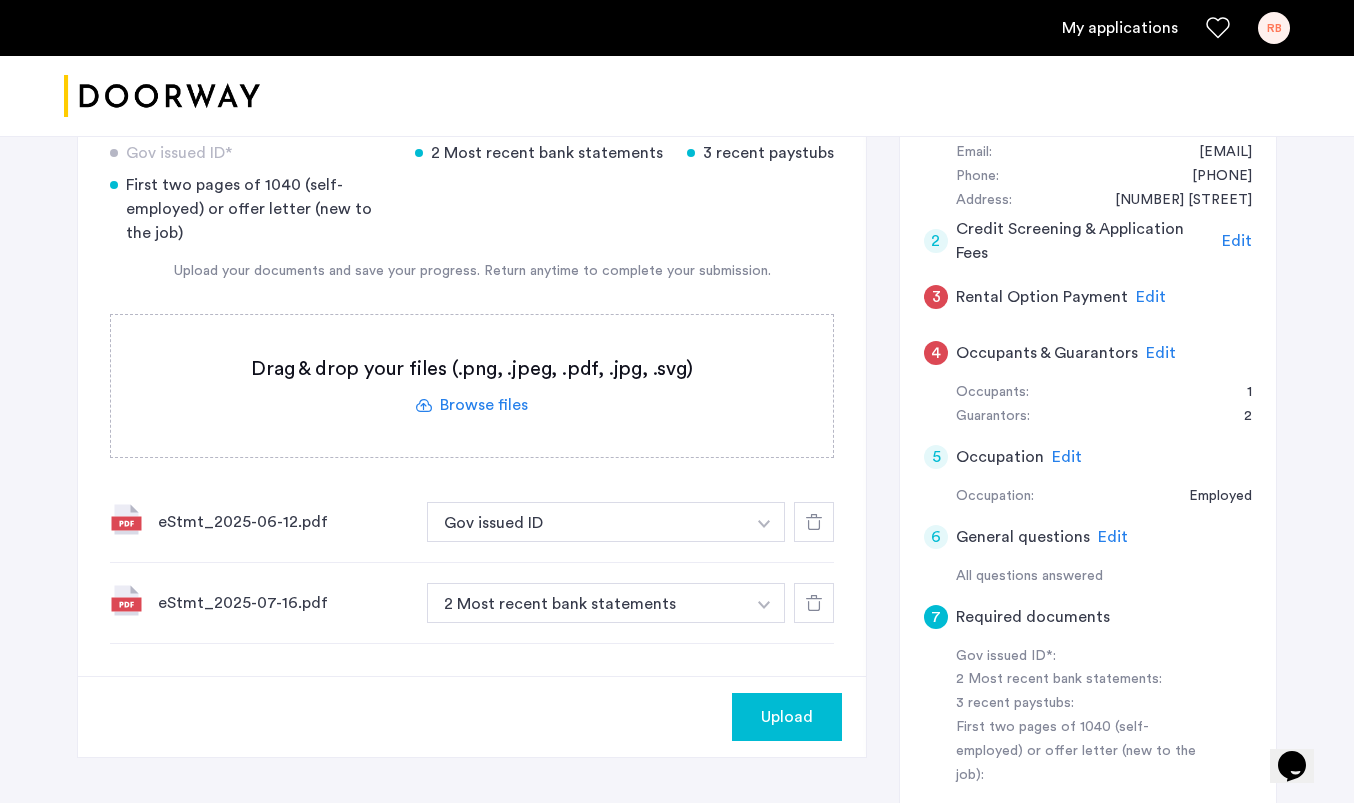 click 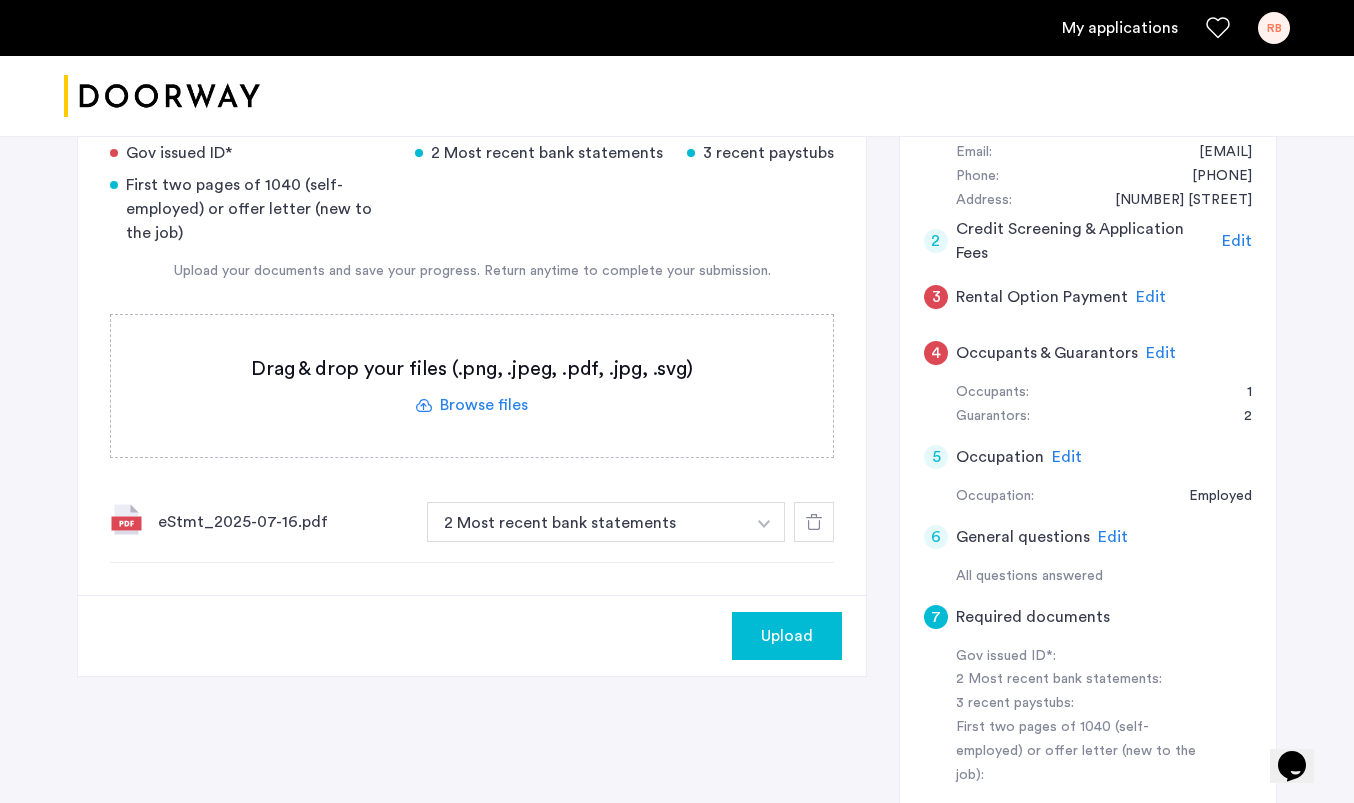 click at bounding box center [764, 524] 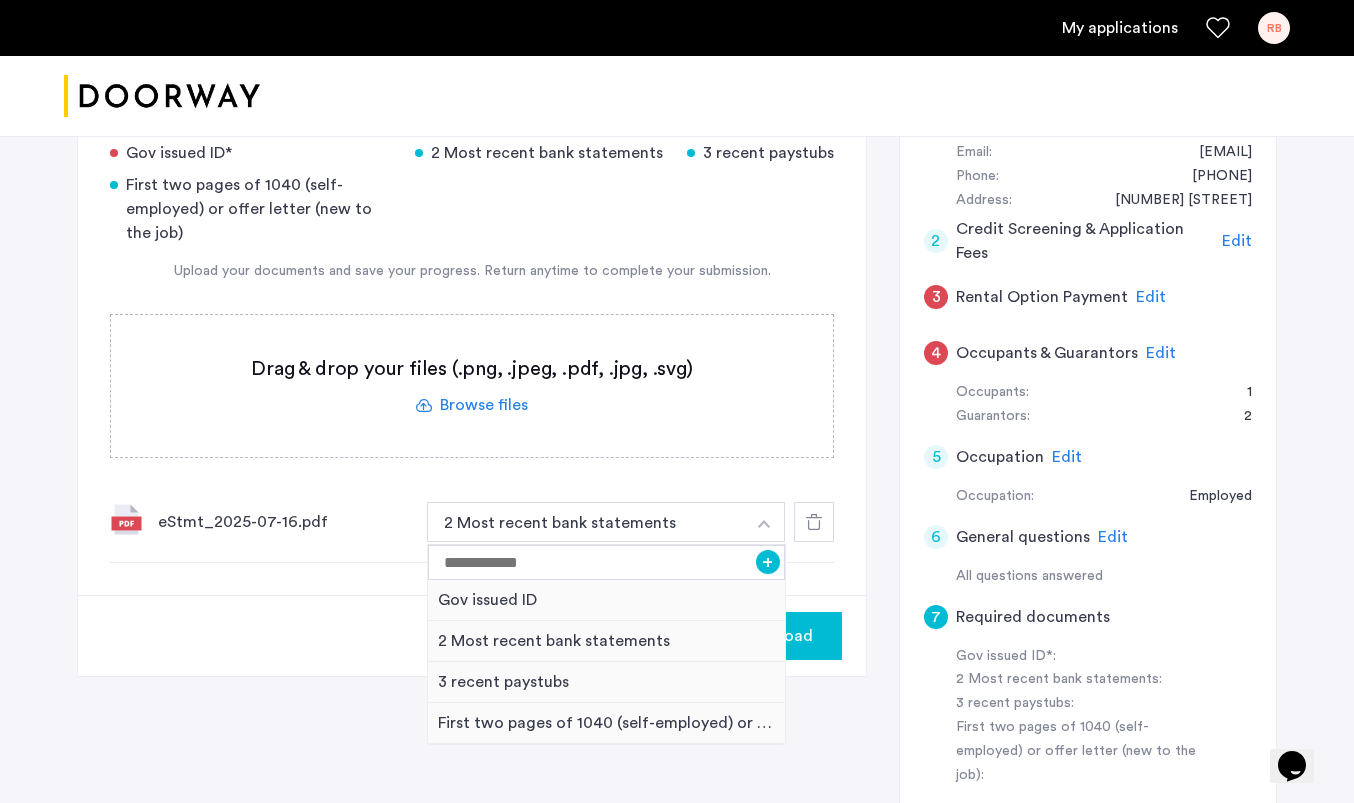 click 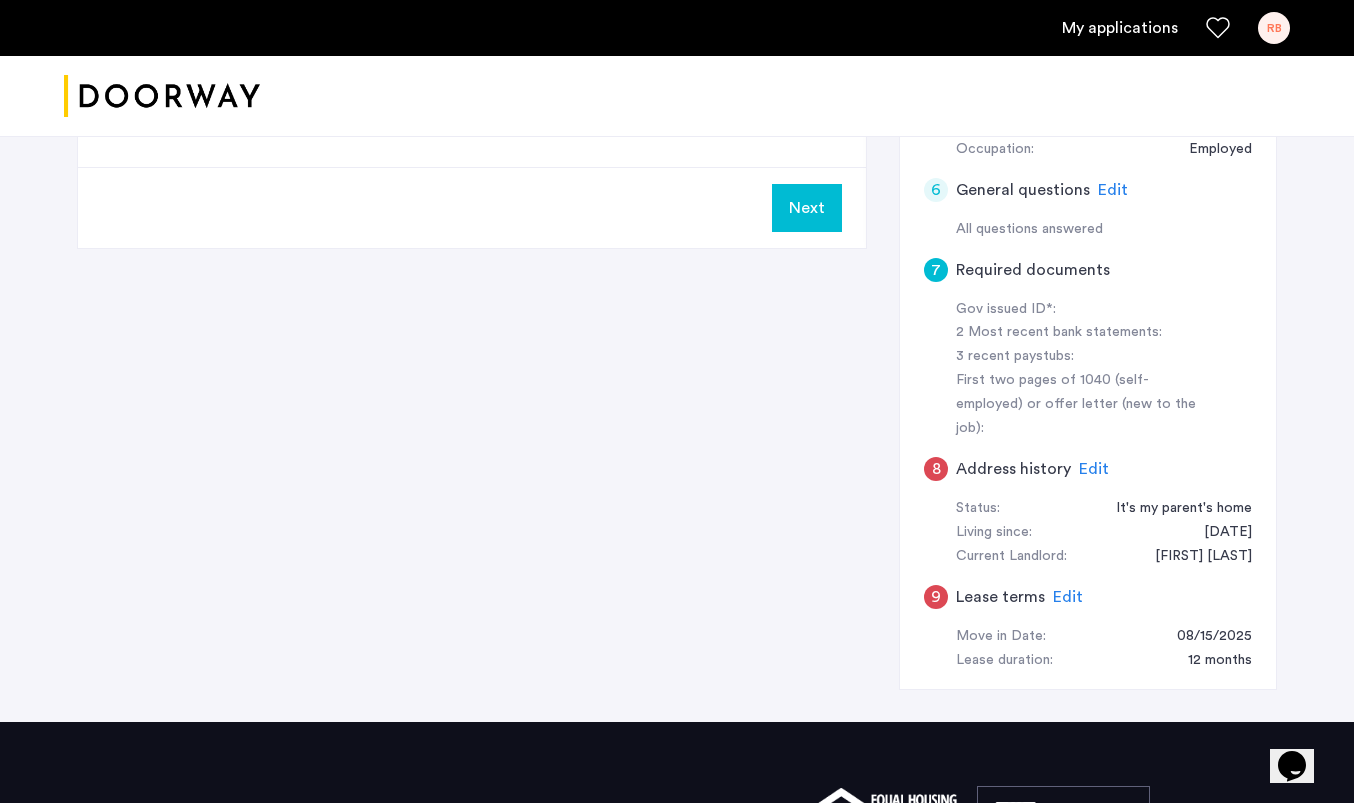scroll, scrollTop: 779, scrollLeft: 0, axis: vertical 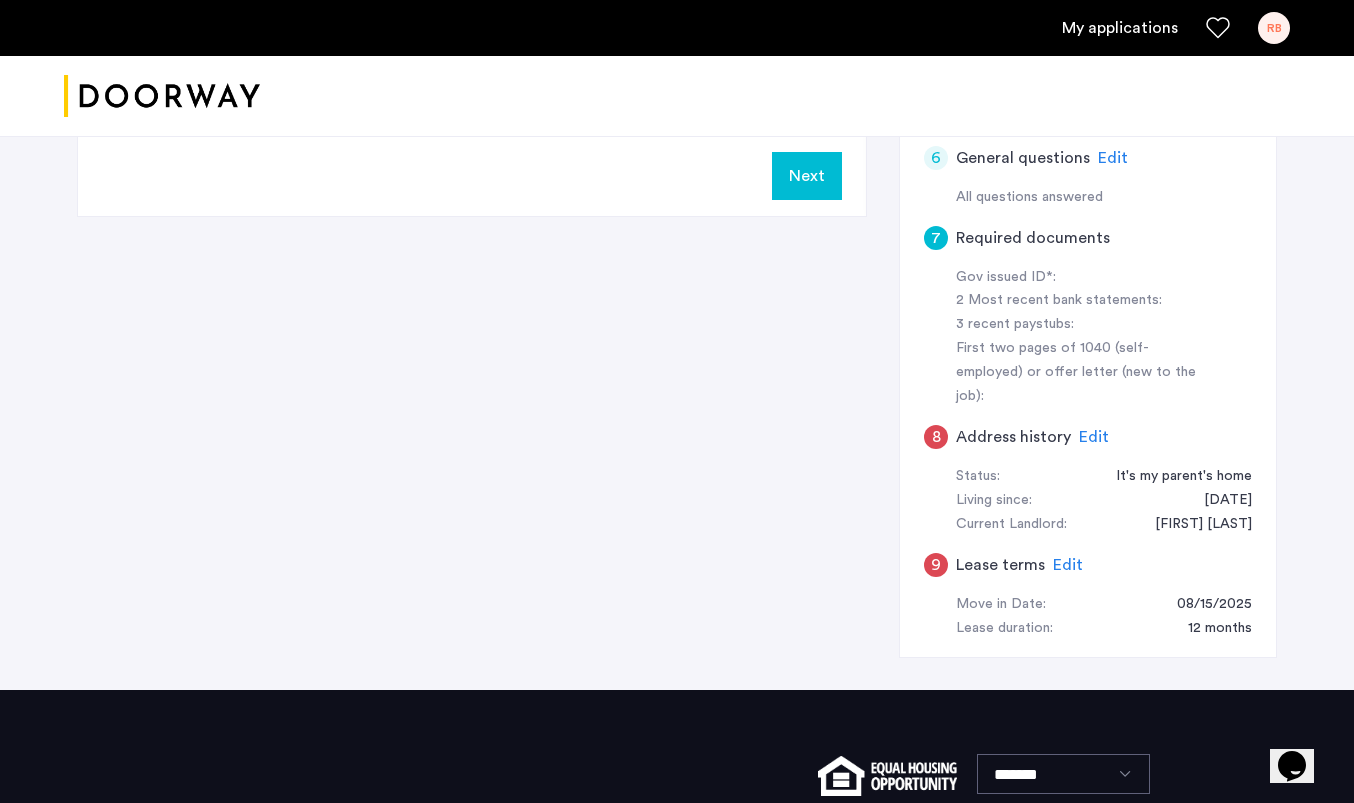 click on "Edit" 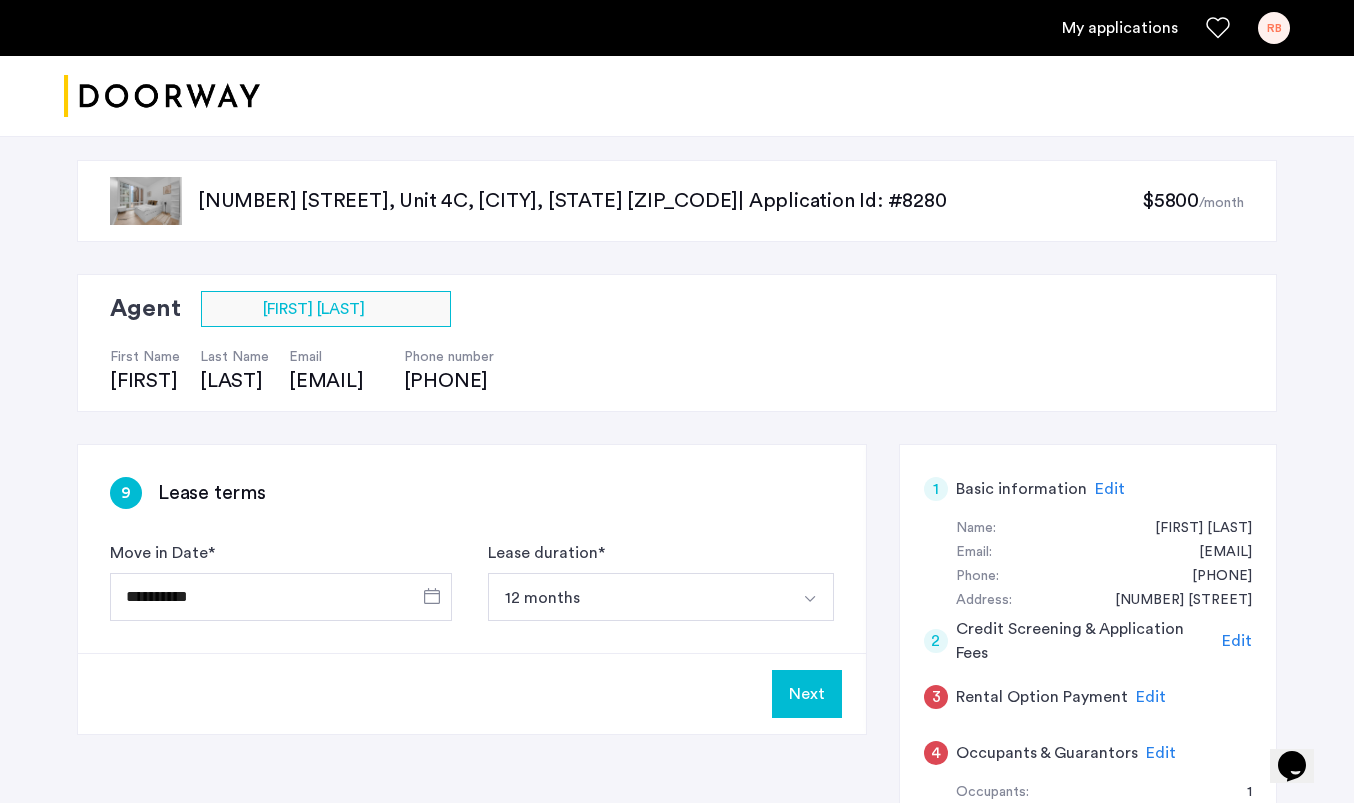 scroll, scrollTop: 0, scrollLeft: 0, axis: both 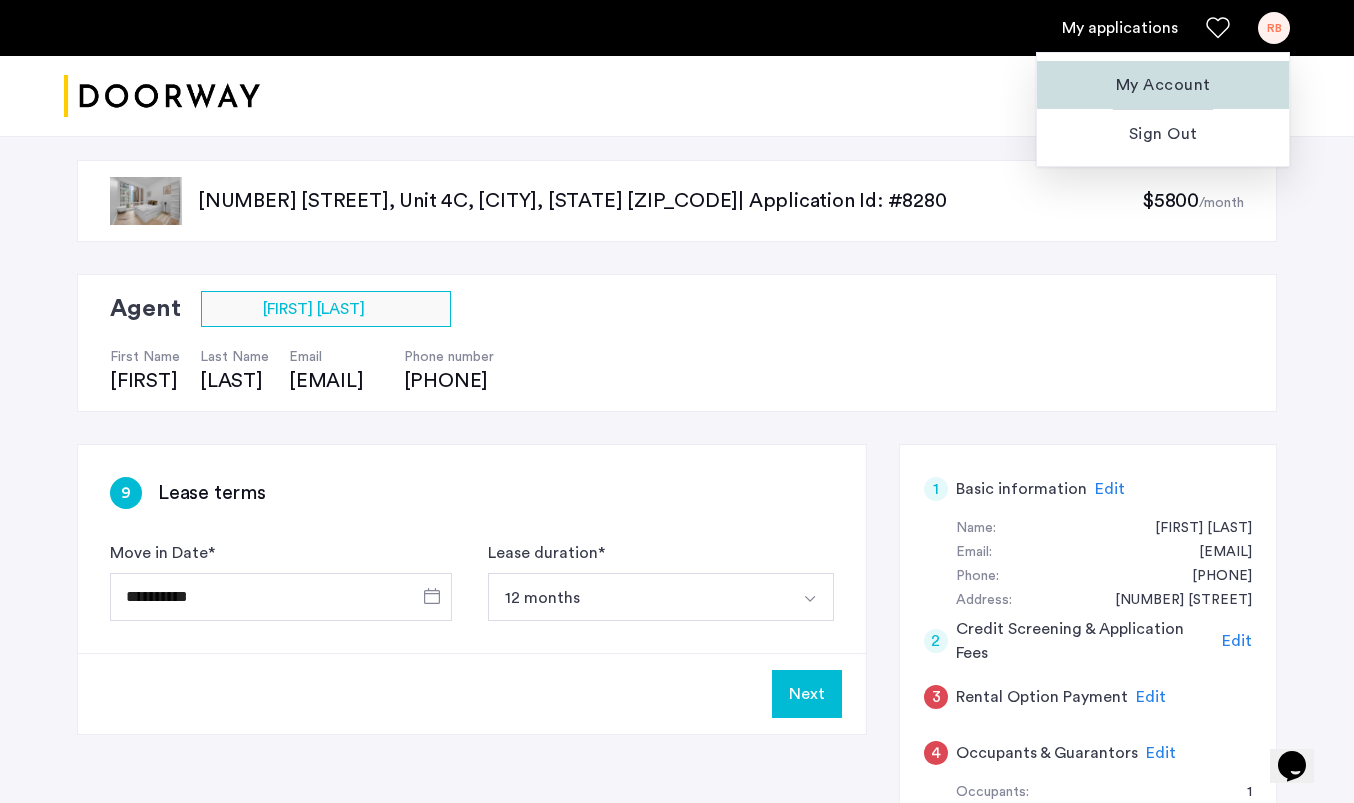 click on "My Account" at bounding box center (1163, 85) 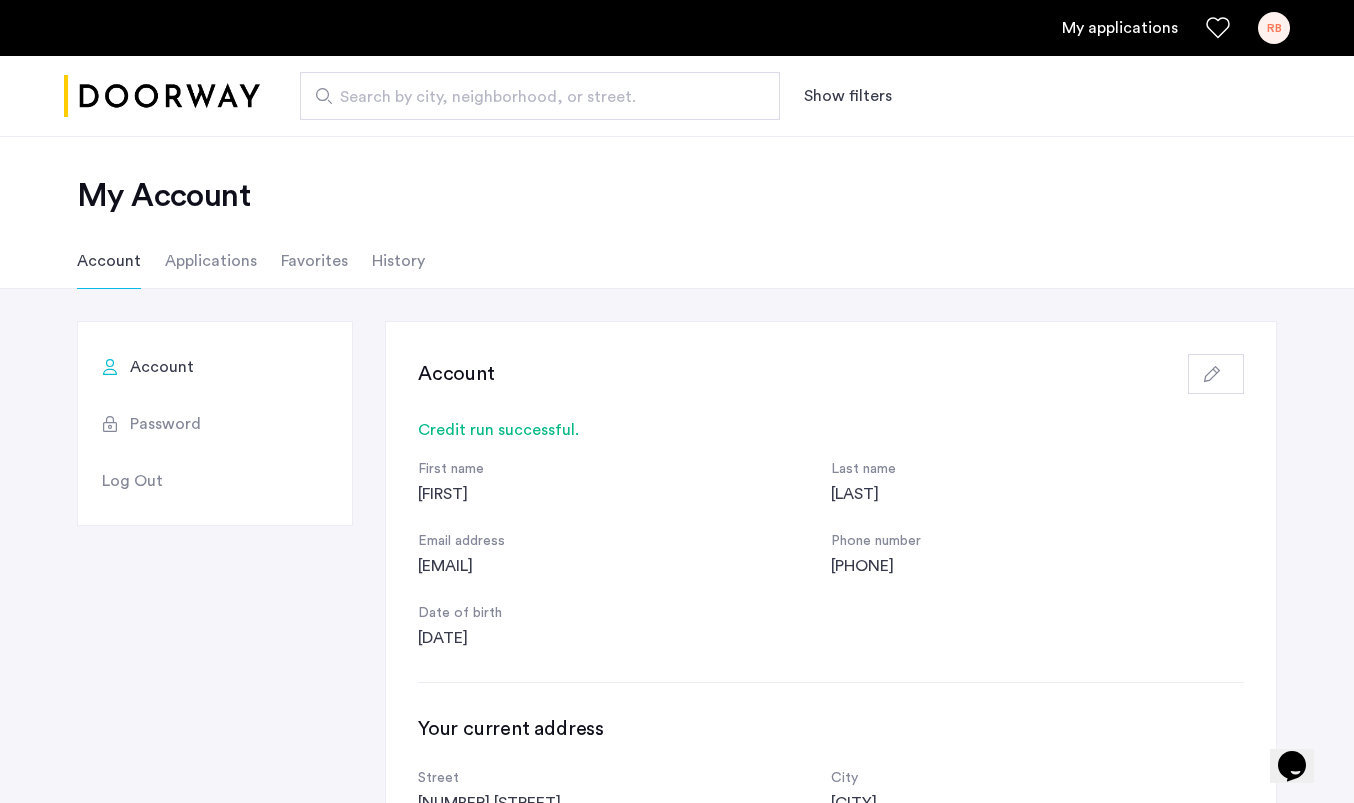 scroll, scrollTop: 0, scrollLeft: 0, axis: both 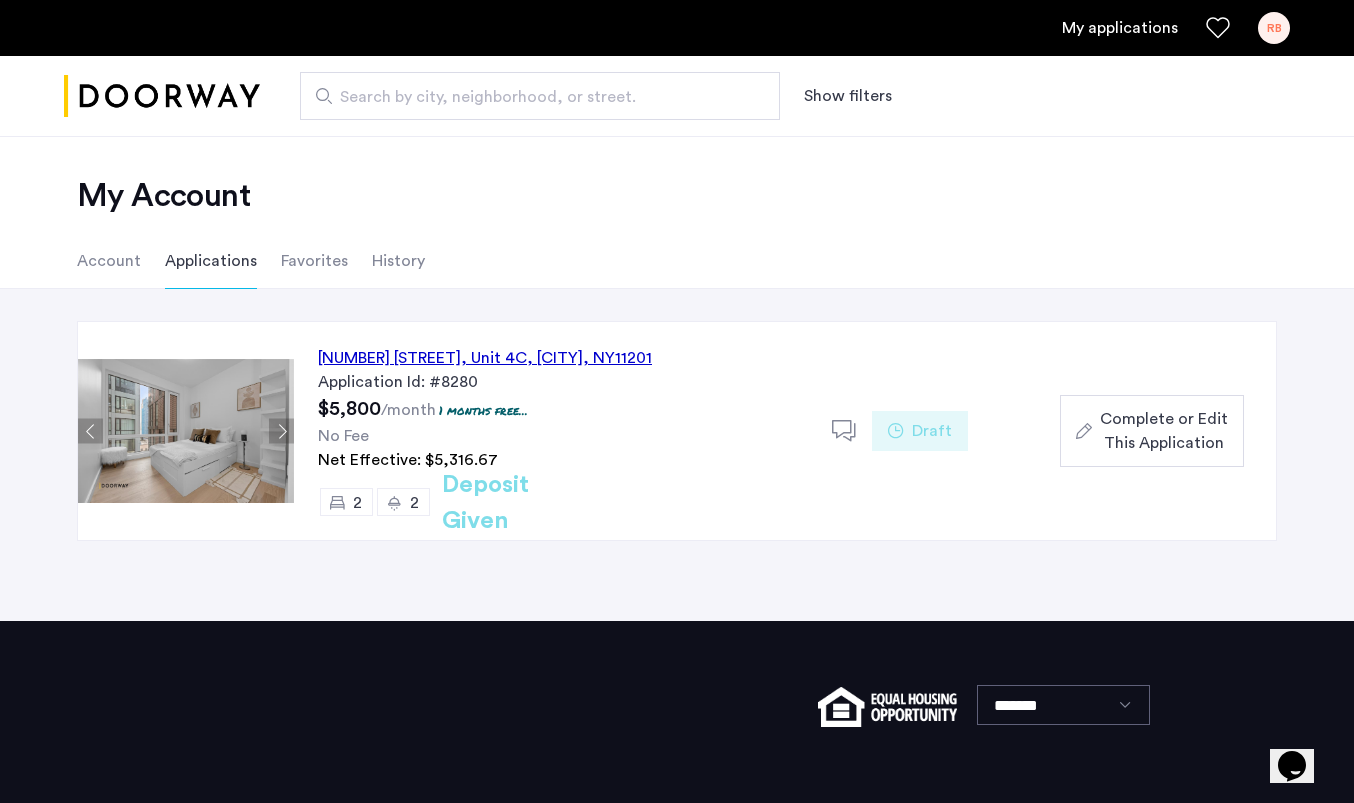 click on "Favorites" 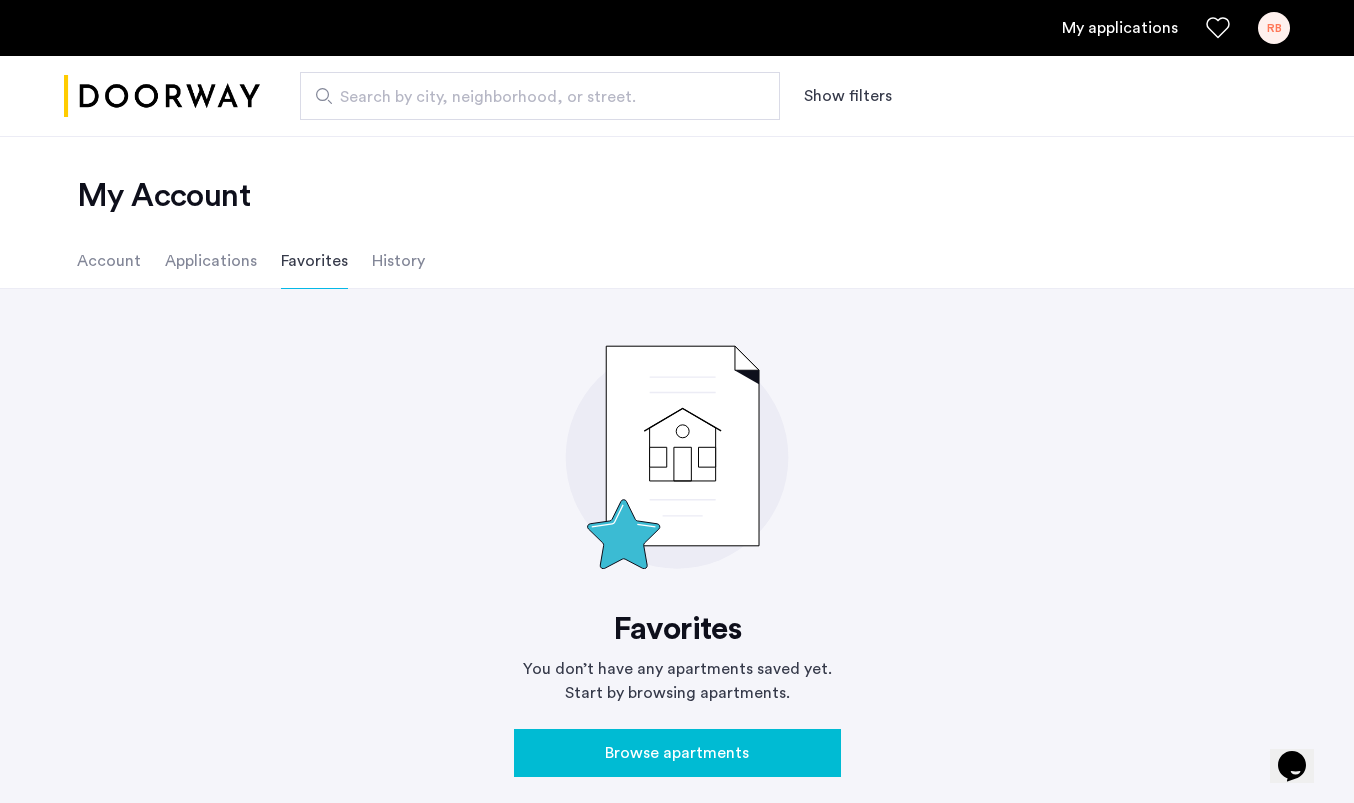 click on "History" 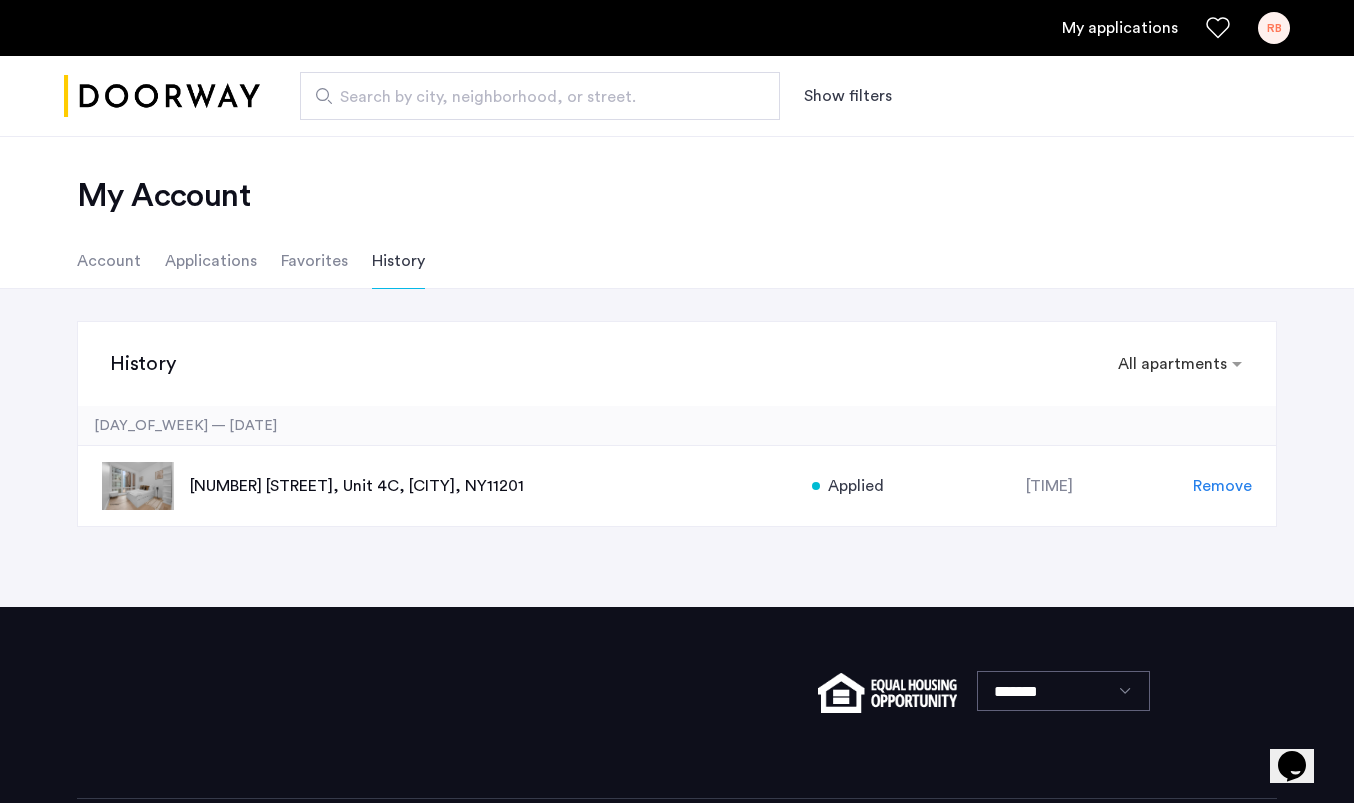 click on "Account" 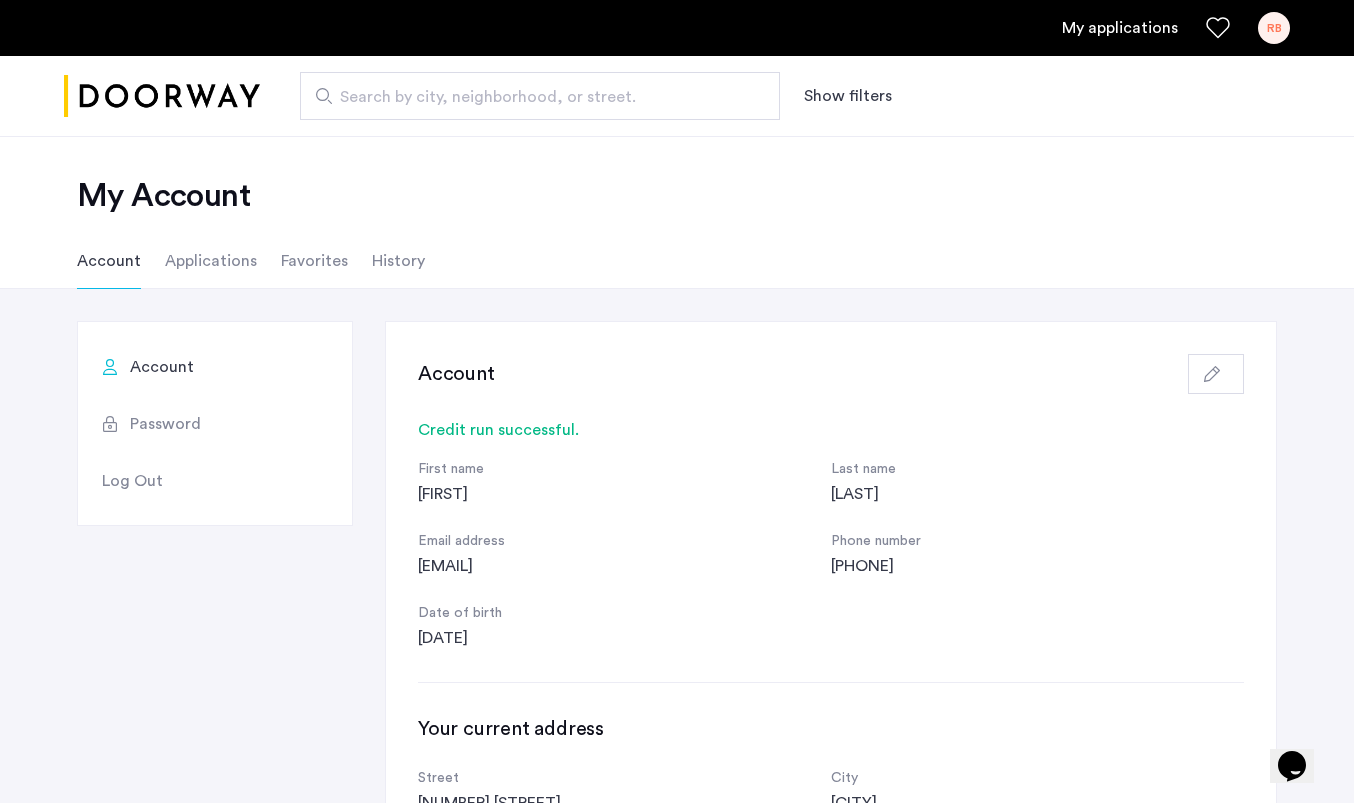 scroll, scrollTop: 0, scrollLeft: 0, axis: both 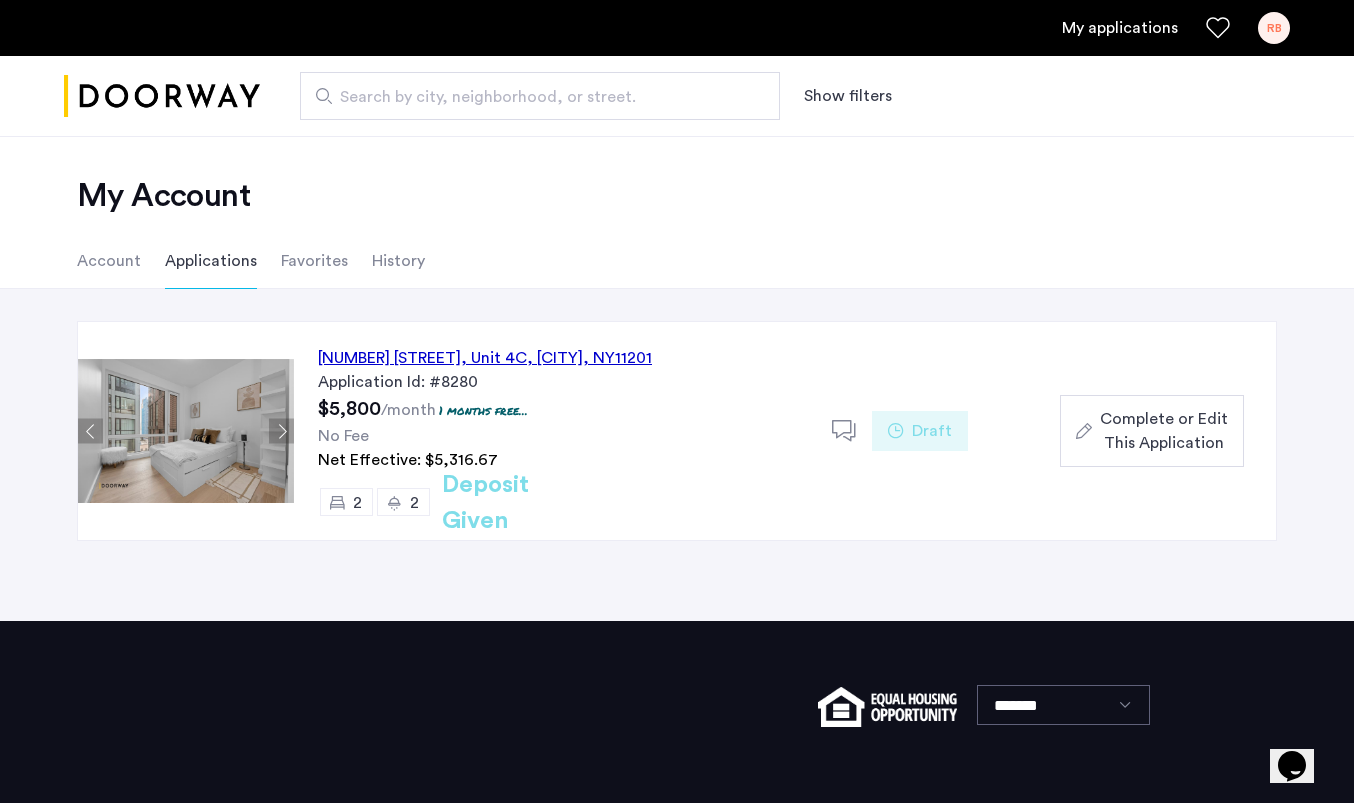 click on "Complete or Edit This Application" 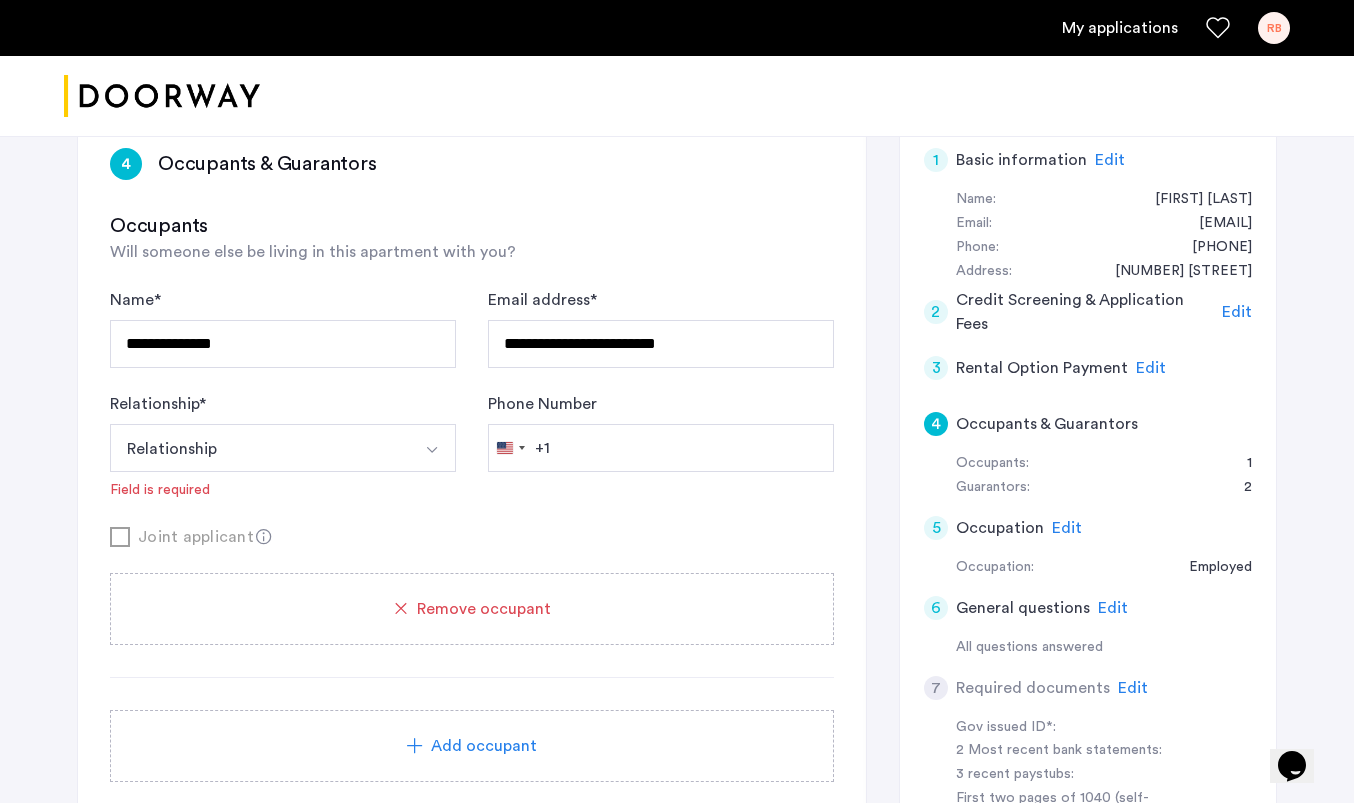 scroll, scrollTop: 327, scrollLeft: 0, axis: vertical 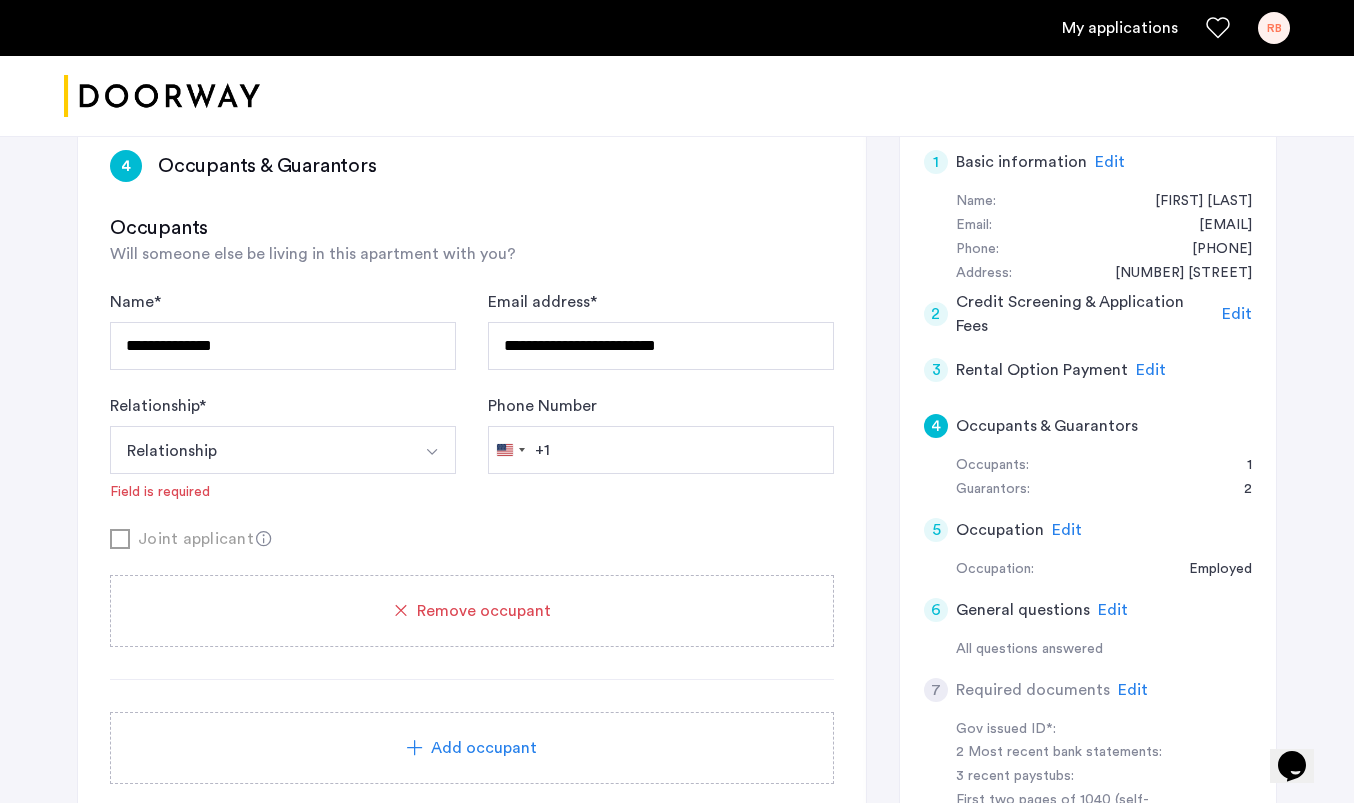 click on "Edit" 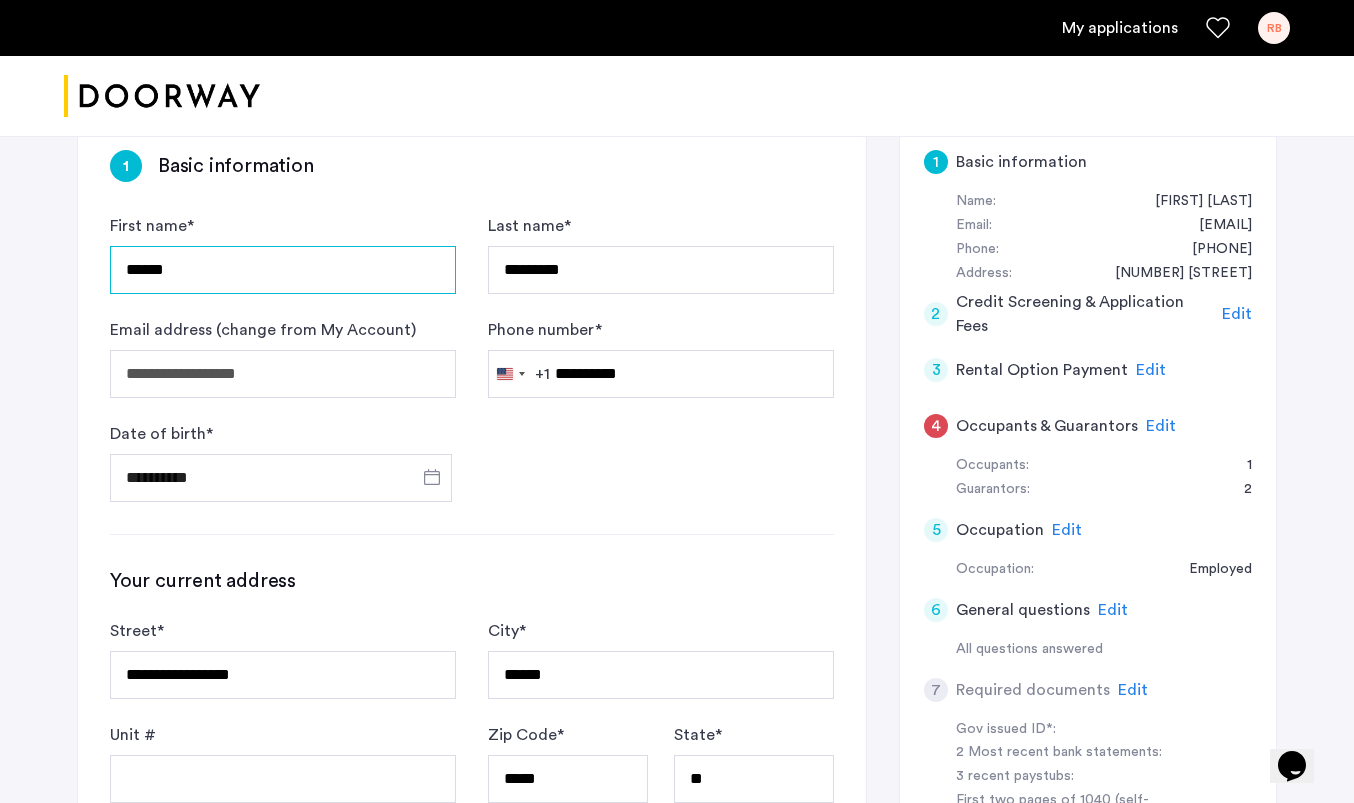 drag, startPoint x: 189, startPoint y: 275, endPoint x: 43, endPoint y: 275, distance: 146 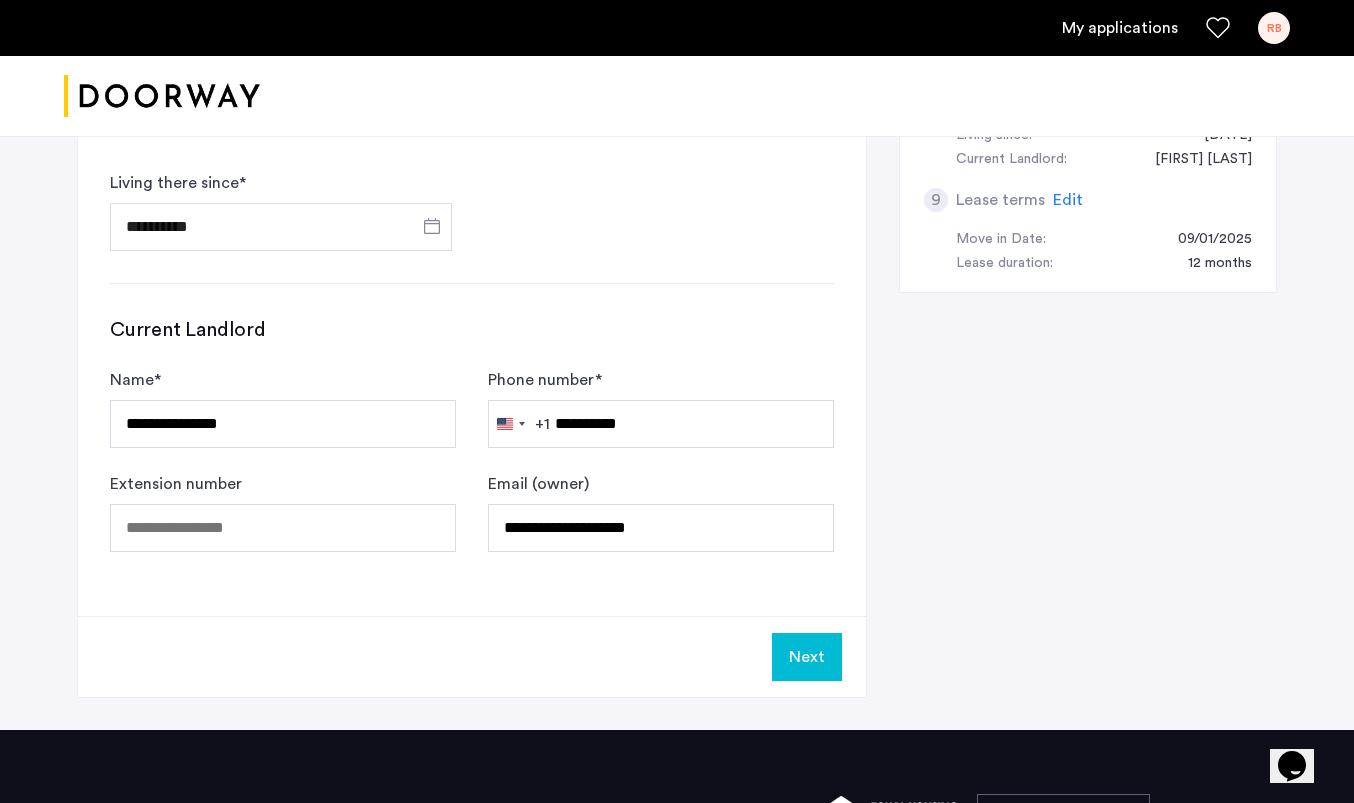 scroll, scrollTop: 1218, scrollLeft: 0, axis: vertical 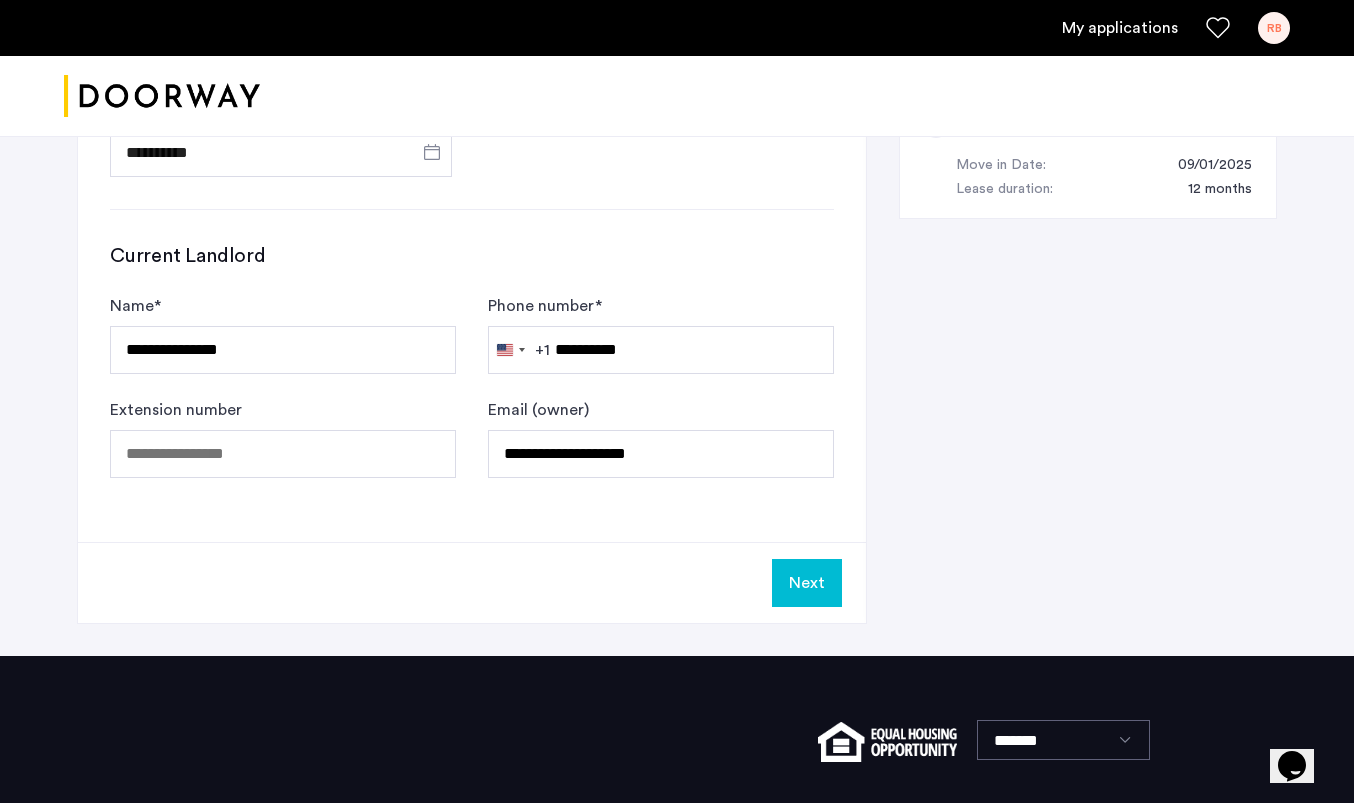 type on "***" 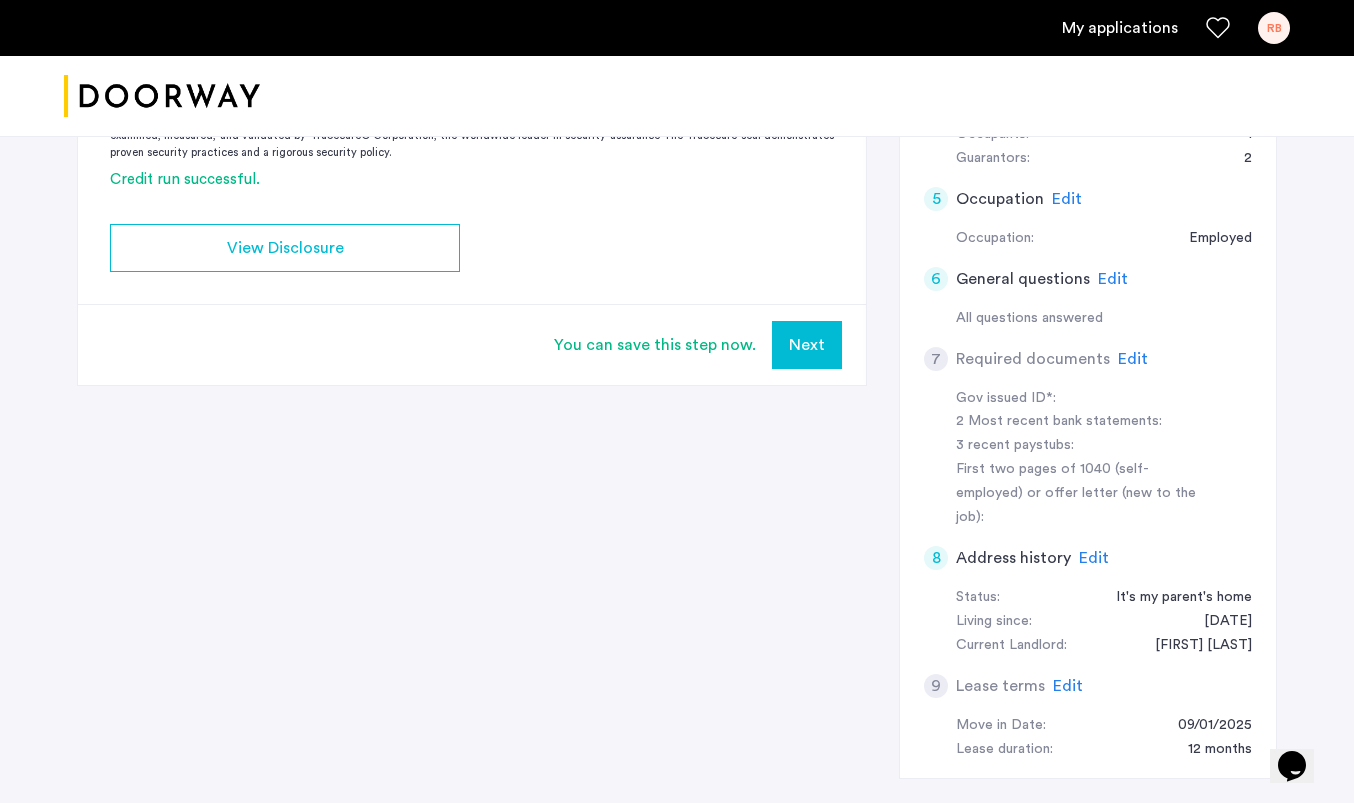 scroll, scrollTop: 598, scrollLeft: 0, axis: vertical 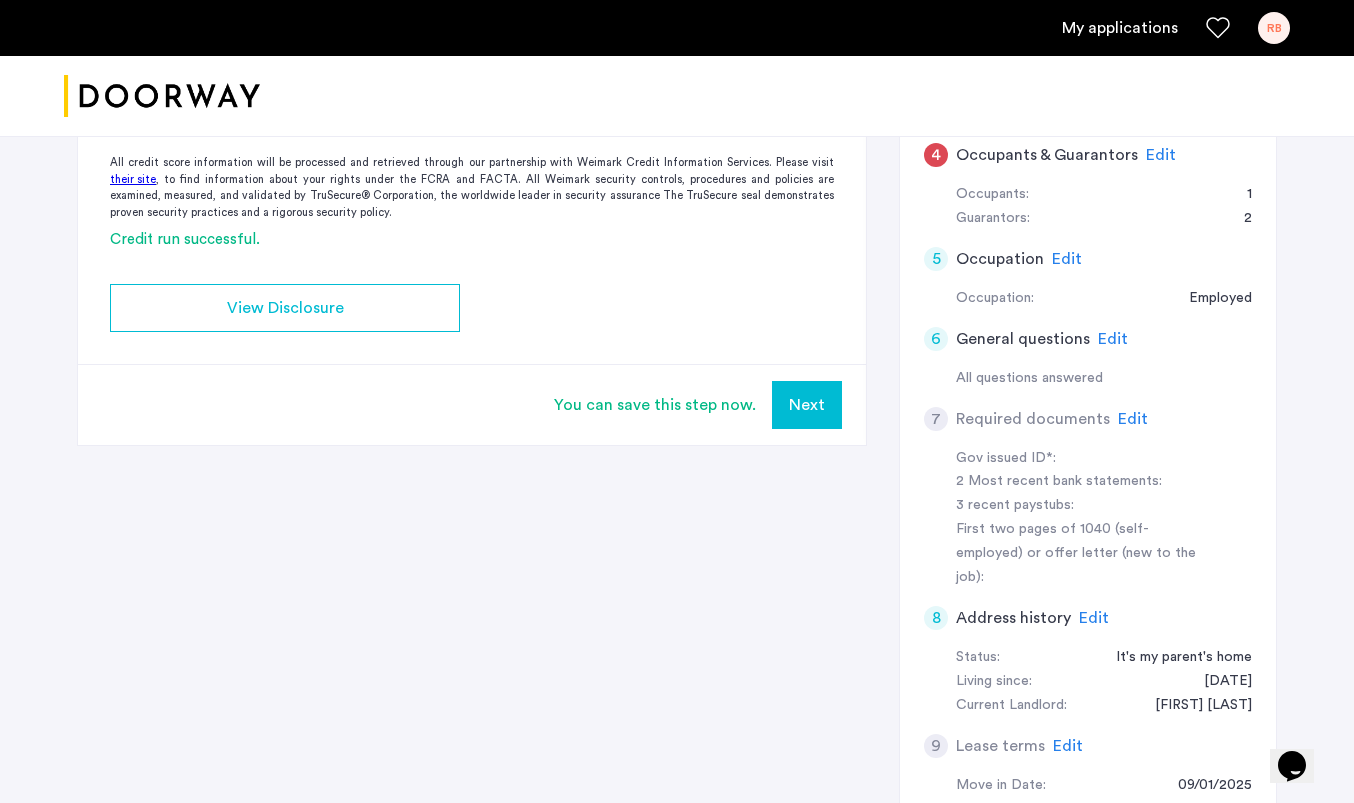 click on "Edit" 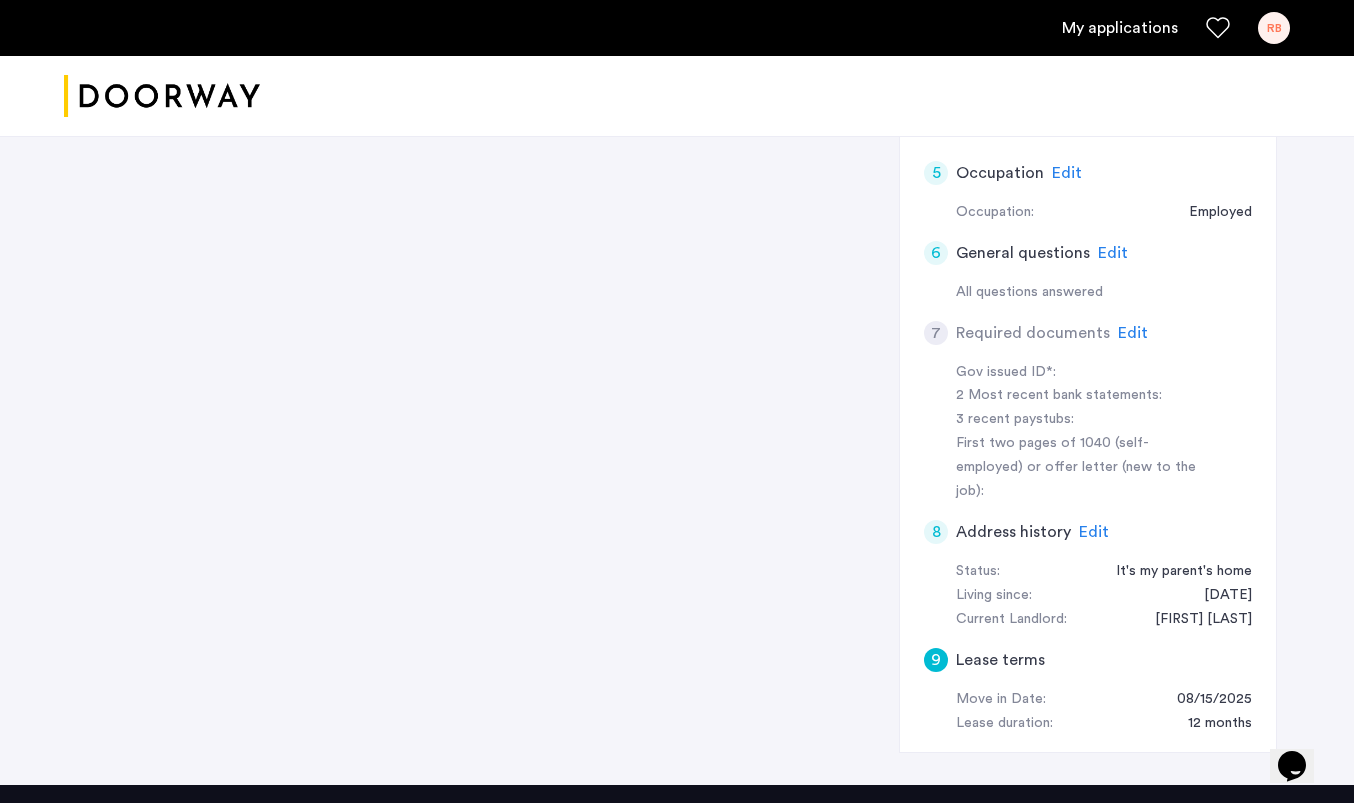 scroll, scrollTop: 659, scrollLeft: 0, axis: vertical 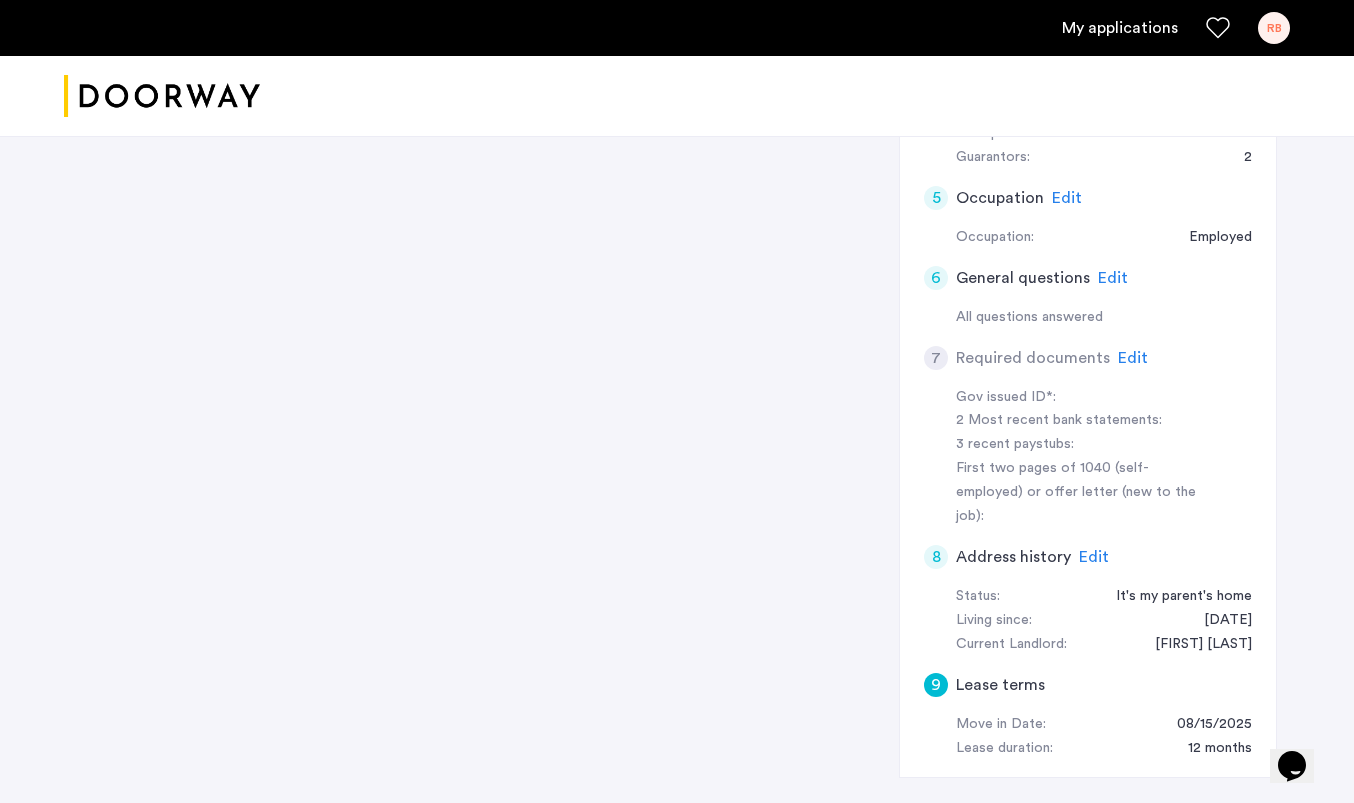 click on "Edit" 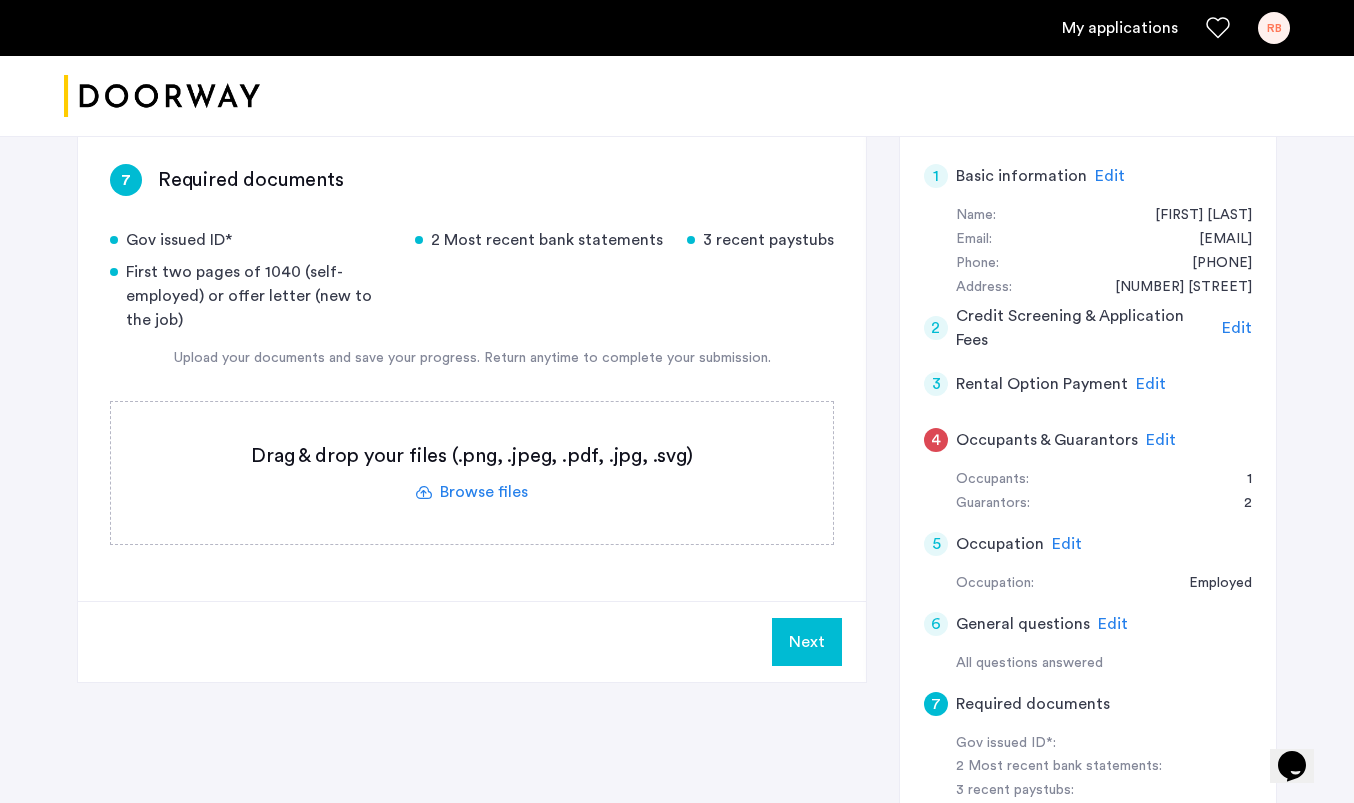 scroll, scrollTop: 140, scrollLeft: 0, axis: vertical 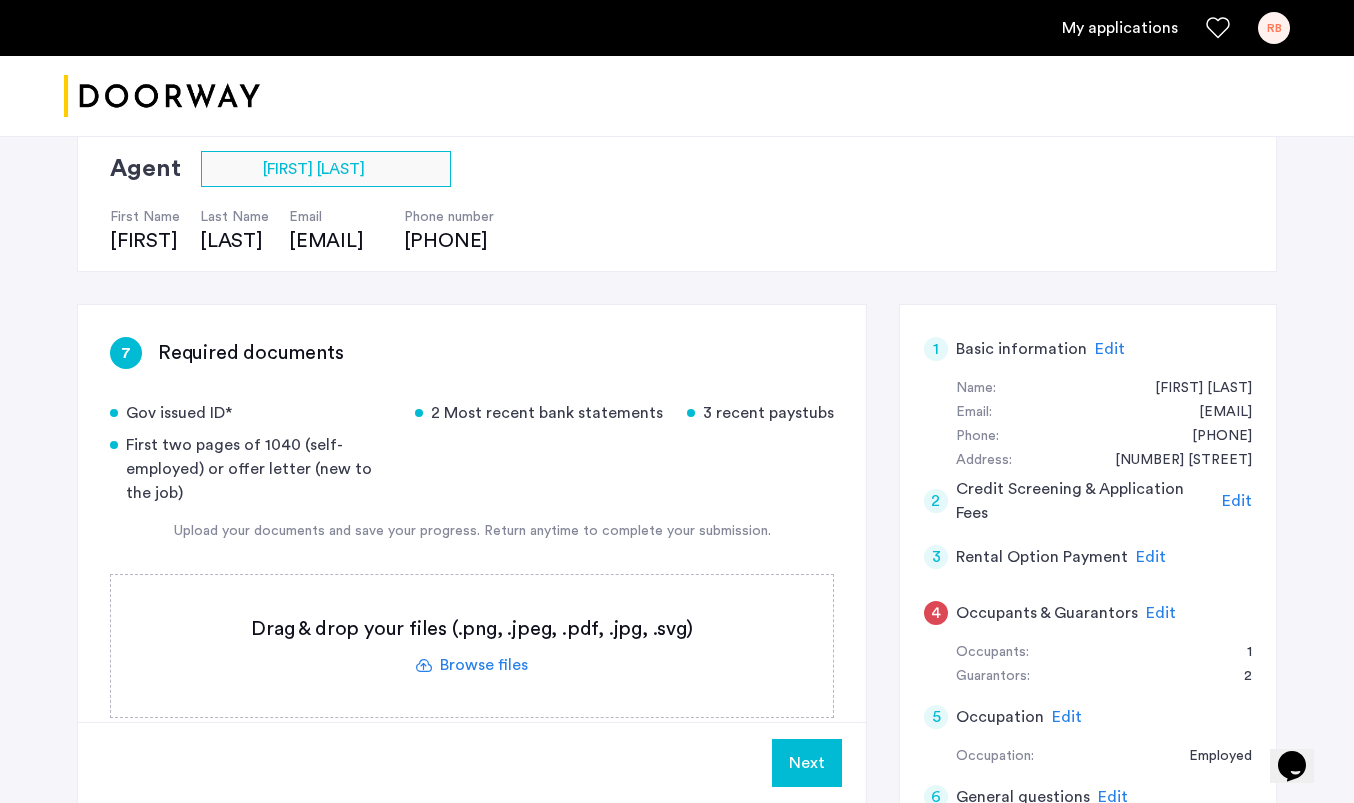 click on "Gov issued ID*" 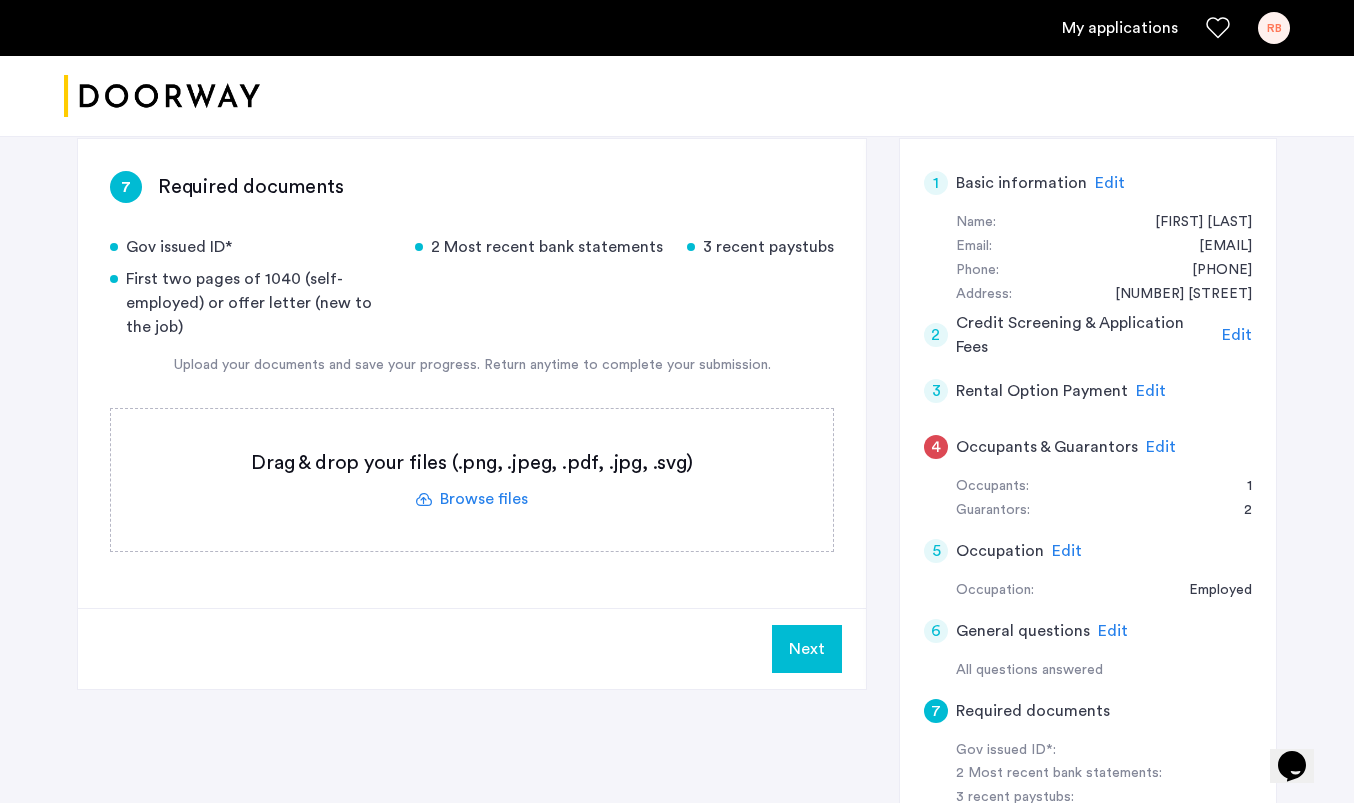 scroll, scrollTop: 301, scrollLeft: 0, axis: vertical 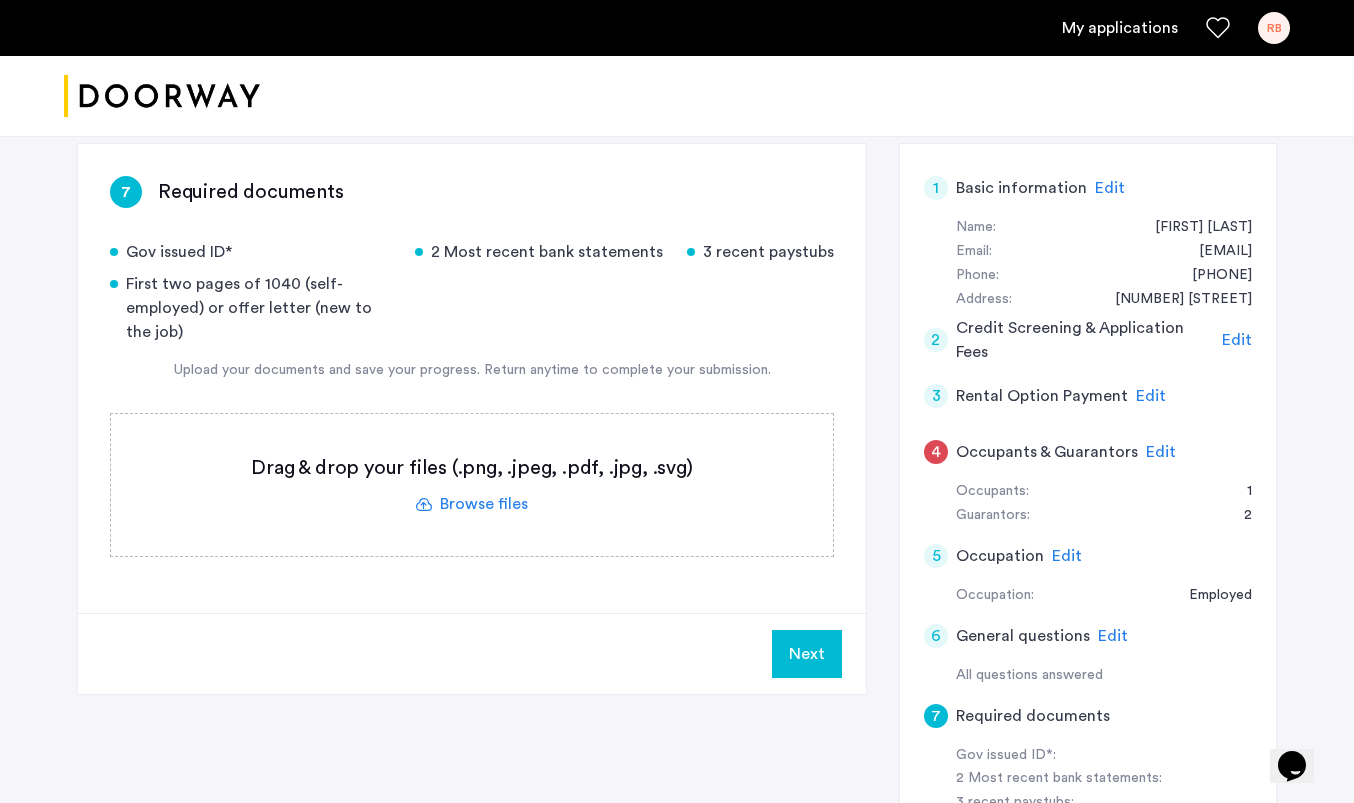 click 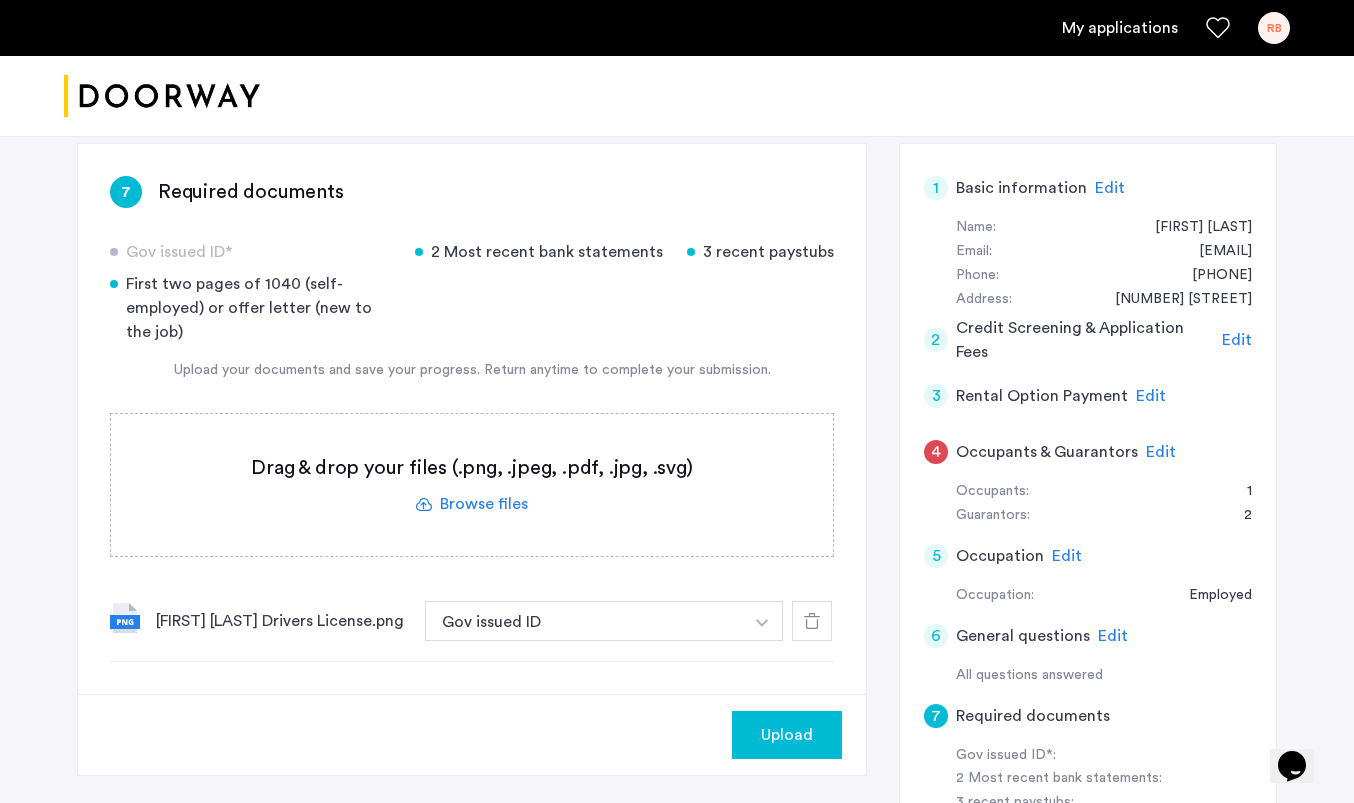 click 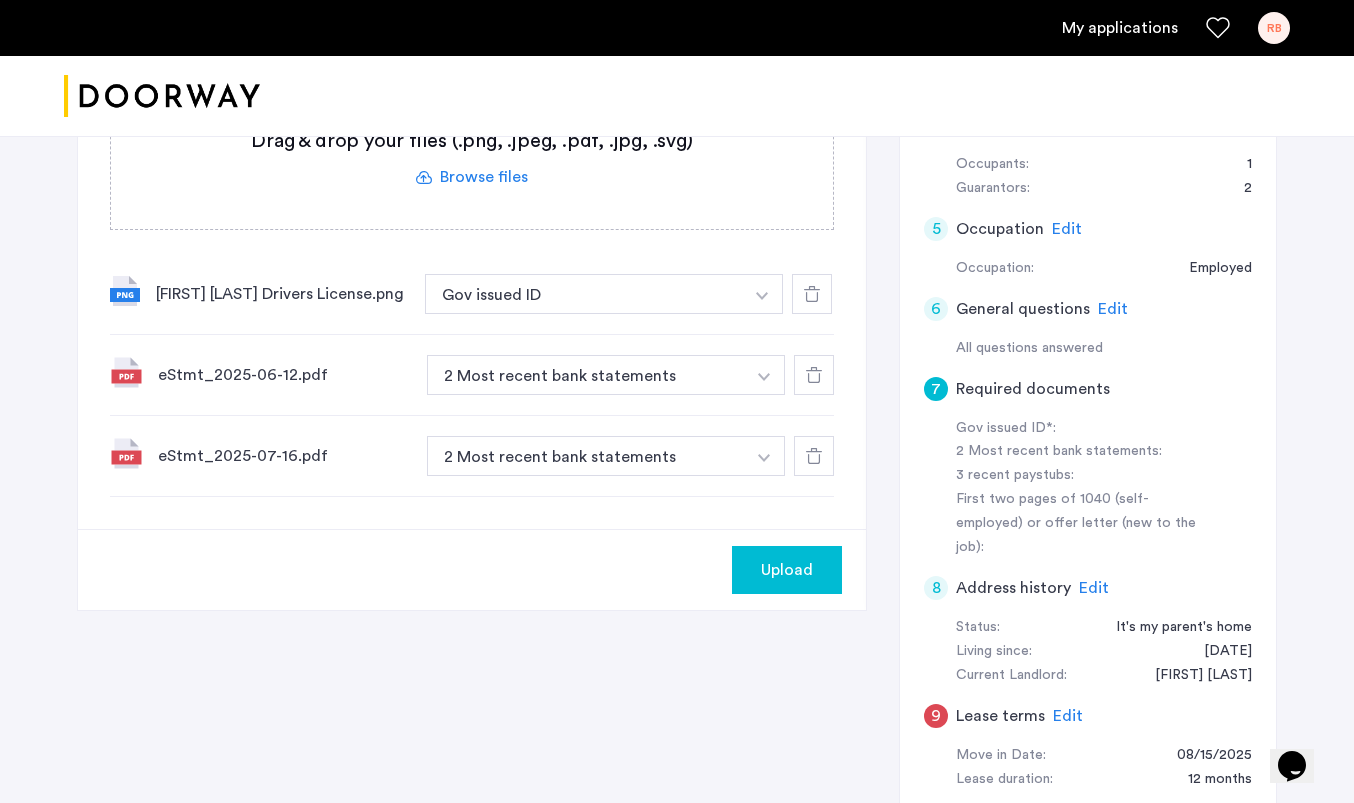 scroll, scrollTop: 667, scrollLeft: 0, axis: vertical 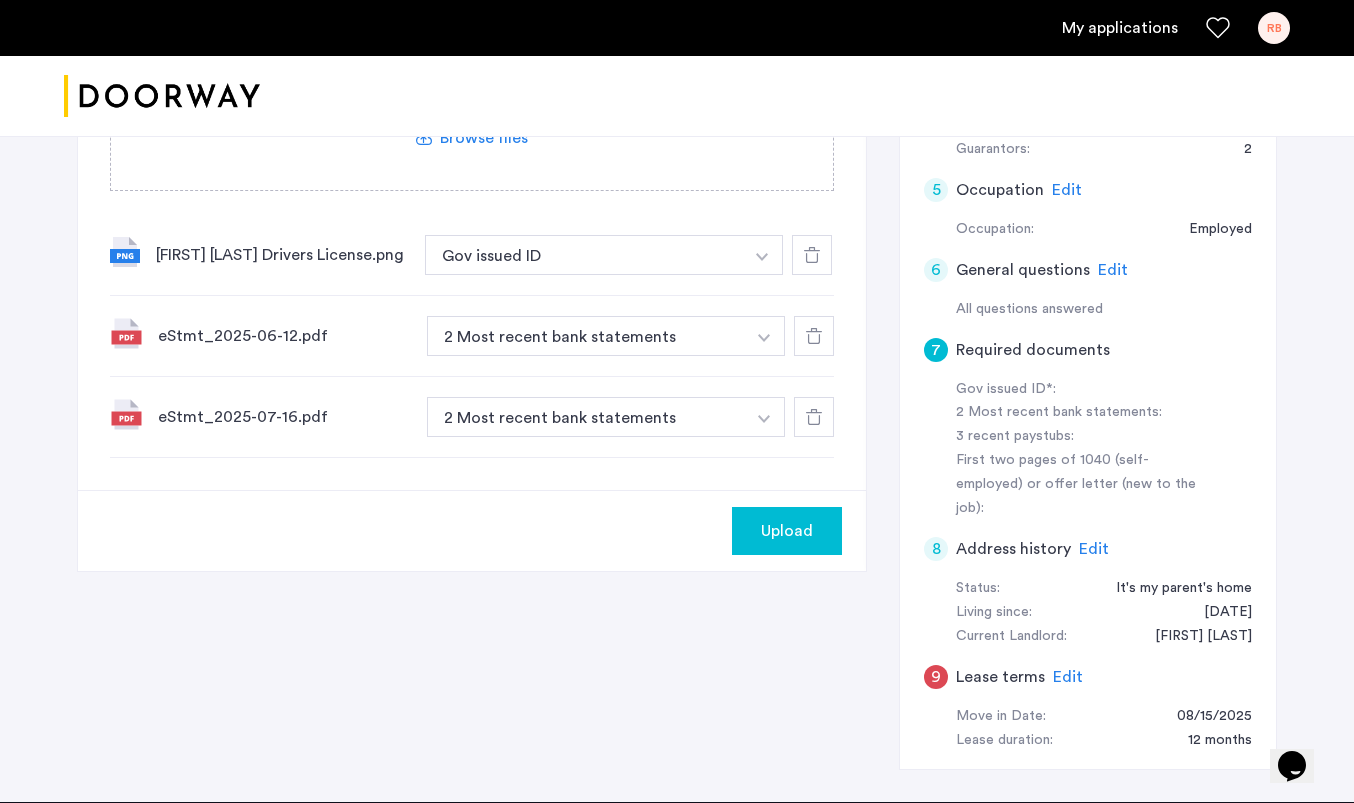 click on "Upload" 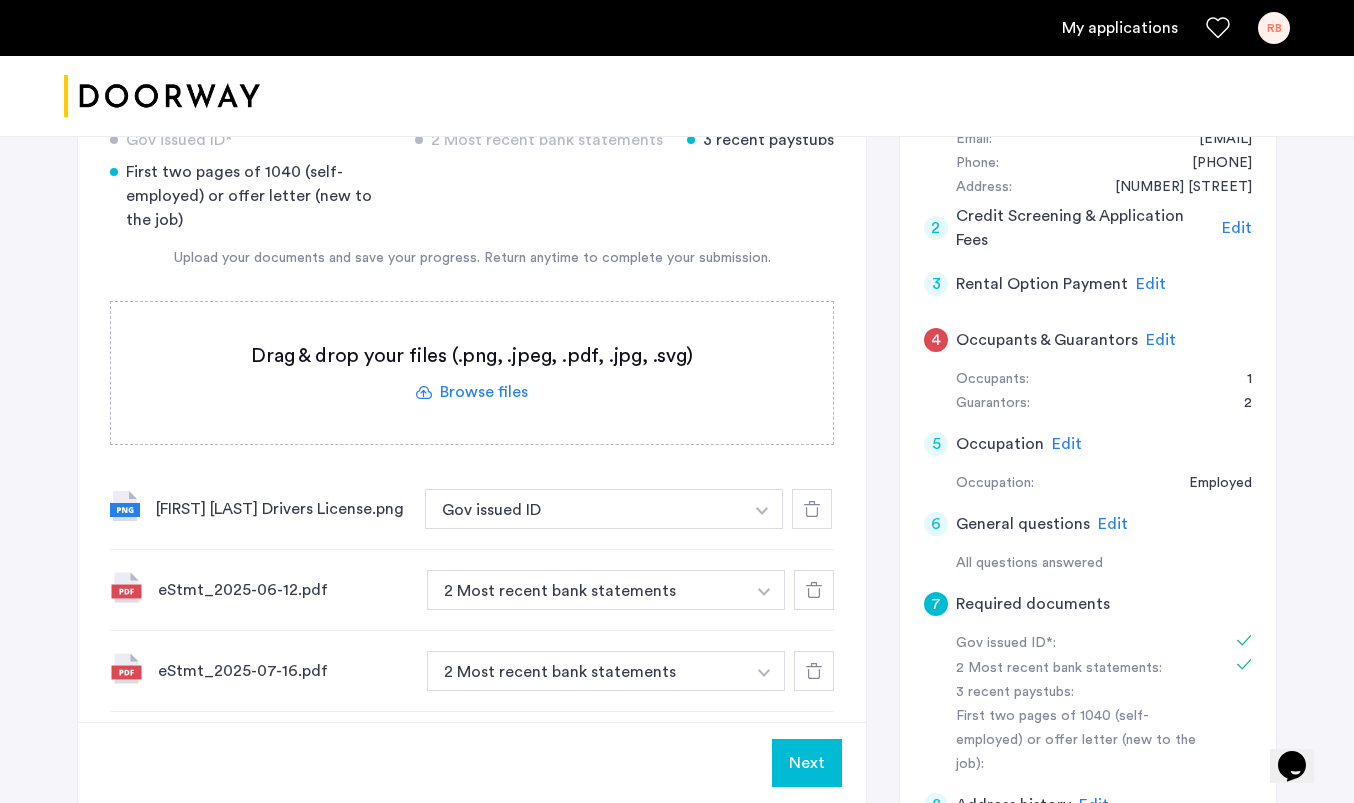 scroll, scrollTop: 350, scrollLeft: 0, axis: vertical 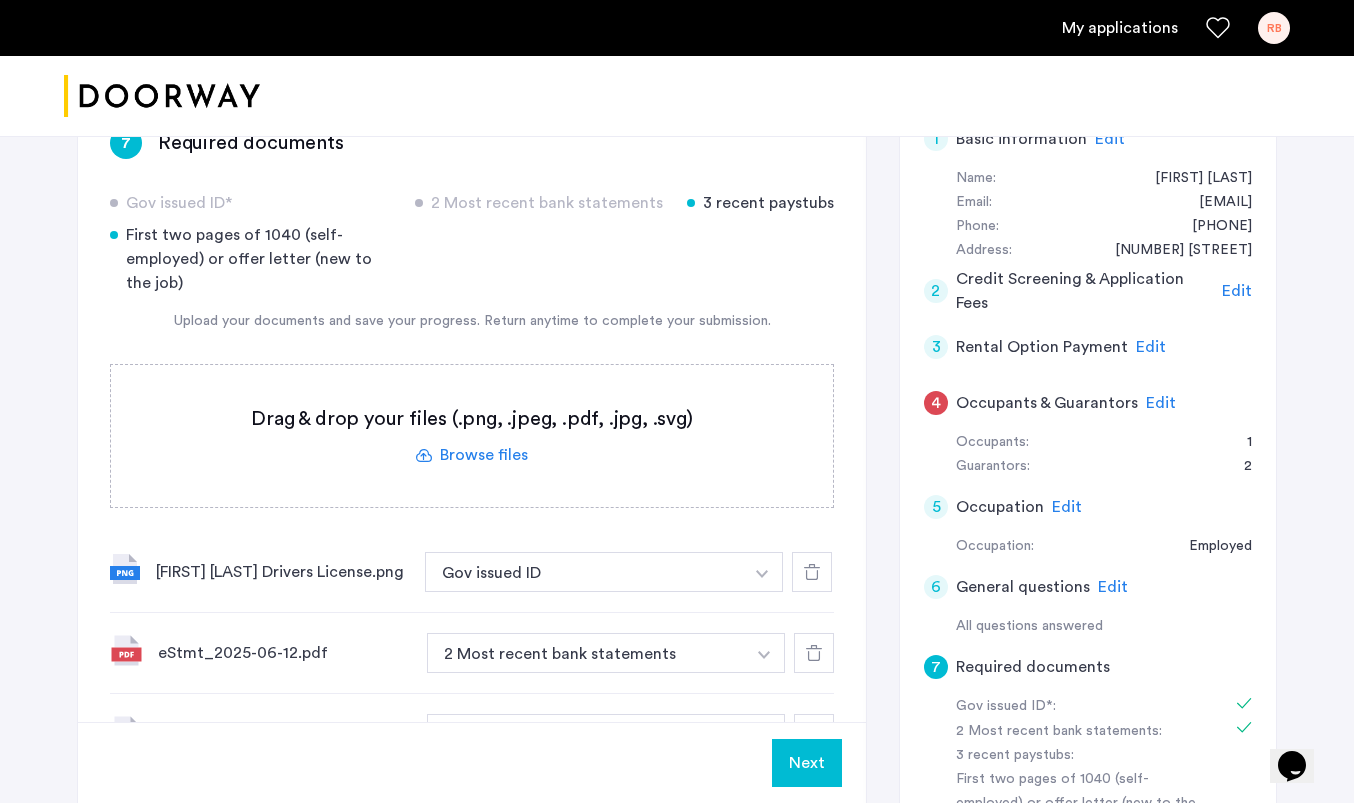 click 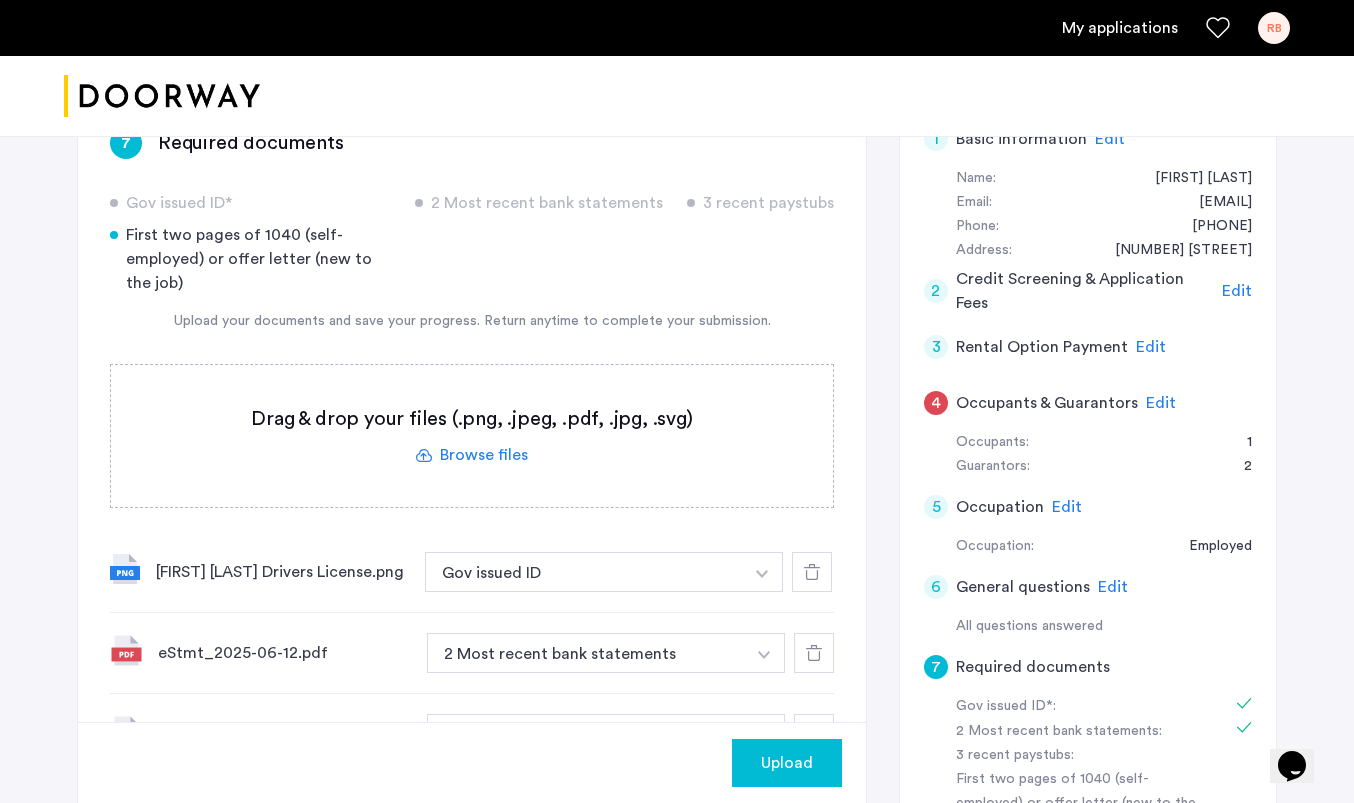 click 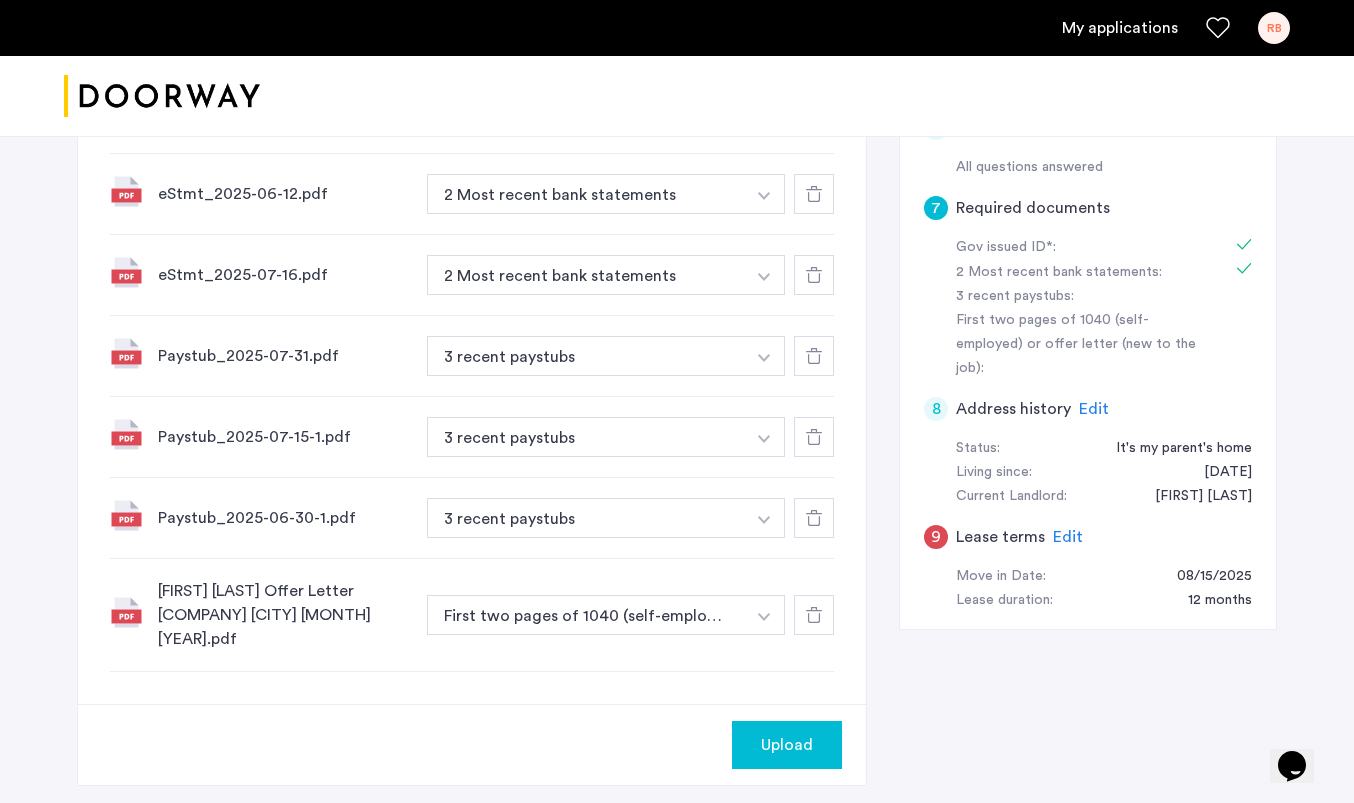 scroll, scrollTop: 906, scrollLeft: 0, axis: vertical 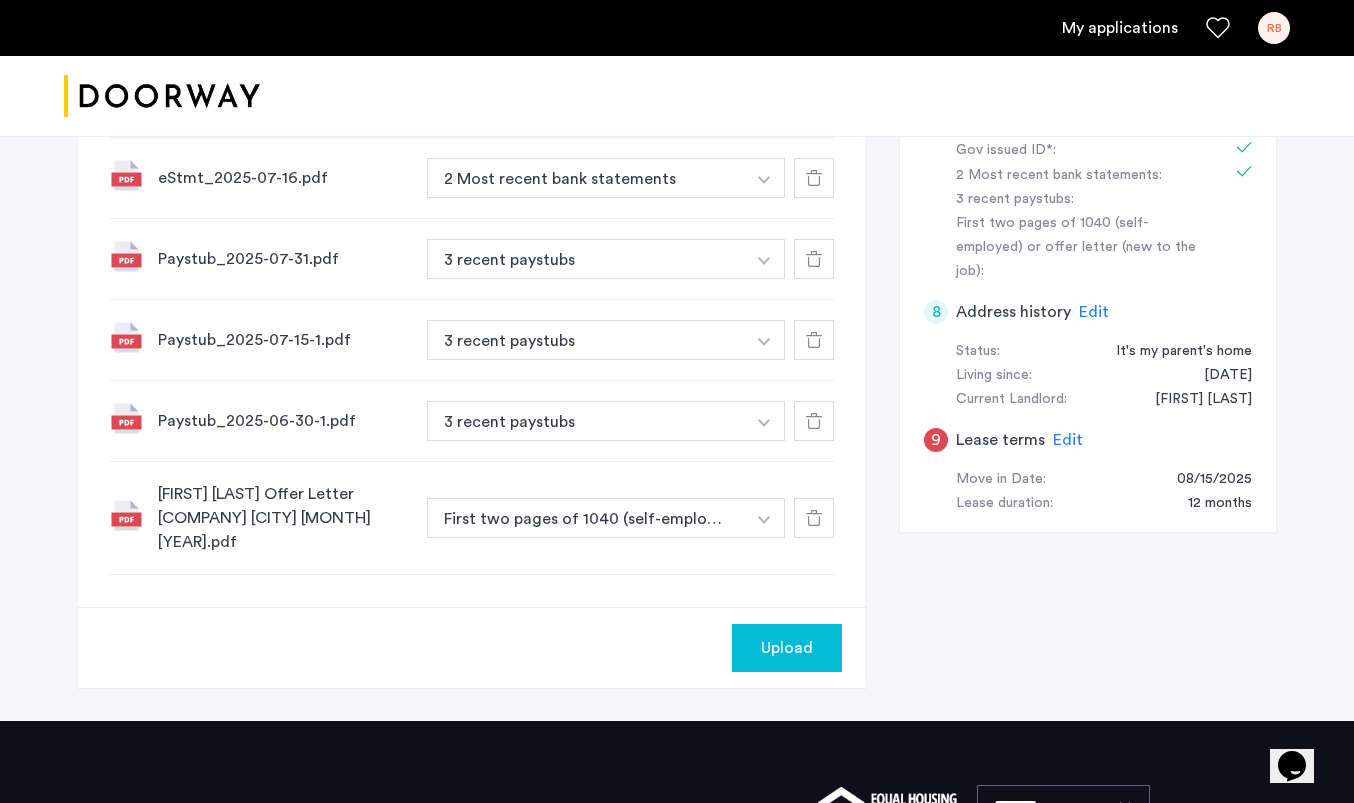 click on "Upload" 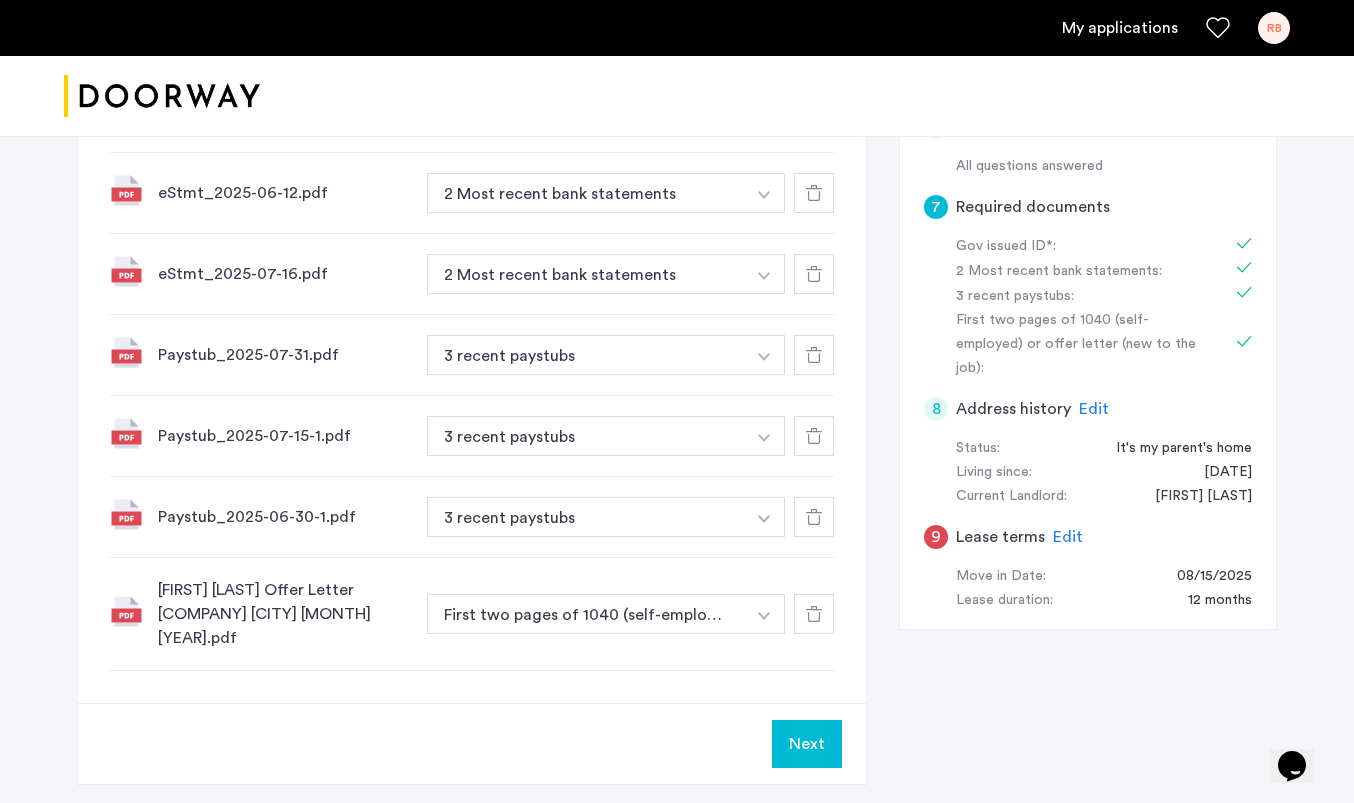 scroll, scrollTop: 804, scrollLeft: 0, axis: vertical 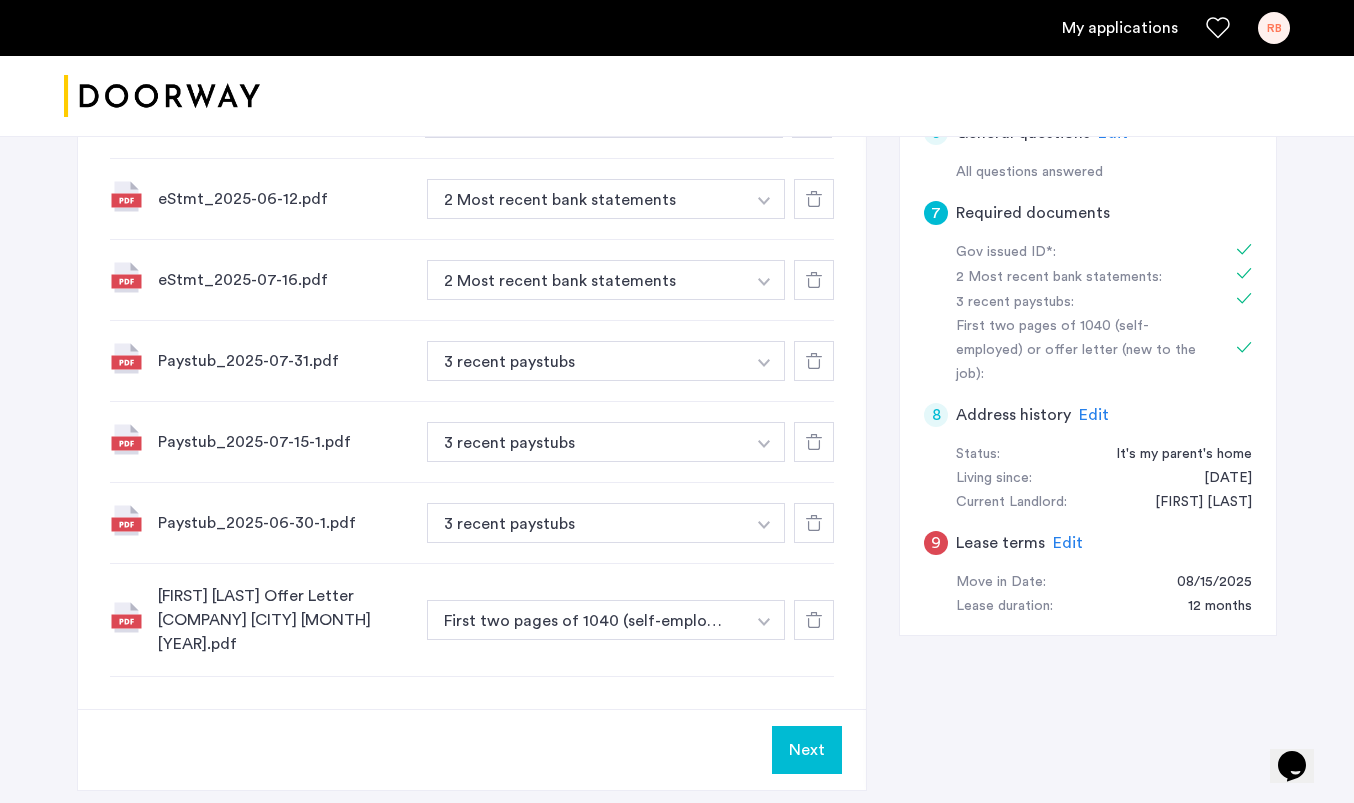 click on "Next" 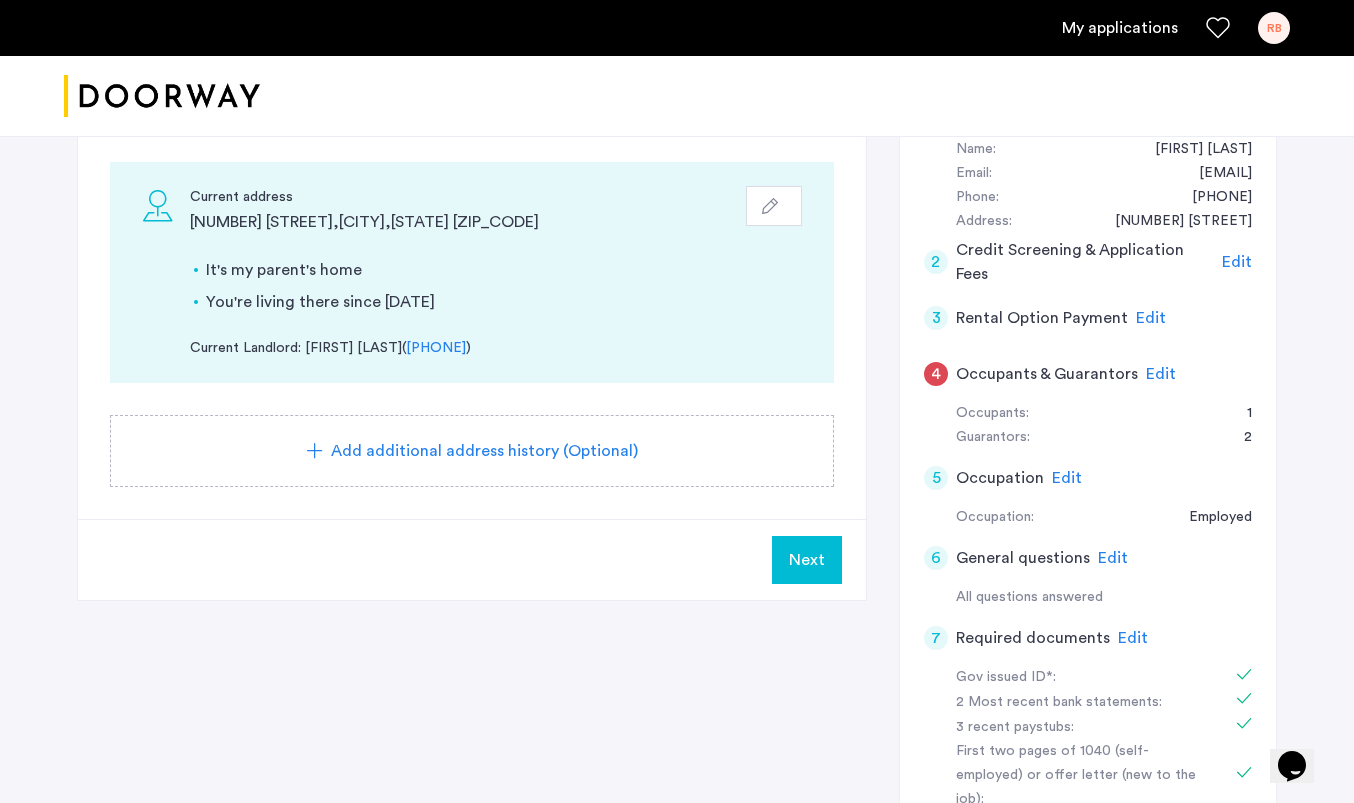scroll, scrollTop: 395, scrollLeft: 0, axis: vertical 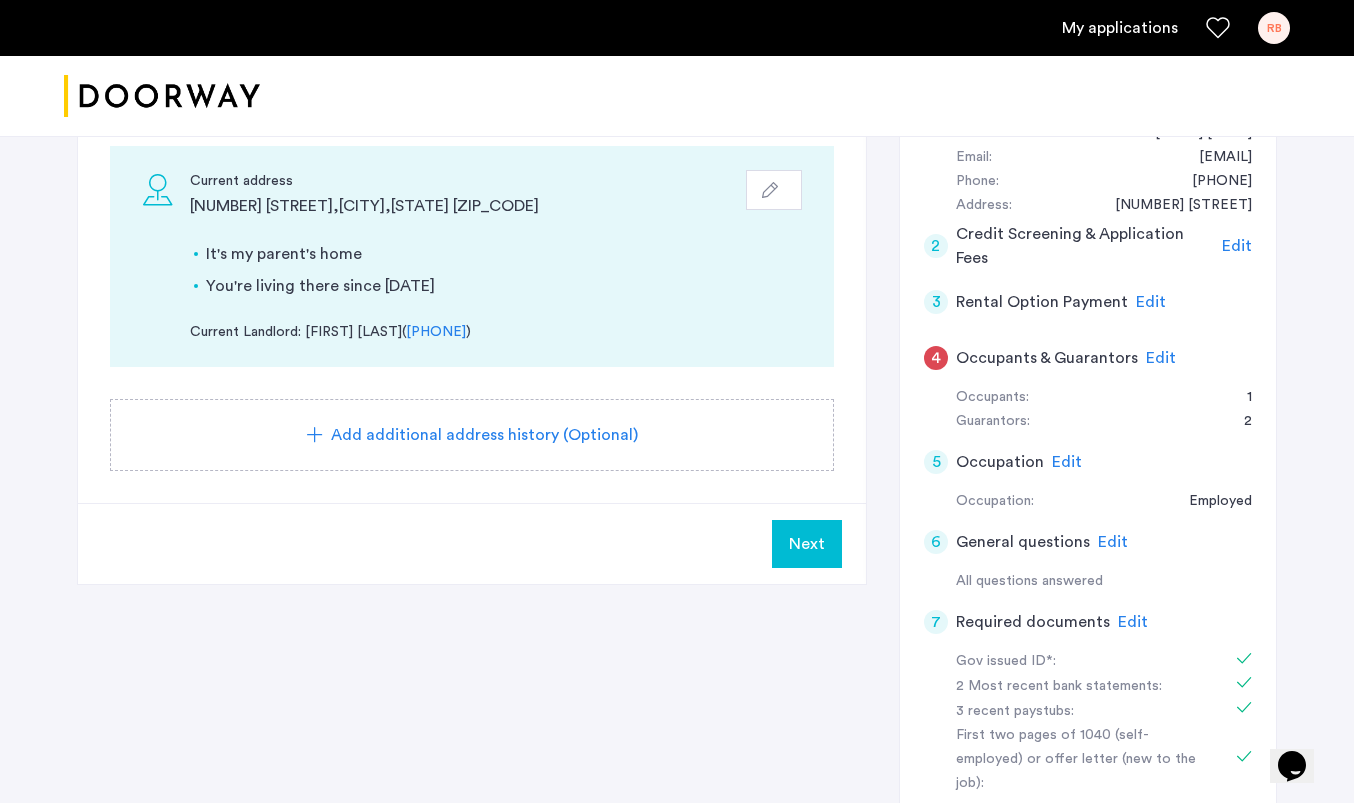 click on "Next" 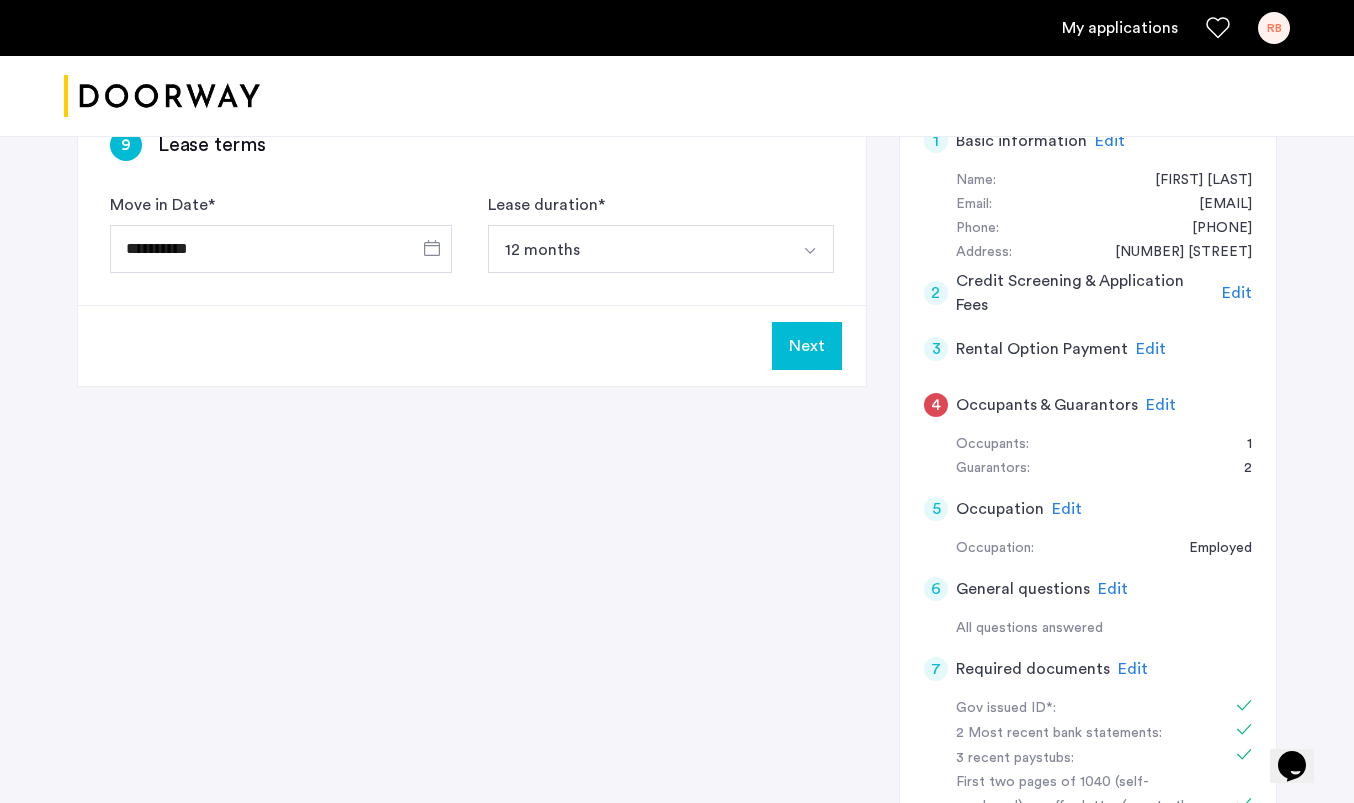 scroll, scrollTop: 353, scrollLeft: 0, axis: vertical 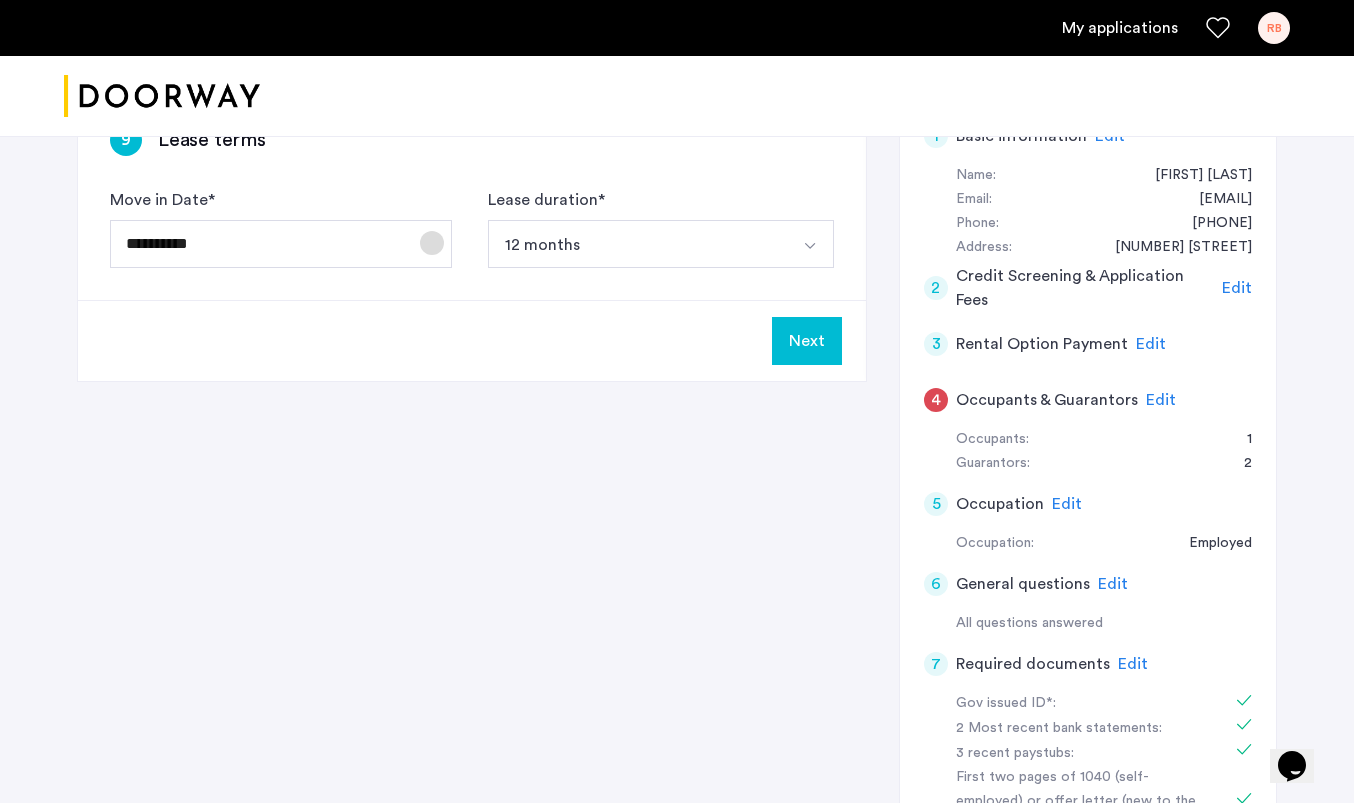 click 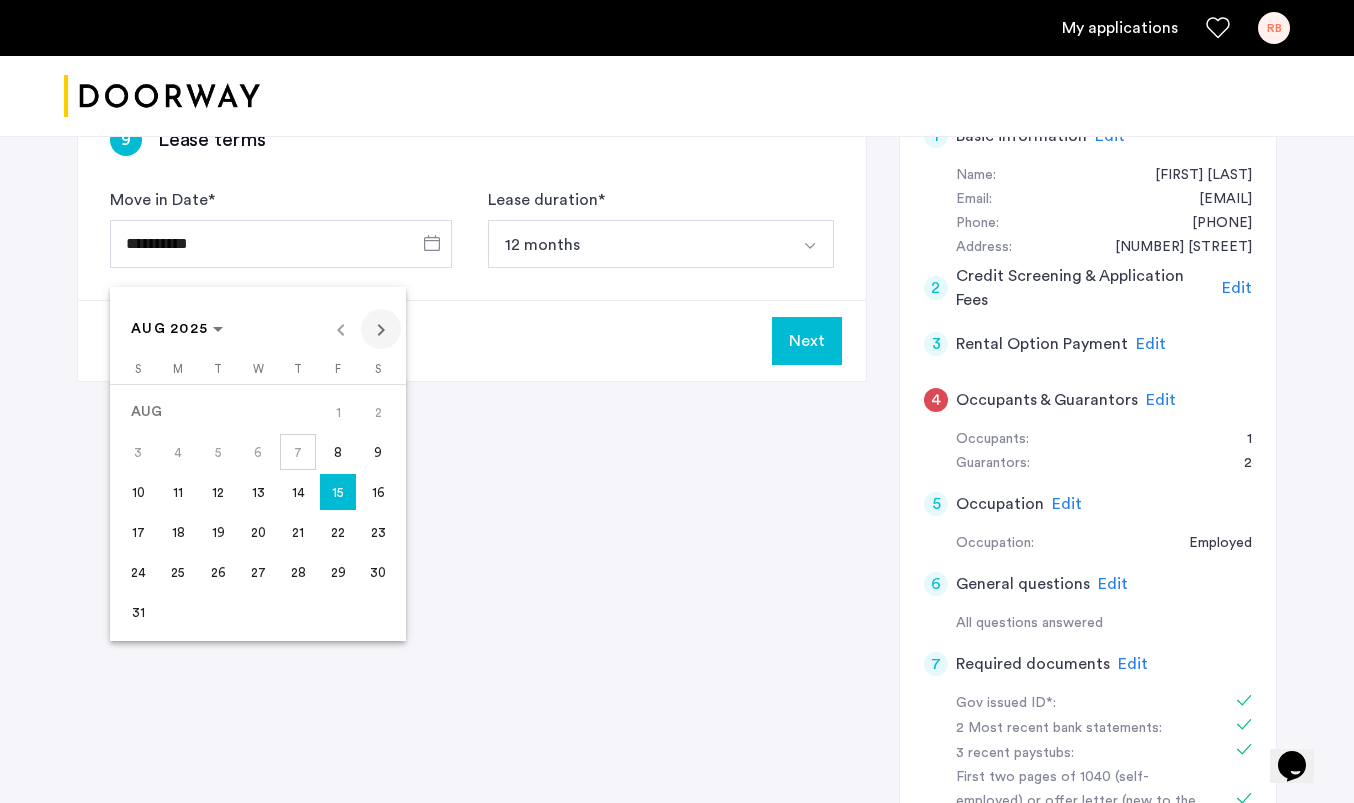 click at bounding box center (381, 329) 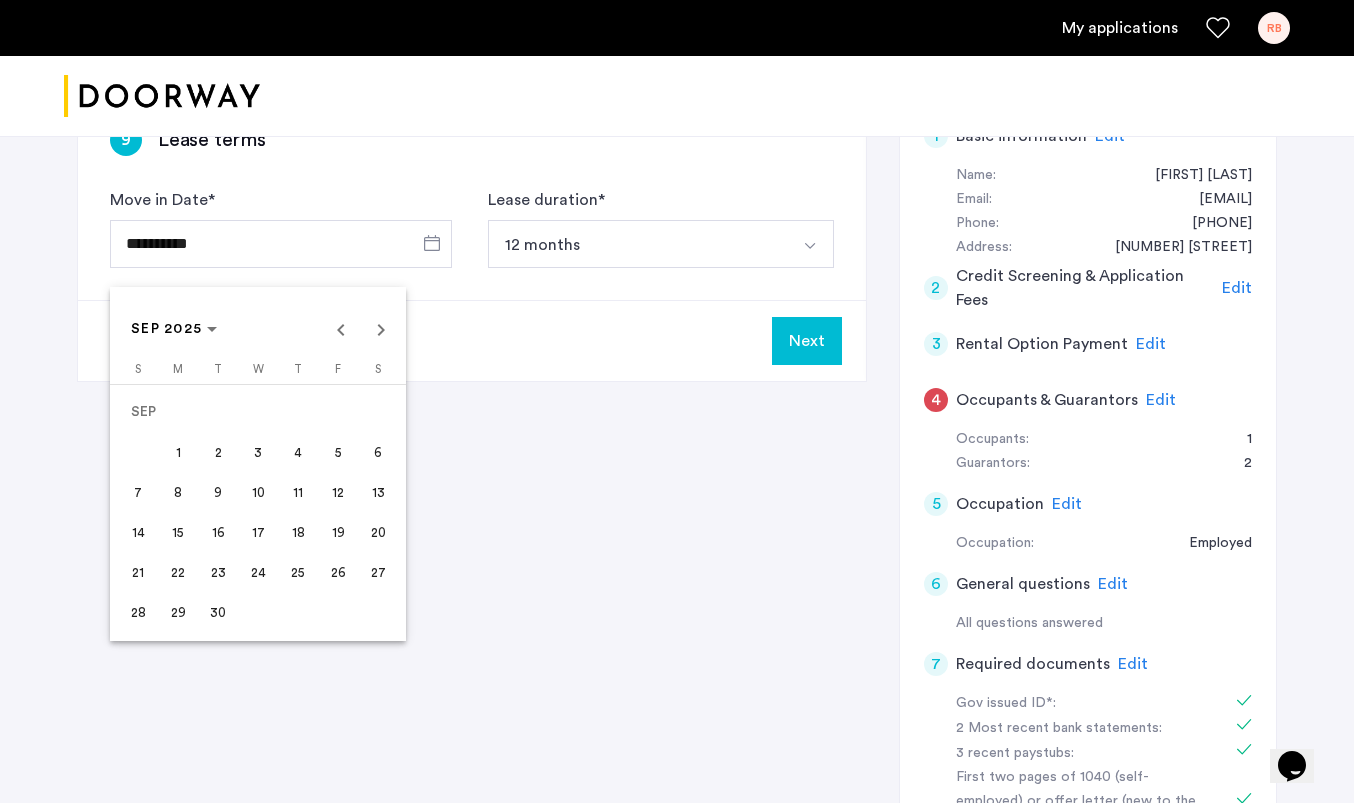click on "1" at bounding box center (178, 452) 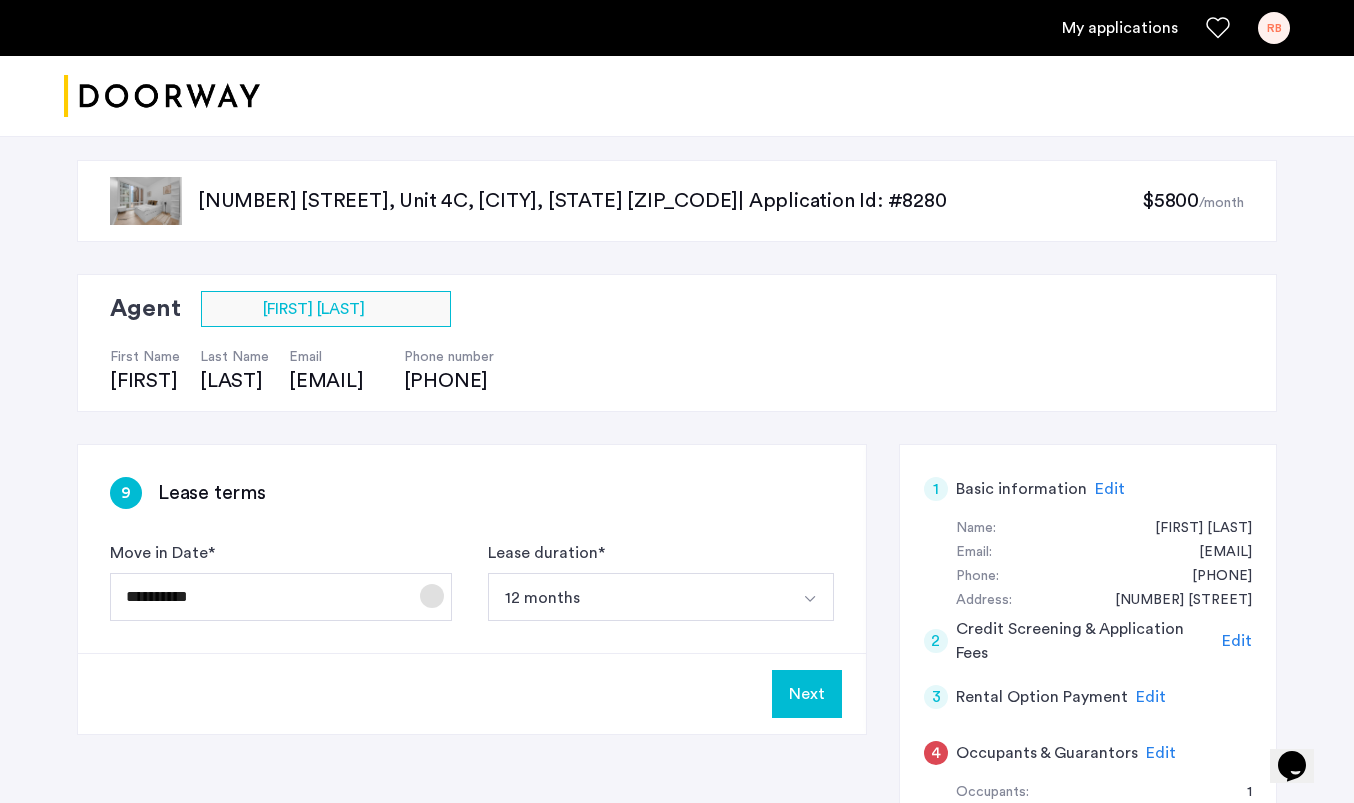scroll, scrollTop: 0, scrollLeft: 0, axis: both 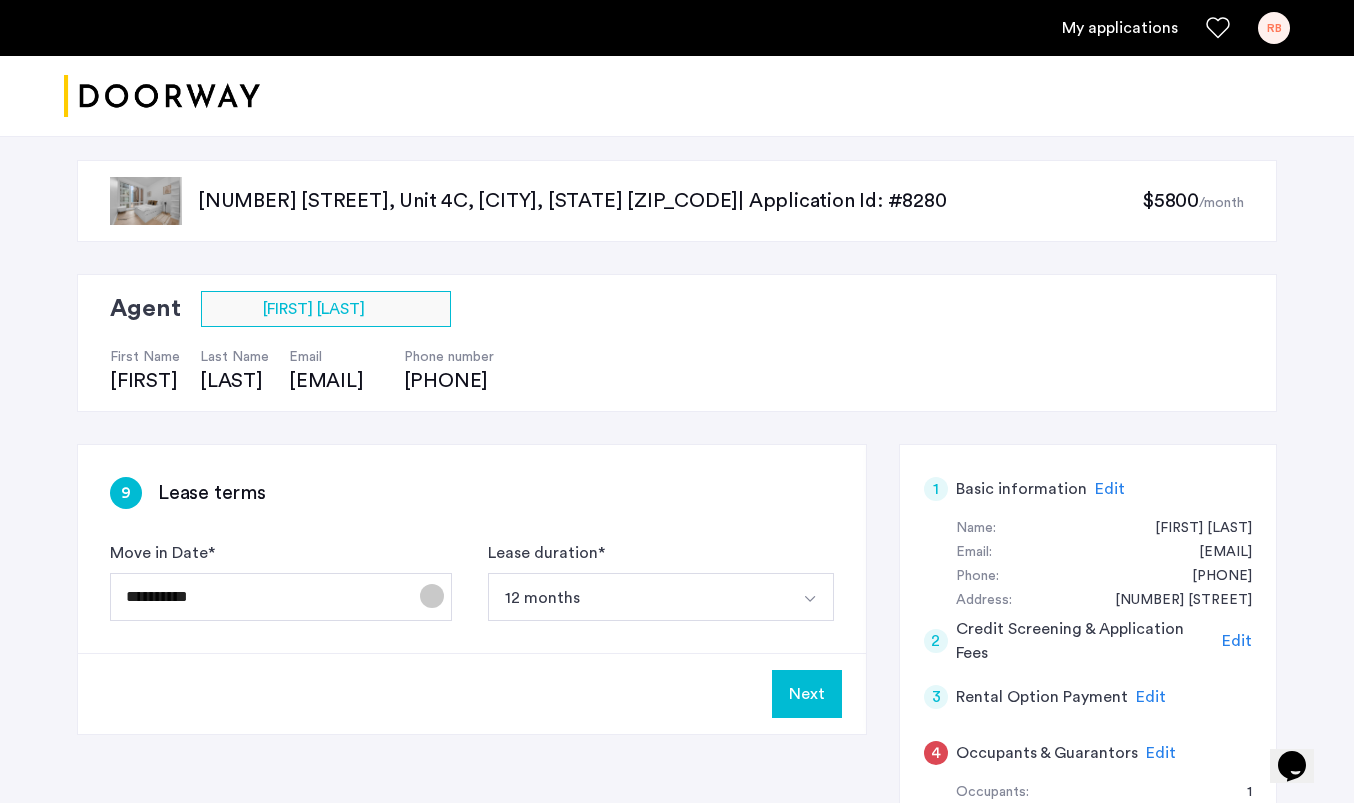 click 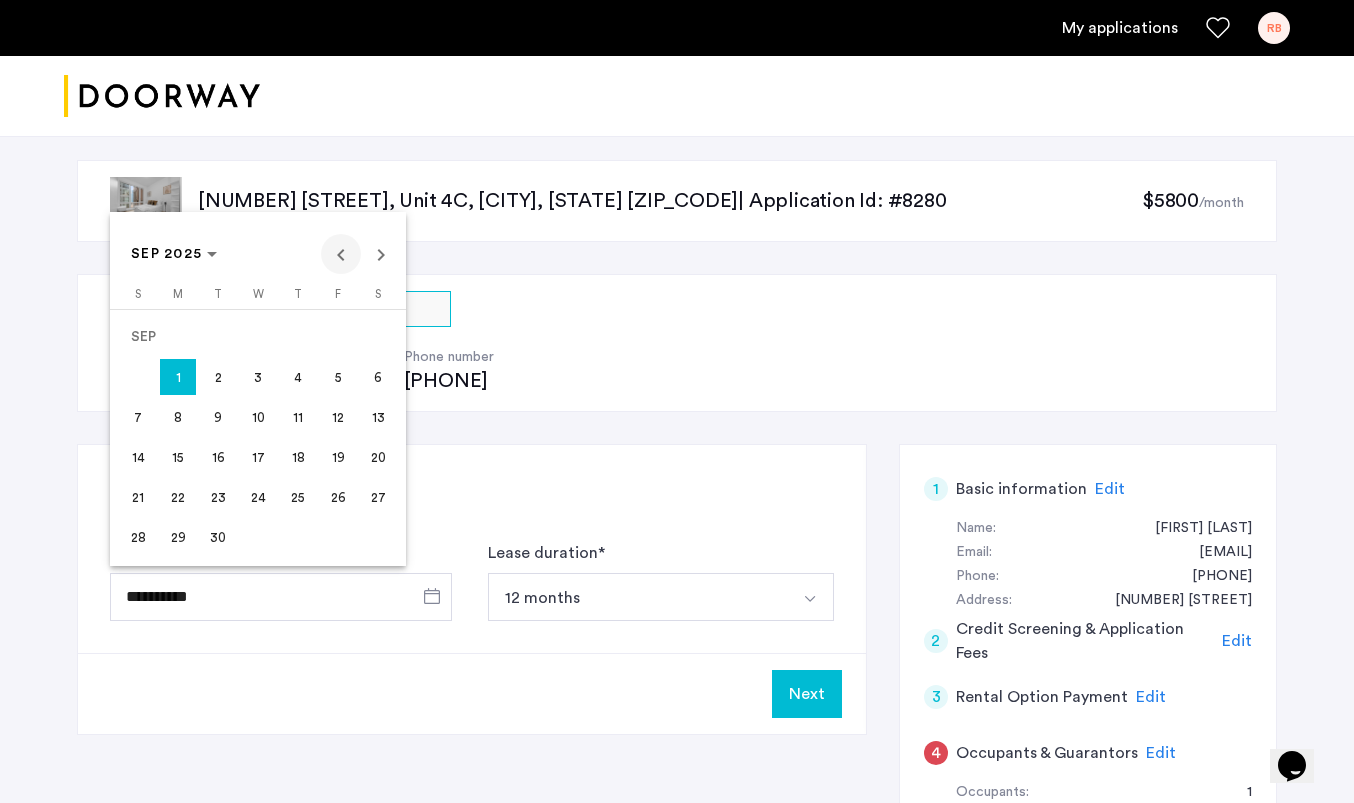 click at bounding box center (341, 254) 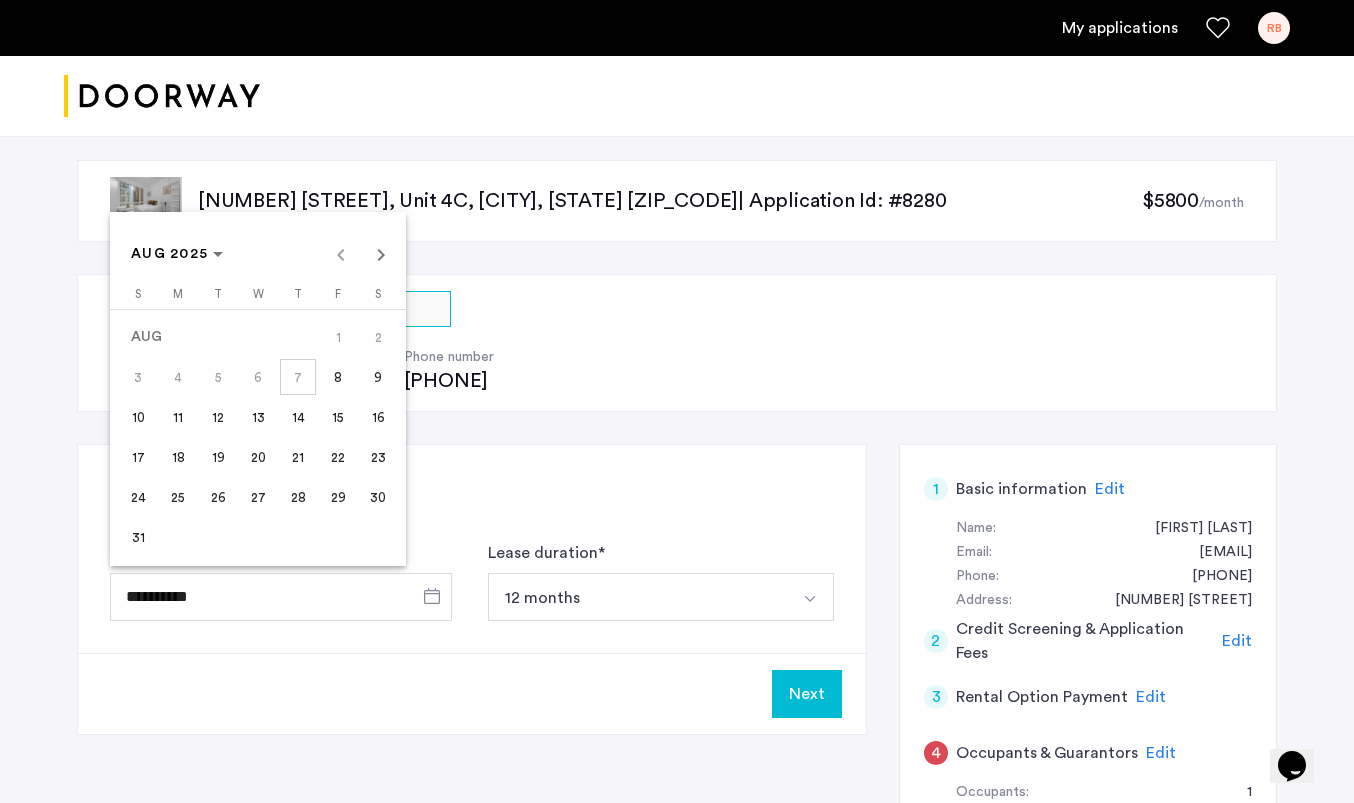 click on "15" at bounding box center [338, 417] 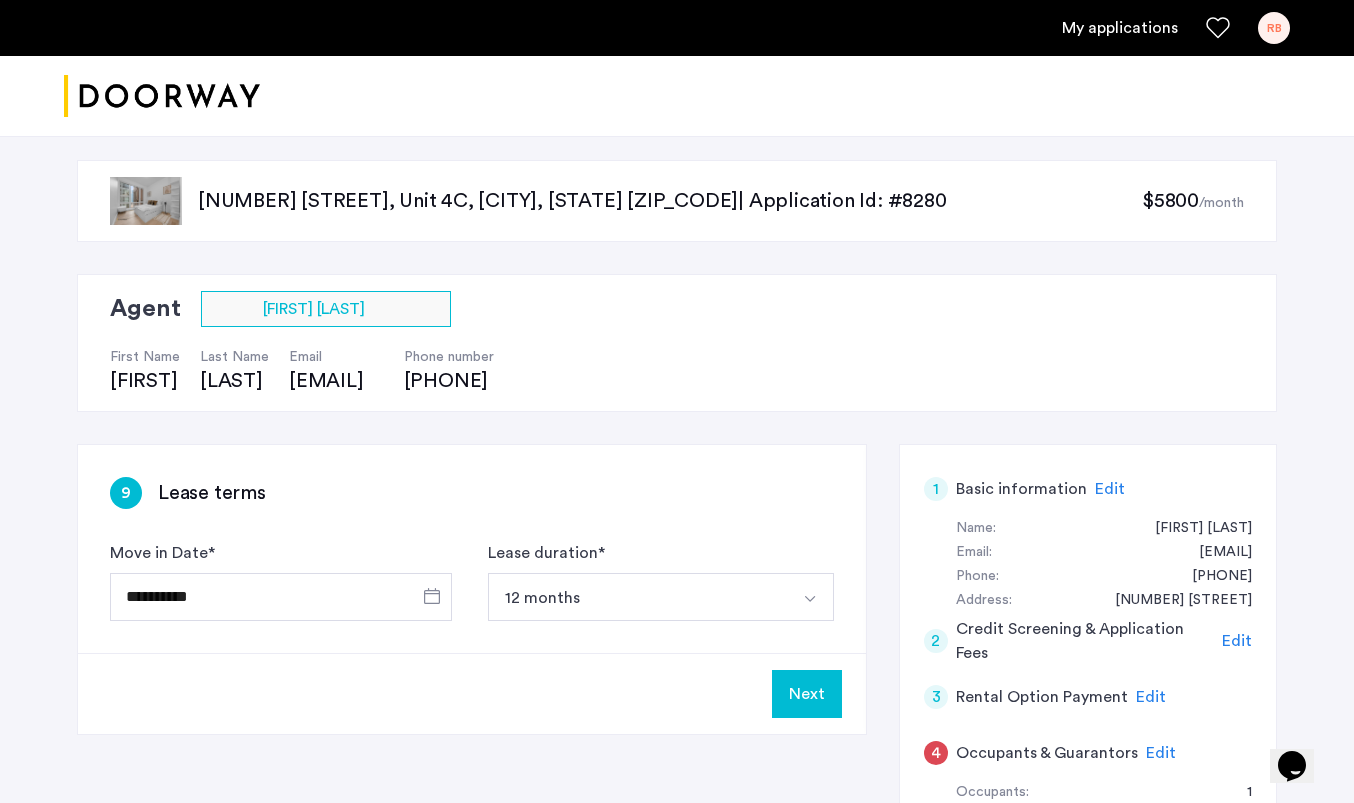 type on "**********" 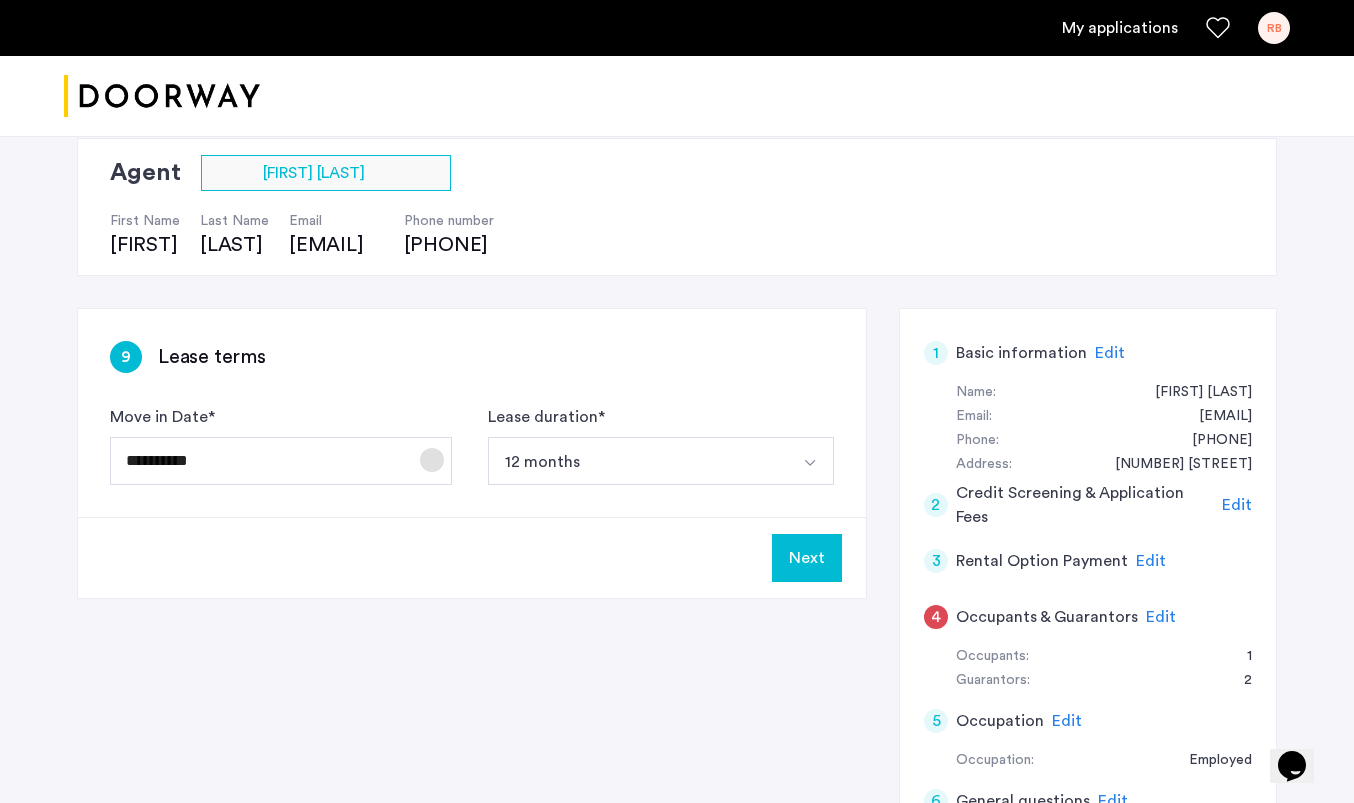 scroll, scrollTop: 181, scrollLeft: 0, axis: vertical 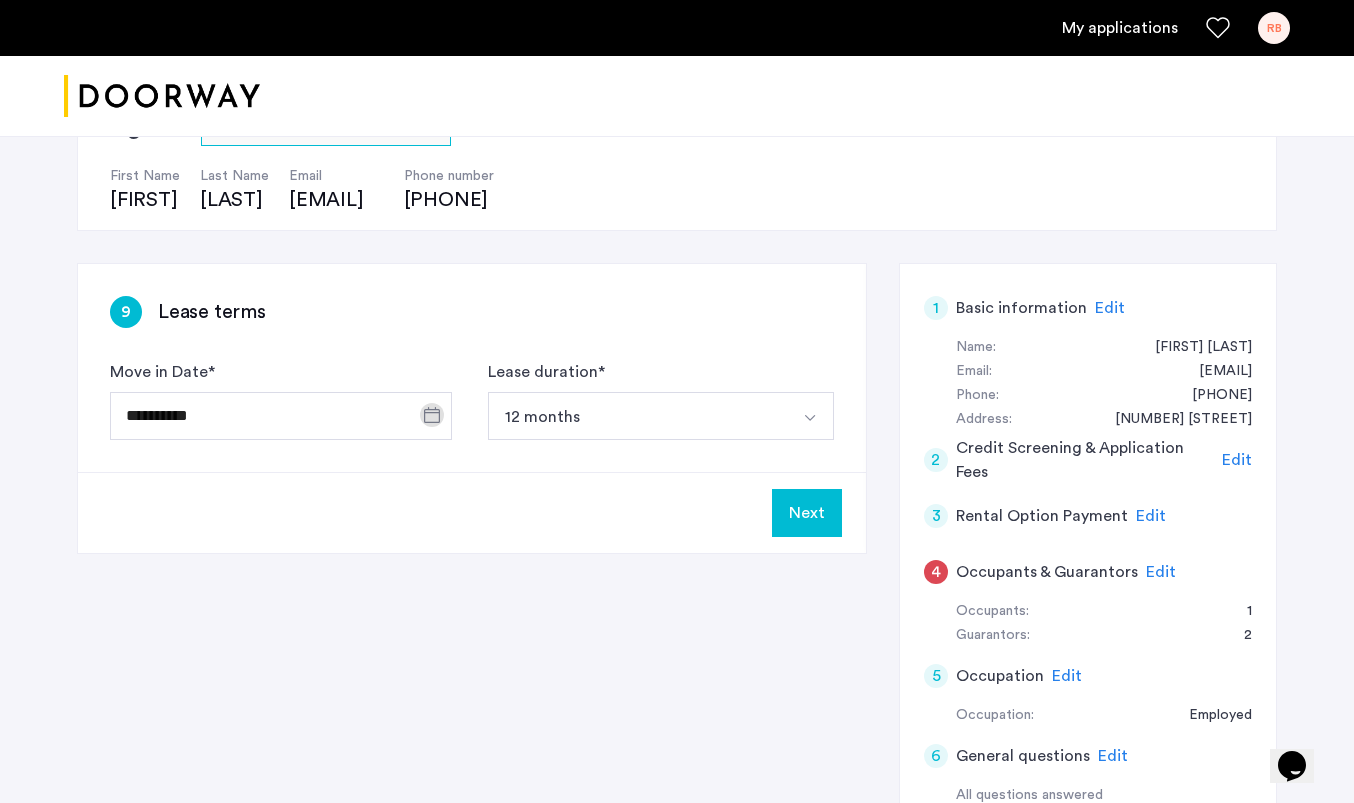 click on "Next" 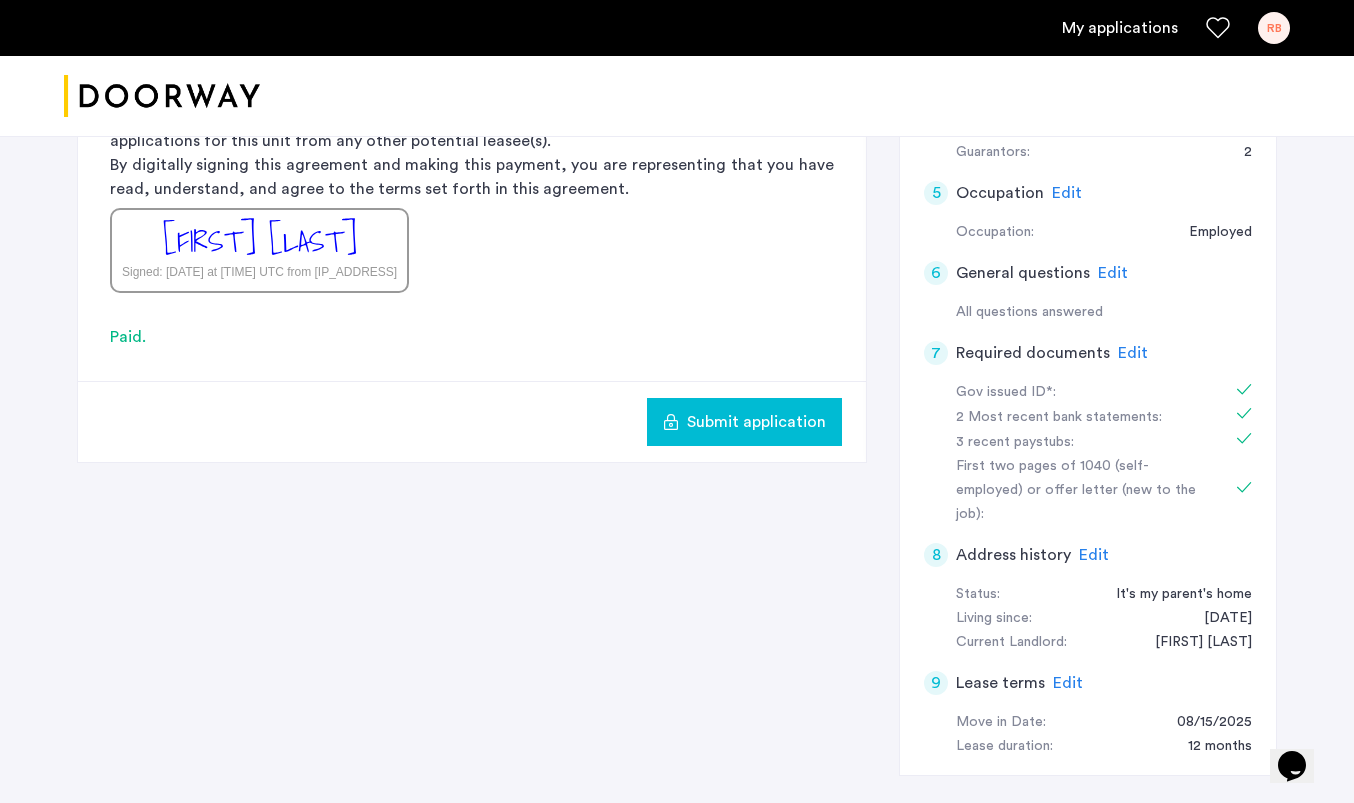 scroll, scrollTop: 678, scrollLeft: 0, axis: vertical 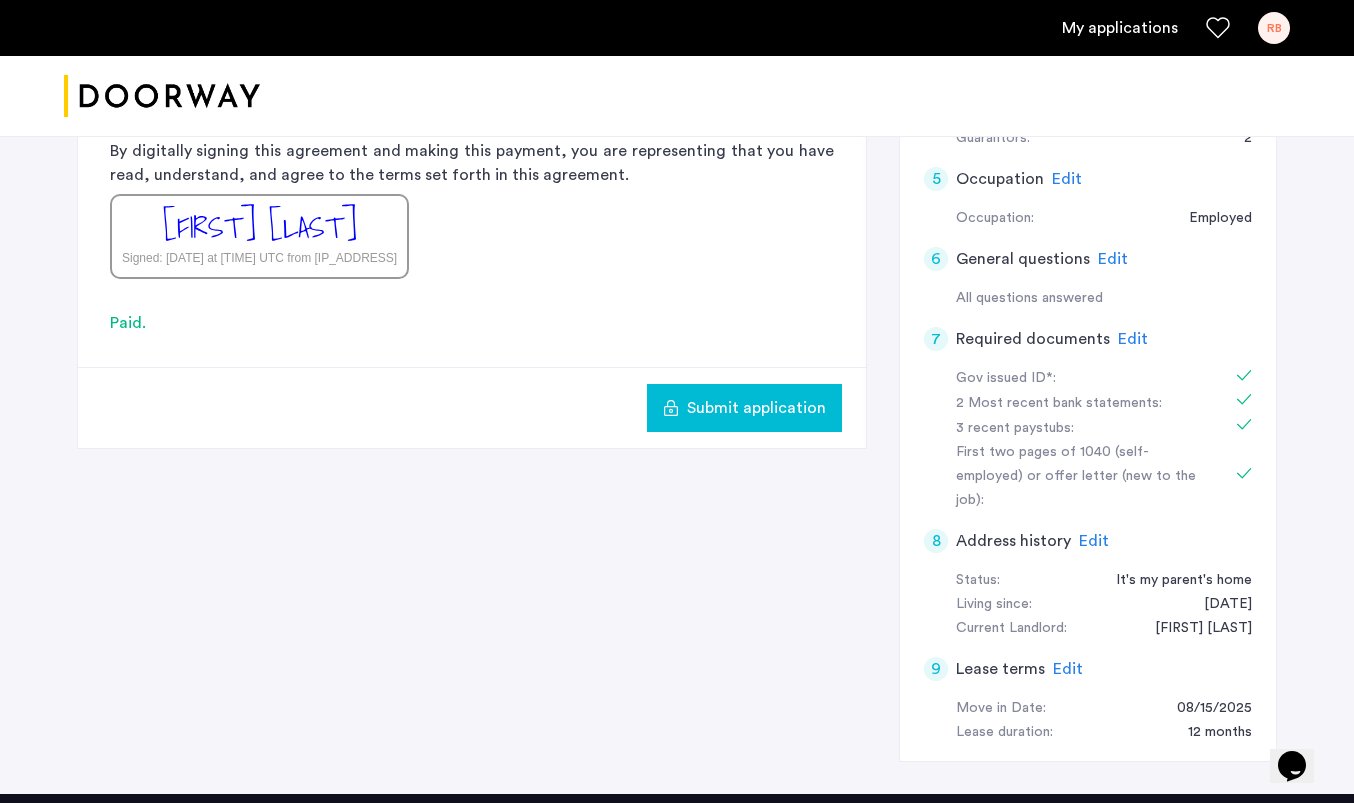 click on "Submit application" 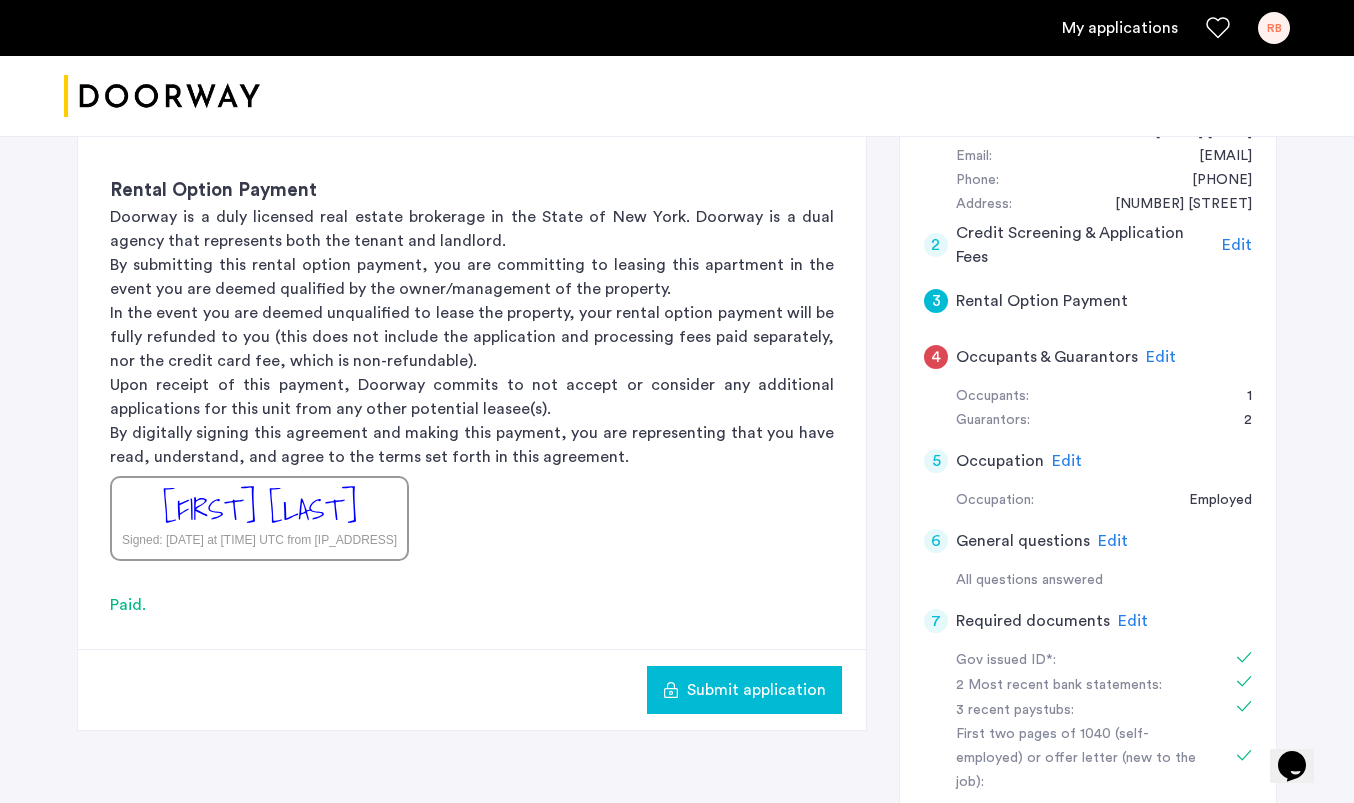 scroll, scrollTop: 390, scrollLeft: 0, axis: vertical 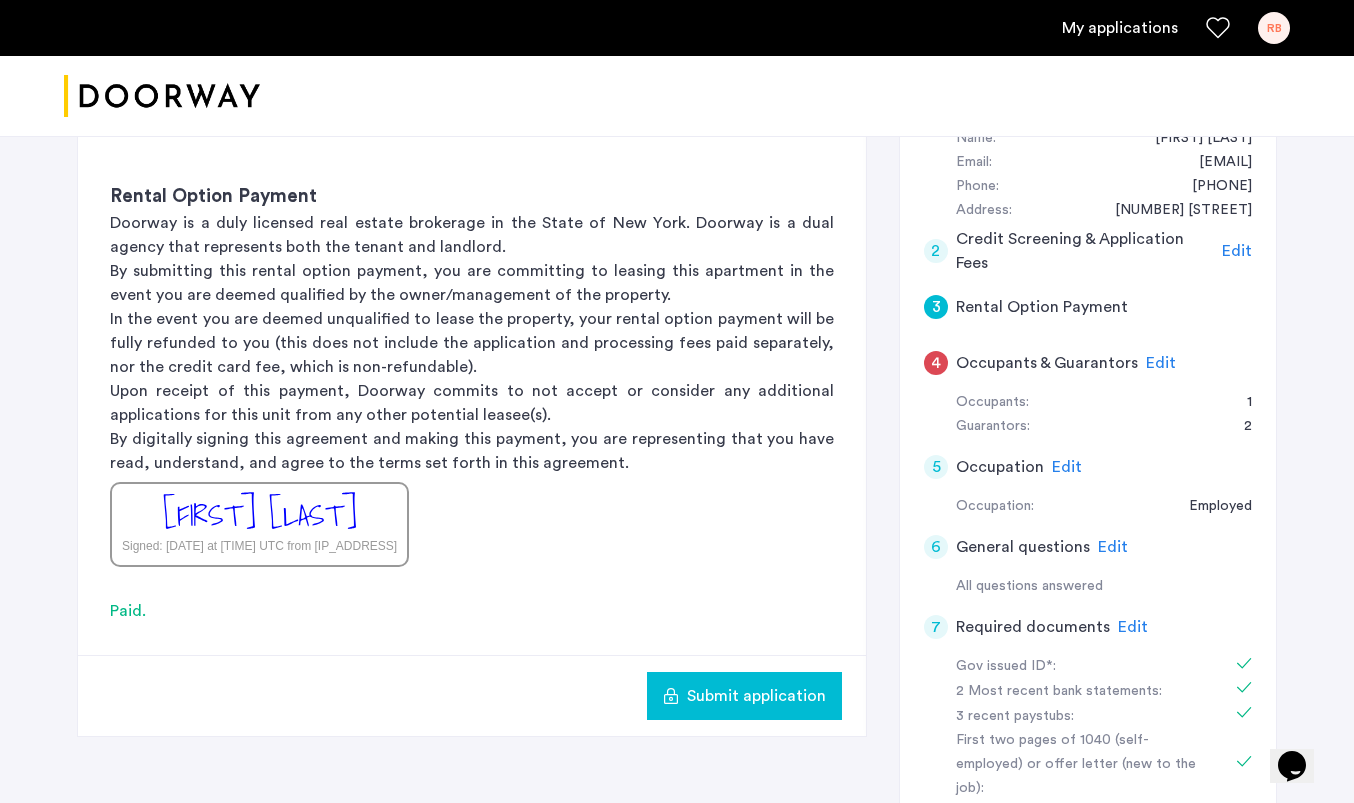 click on "Edit" 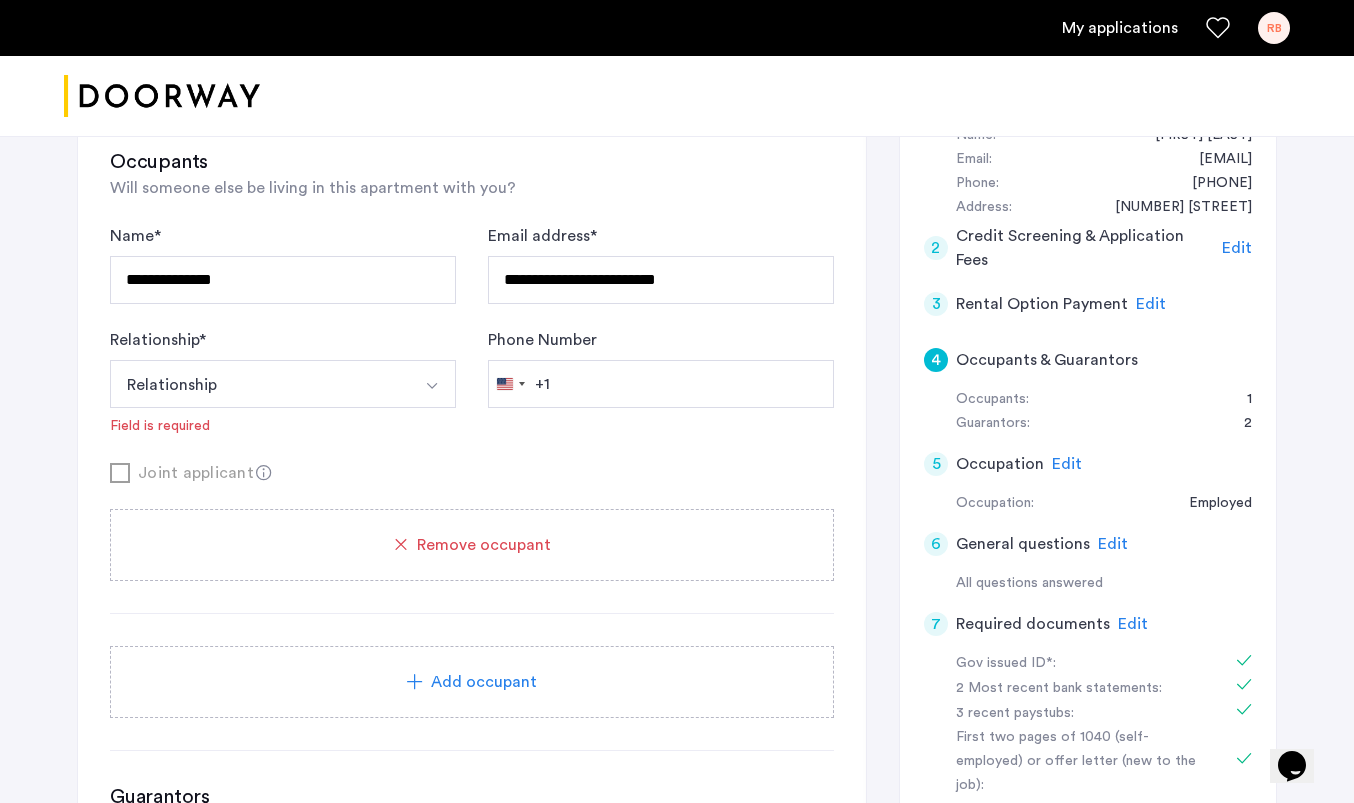 scroll, scrollTop: 403, scrollLeft: 0, axis: vertical 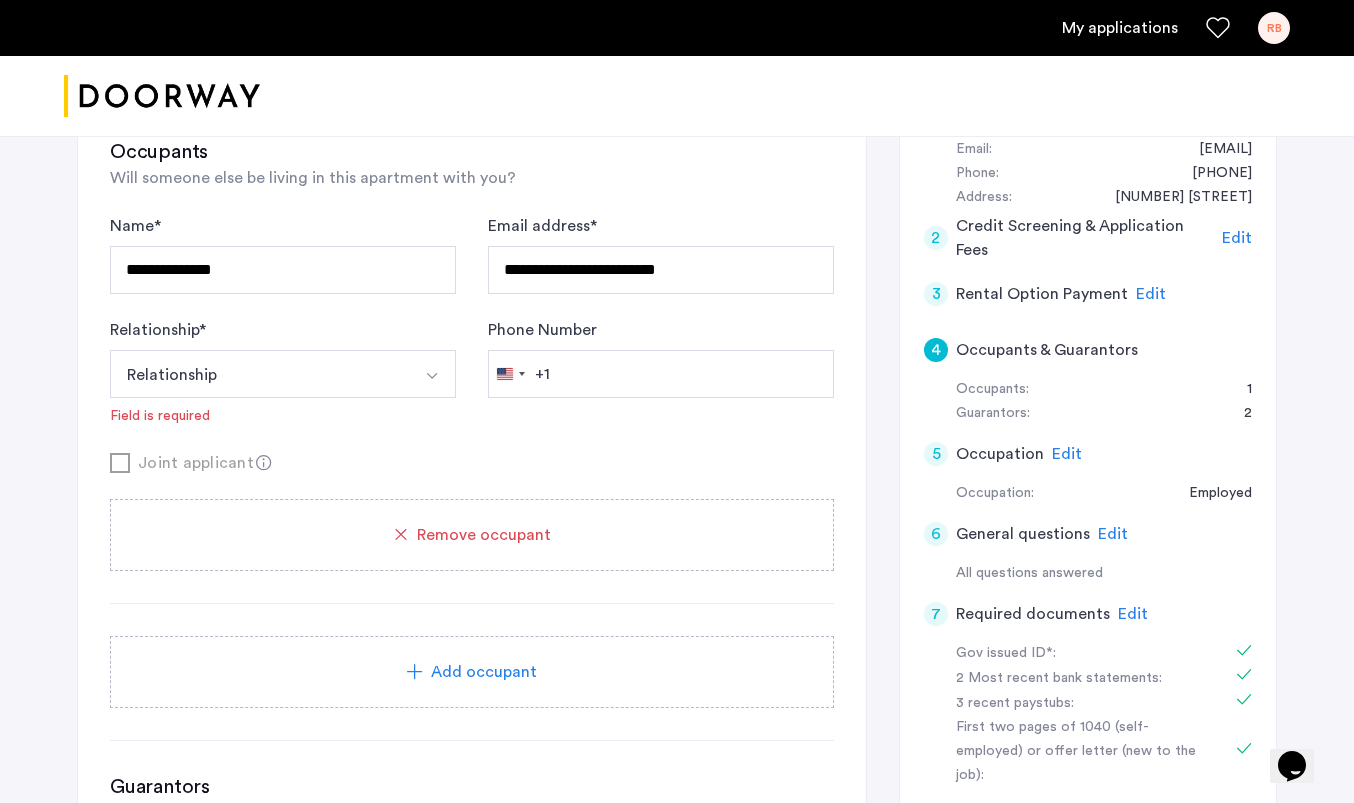click at bounding box center [432, 374] 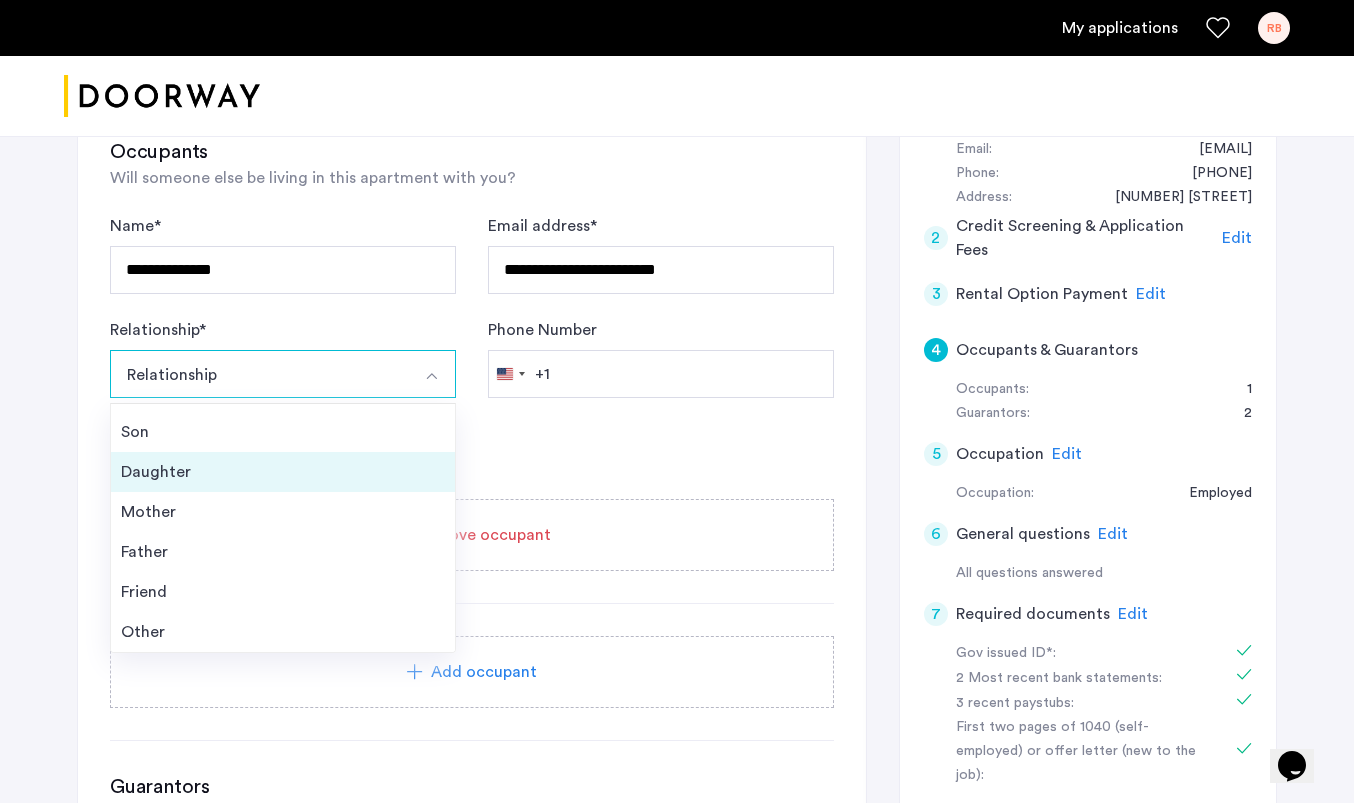 scroll, scrollTop: 72, scrollLeft: 0, axis: vertical 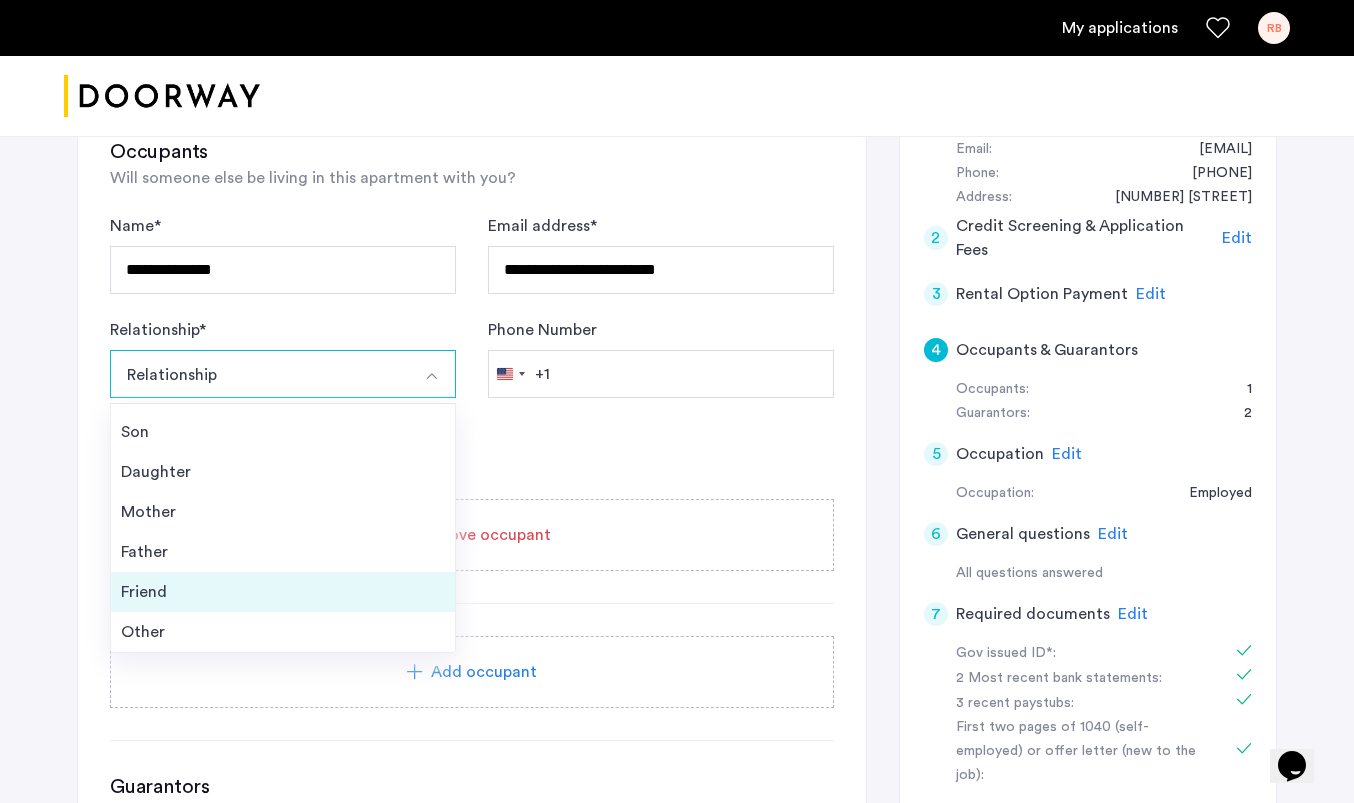 click on "Friend" at bounding box center (283, 592) 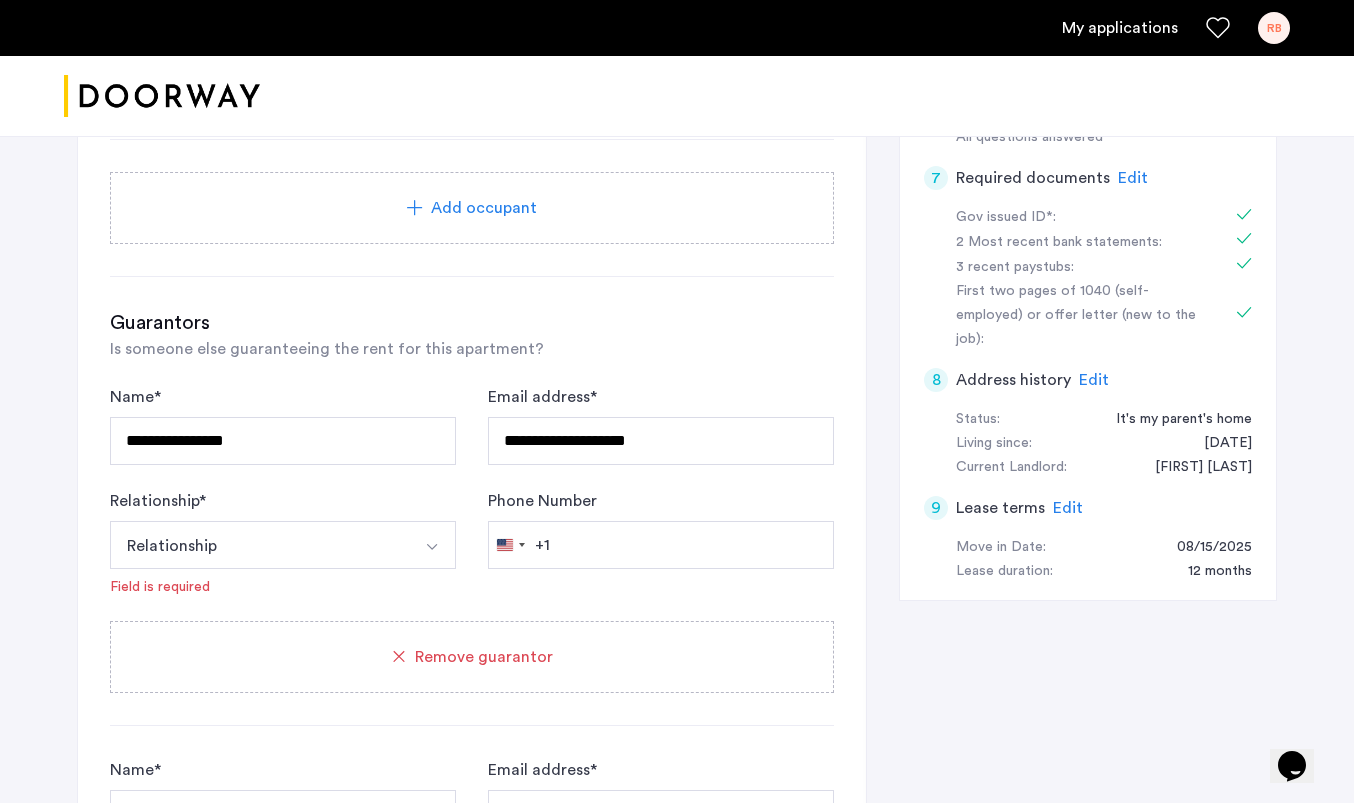 scroll, scrollTop: 954, scrollLeft: 0, axis: vertical 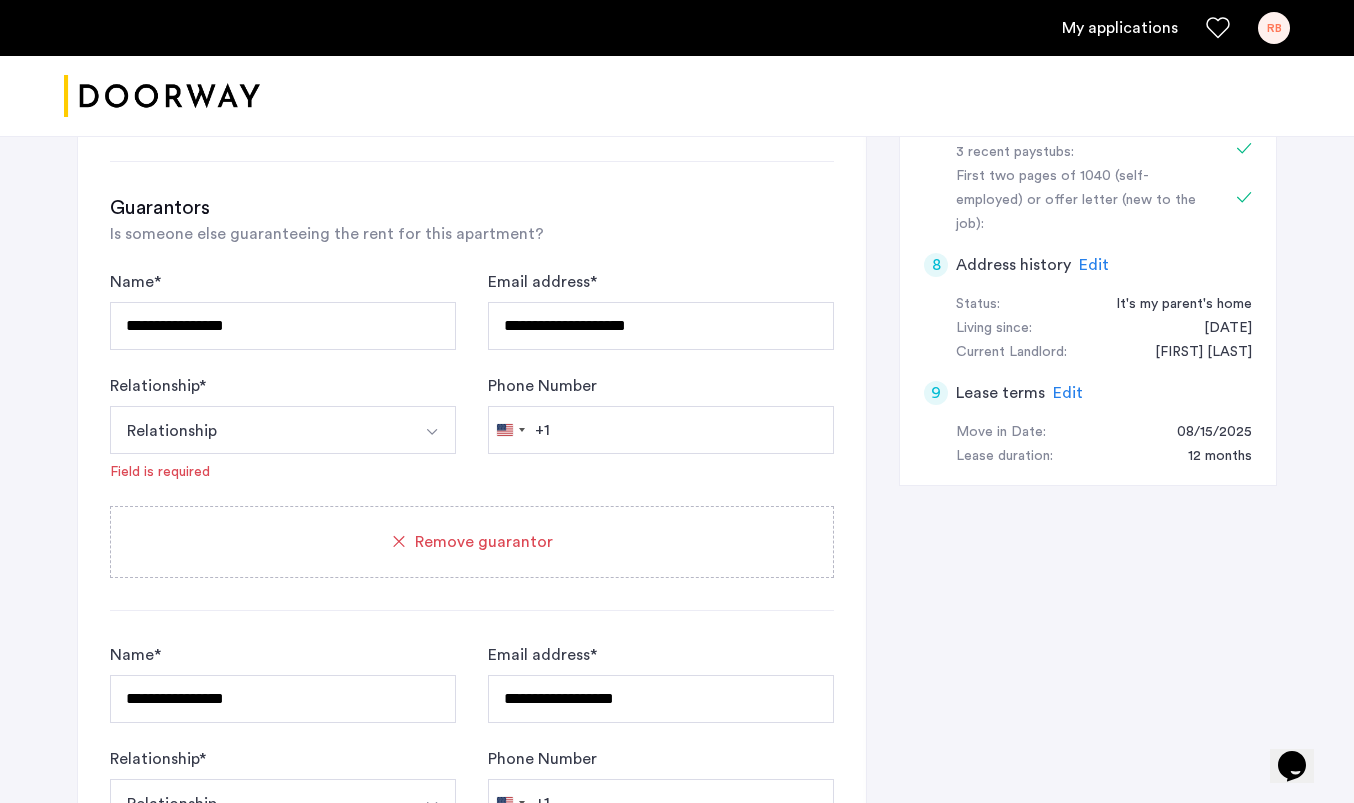 type on "**********" 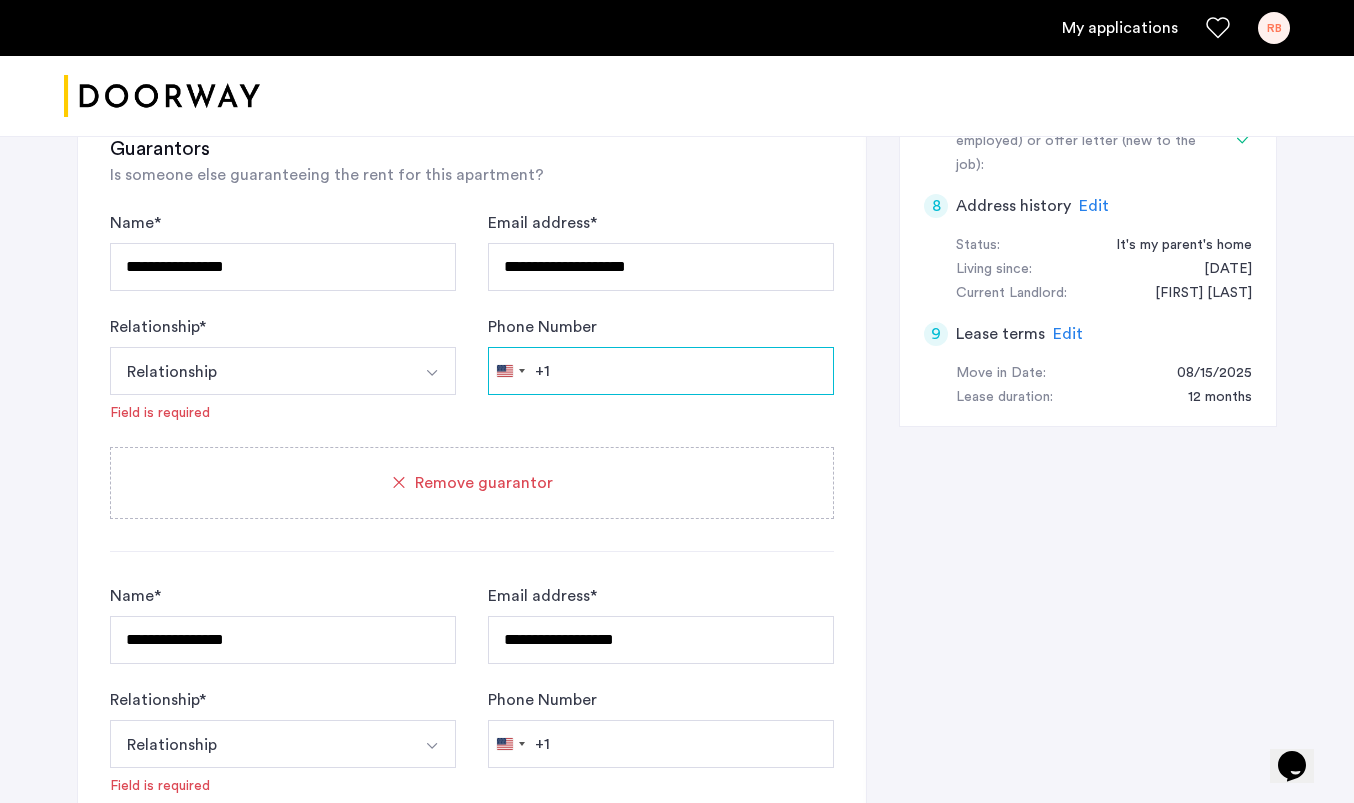scroll, scrollTop: 1057, scrollLeft: 0, axis: vertical 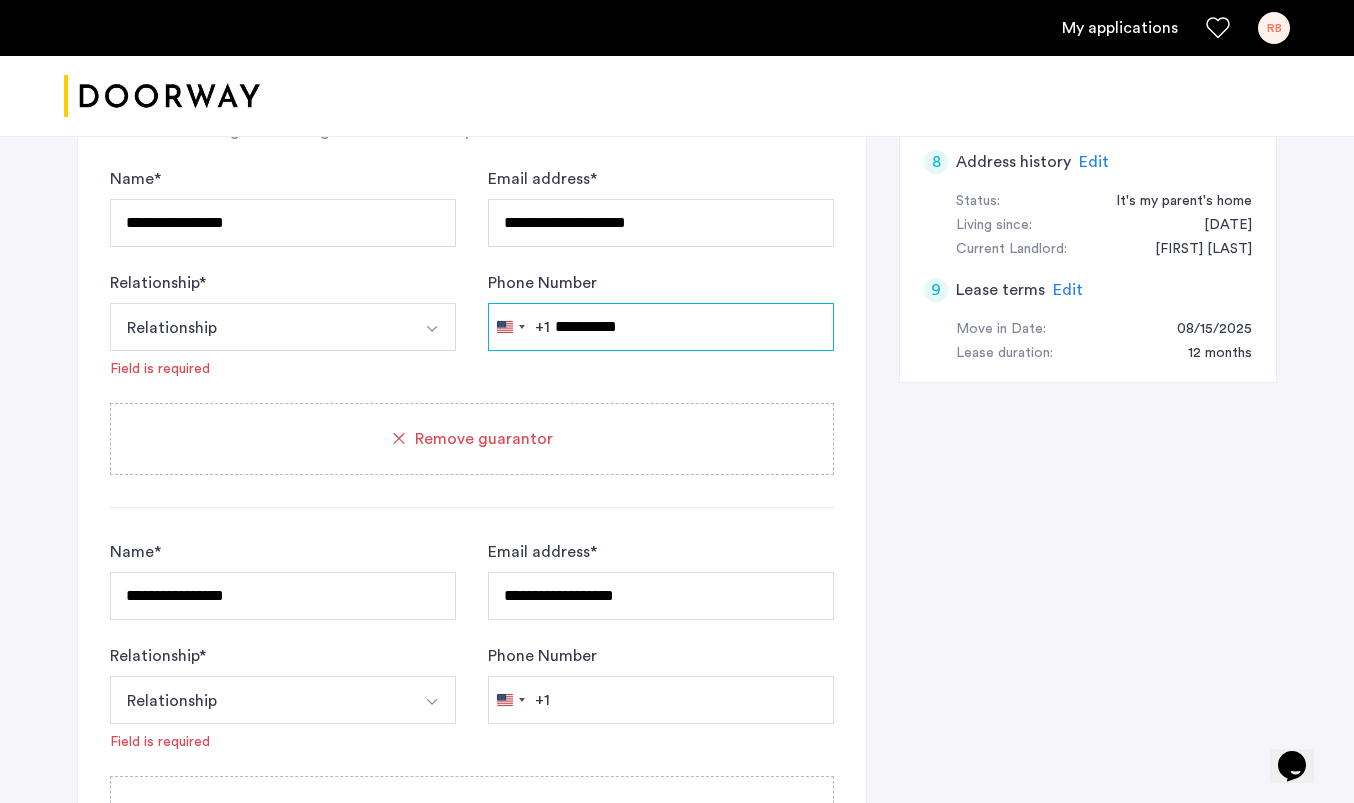 type on "**********" 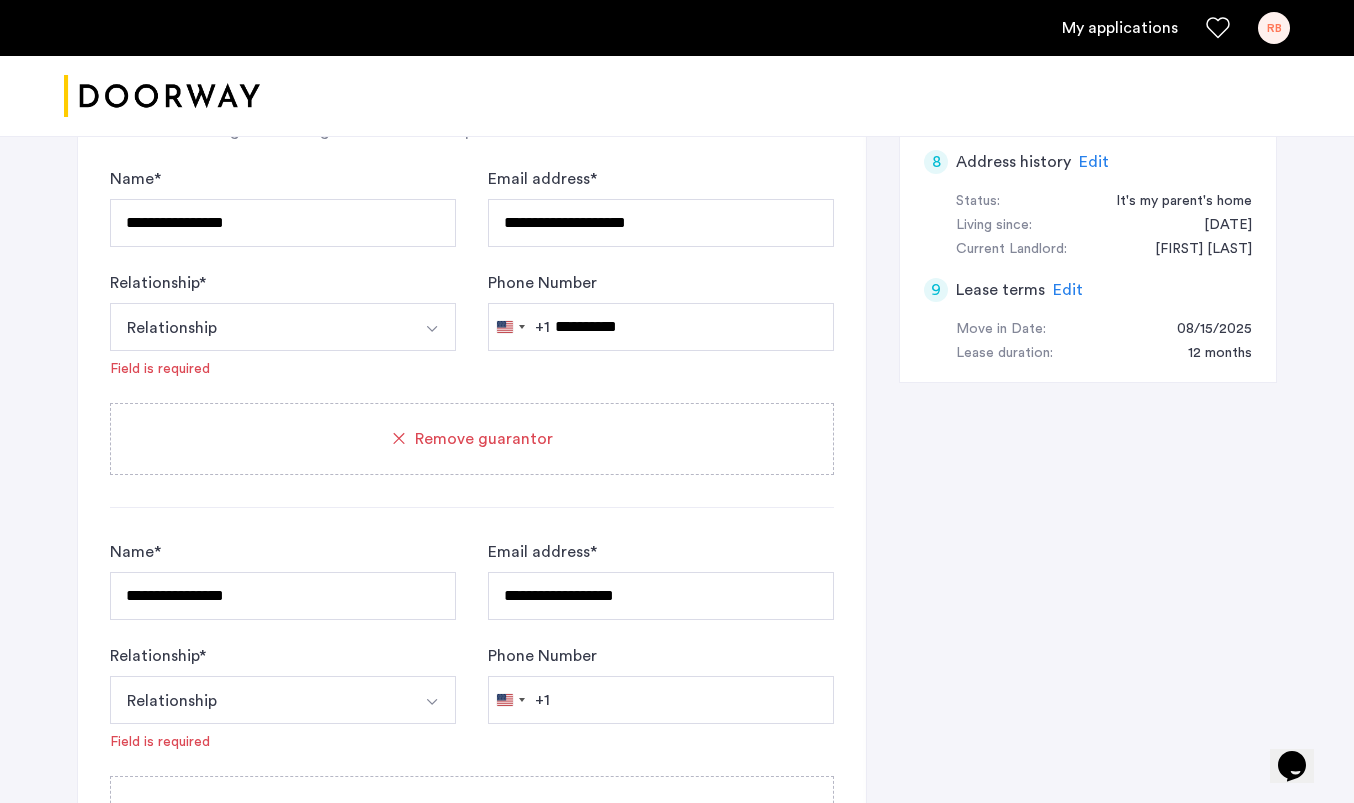 click on "Phone Number United States +1 +1 244 results found Afghanistan +93 Åland Islands +358 Albania +355 Algeria +213 American Samoa +1 Andorra +376 Angola +244 Anguilla +1 Antigua & Barbuda +1 Argentina +54 Armenia +374 Aruba +297 Ascension Island +247 Australia +61 Austria +43 Azerbaijan +994 Bahamas +1 Bahrain +973 Bangladesh +880 Barbados +1 Belarus +375 Belgium +32 Belize +501 Benin +229 Bermuda +1 Bhutan +975 Bolivia +591 Bosnia & Herzegovina +387 Botswana +267 Brazil +55 British Indian Ocean Territory +246 British Virgin Islands +1 Brunei +673 Bulgaria +359 Burkina Faso +226 Burundi +257 Cambodia +855 Cameroon +237 Canada +1 Cape Verde +238 Caribbean Netherlands +599 Cayman Islands +1 Central African Republic +236 Chad +235 Chile +56 China +86 Christmas Island +61 Cocos (Keeling) Islands +61 Colombia +57 Comoros +269 Congo - Brazzaville +242 Congo - Kinshasa +243 Cook Islands +682 Costa Rica +506 Côte d’Ivoire +225 Croatia +385 Cuba +53 Curaçao +599 Cyprus +357 Czechia +420 Denmark +45 Djibouti +253 +1" 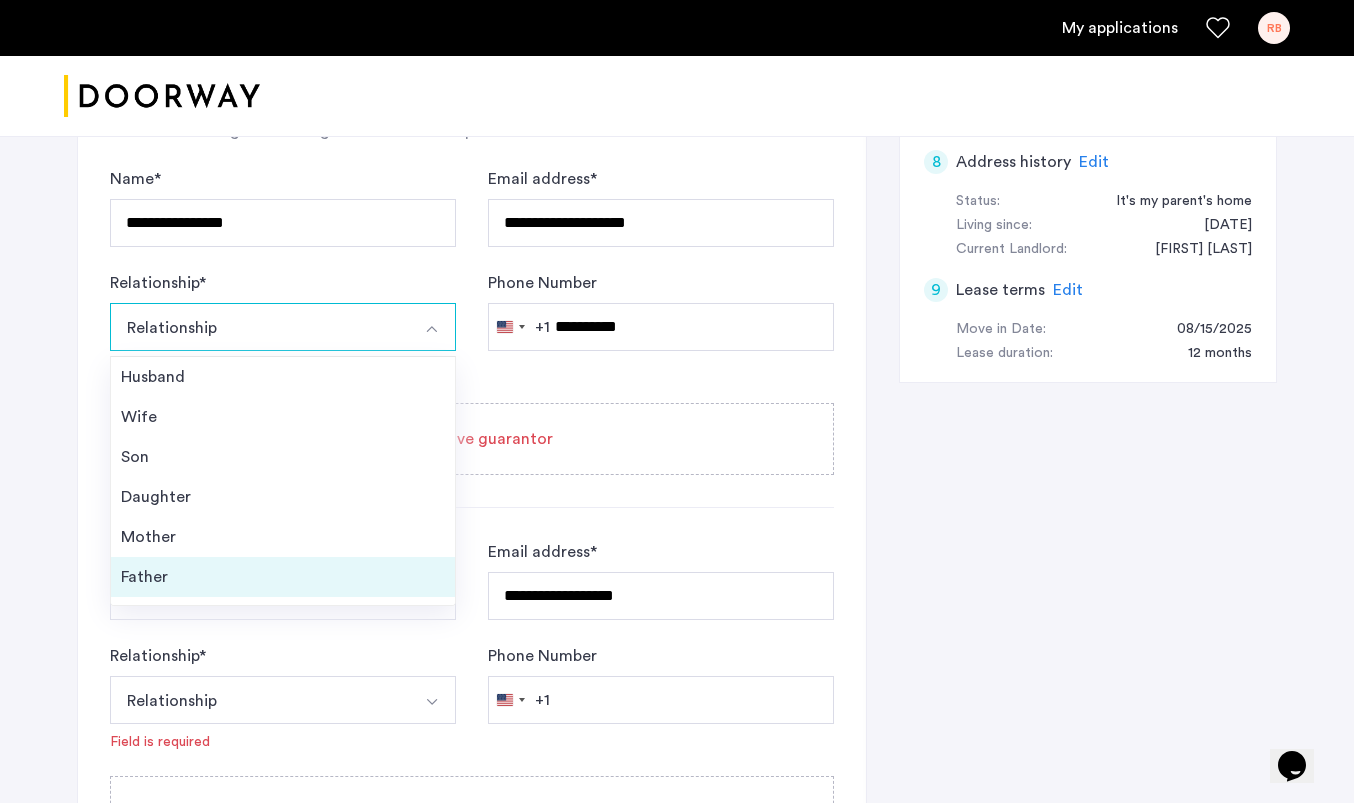click on "Father" at bounding box center [283, 577] 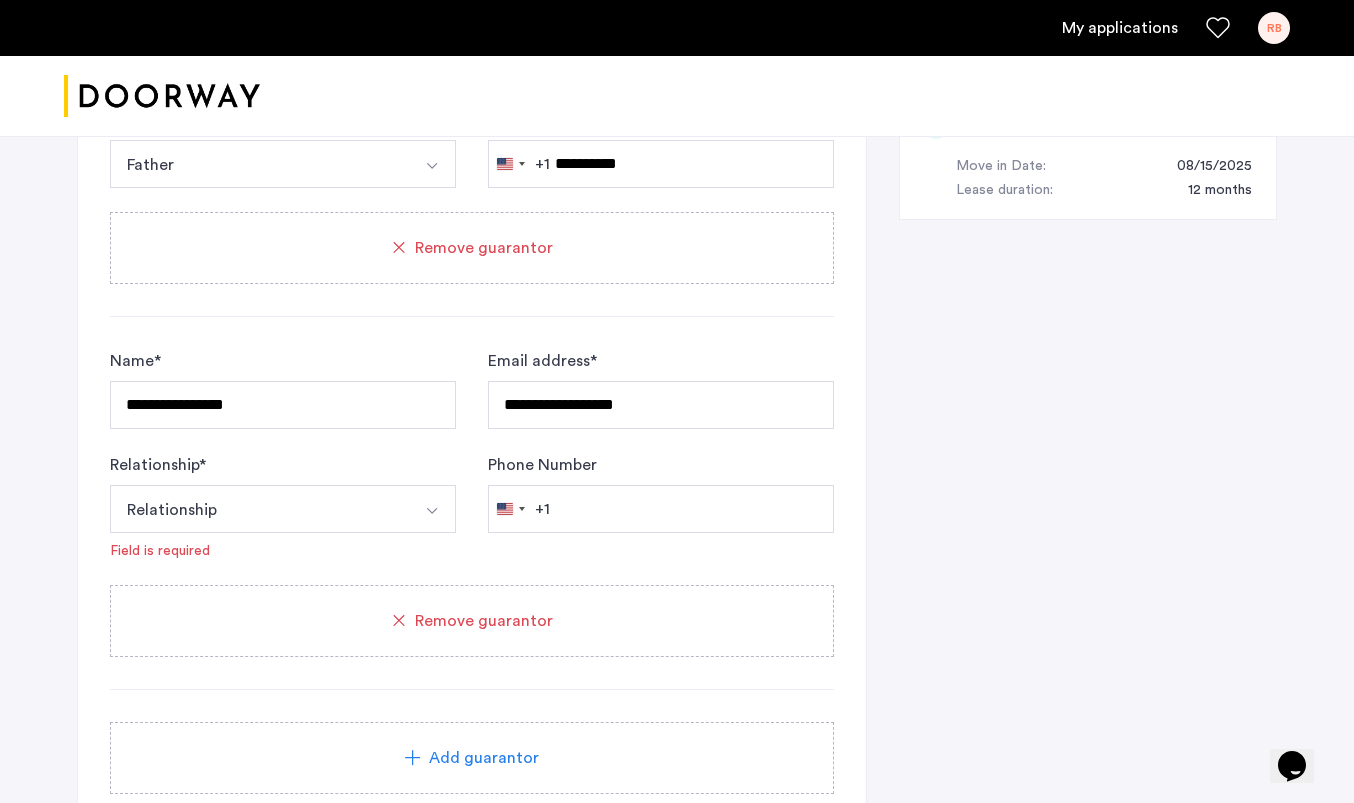 scroll, scrollTop: 1238, scrollLeft: 0, axis: vertical 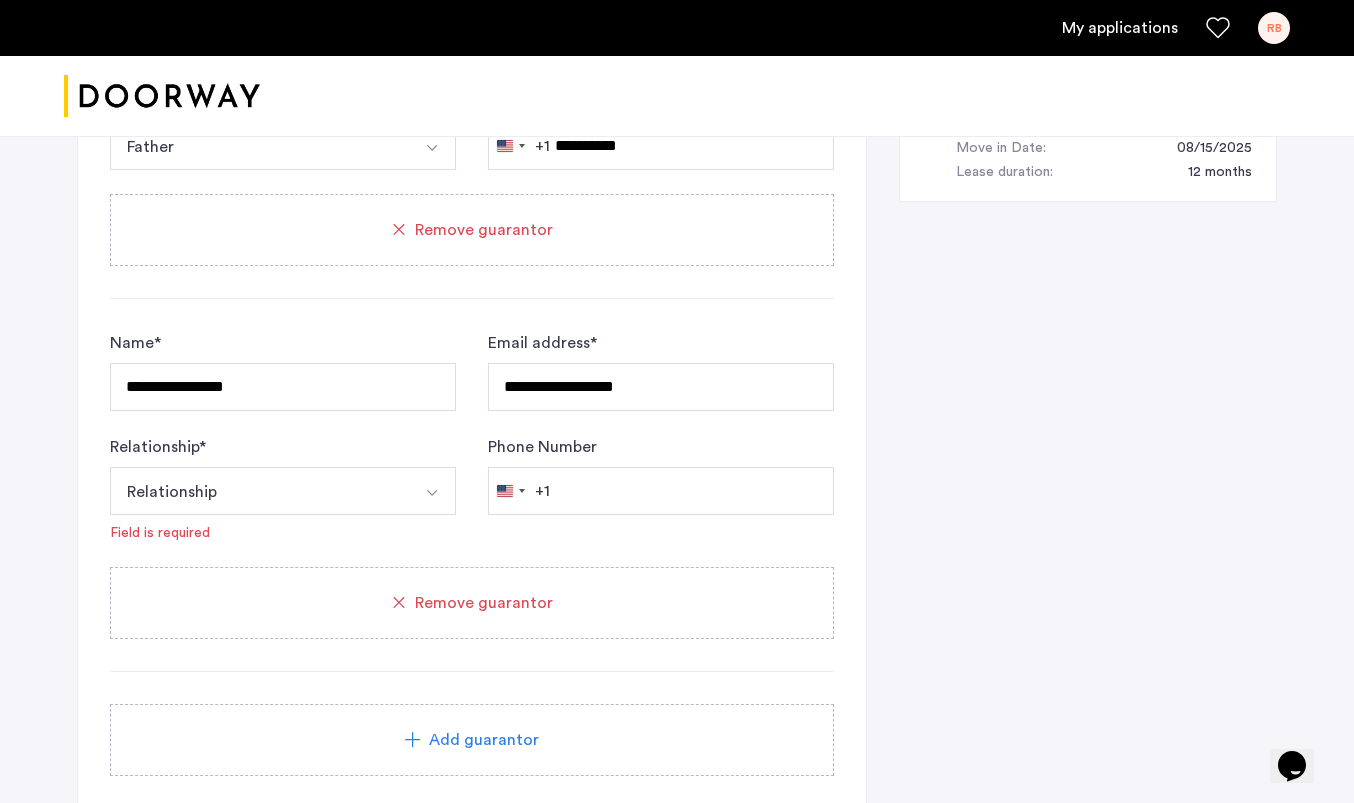 click on "Relationship" at bounding box center (259, 491) 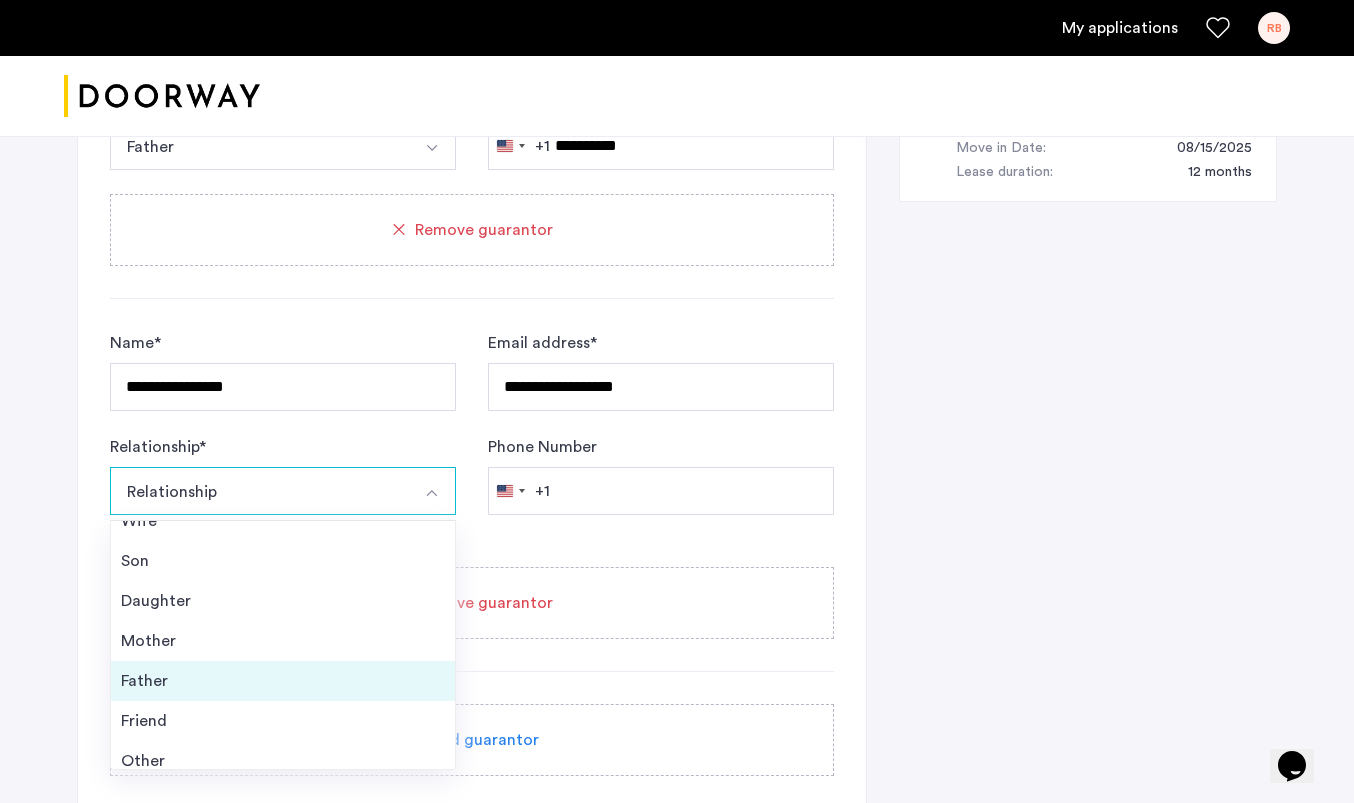 scroll, scrollTop: 66, scrollLeft: 0, axis: vertical 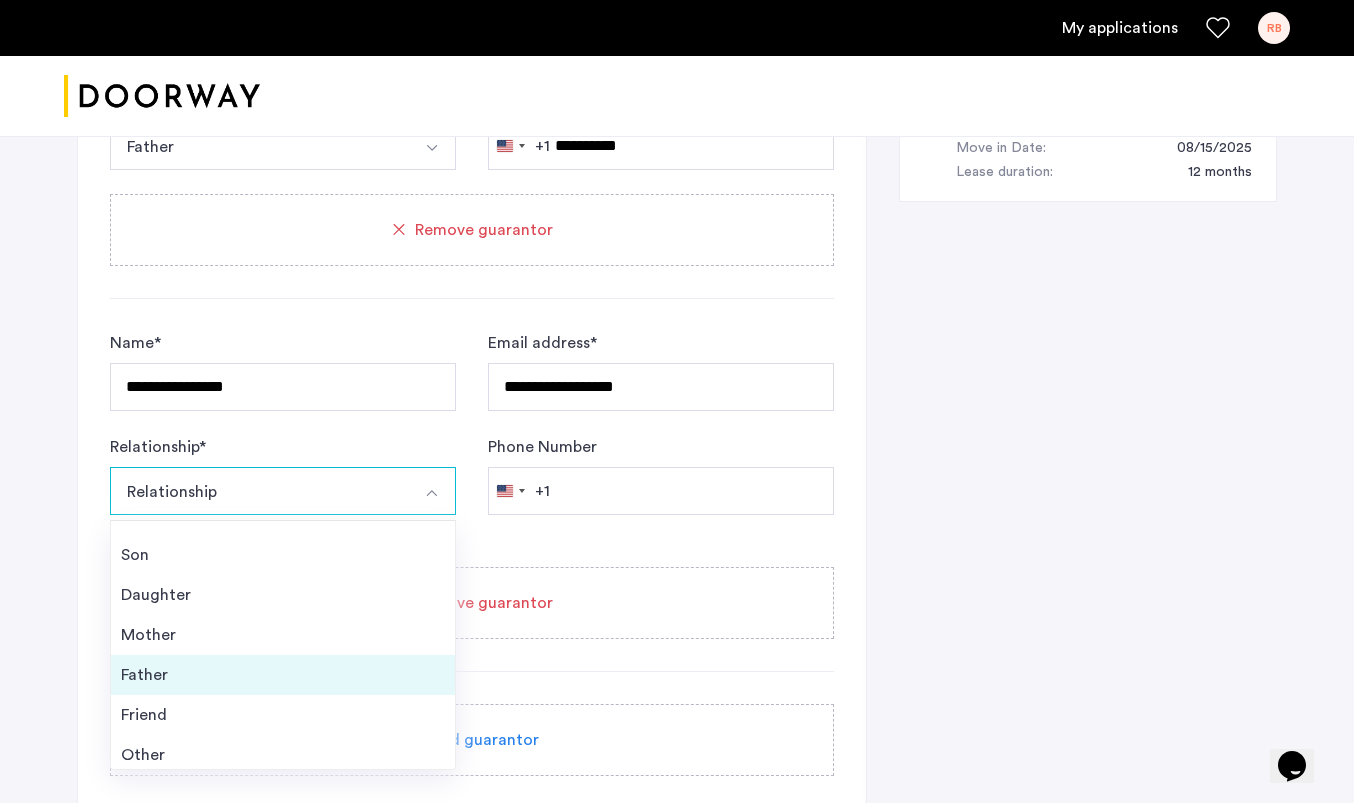click on "Father" at bounding box center [283, 675] 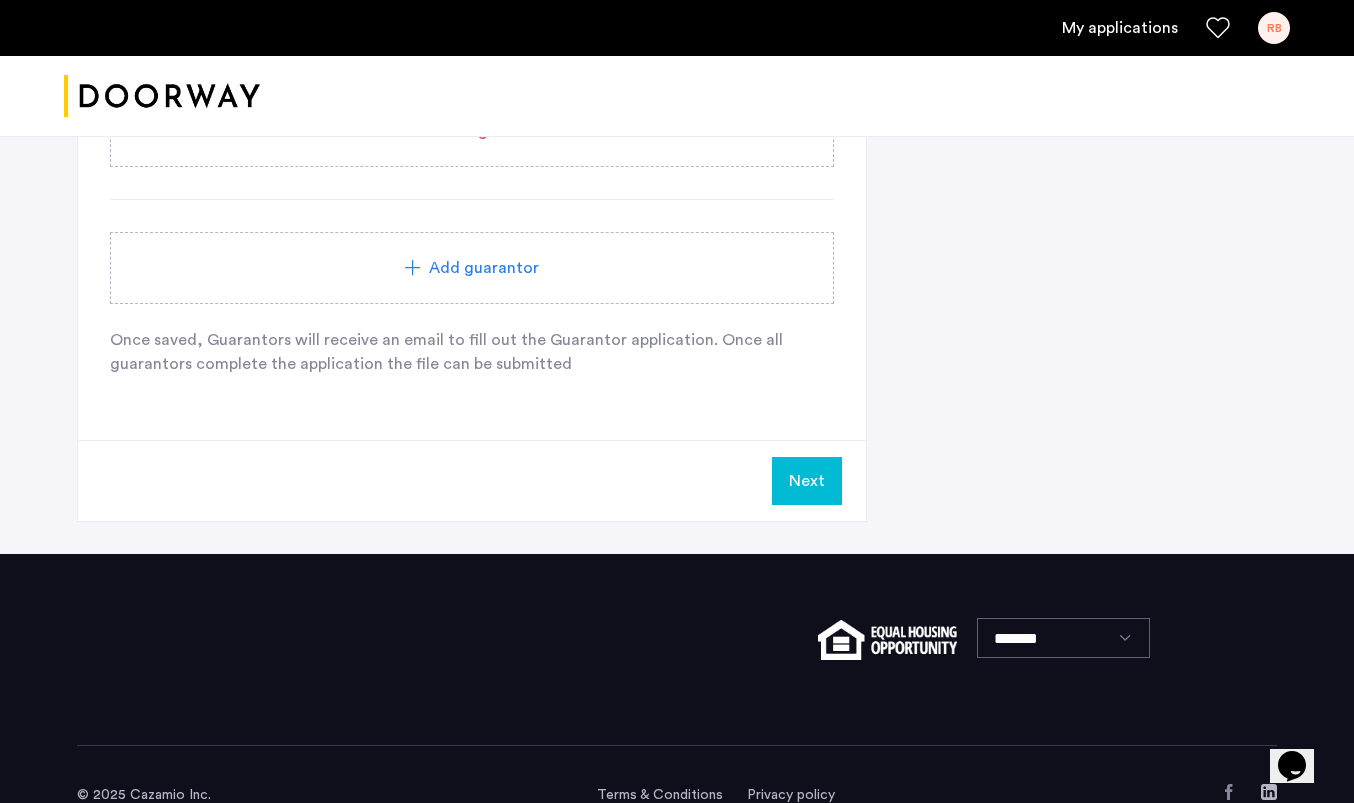 scroll, scrollTop: 1715, scrollLeft: 0, axis: vertical 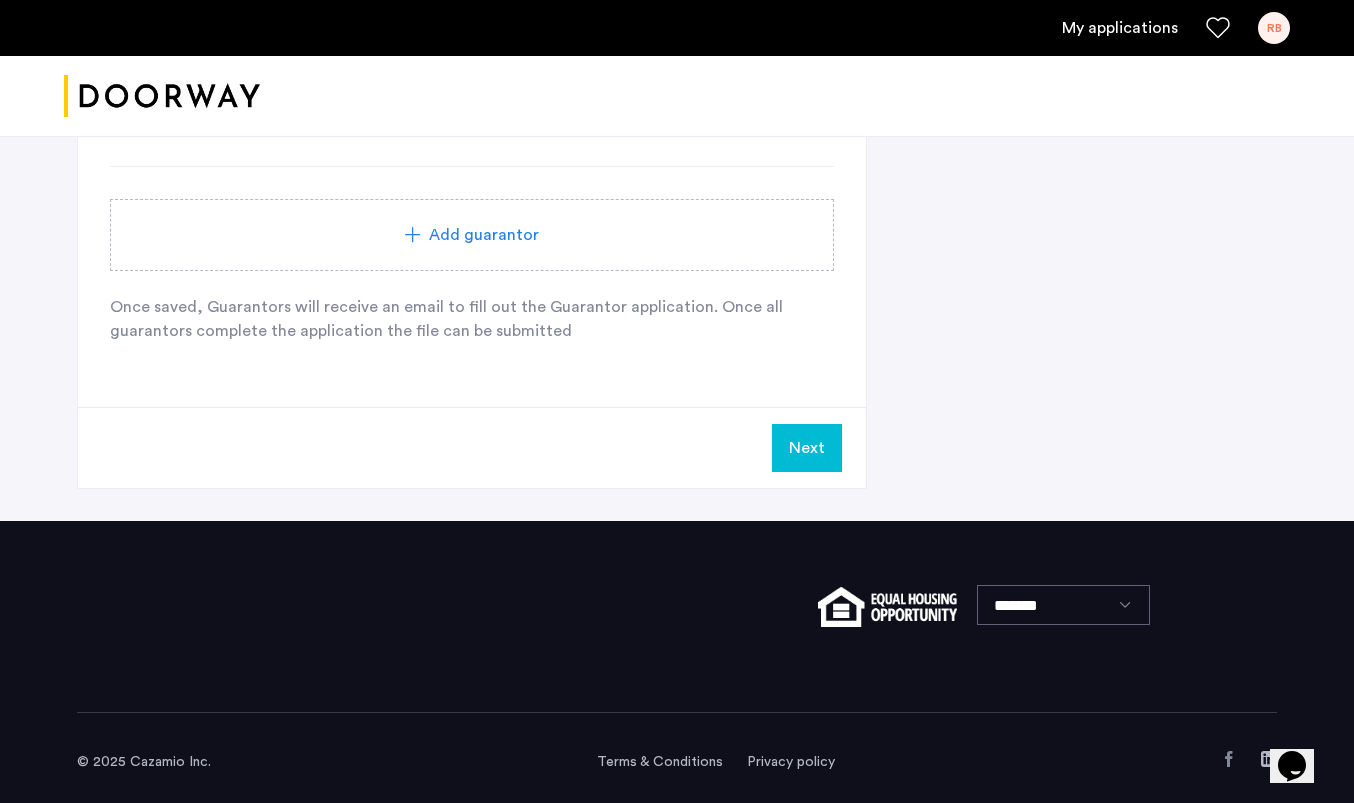type on "**********" 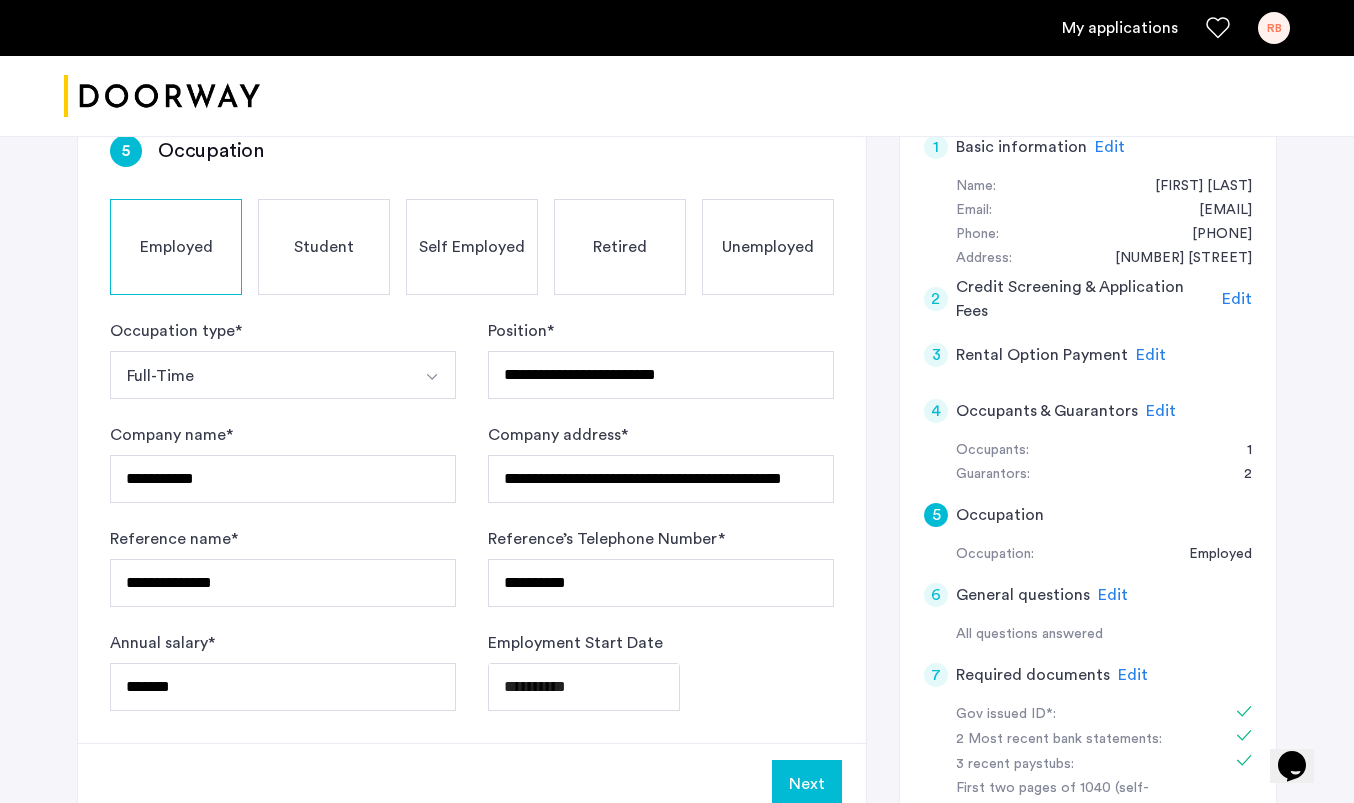 scroll, scrollTop: 431, scrollLeft: 0, axis: vertical 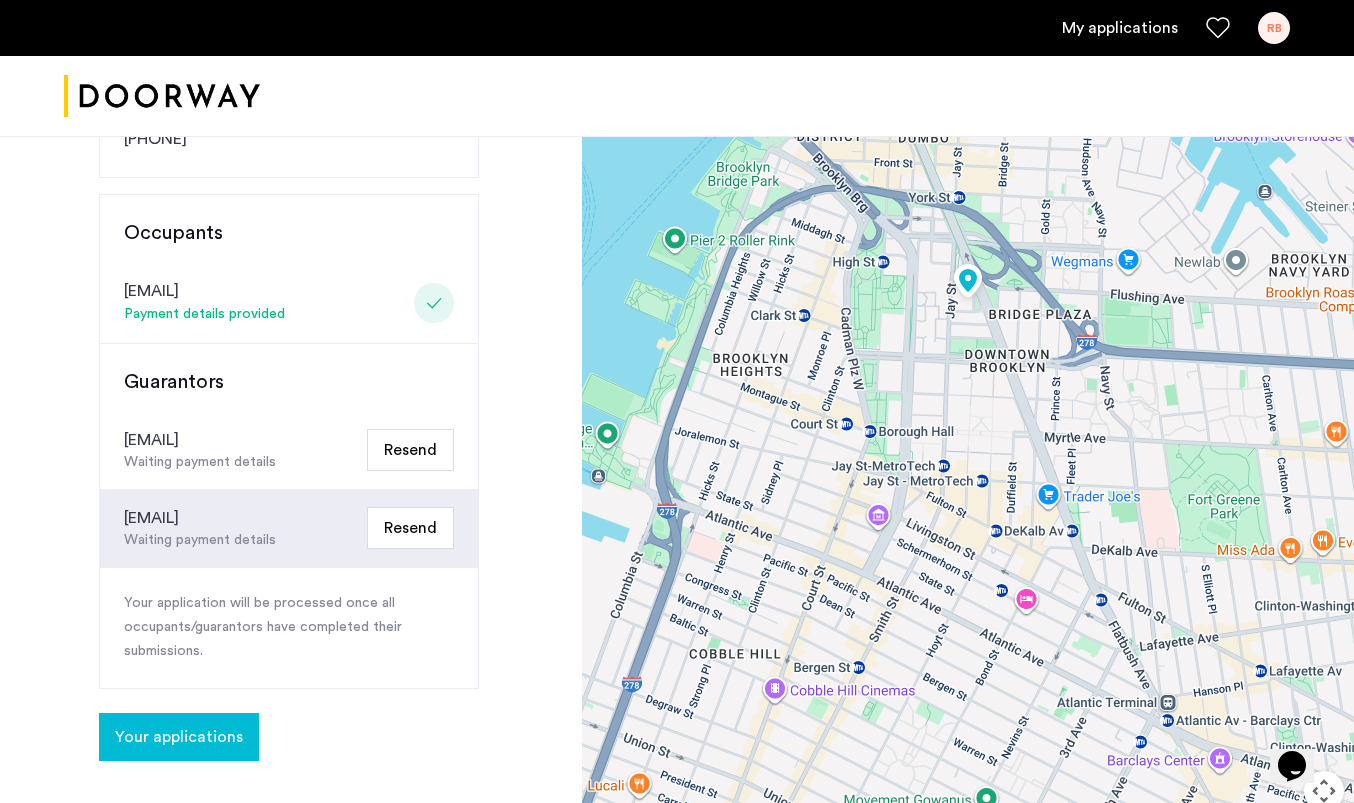 click on "Resend" 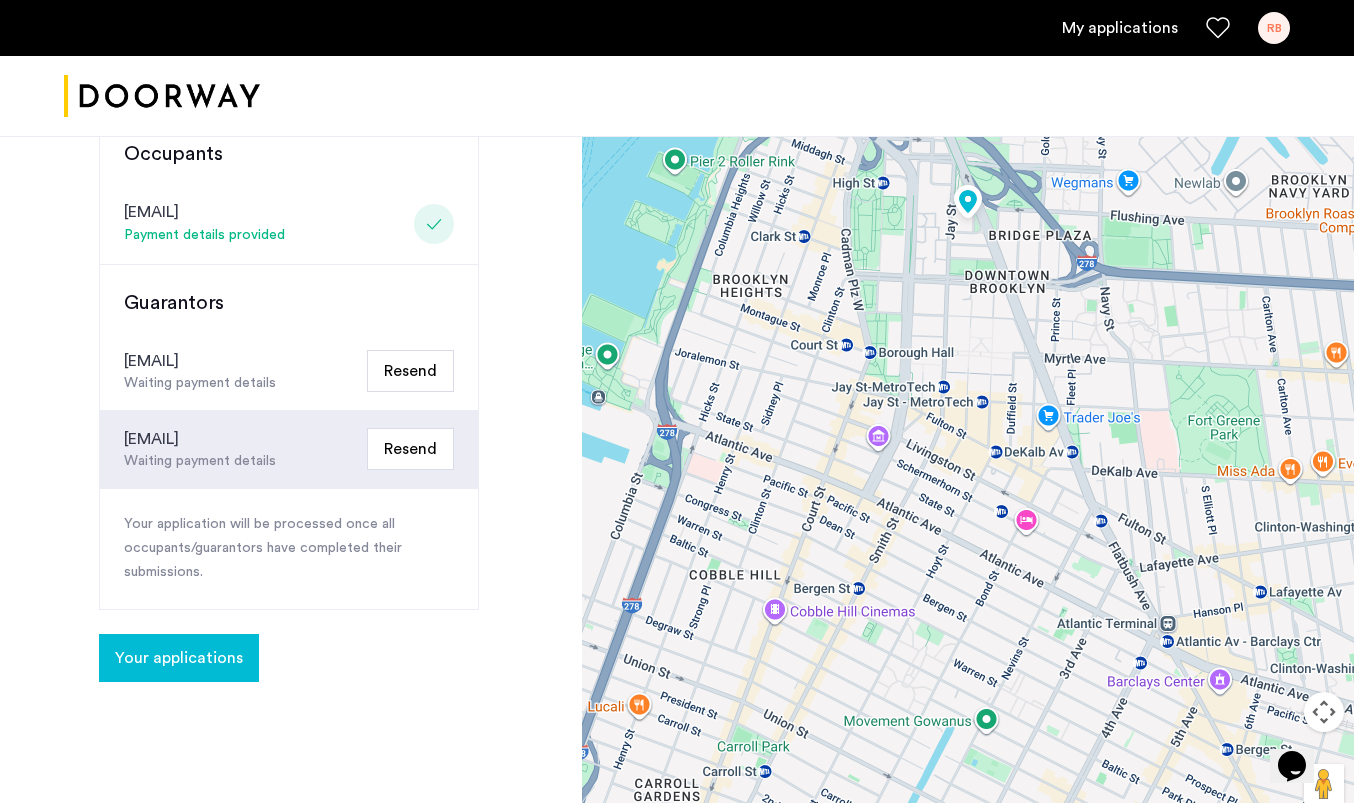 scroll, scrollTop: 462, scrollLeft: 0, axis: vertical 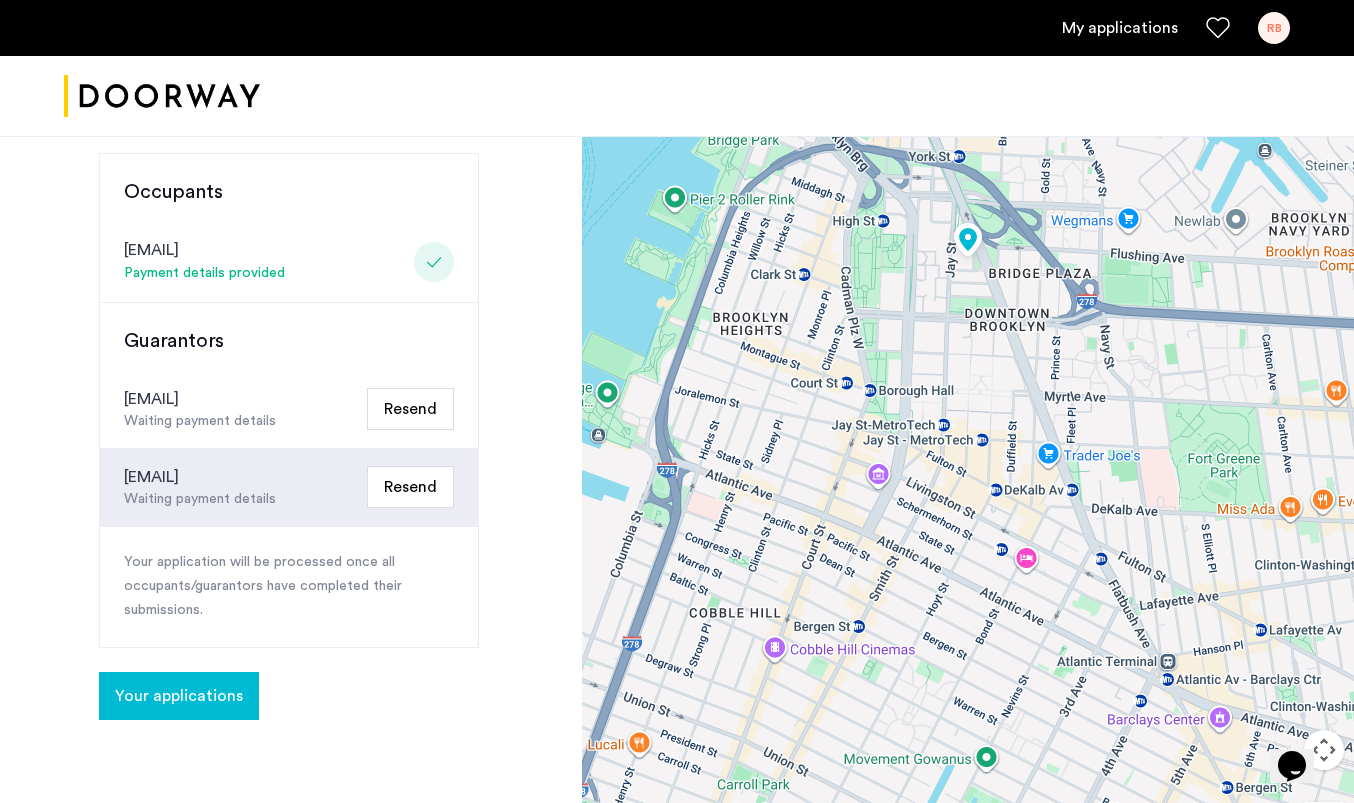 click on "Resend" 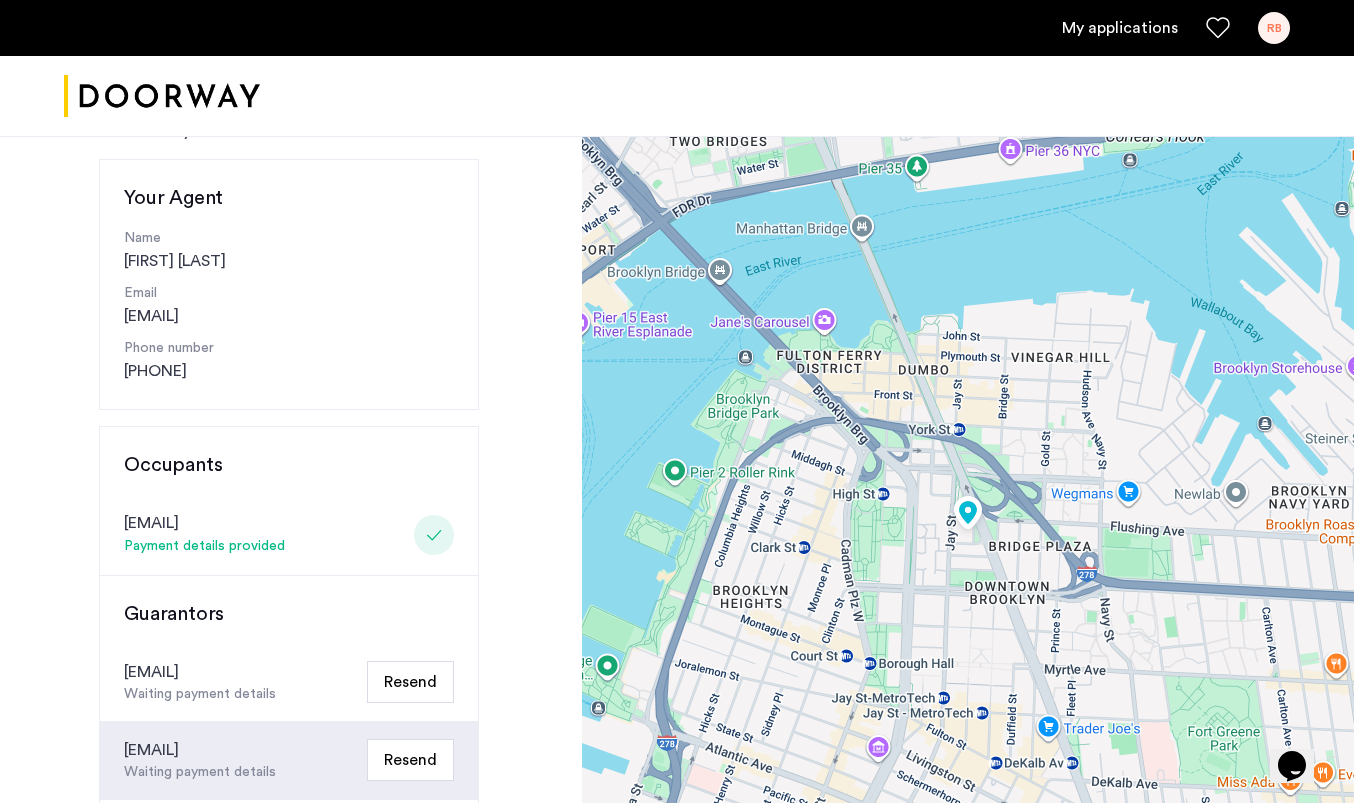 scroll, scrollTop: 383, scrollLeft: 0, axis: vertical 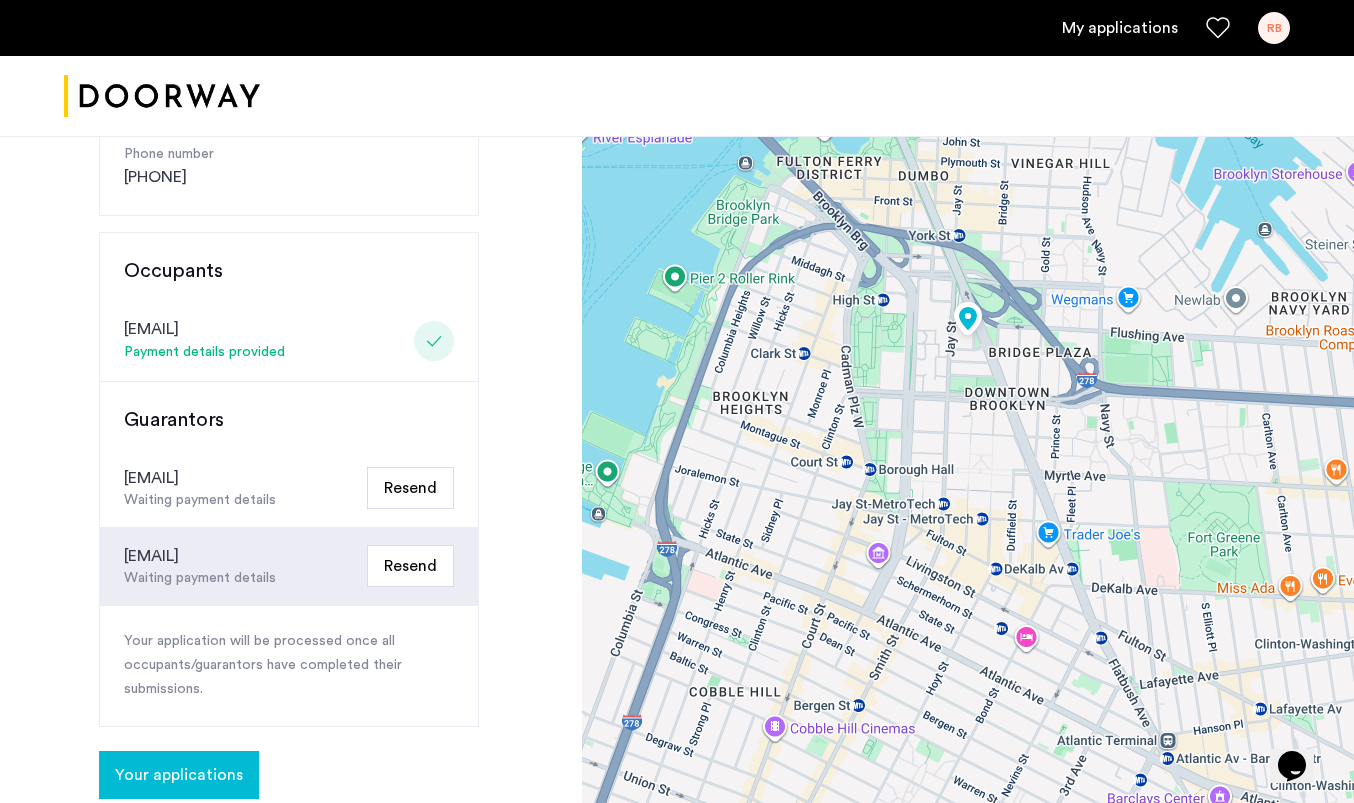 click on "Resend" 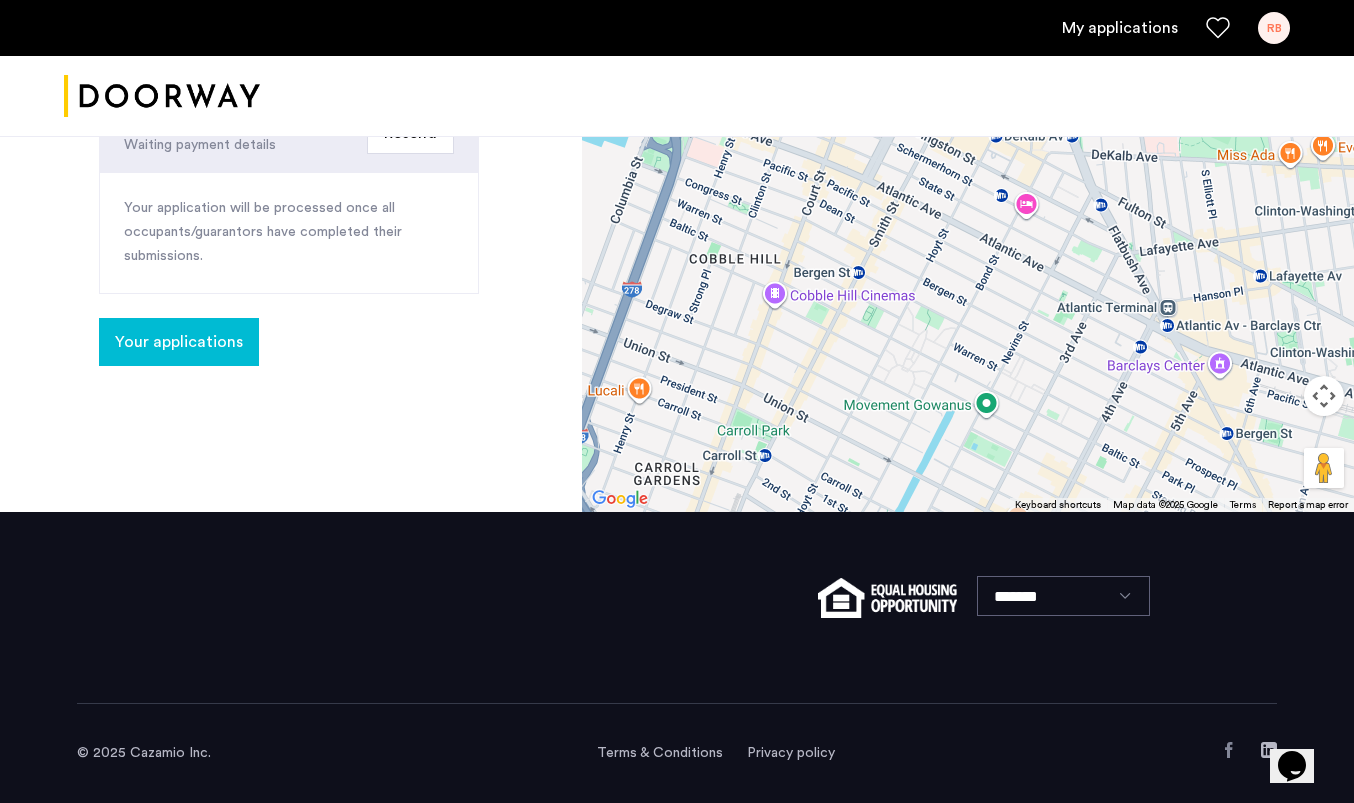 scroll, scrollTop: 816, scrollLeft: 0, axis: vertical 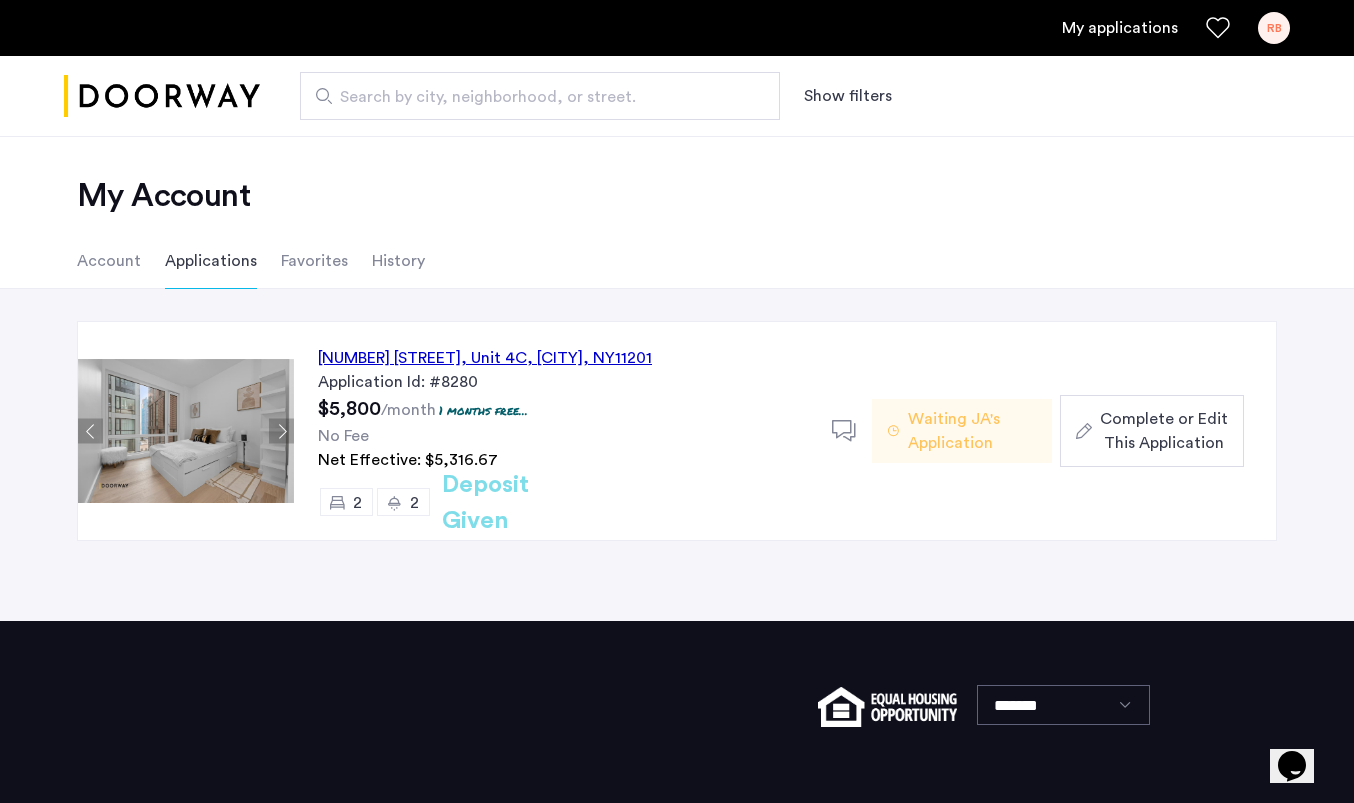 click on "Complete or Edit This Application" 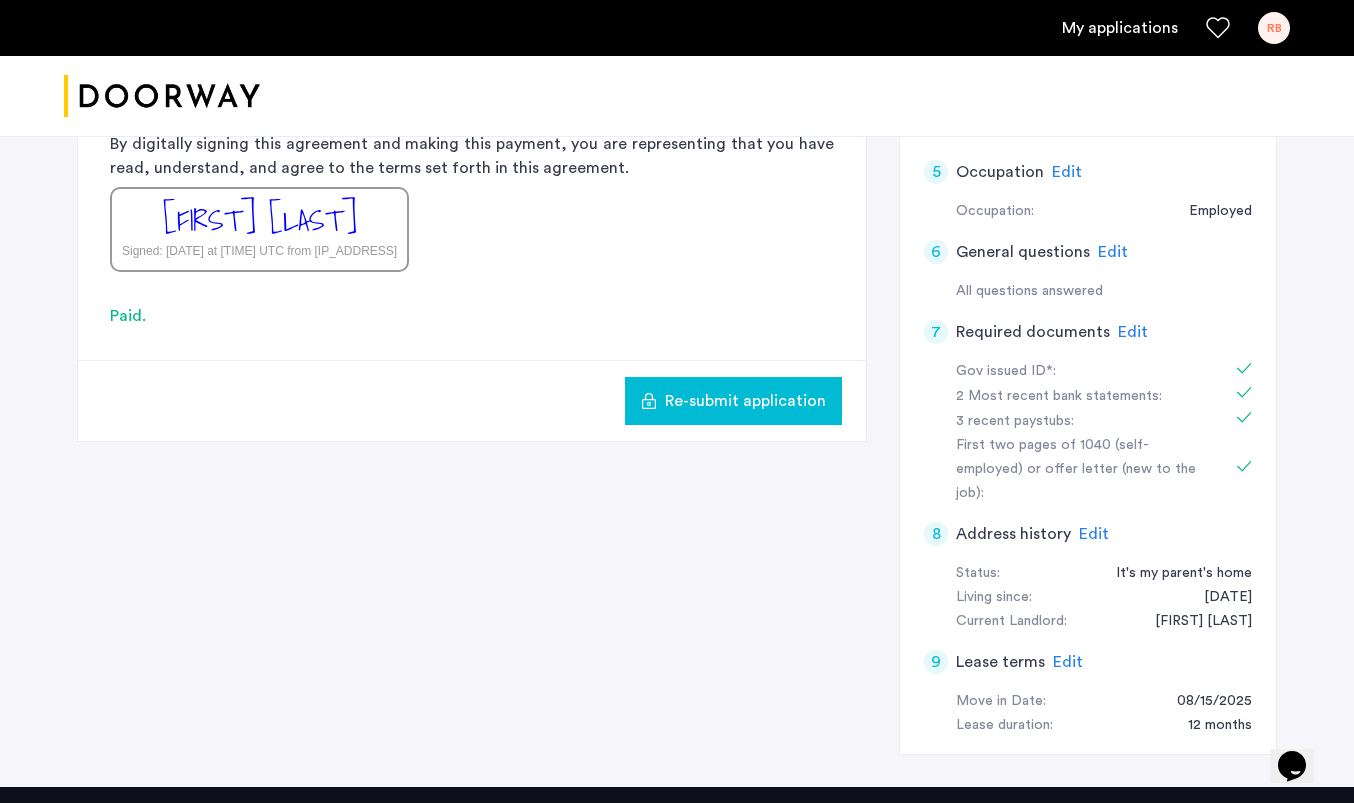 scroll, scrollTop: 836, scrollLeft: 0, axis: vertical 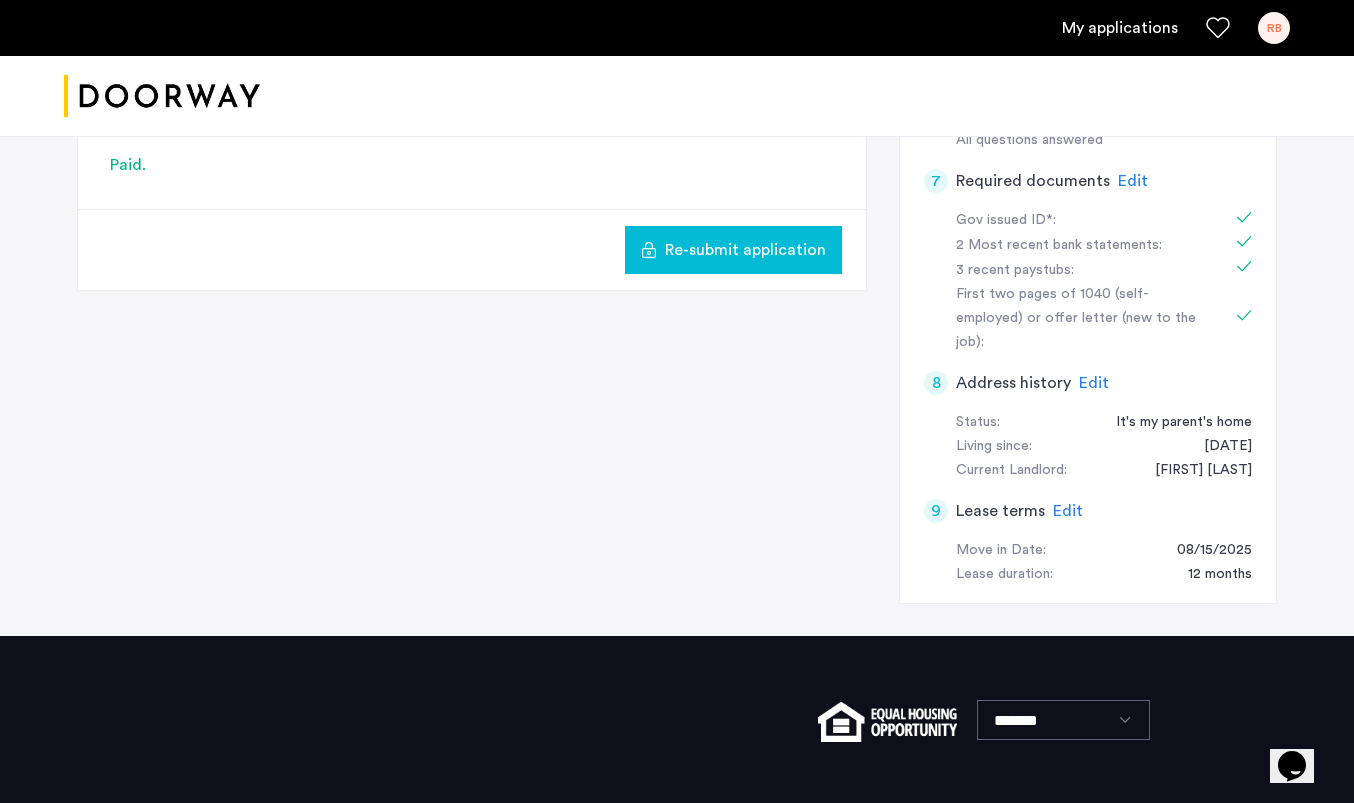 click on "Edit" 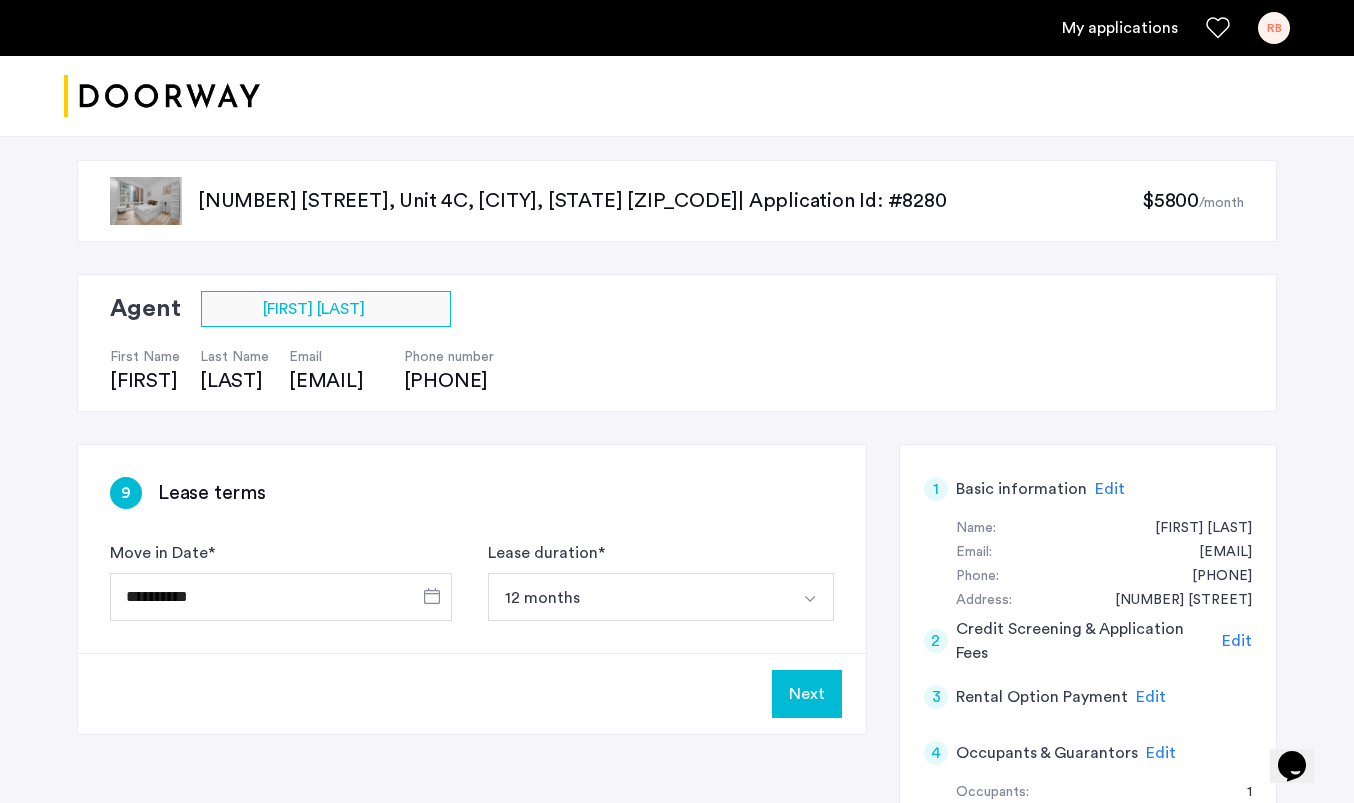 scroll, scrollTop: 0, scrollLeft: 0, axis: both 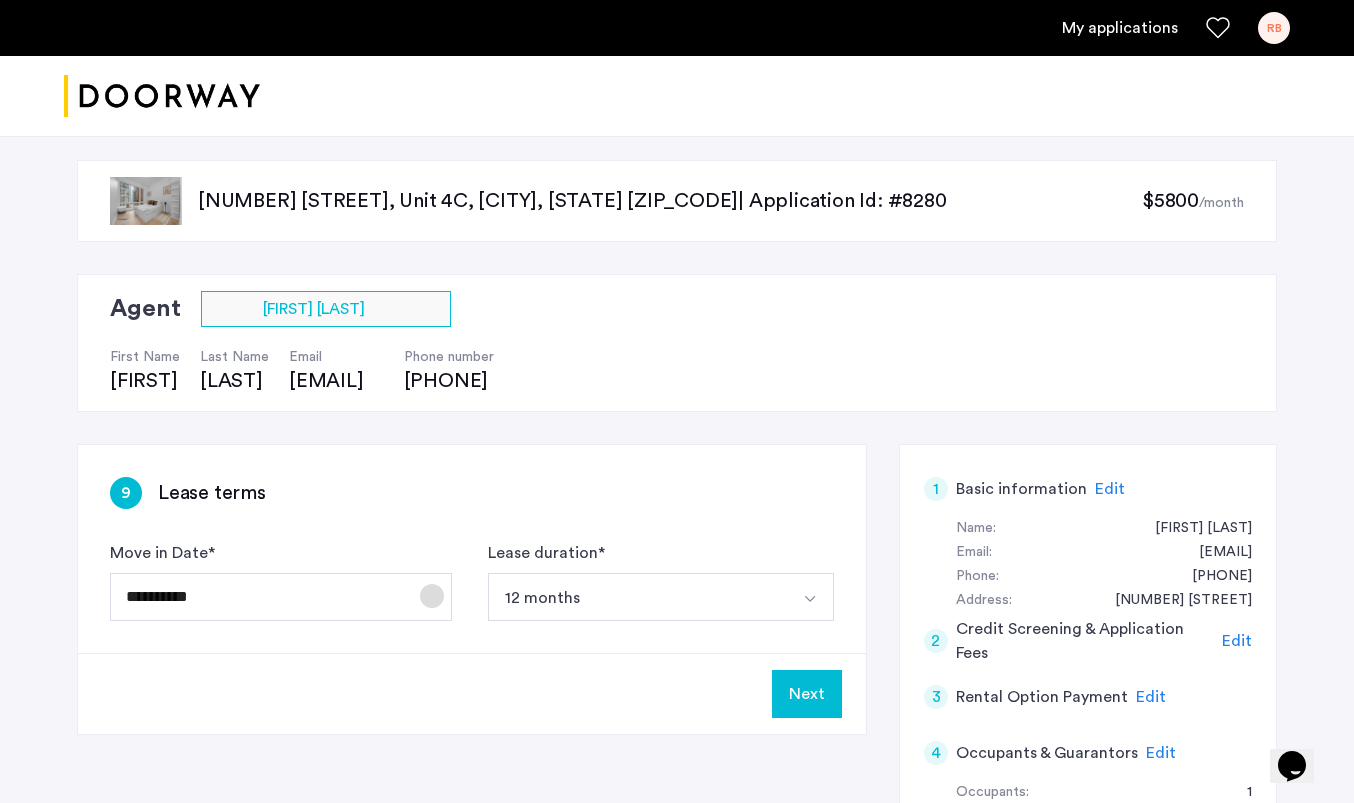 click 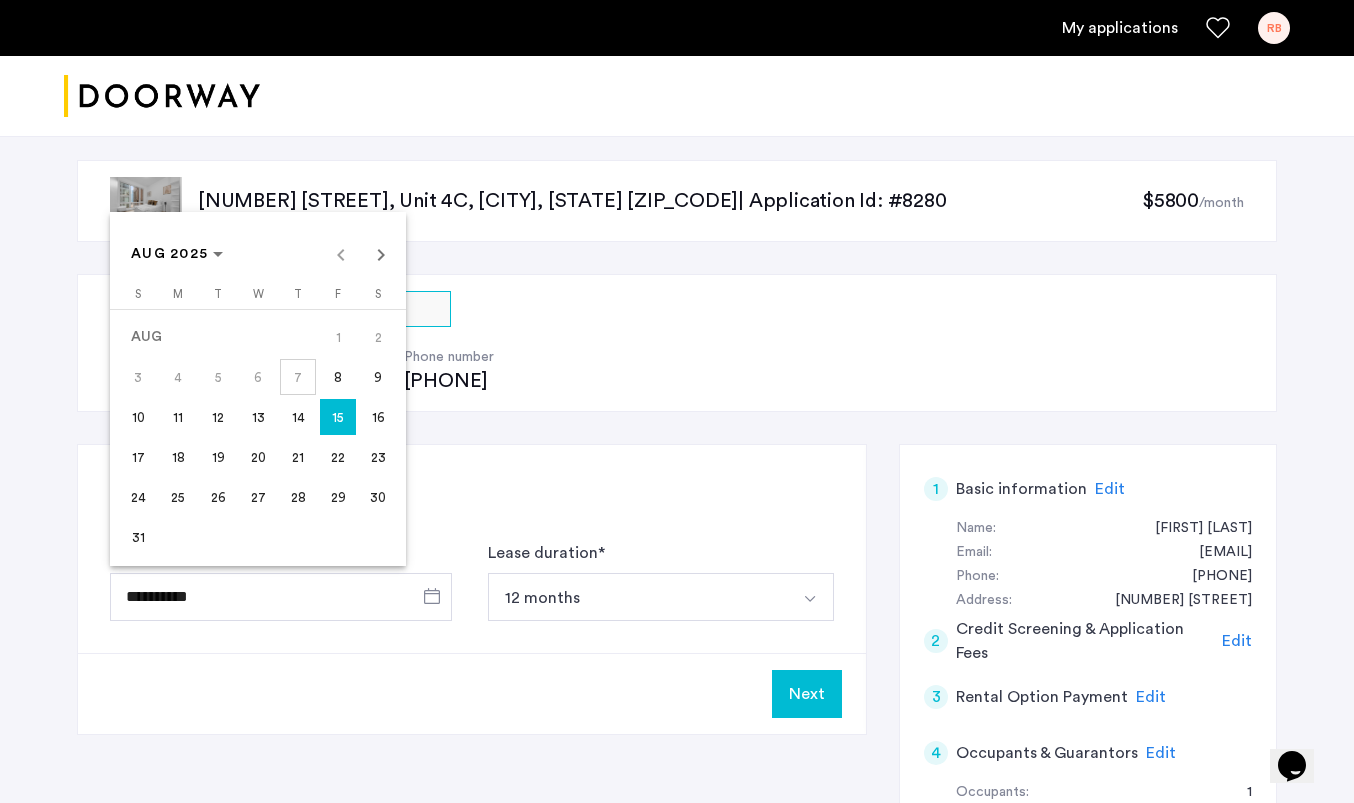 click on "23" at bounding box center [378, 457] 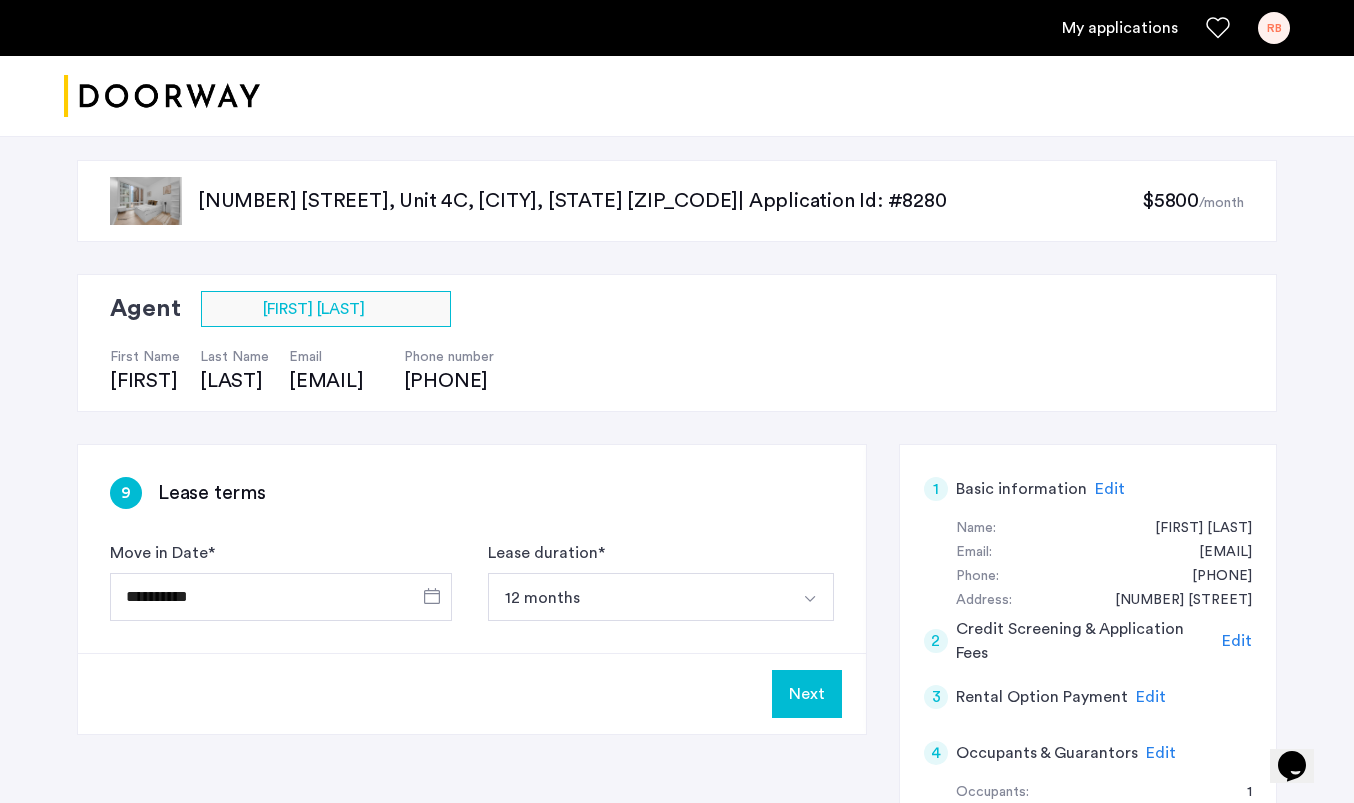 type on "**********" 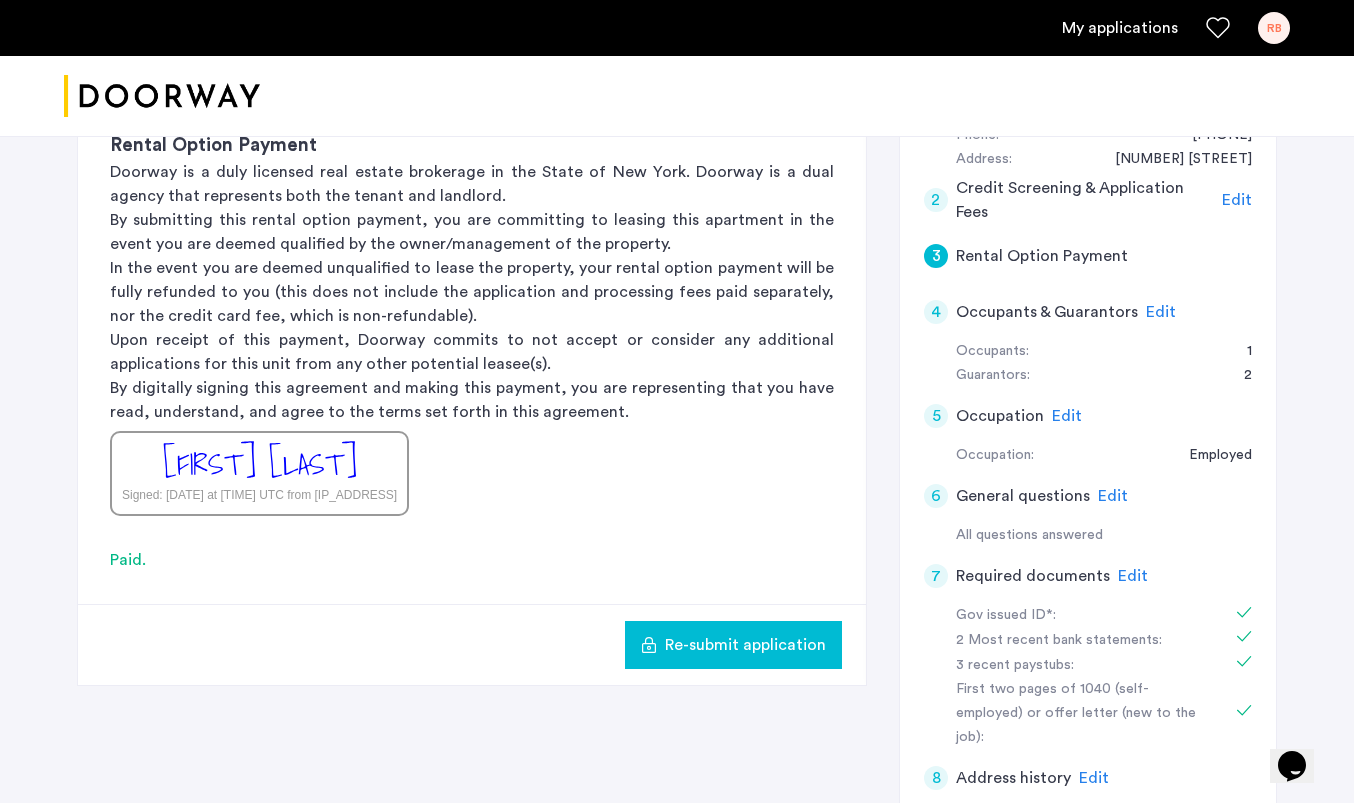 scroll, scrollTop: 743, scrollLeft: 0, axis: vertical 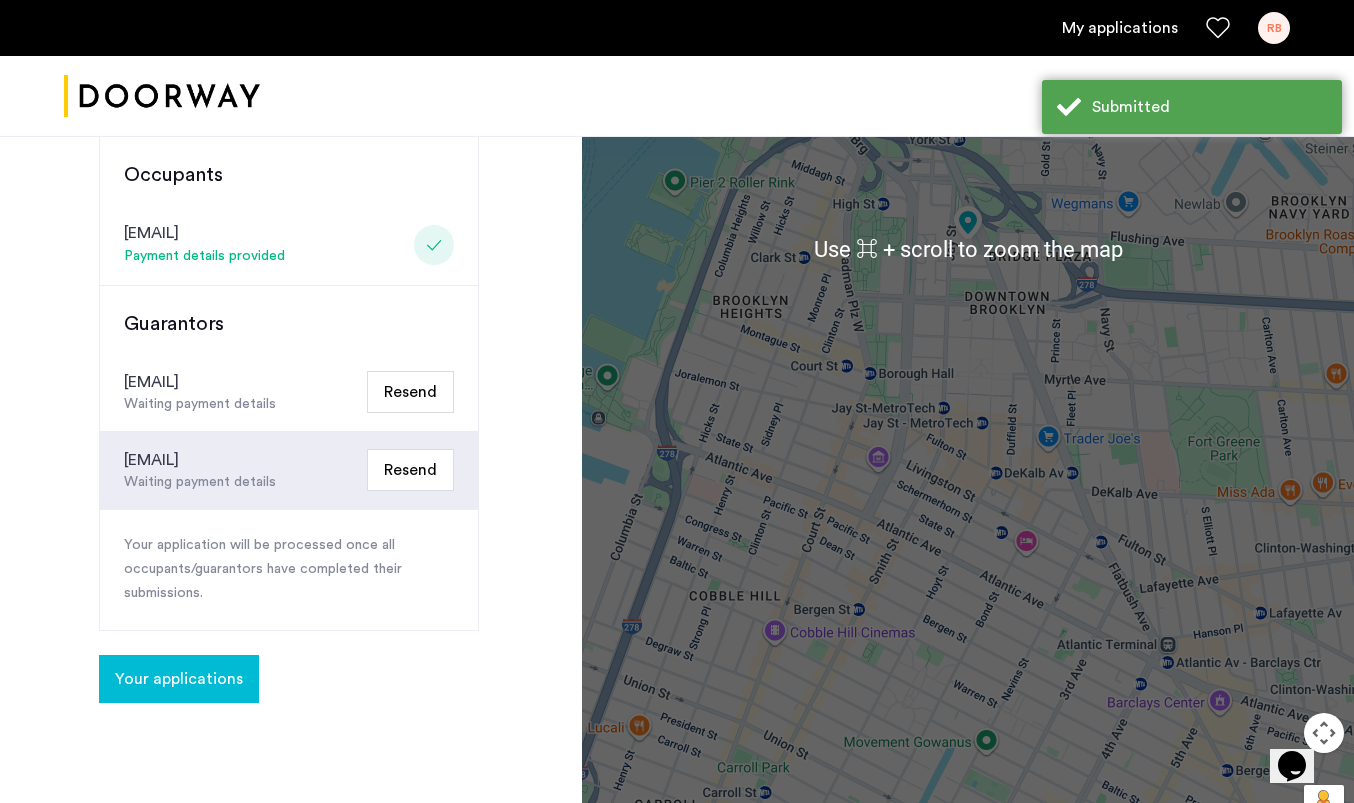 click on "Resend" 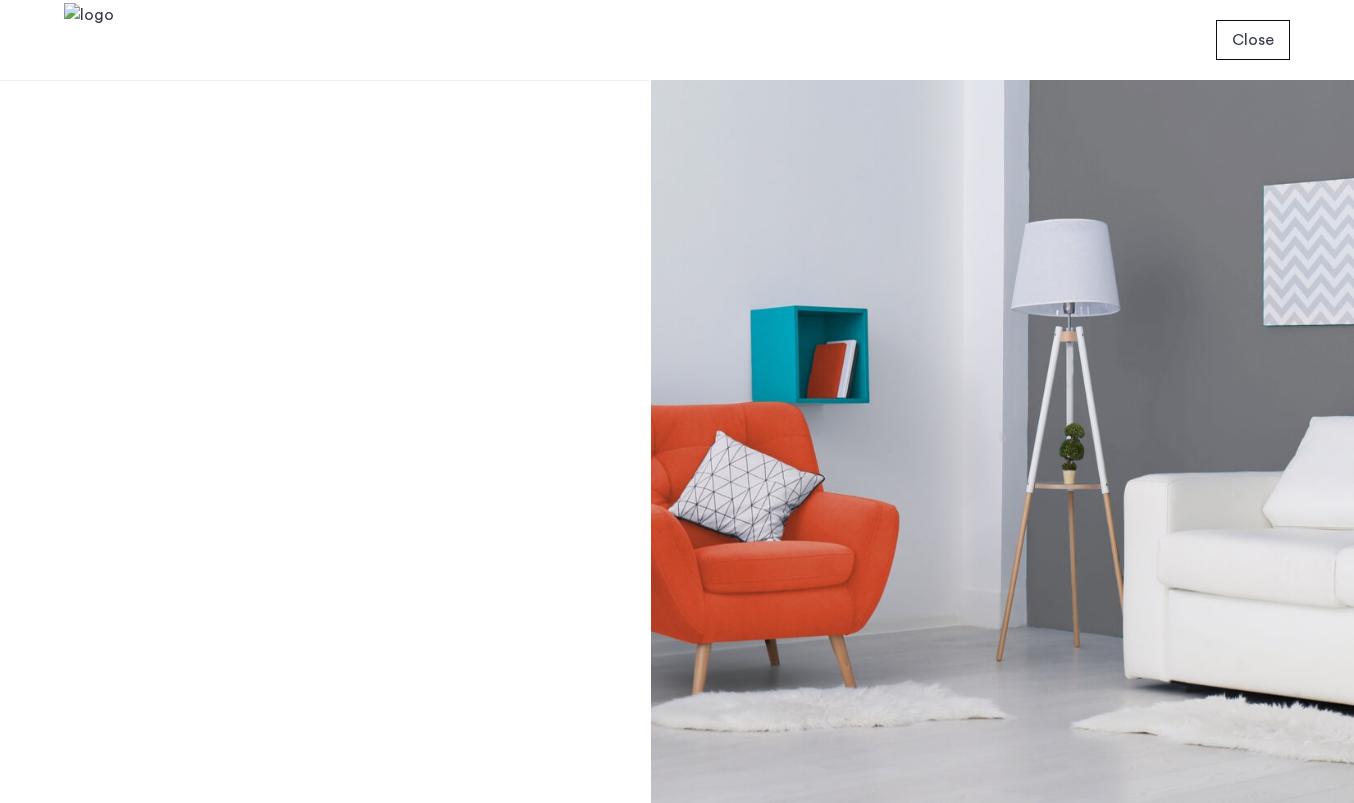 scroll, scrollTop: 0, scrollLeft: 0, axis: both 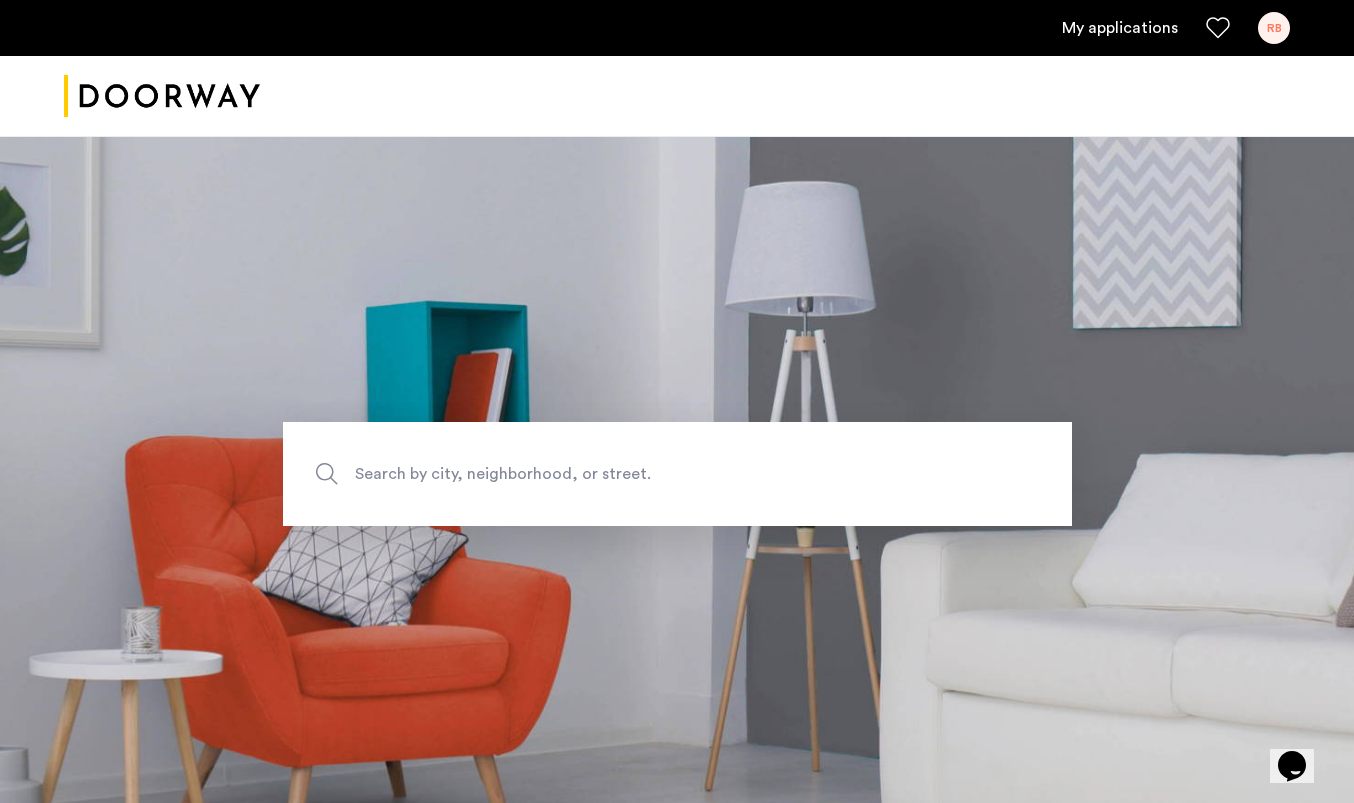 click on "RB" at bounding box center (1274, 28) 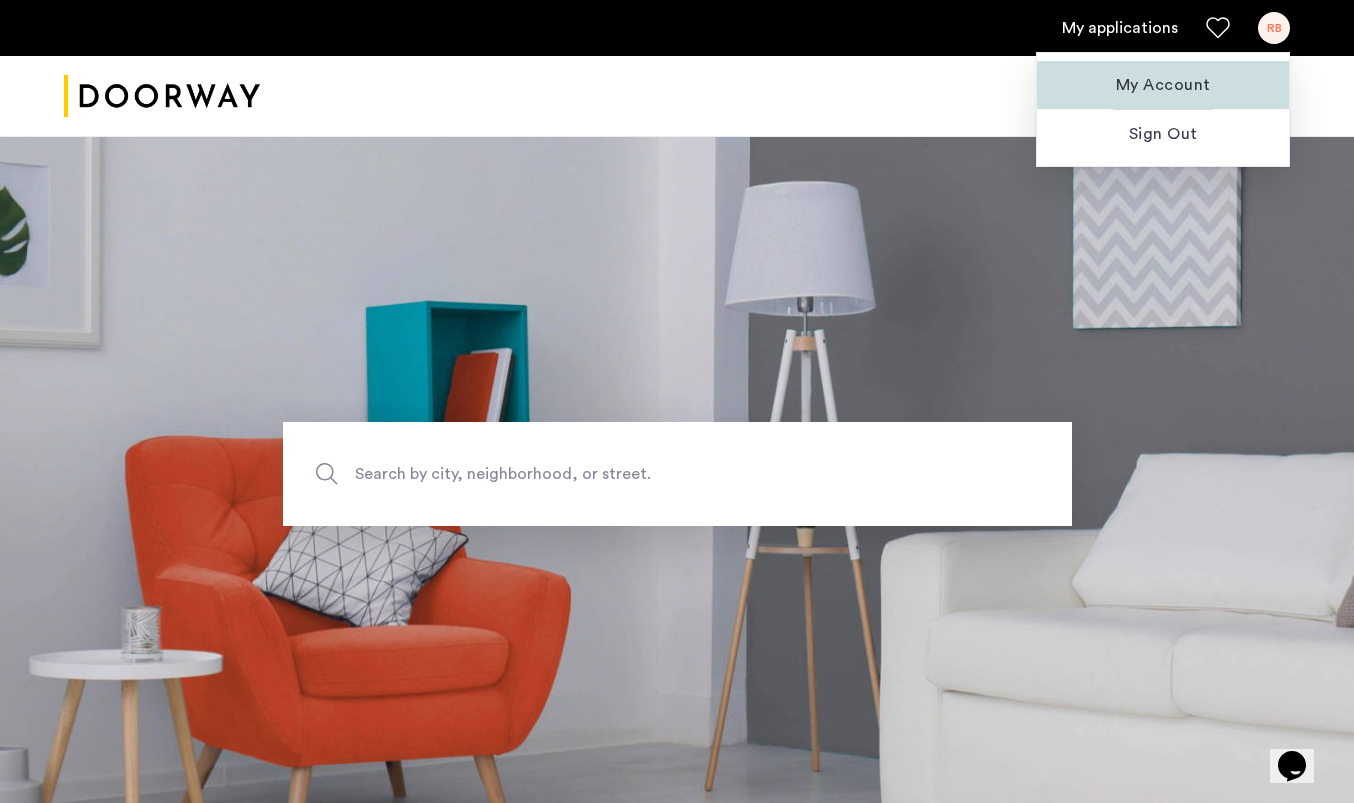 click on "My Account" at bounding box center (1163, 85) 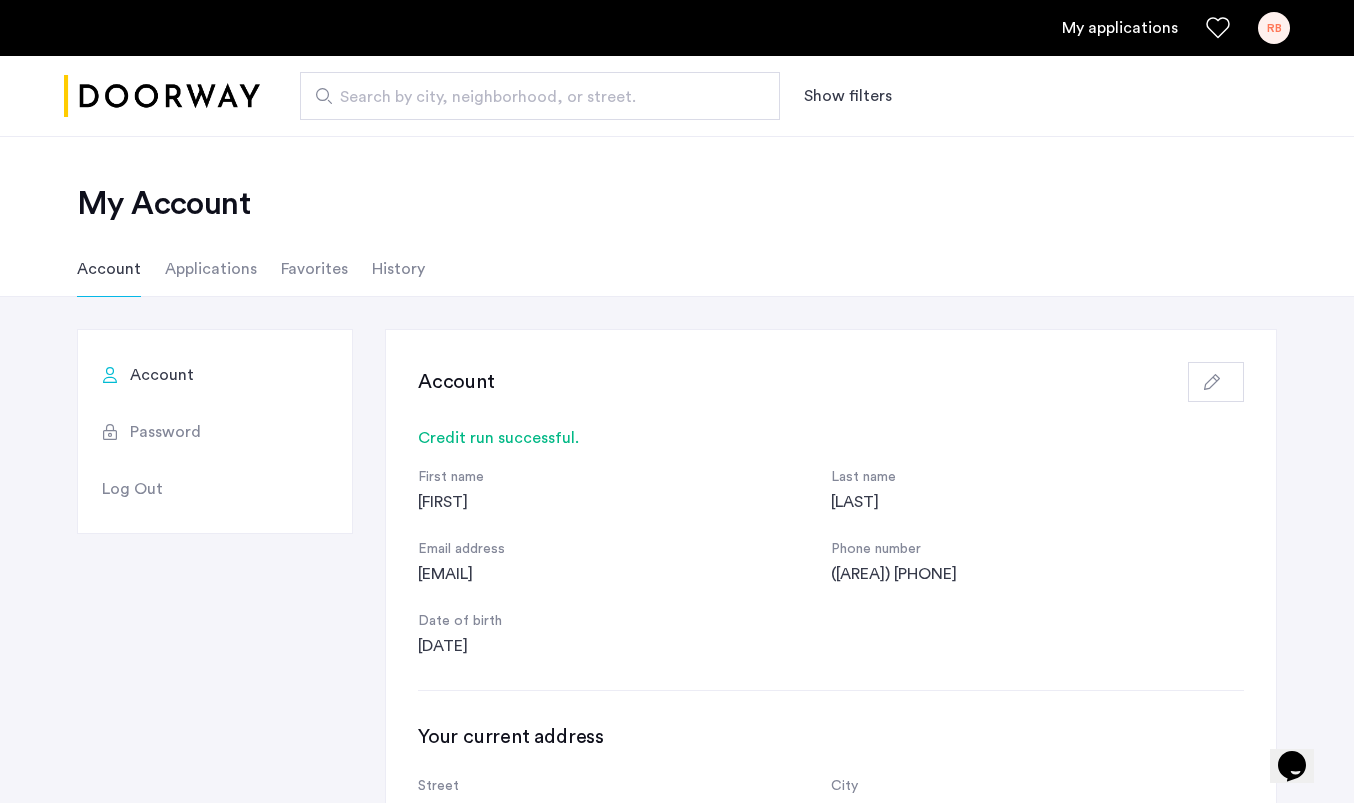 scroll, scrollTop: 0, scrollLeft: 0, axis: both 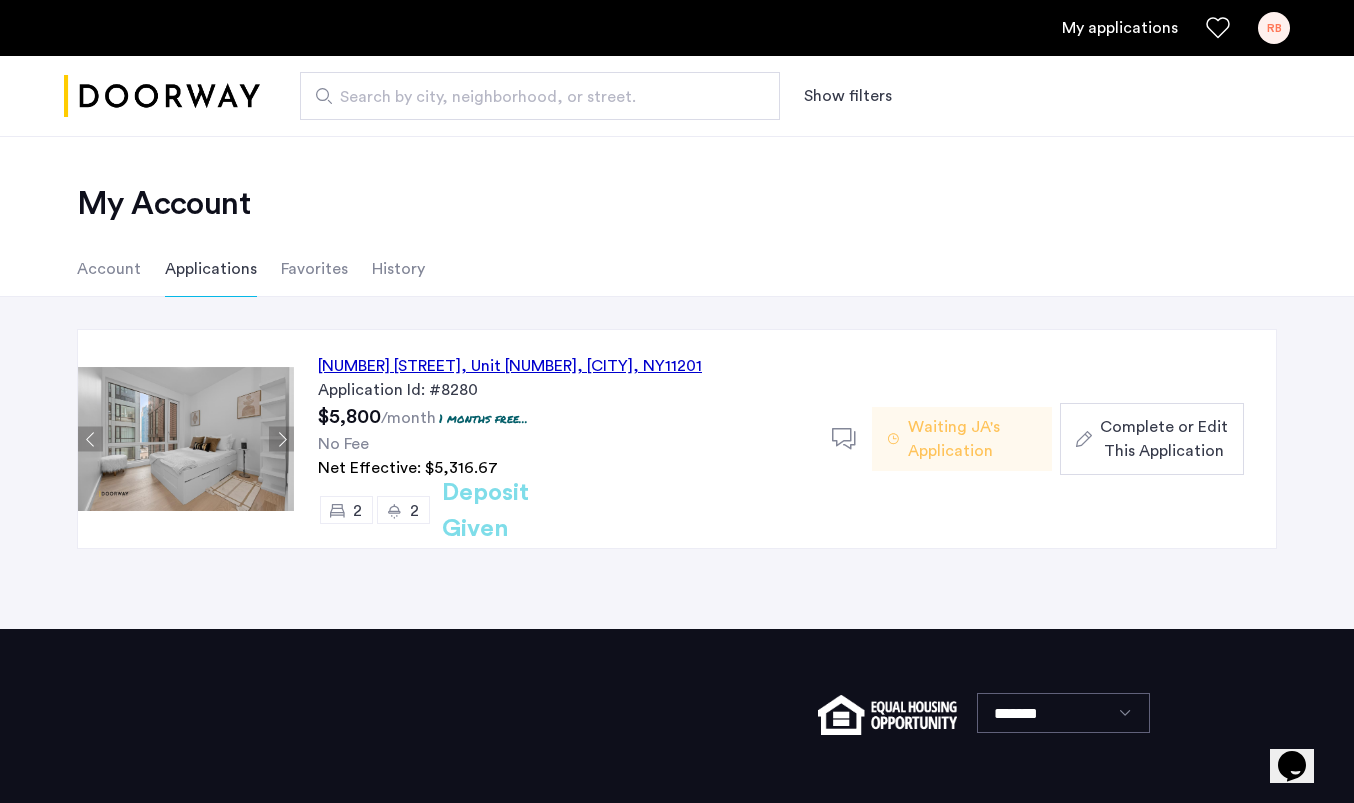 click on "Favorites" 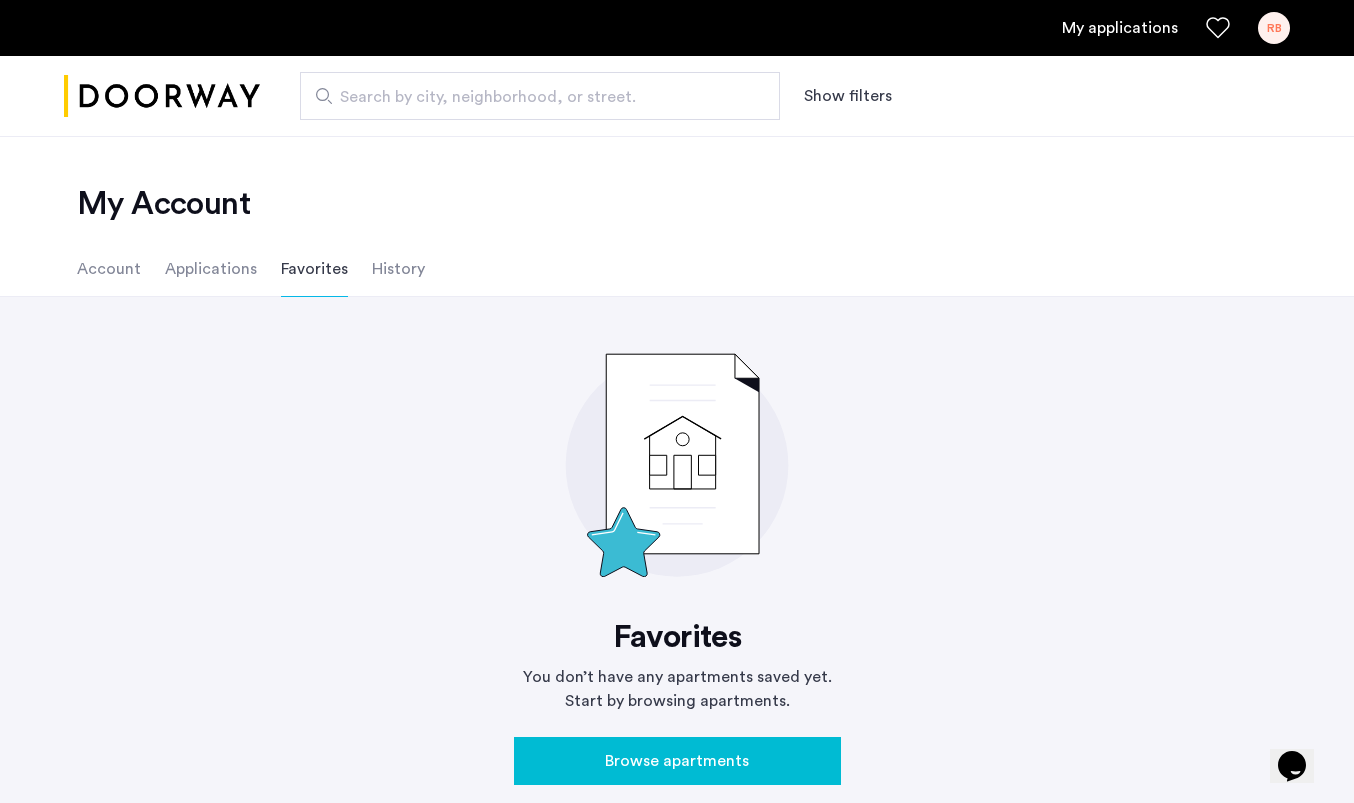 click on "History" 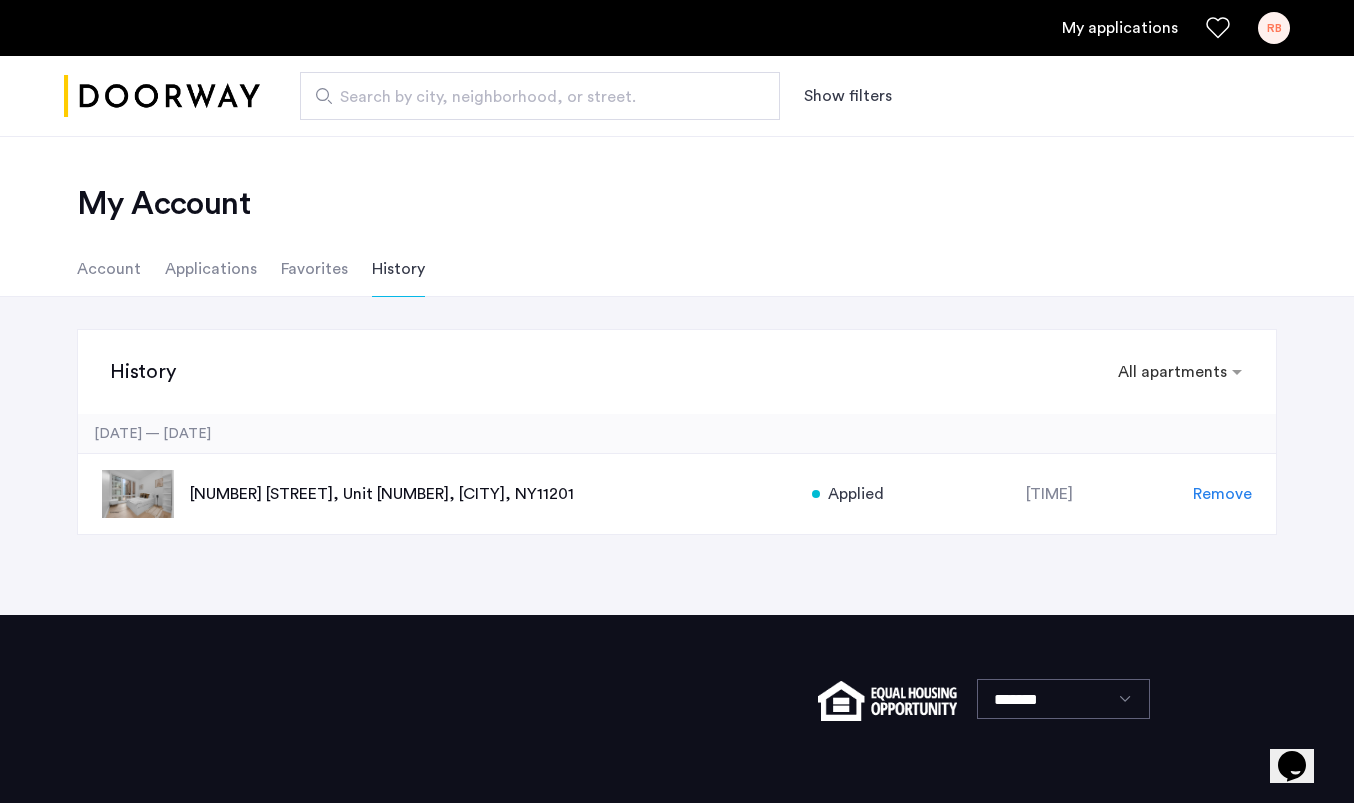 click on "RB" at bounding box center (1274, 28) 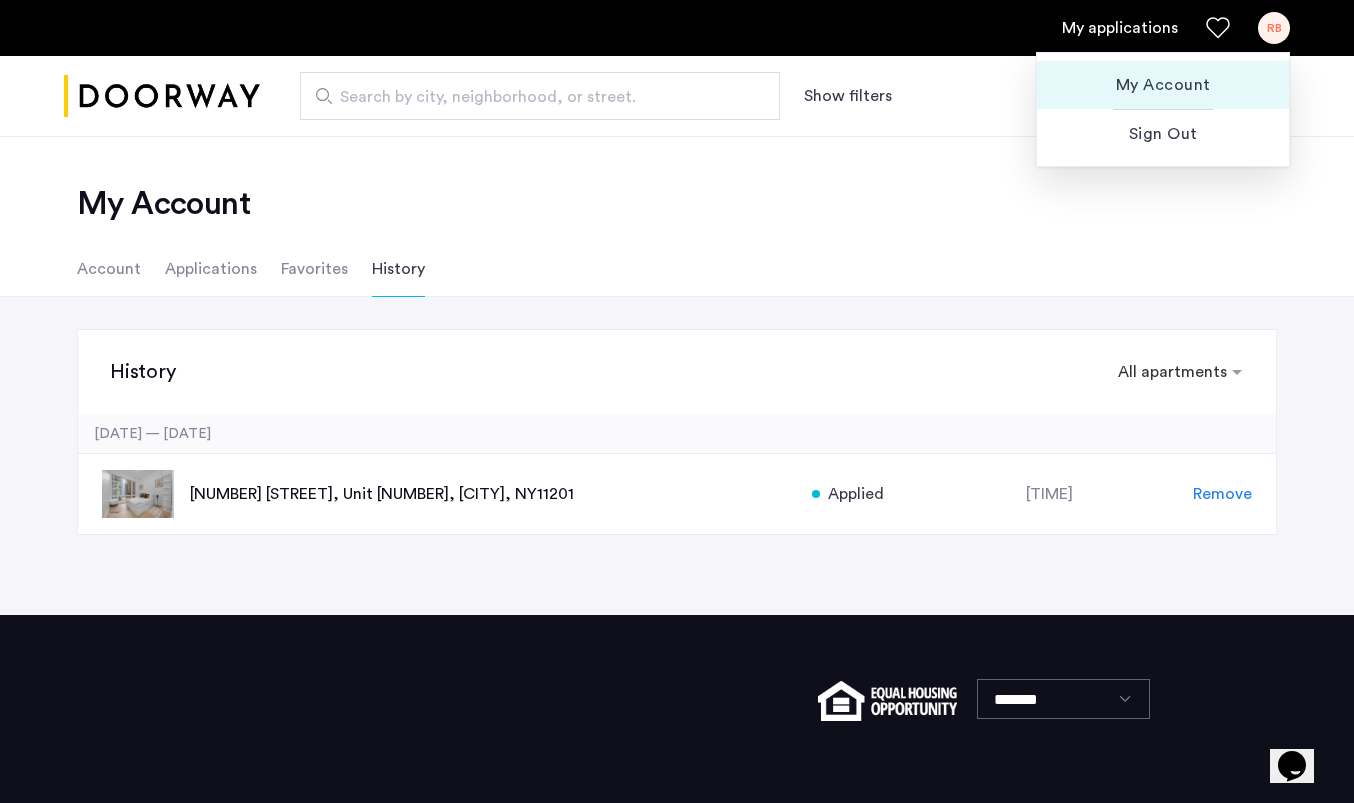 click on "My Account" at bounding box center (1163, 85) 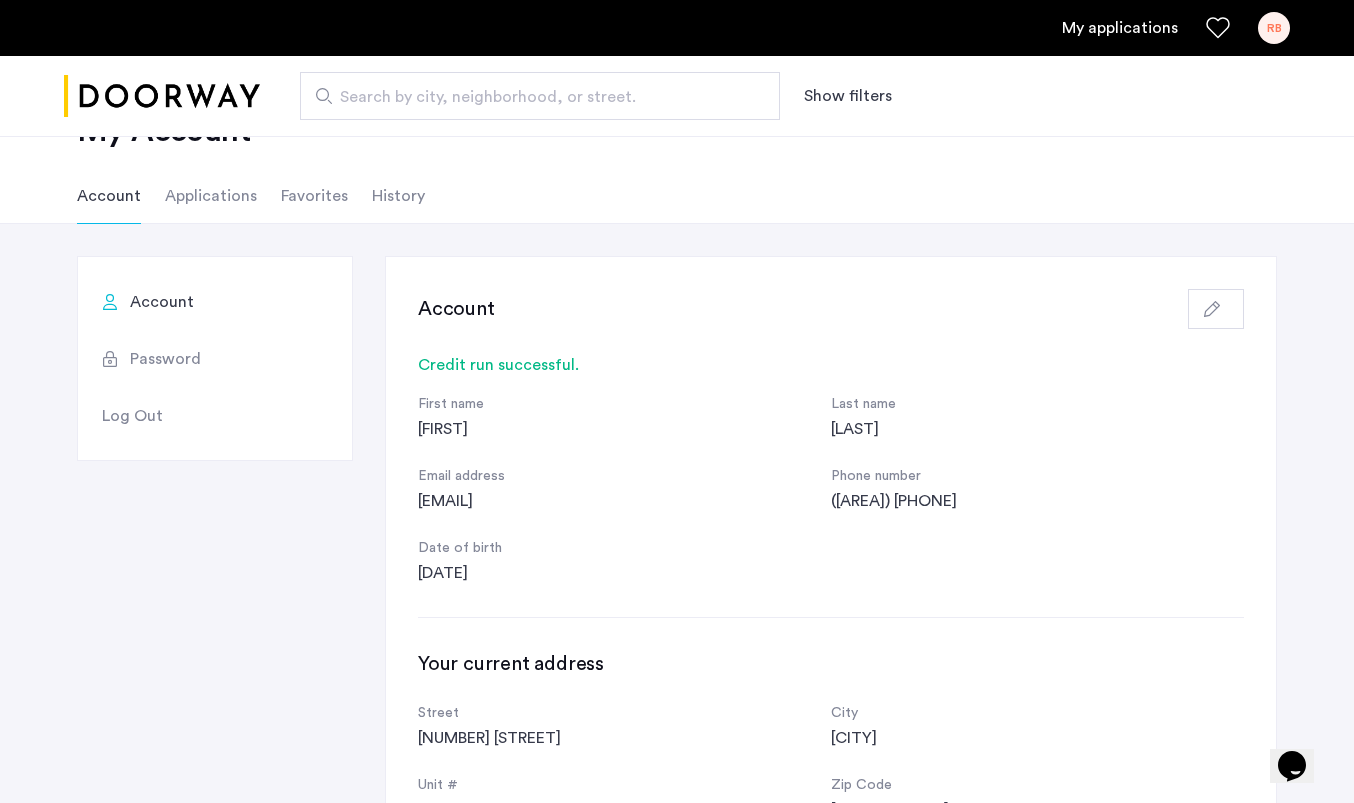 scroll, scrollTop: 81, scrollLeft: 0, axis: vertical 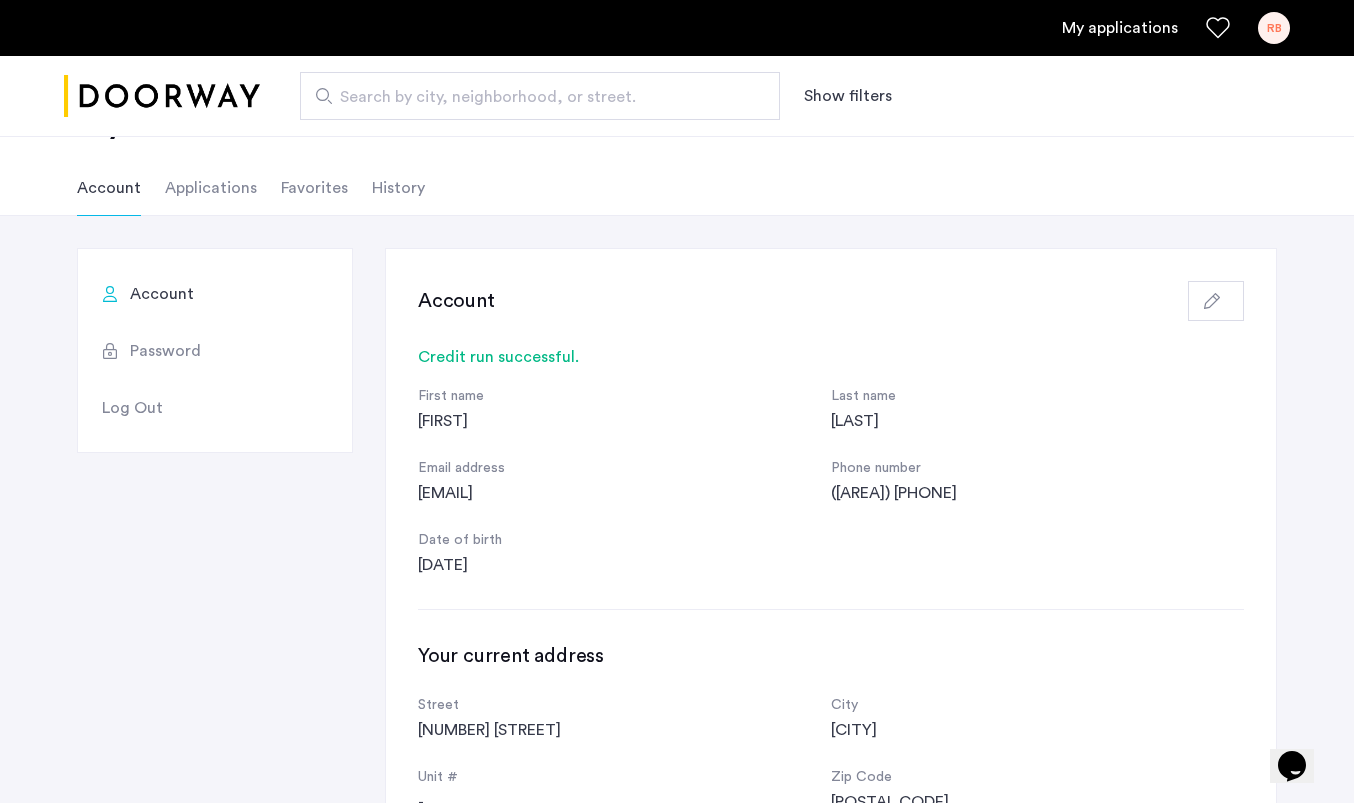 click on "Password" 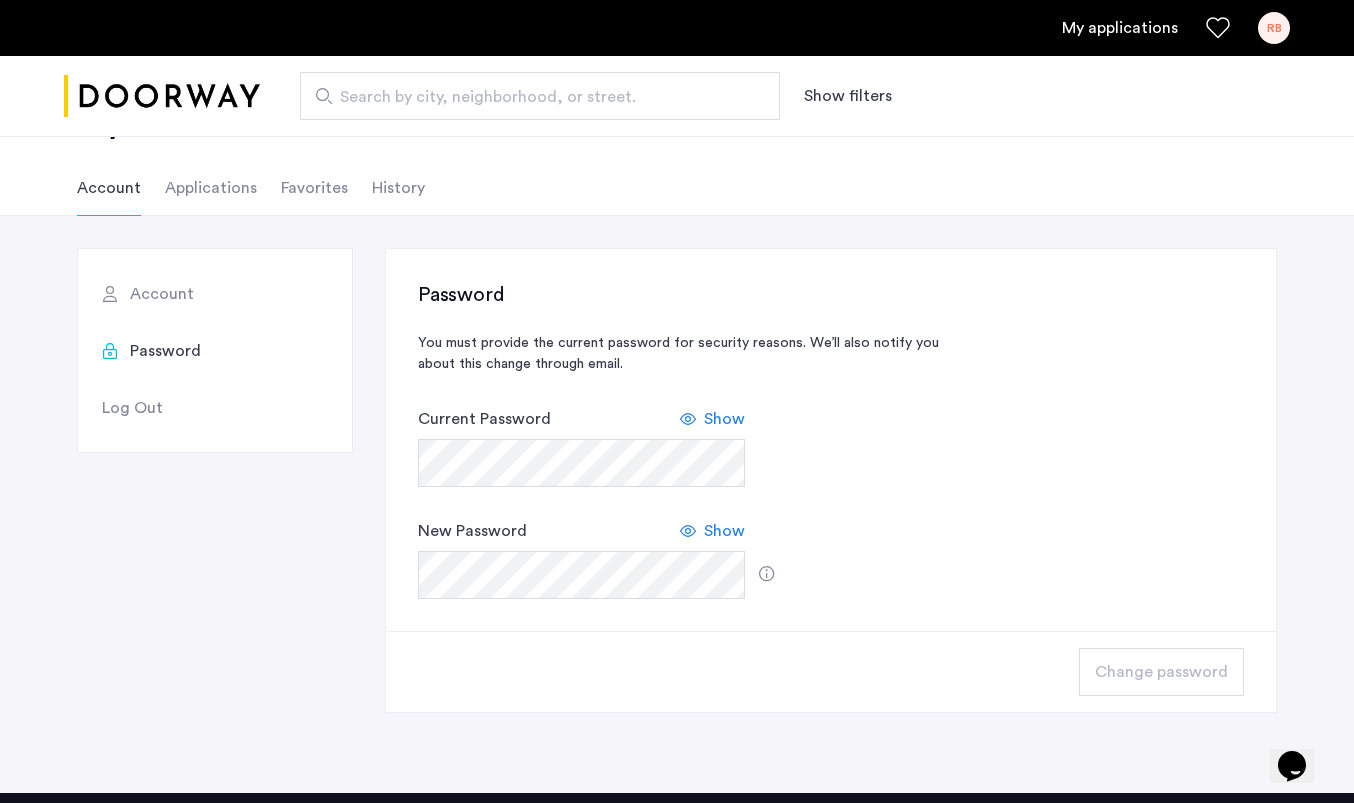 click on "Show" at bounding box center [724, 419] 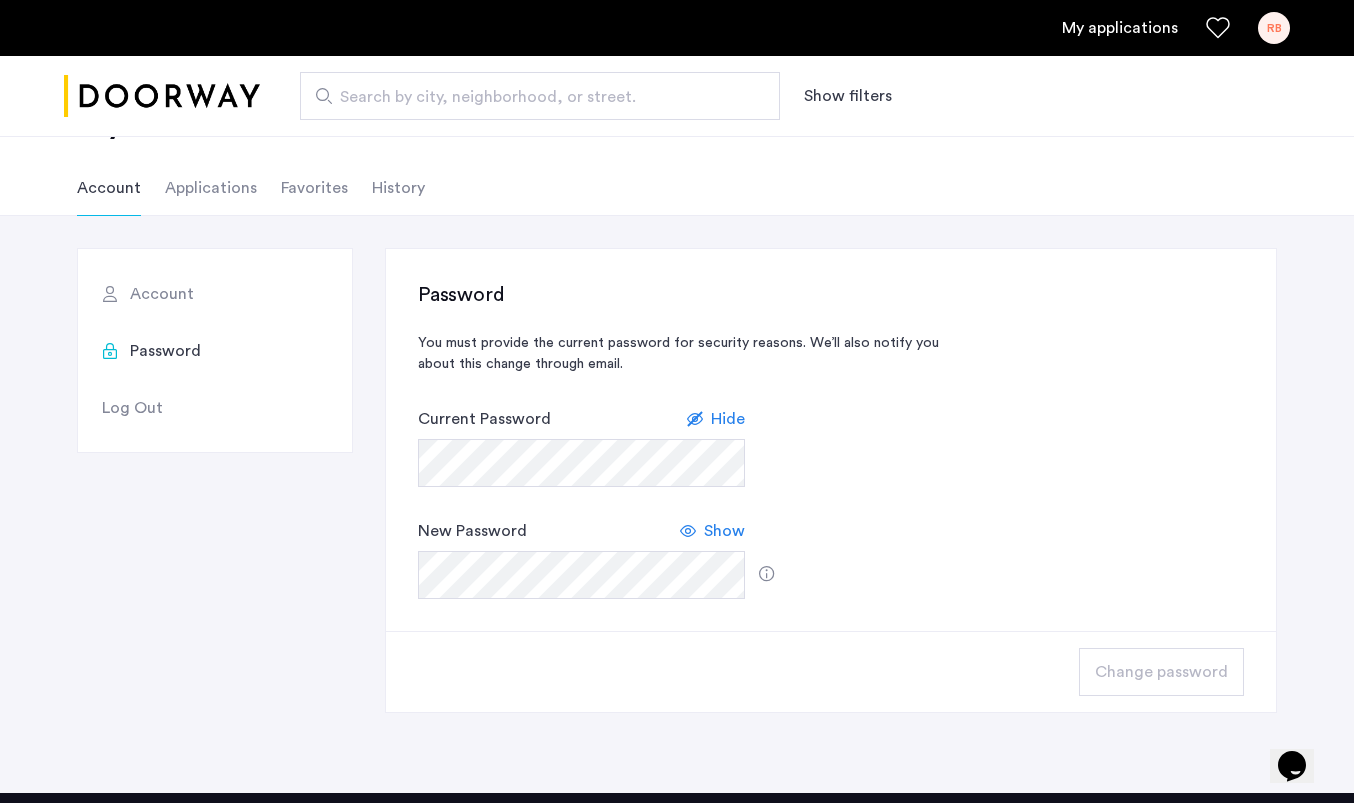 click on "Password" 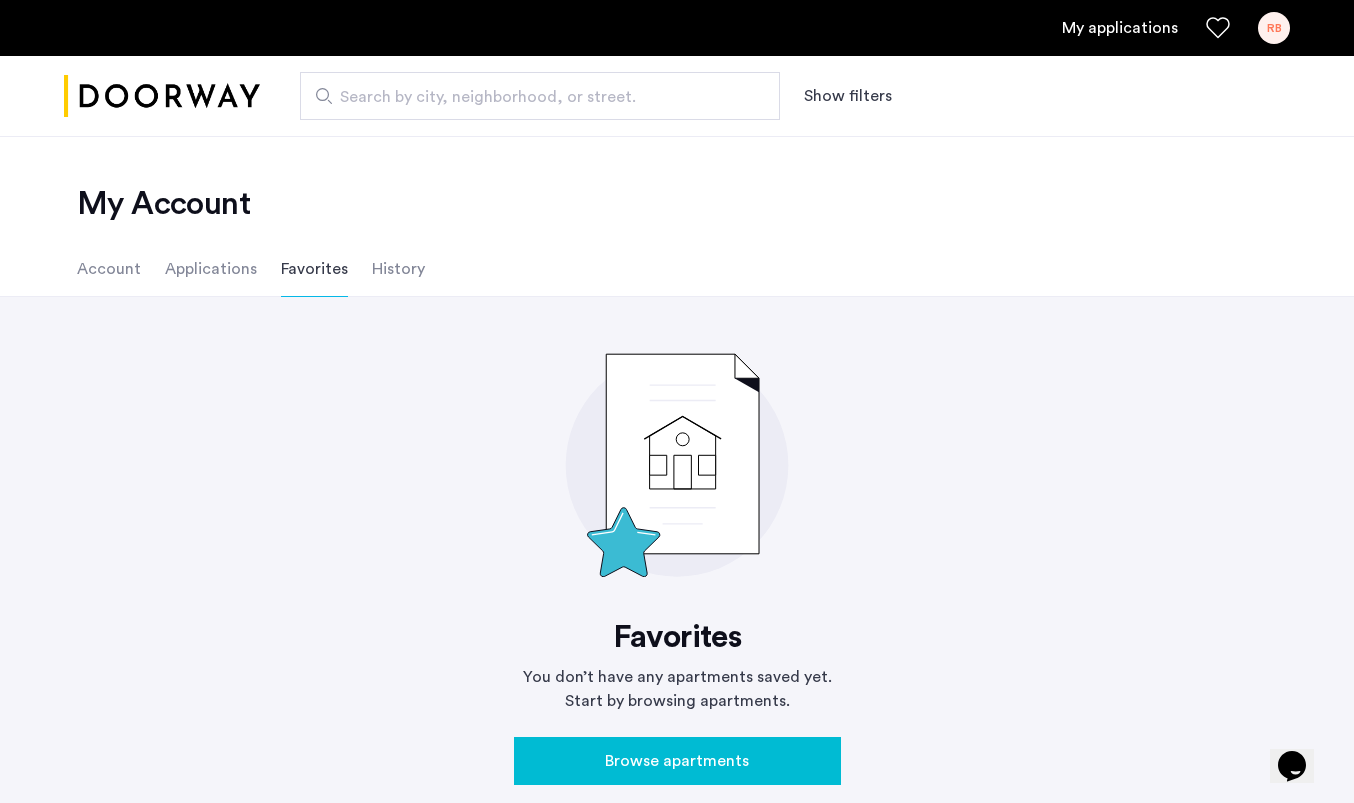 click on "Account" 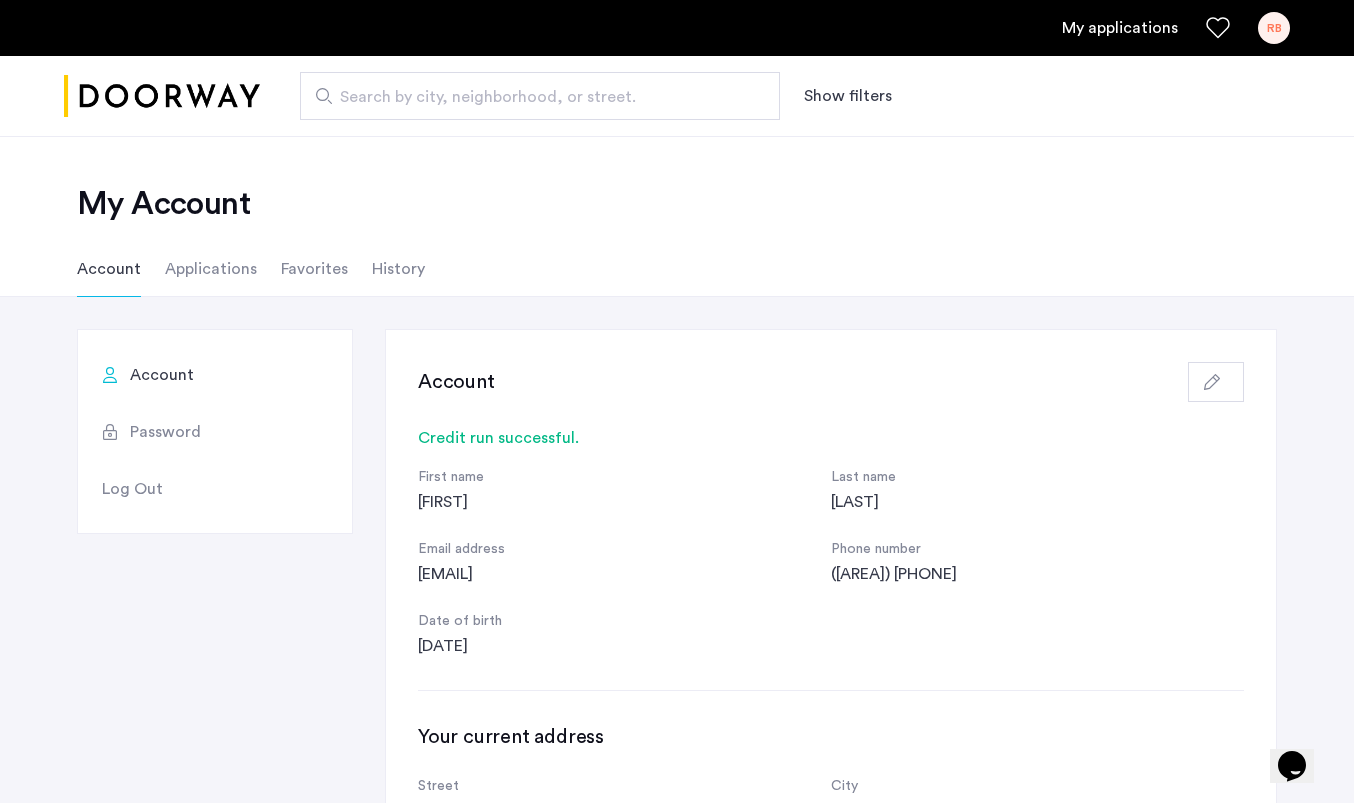 scroll, scrollTop: 0, scrollLeft: 0, axis: both 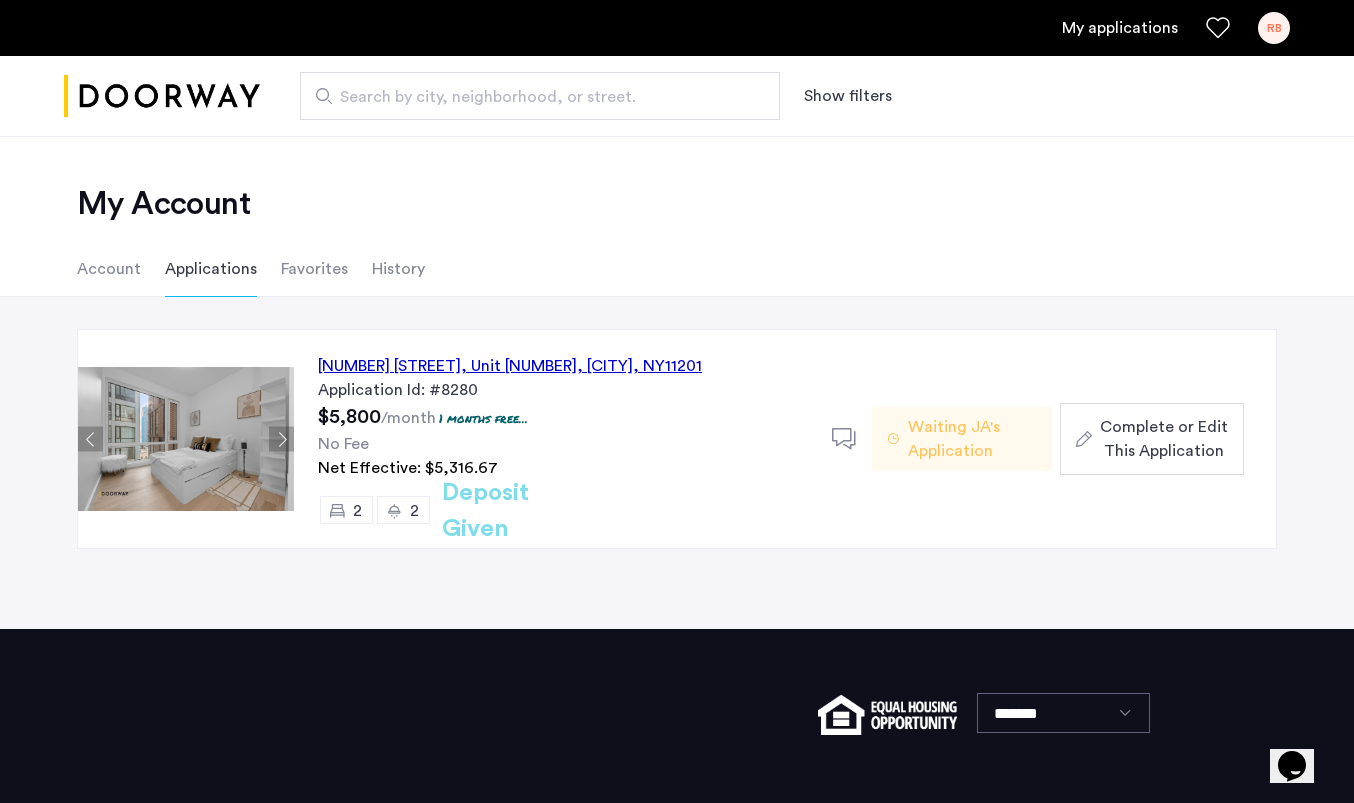 click on "RB" at bounding box center [1274, 28] 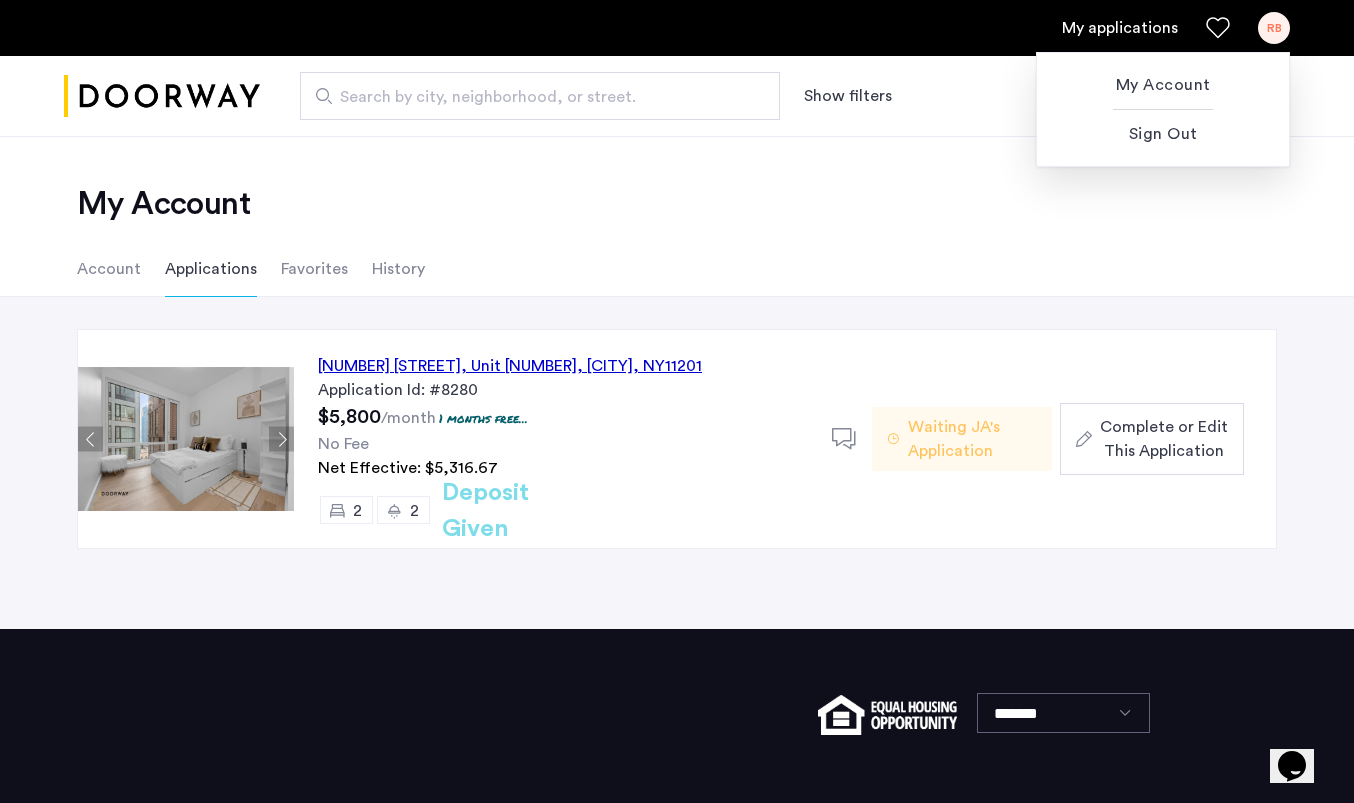 click at bounding box center [677, 401] 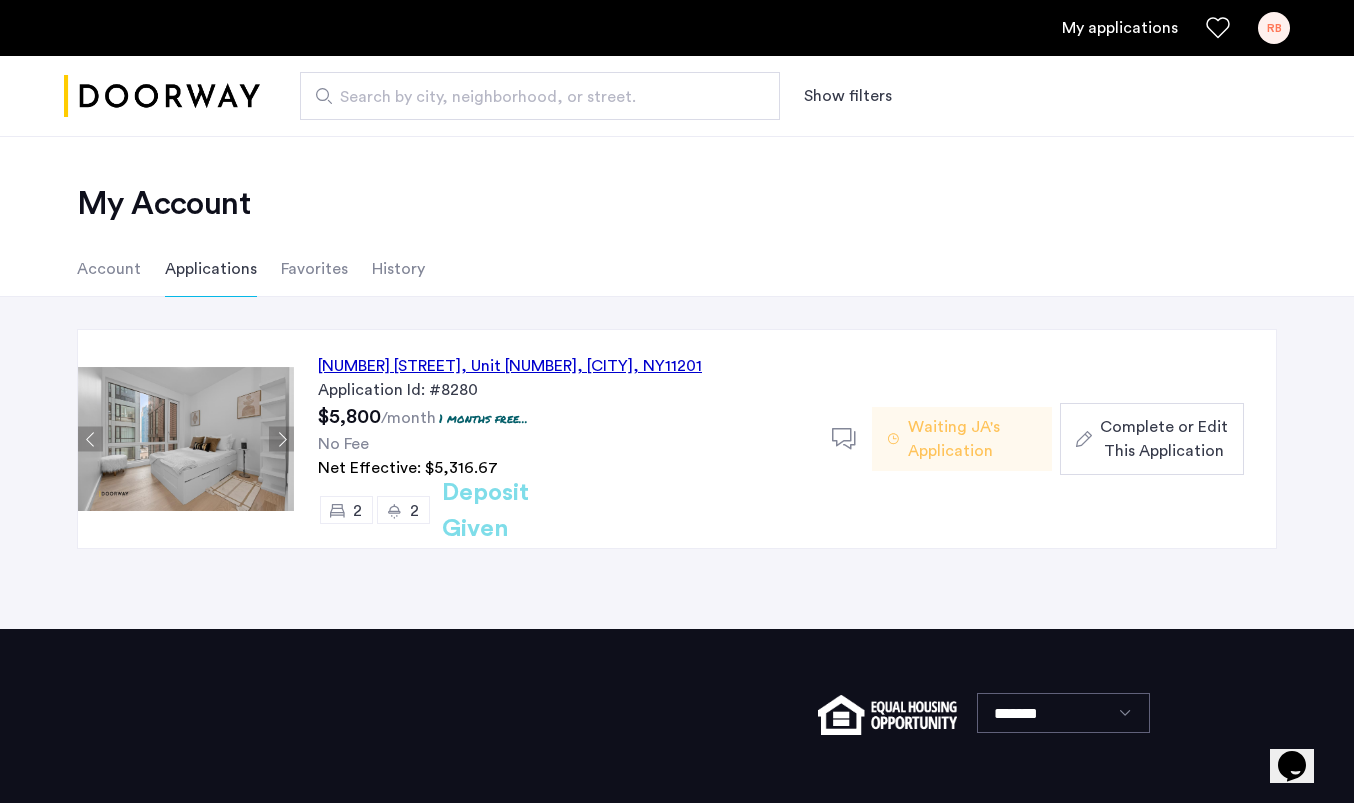click on "RB" at bounding box center (1274, 28) 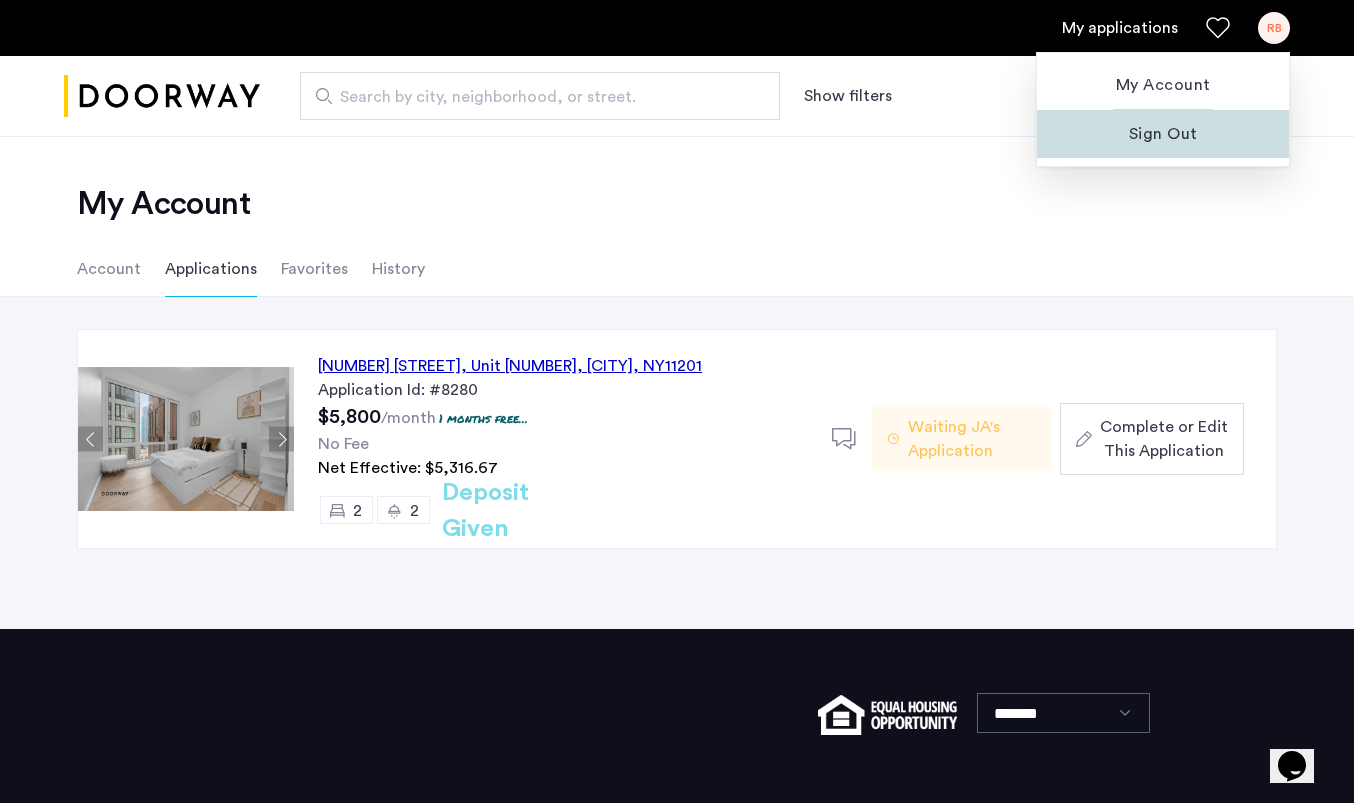 click on "Sign Out" at bounding box center (1163, 134) 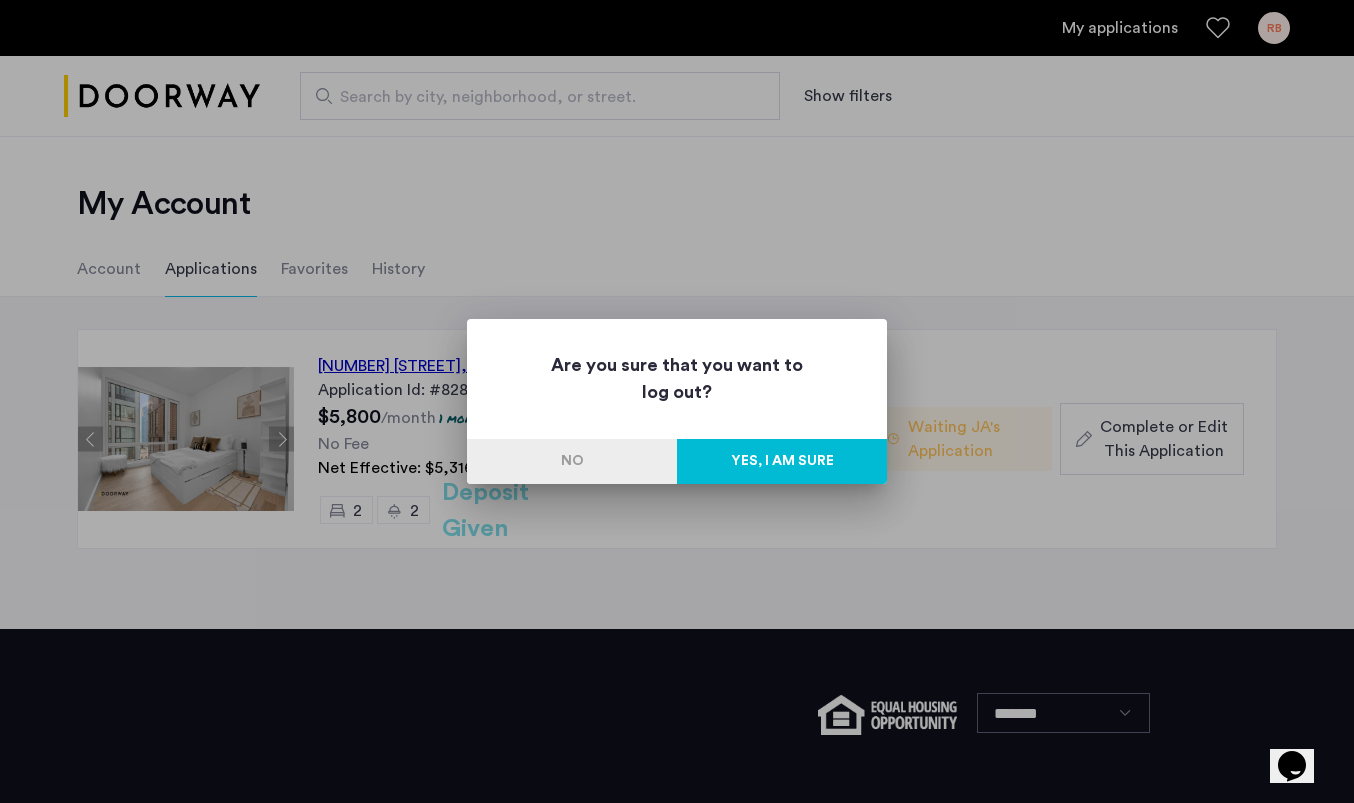 click on "Yes, I am sure" at bounding box center (782, 461) 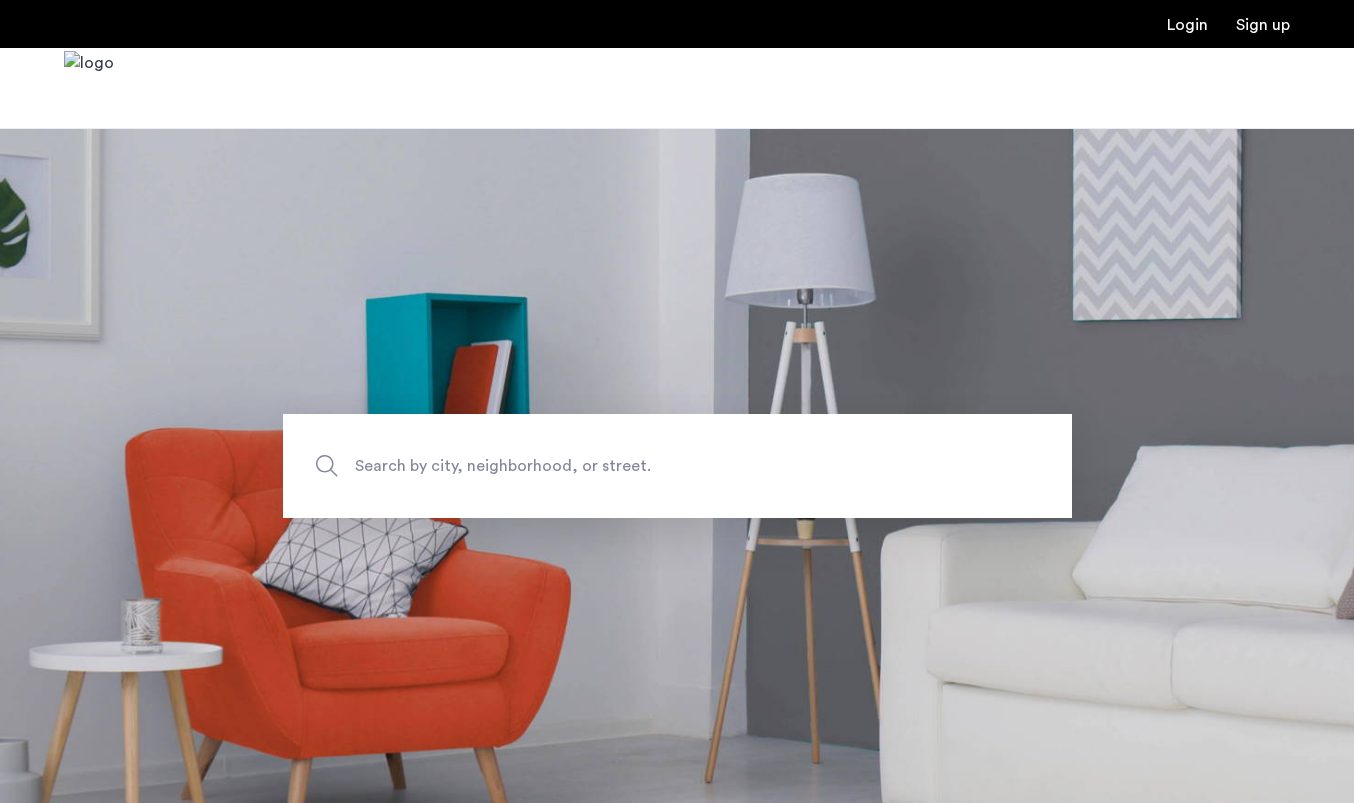 scroll, scrollTop: 0, scrollLeft: 0, axis: both 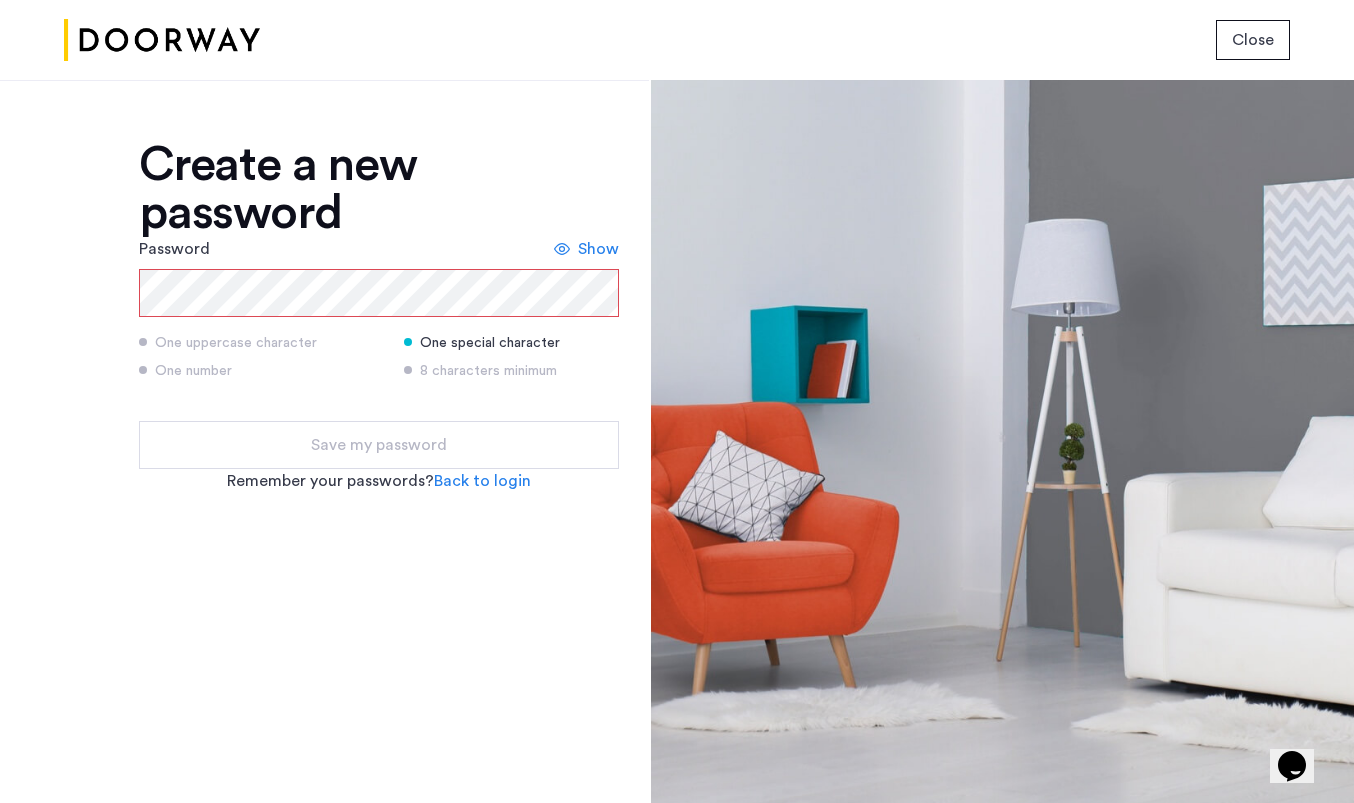 click on "Show" 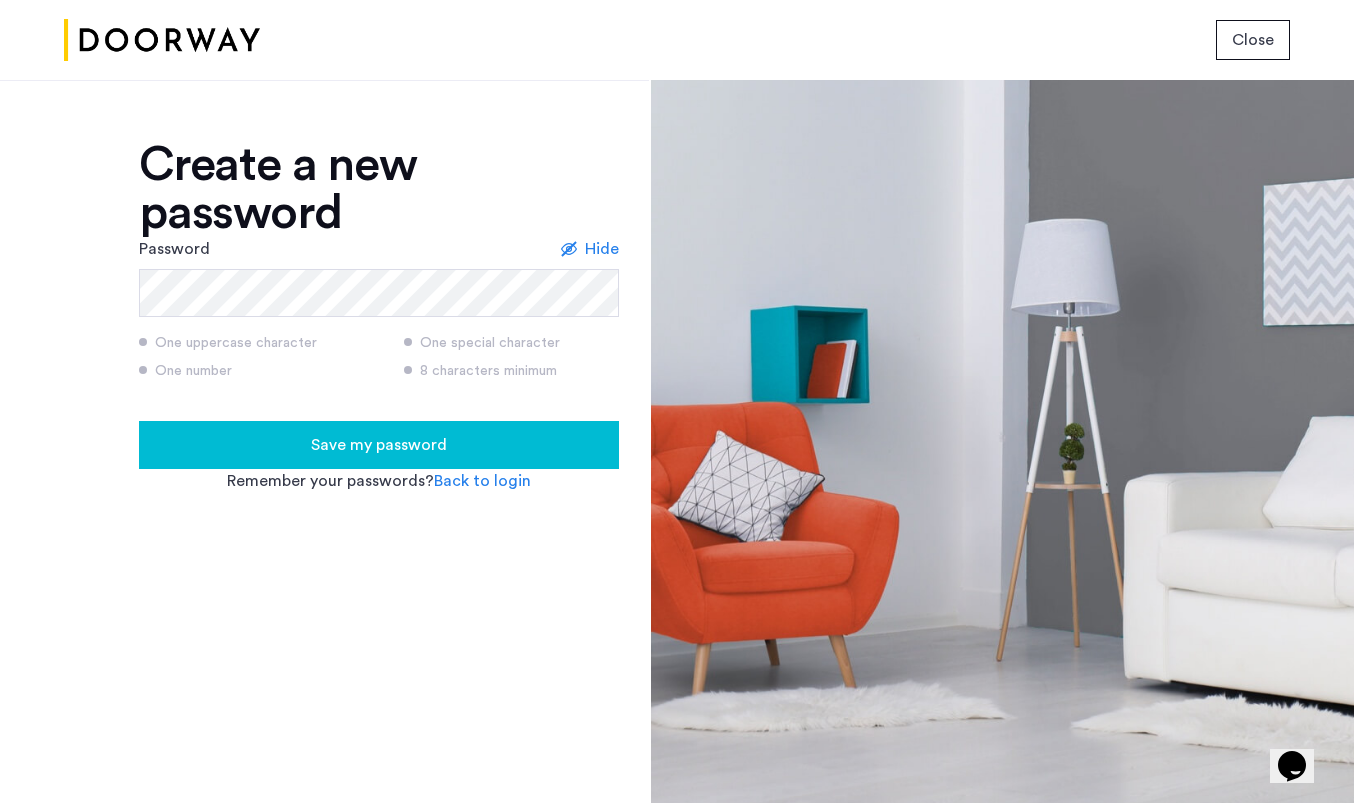 click on "Save my password" 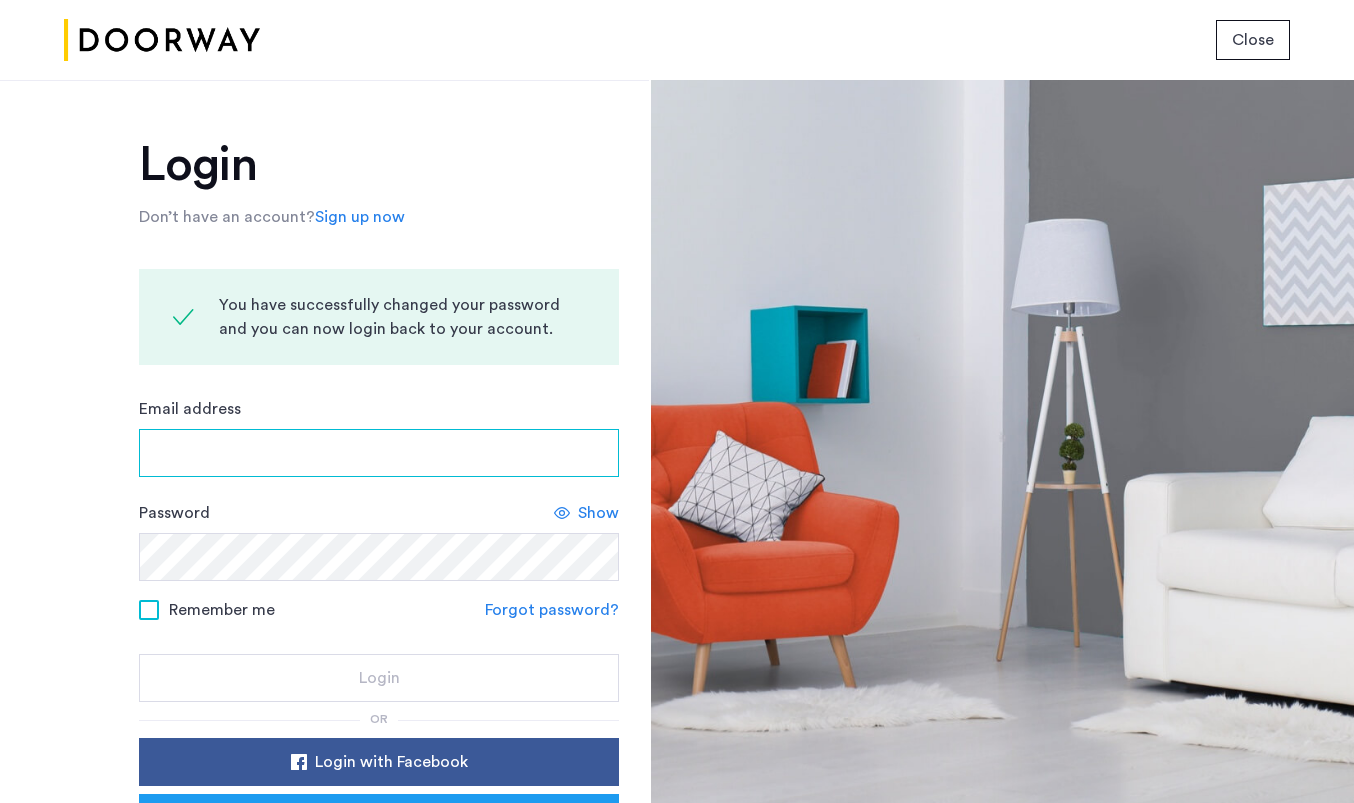 type on "**********" 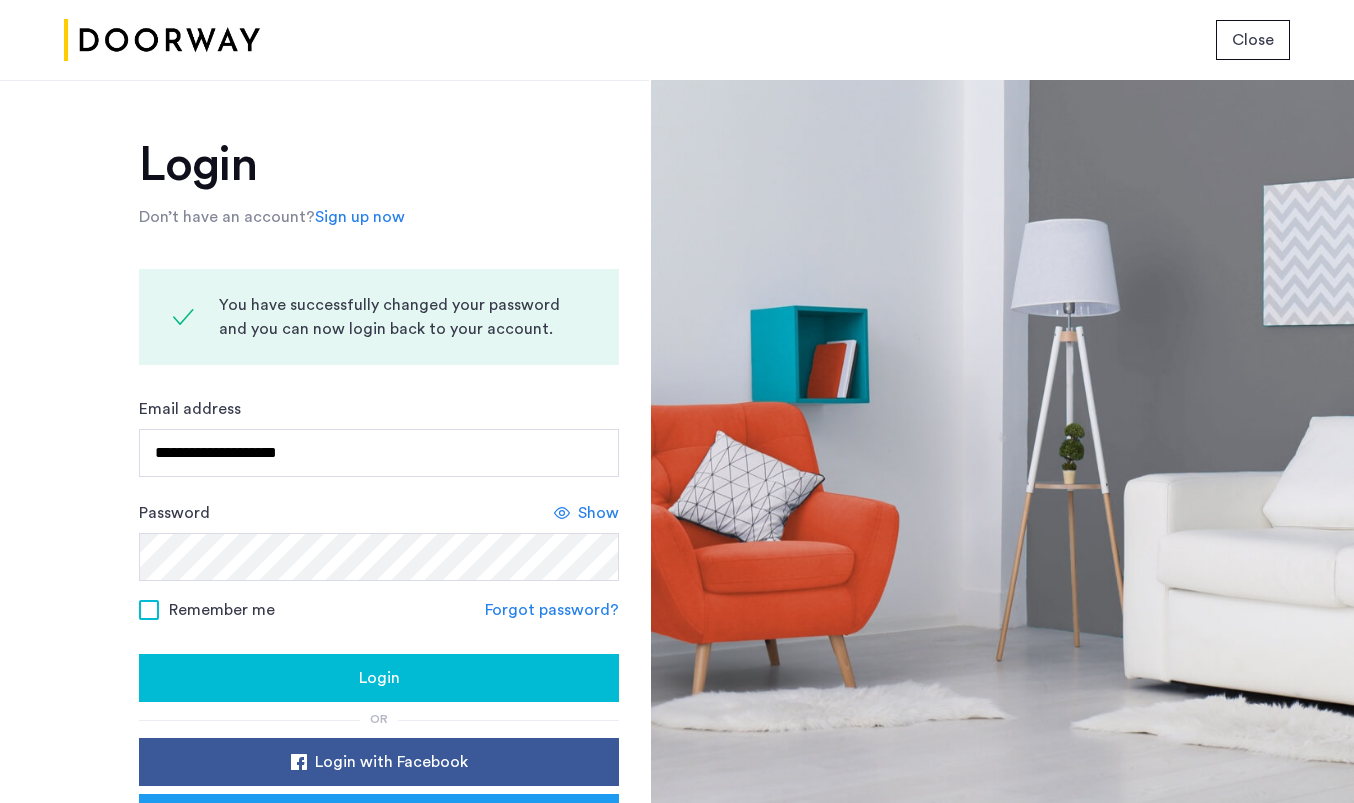 click on "Login" 